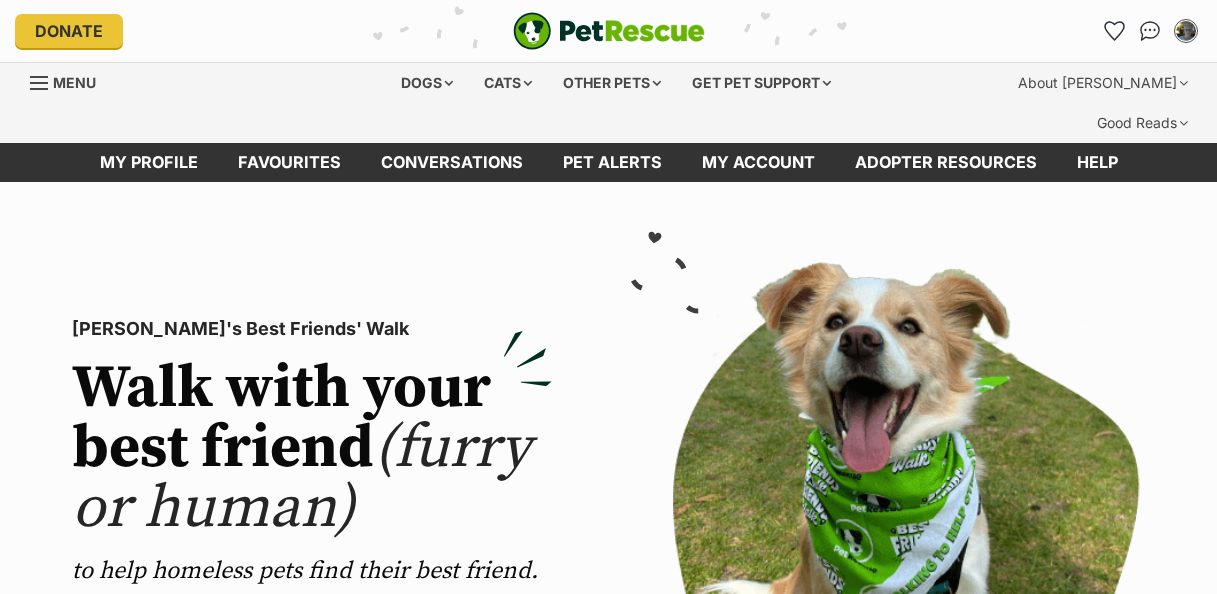 scroll, scrollTop: 0, scrollLeft: 0, axis: both 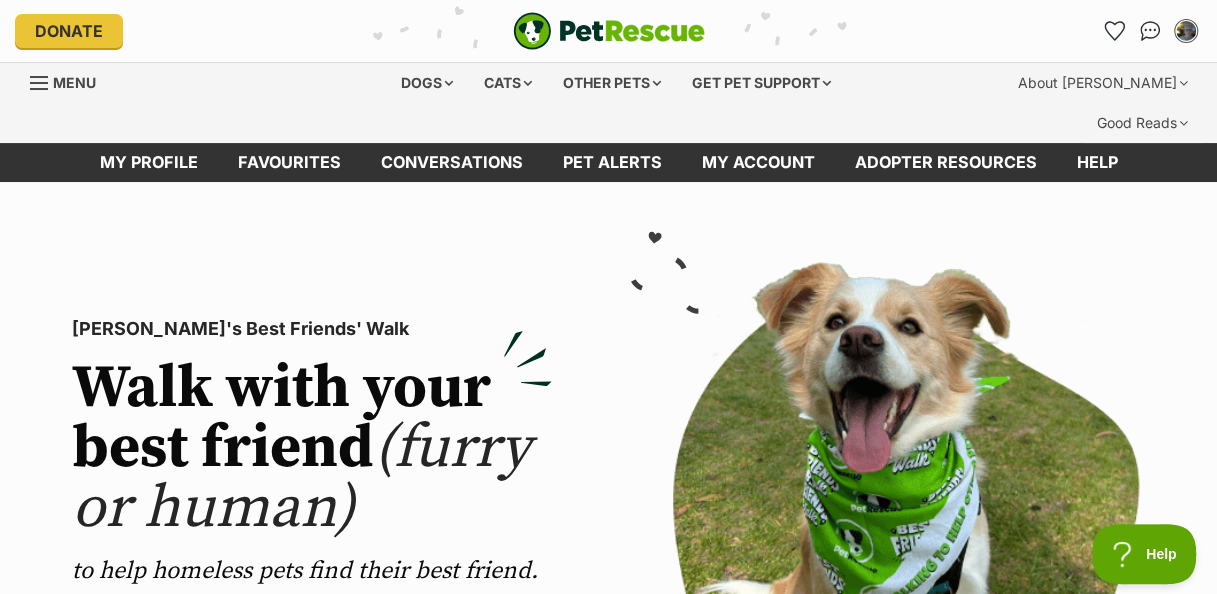 click at bounding box center [1150, 31] 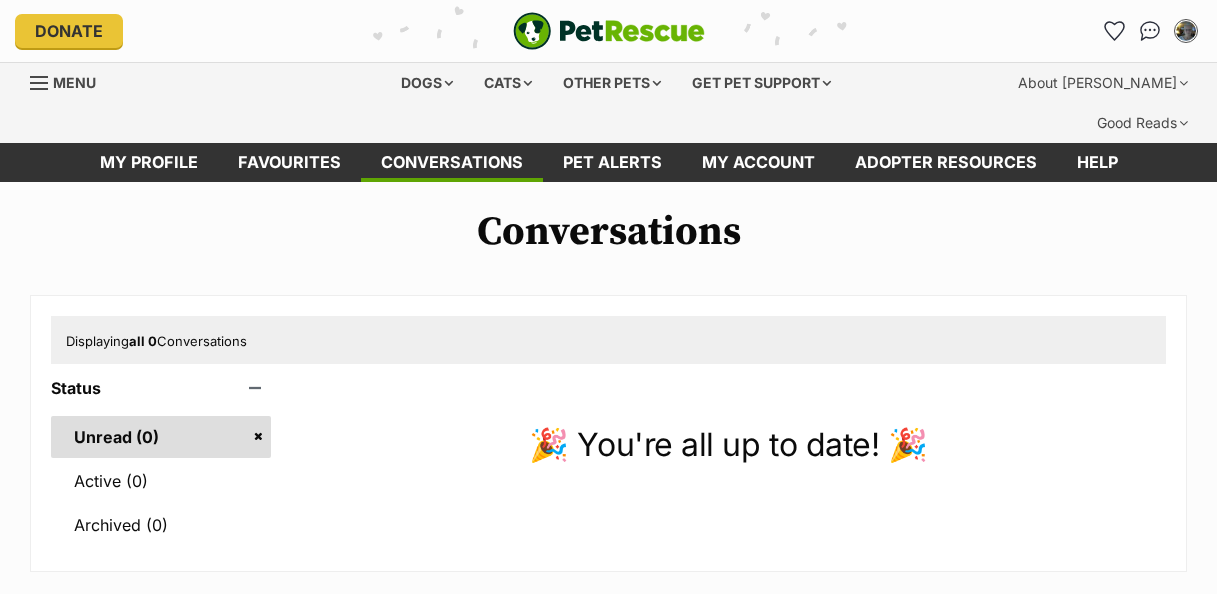 scroll, scrollTop: 0, scrollLeft: 0, axis: both 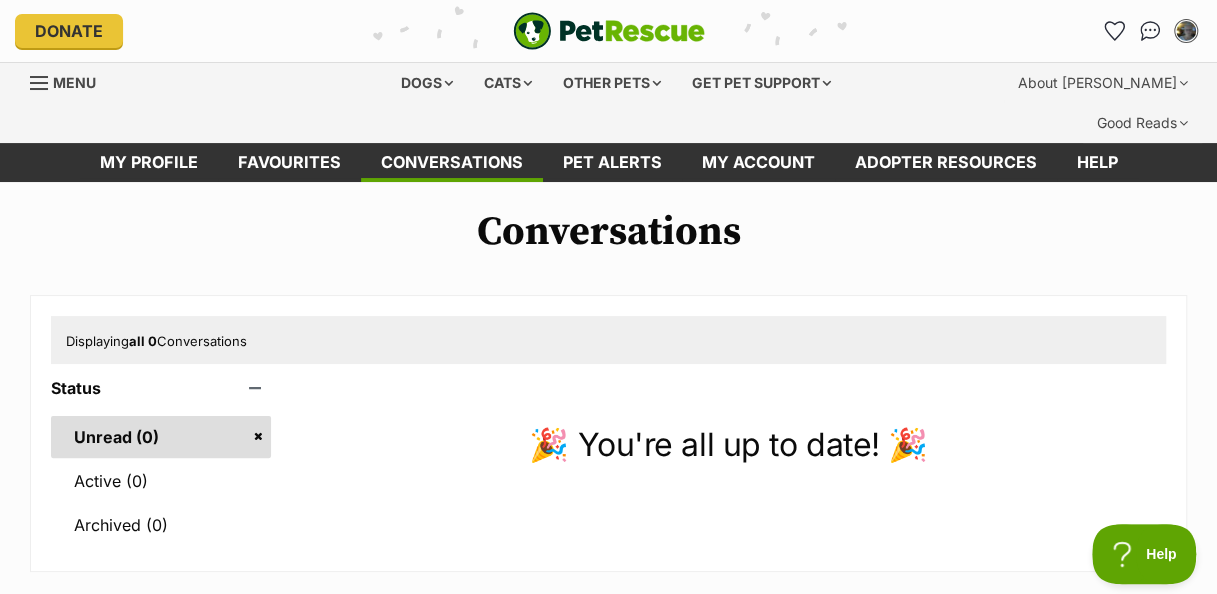 click on "Conversations" at bounding box center (452, 162) 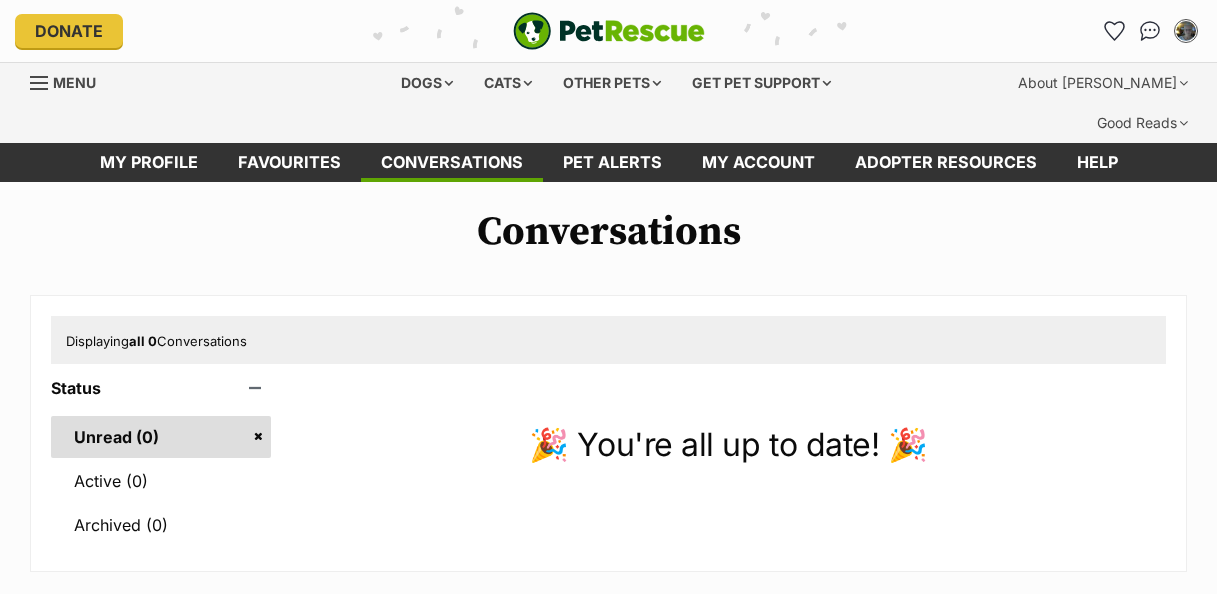 scroll, scrollTop: 0, scrollLeft: 0, axis: both 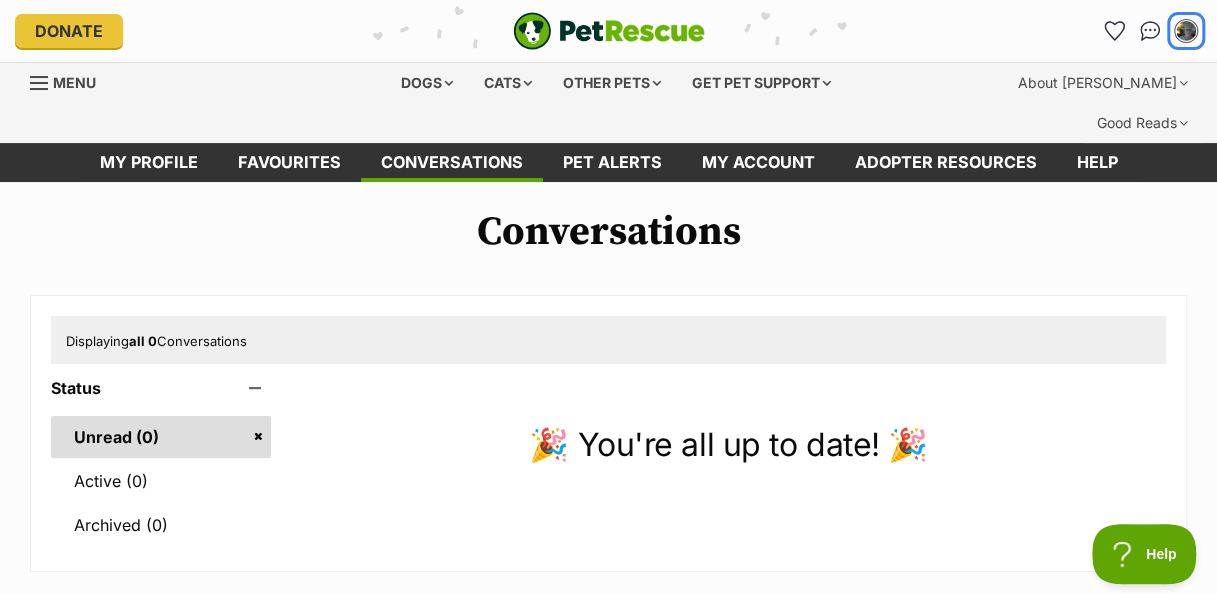 click at bounding box center [1186, 31] 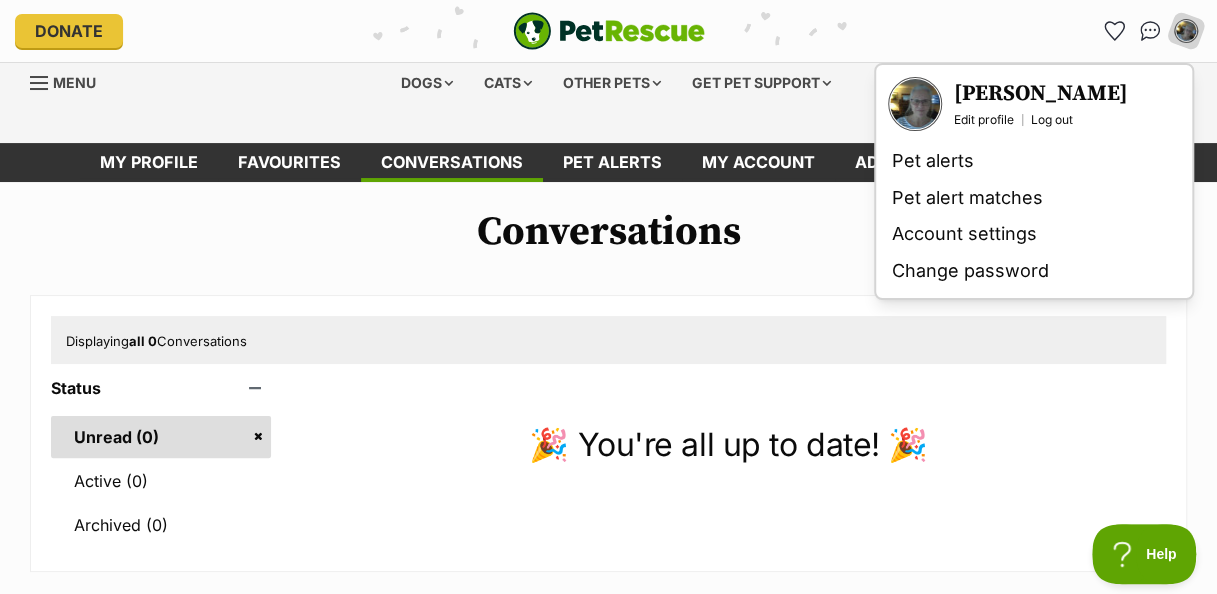click on "Pet alerts" at bounding box center [1034, 161] 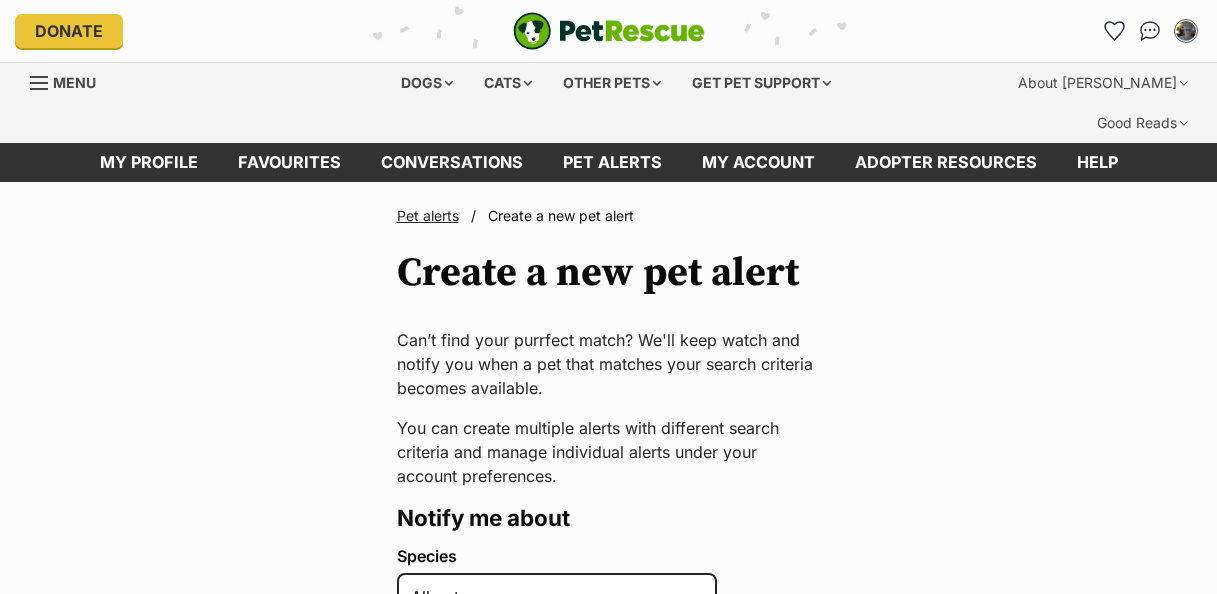 scroll, scrollTop: 0, scrollLeft: 0, axis: both 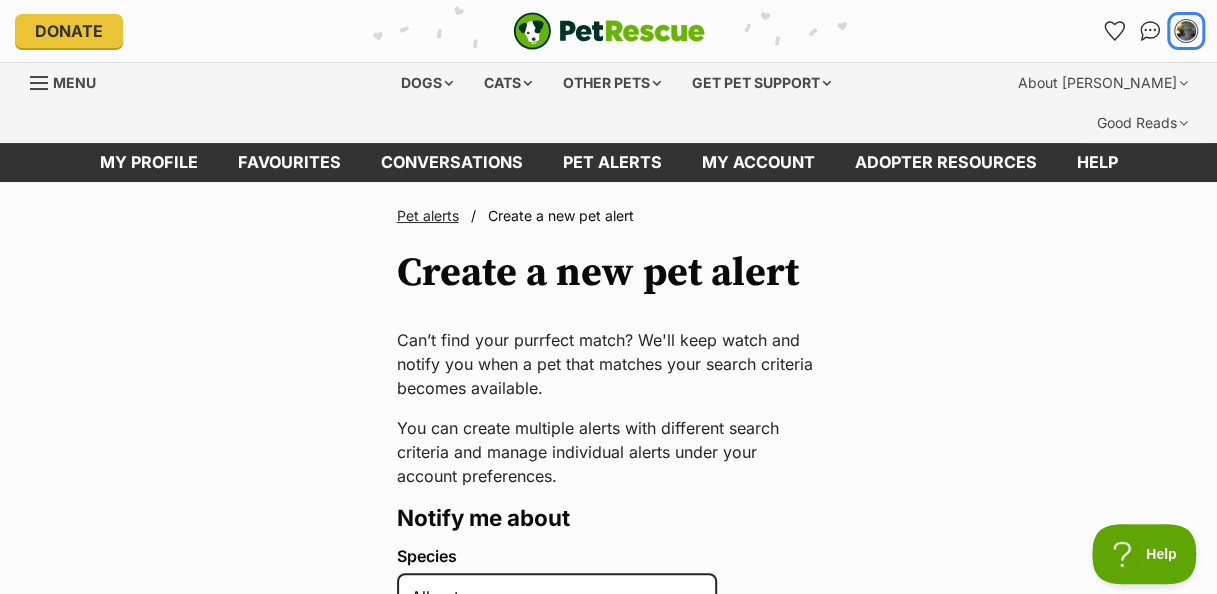 click at bounding box center (1186, 31) 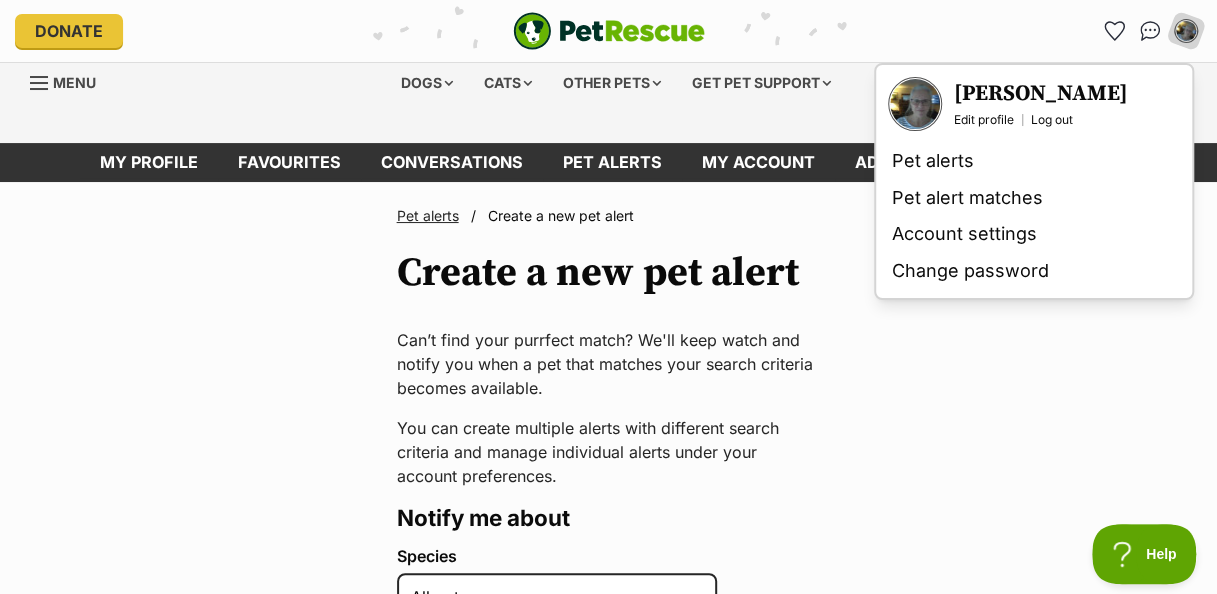 click at bounding box center [915, 104] 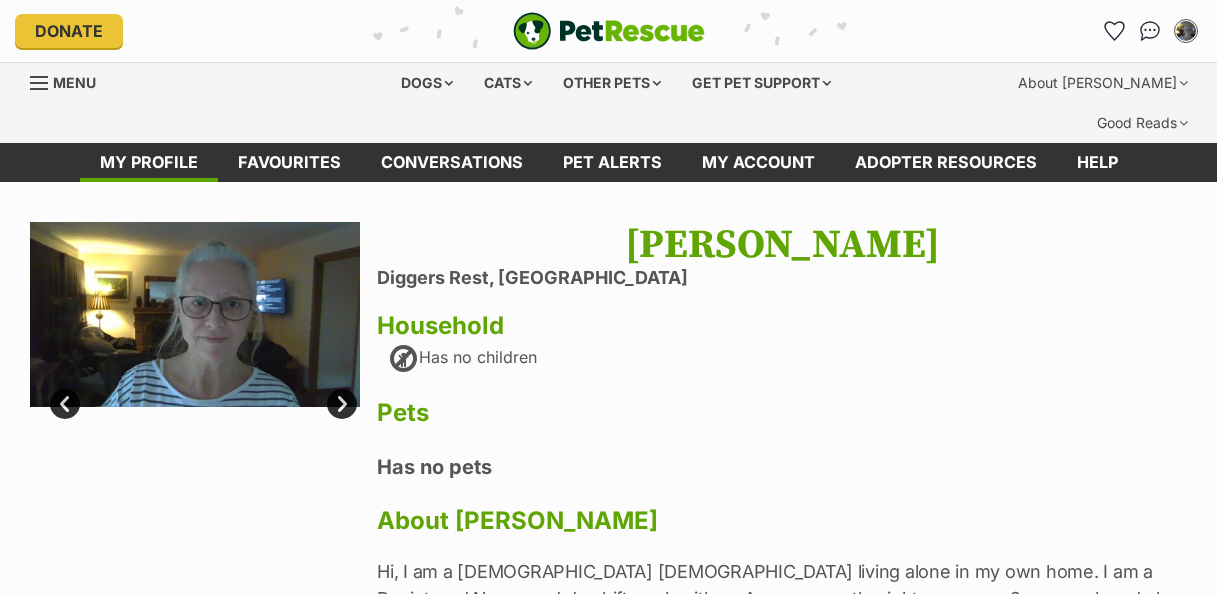 scroll, scrollTop: 0, scrollLeft: 0, axis: both 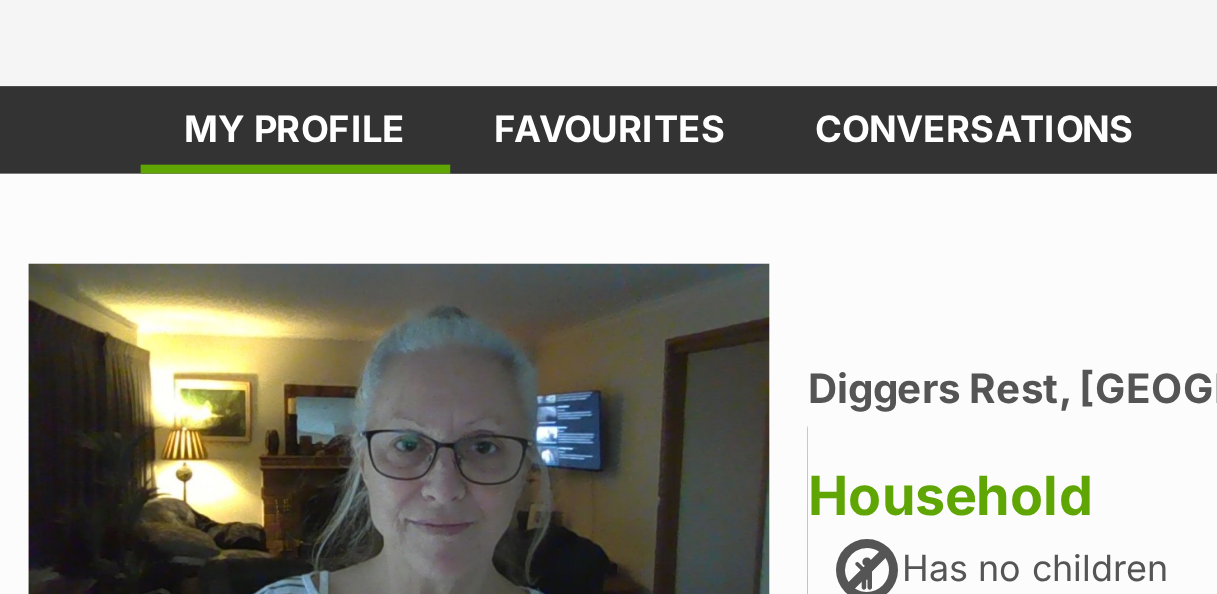 click on "Next" at bounding box center (342, 404) 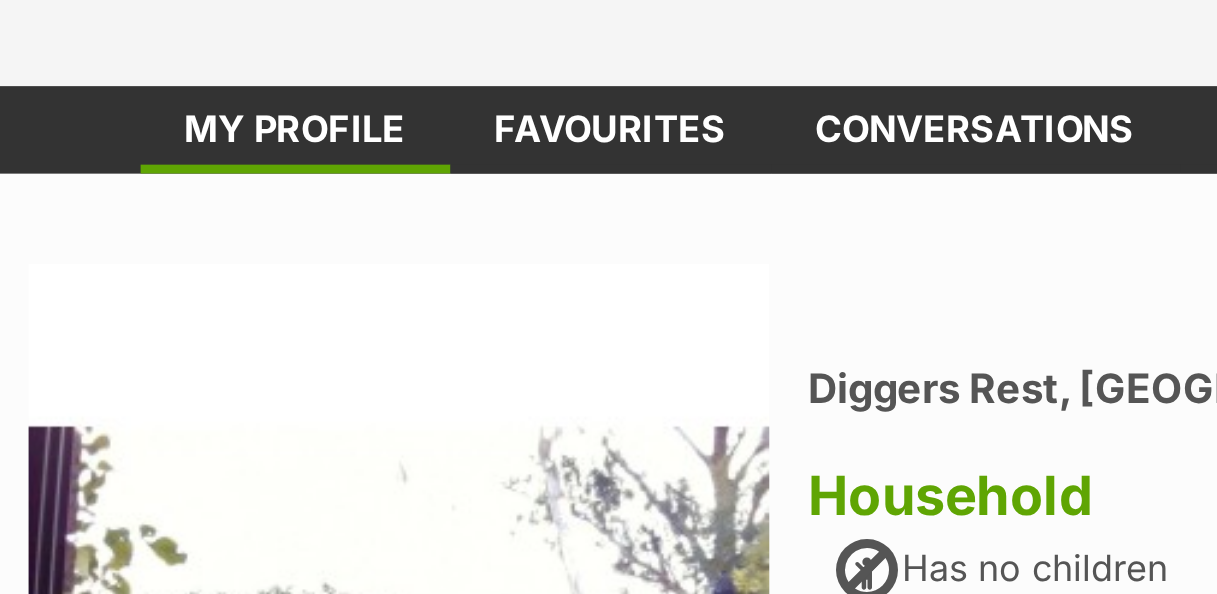 click at bounding box center [195, 387] 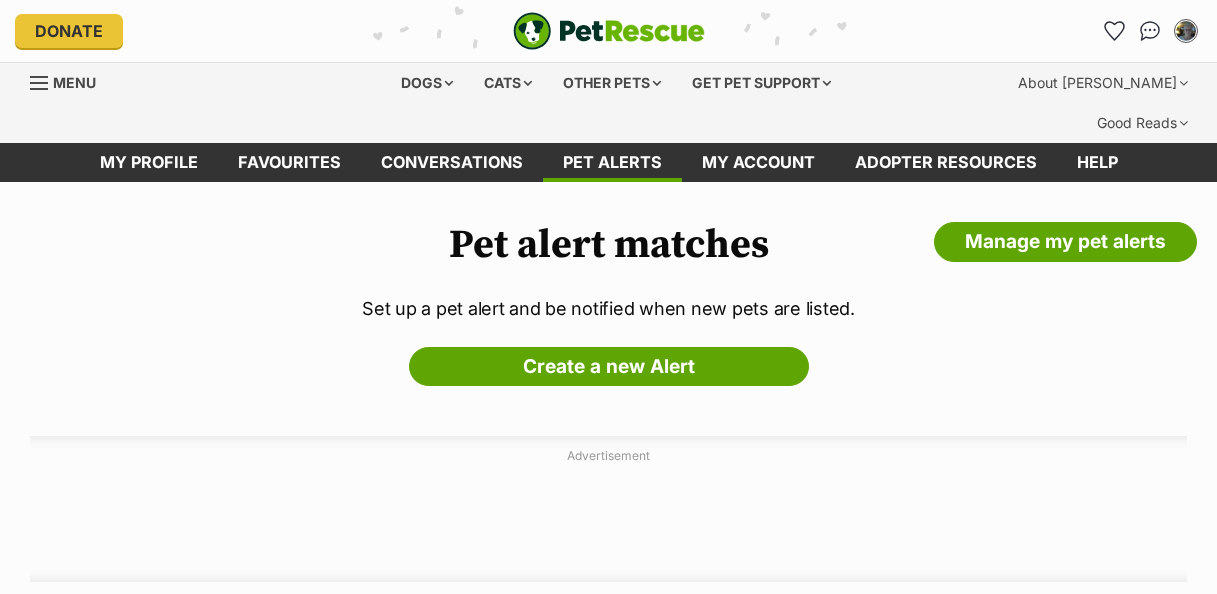 scroll, scrollTop: 0, scrollLeft: 0, axis: both 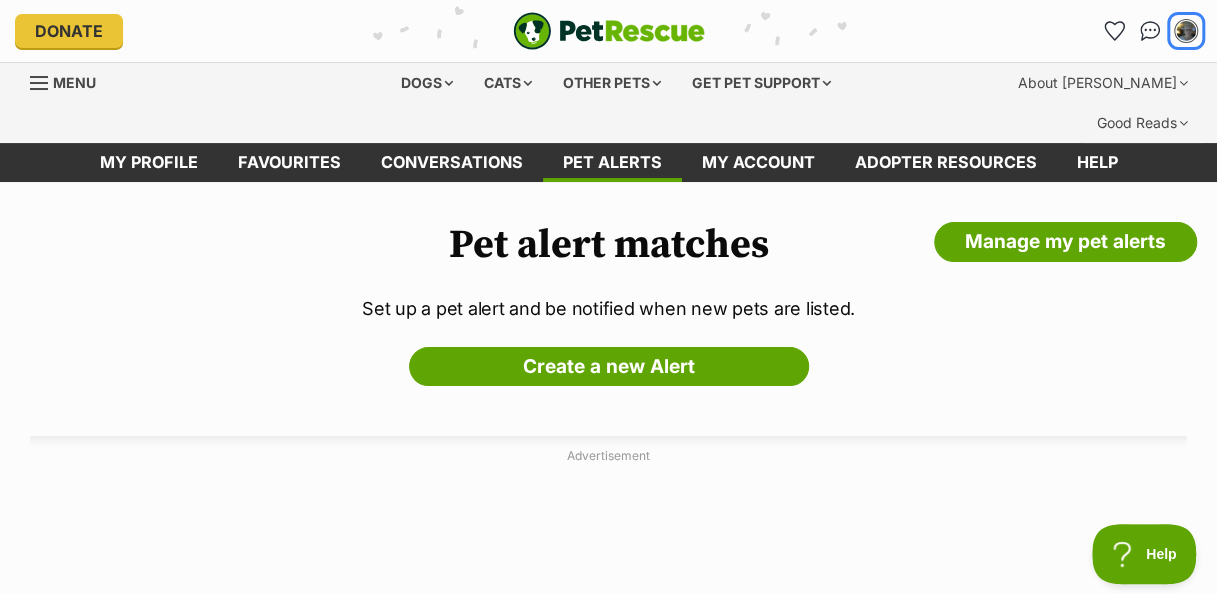 click at bounding box center [1186, 31] 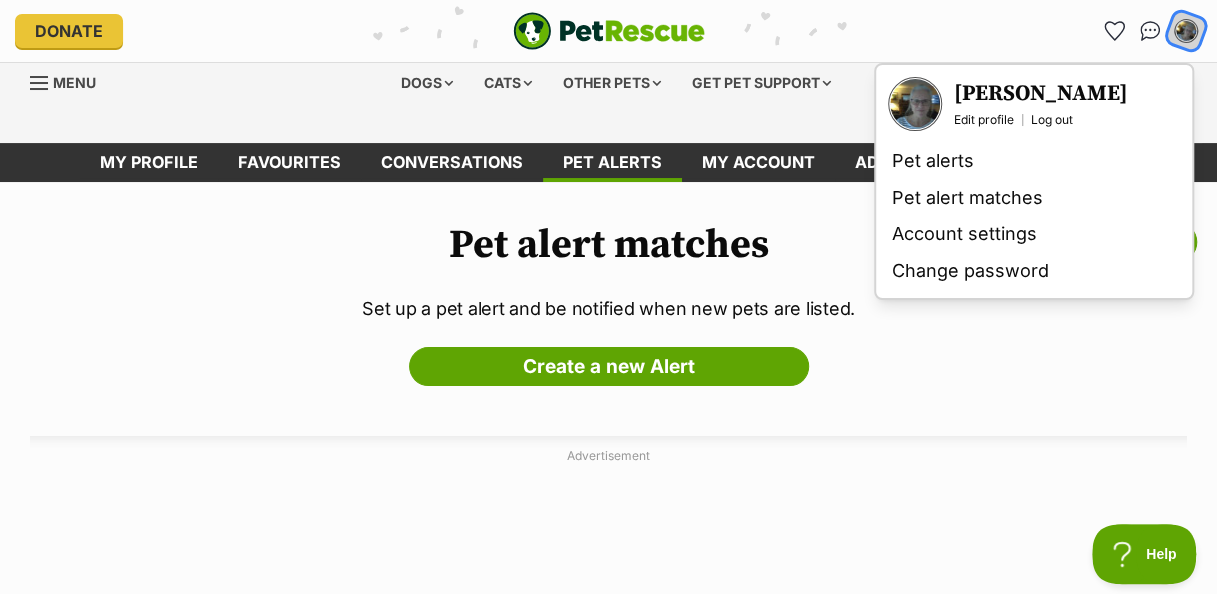 click at bounding box center [1186, 31] 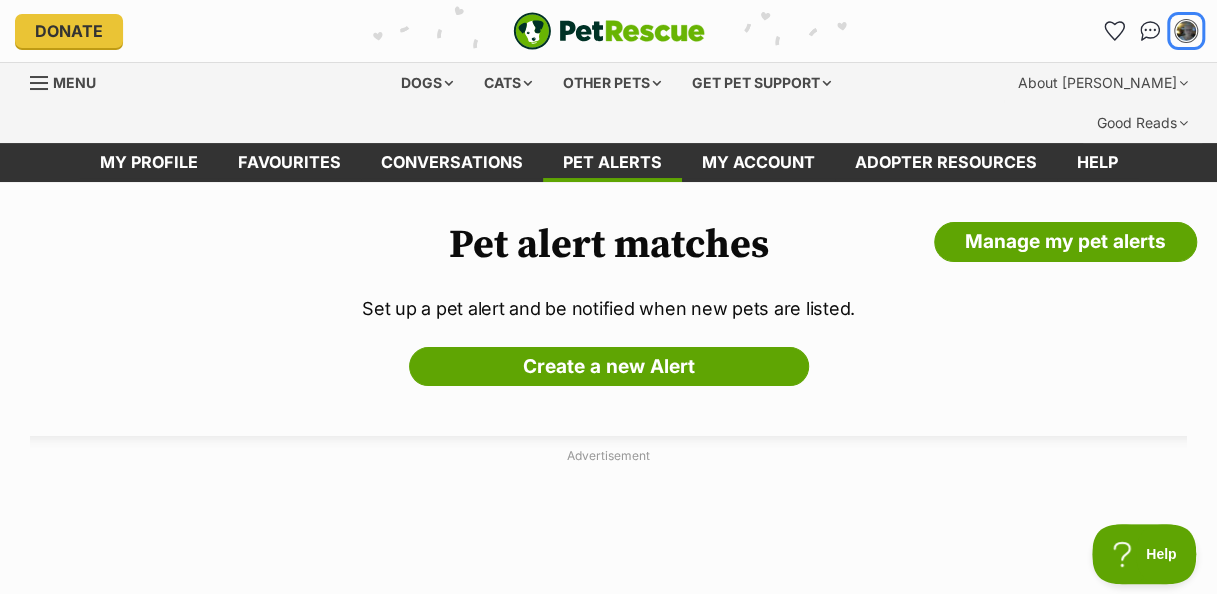 click at bounding box center (1186, 31) 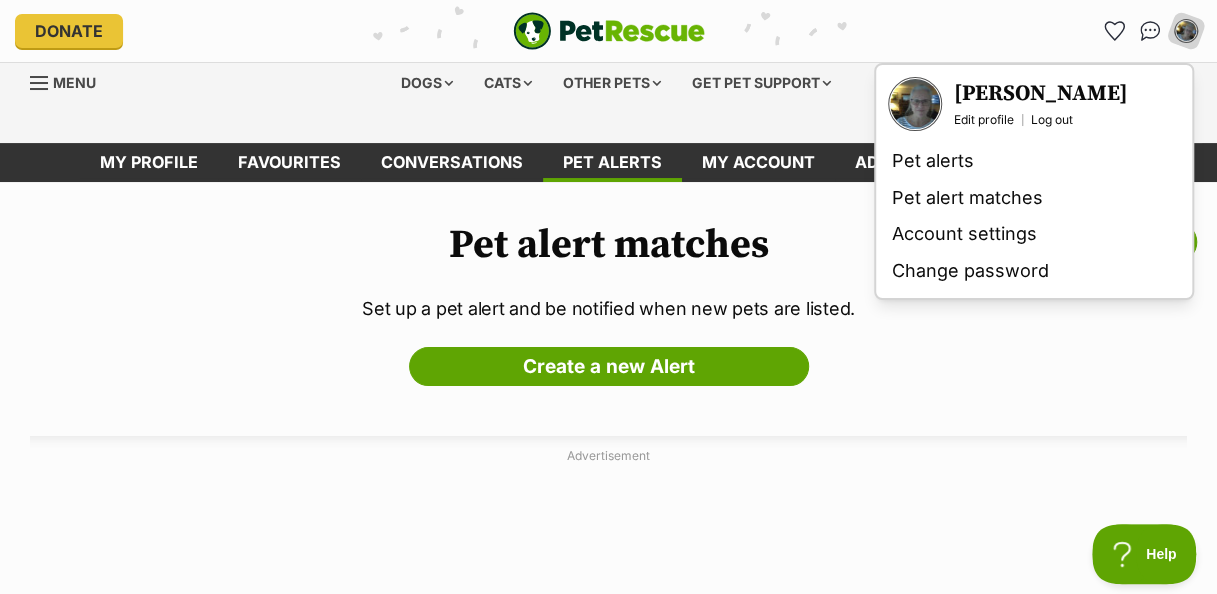 click on "Edit profile" at bounding box center [984, 120] 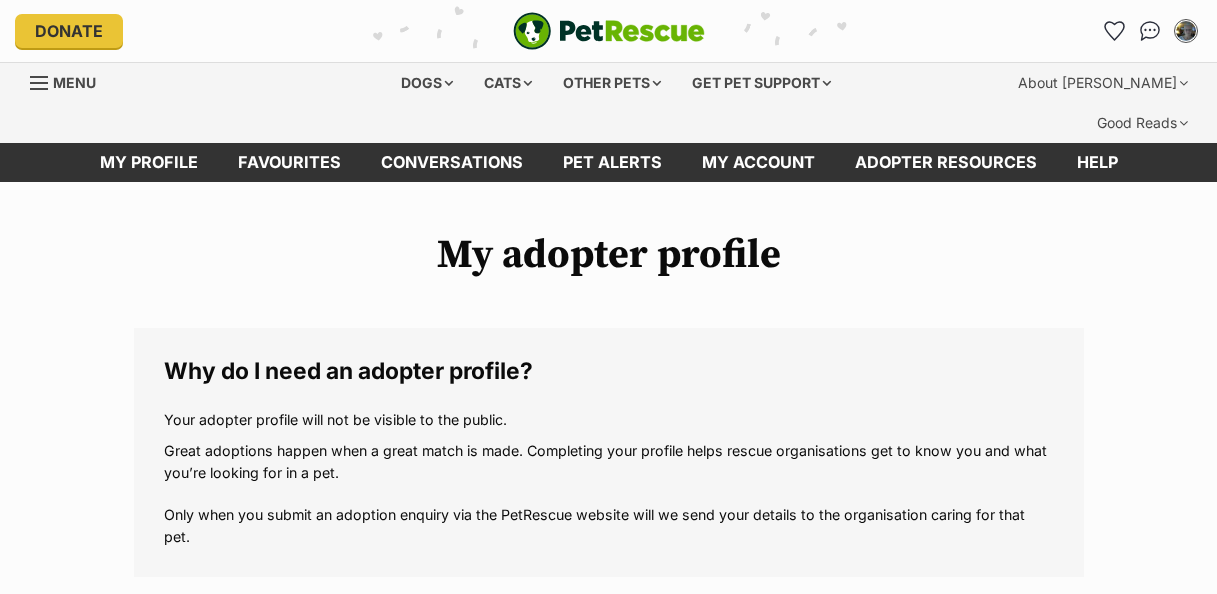 scroll, scrollTop: 0, scrollLeft: 0, axis: both 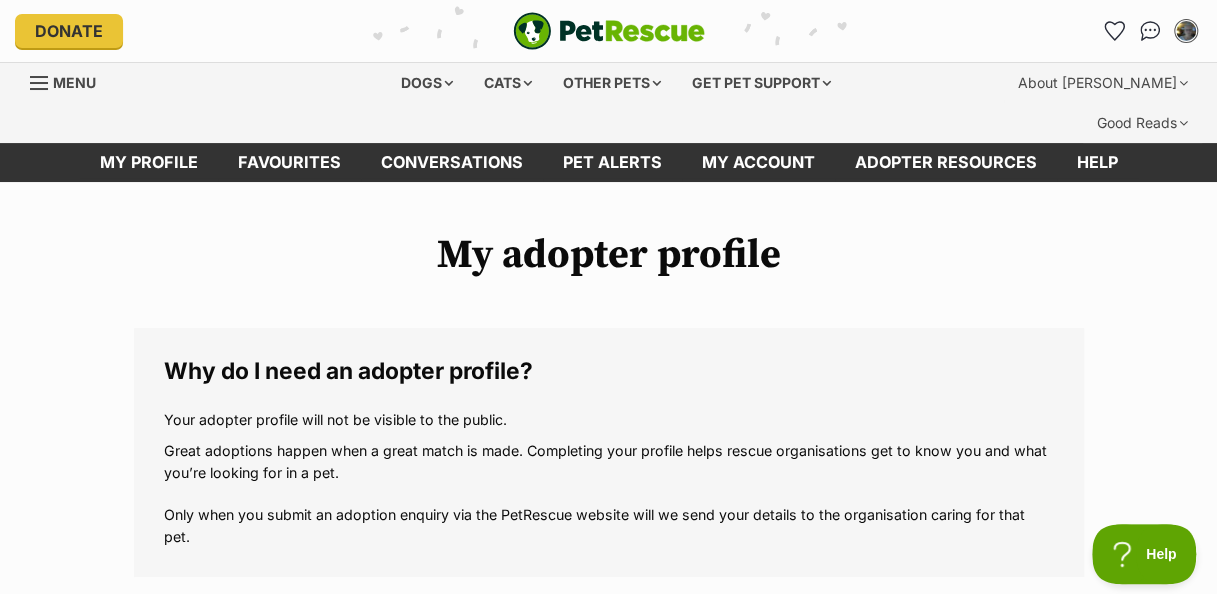 click on "Favourites" at bounding box center [289, 162] 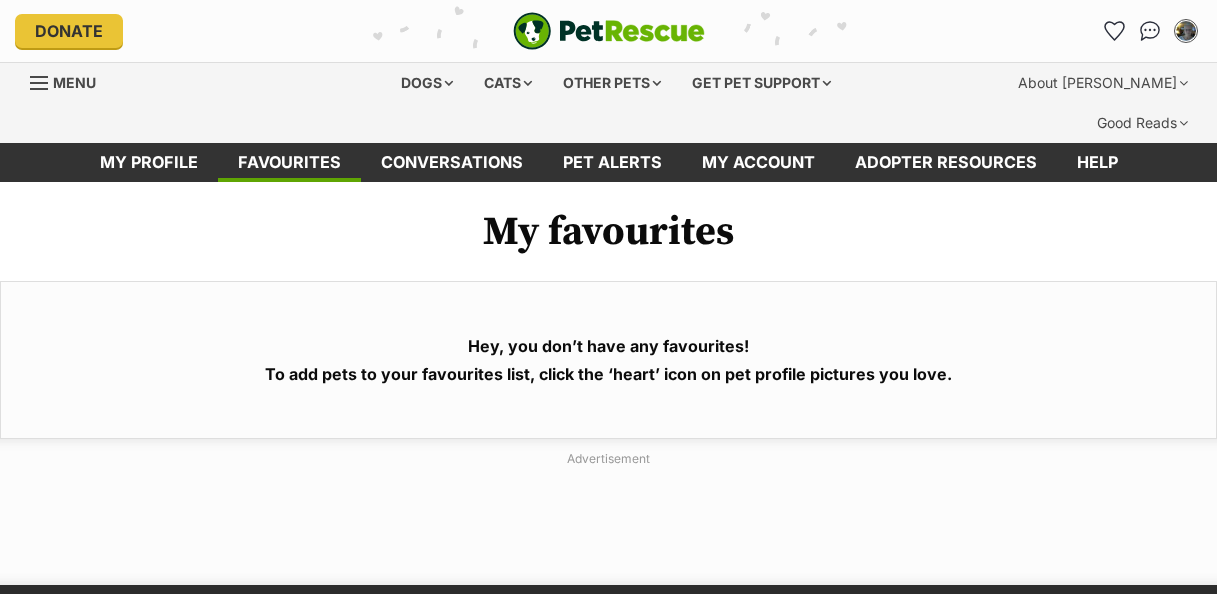 scroll, scrollTop: 0, scrollLeft: 0, axis: both 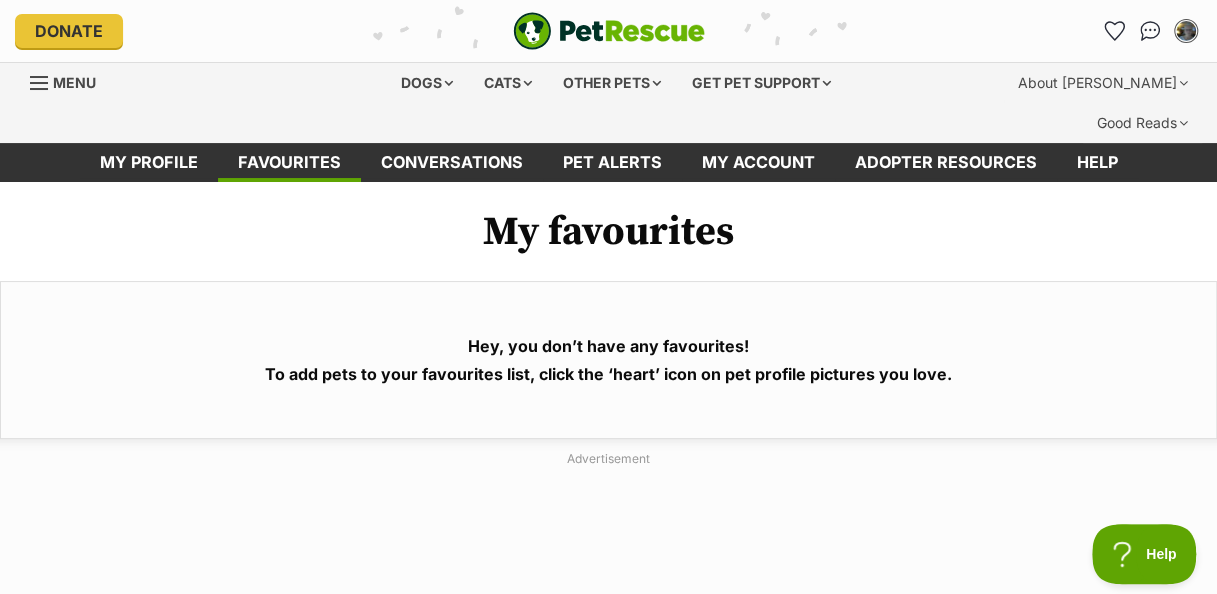 click on "Hey, you don’t have any favourites! To add pets to your favourites list, click the ‘heart’ icon on pet profile pictures you love." at bounding box center [608, 360] 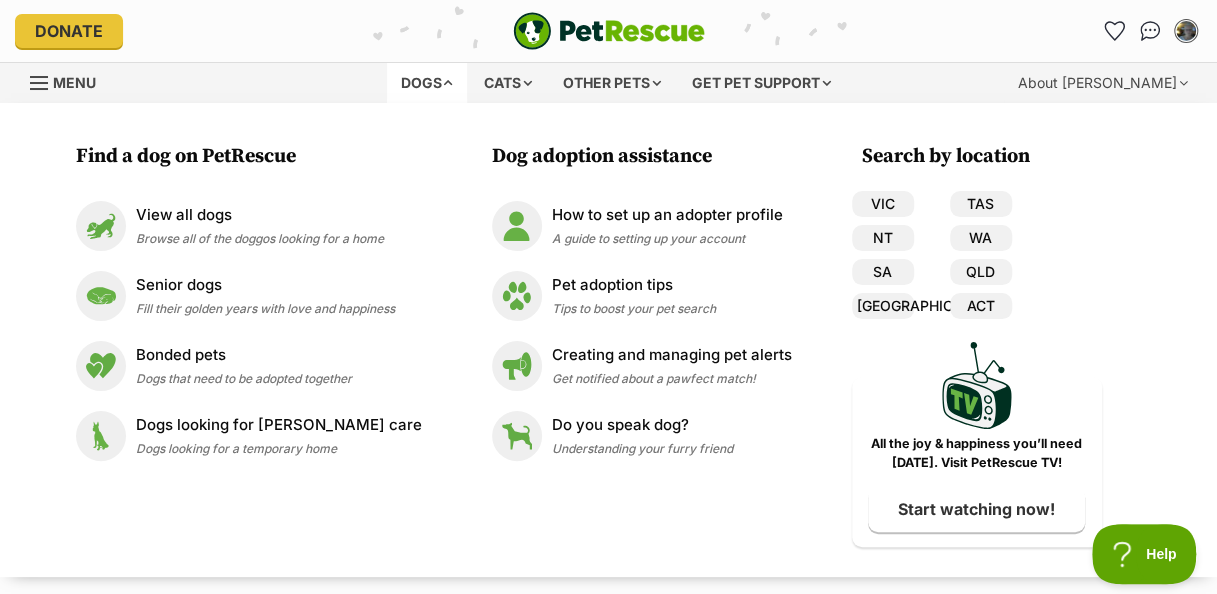 drag, startPoint x: 430, startPoint y: 82, endPoint x: 411, endPoint y: 440, distance: 358.50385 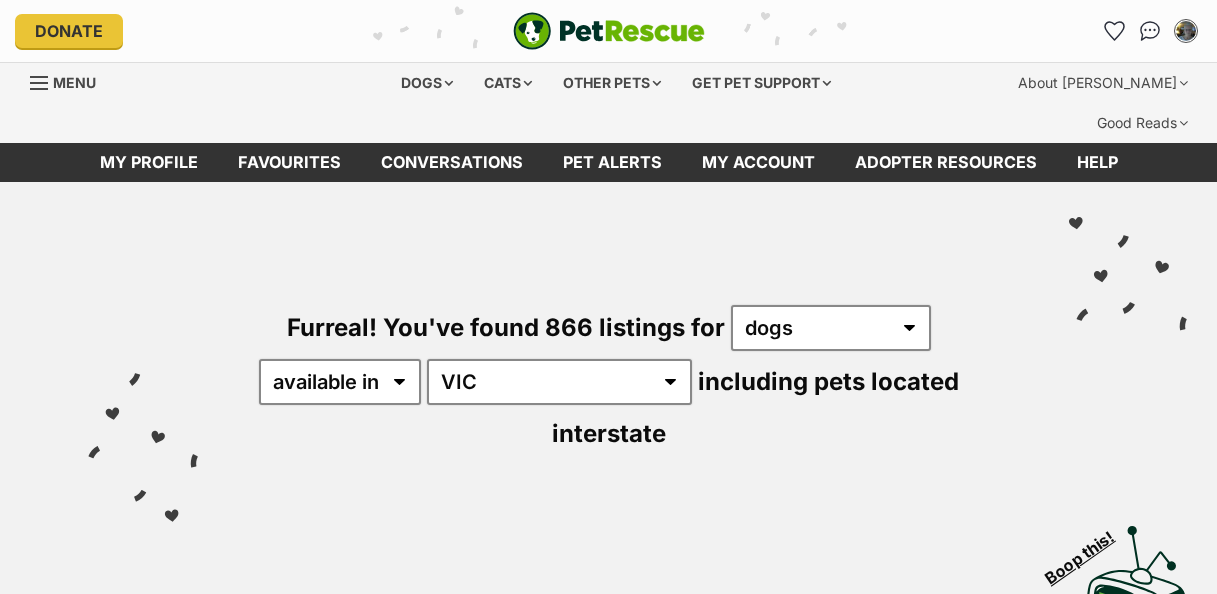 scroll, scrollTop: 0, scrollLeft: 0, axis: both 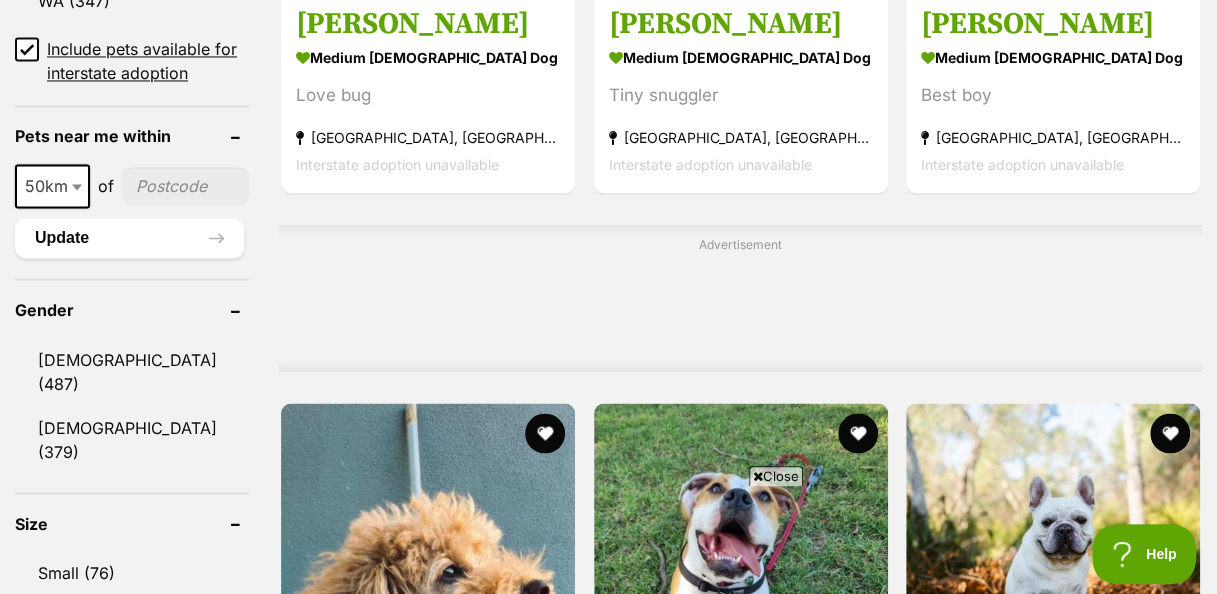 click at bounding box center [758, 476] 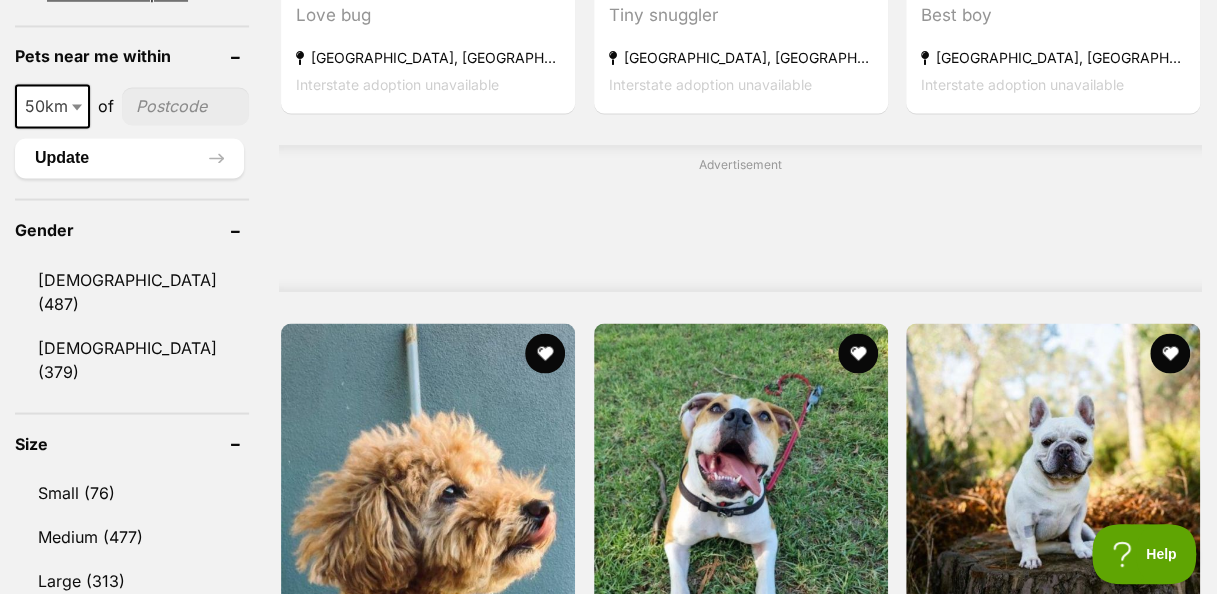 scroll, scrollTop: 1773, scrollLeft: 0, axis: vertical 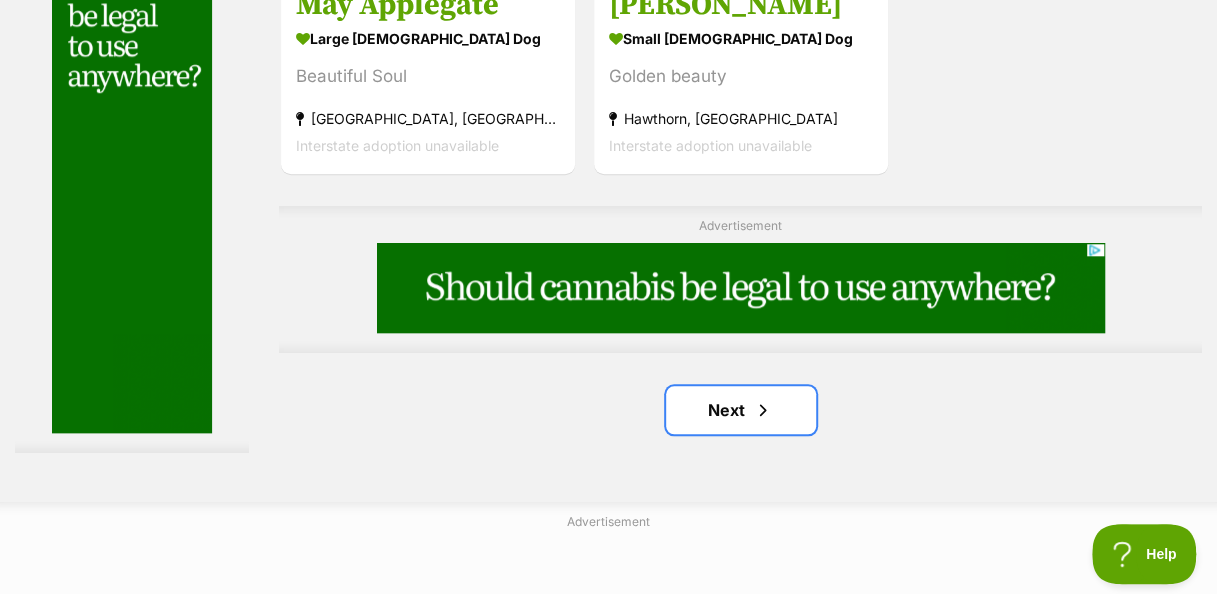 click on "Next" at bounding box center (741, 410) 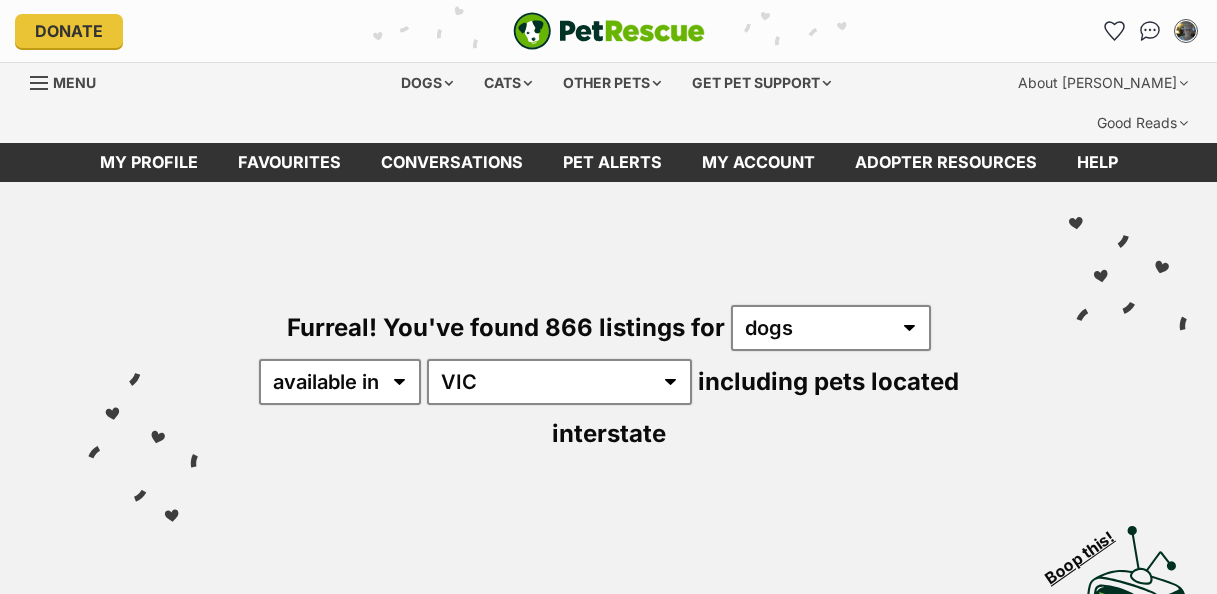 scroll, scrollTop: 0, scrollLeft: 0, axis: both 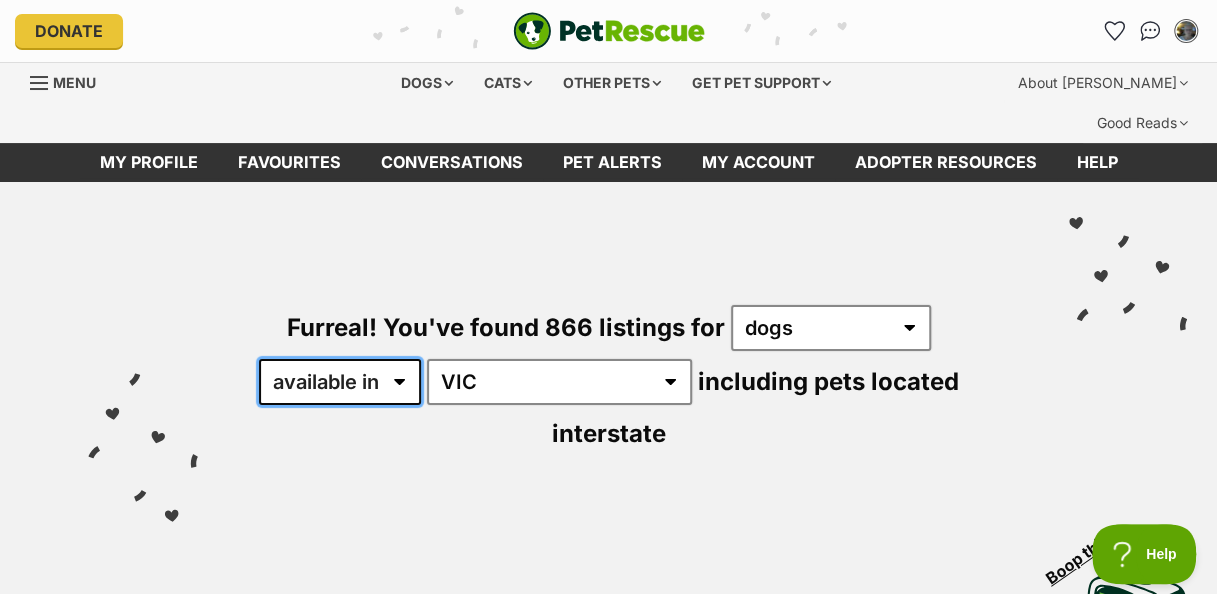 click on "available in
located in" at bounding box center [340, 382] 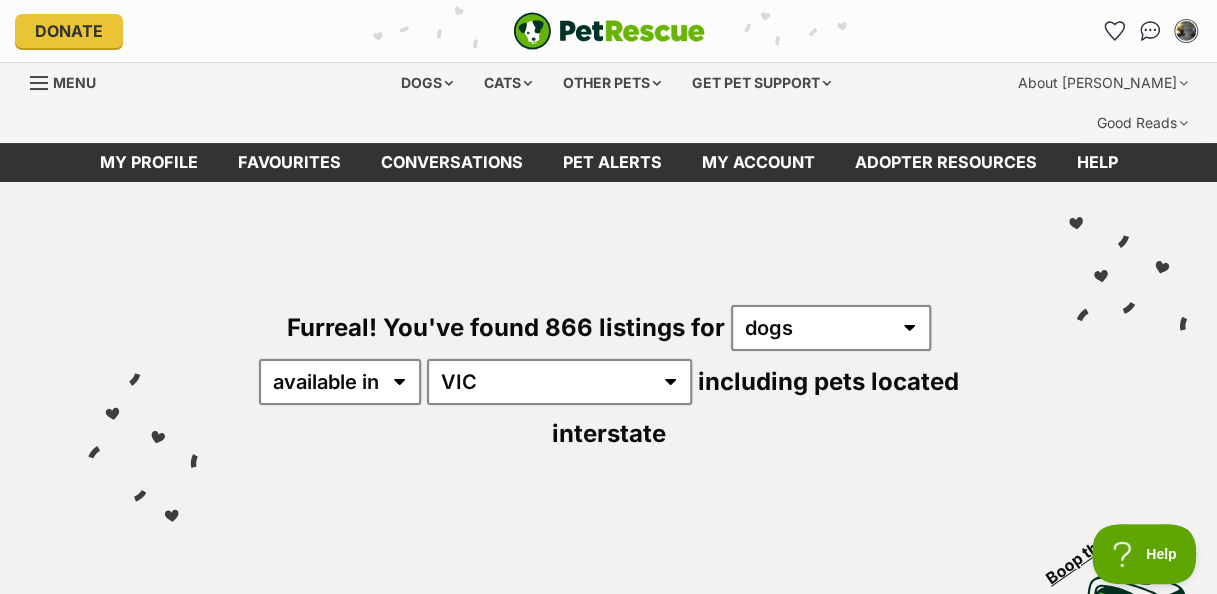 click on "Visit PetRescue TV (external site)
Boop this!" at bounding box center [608, 581] 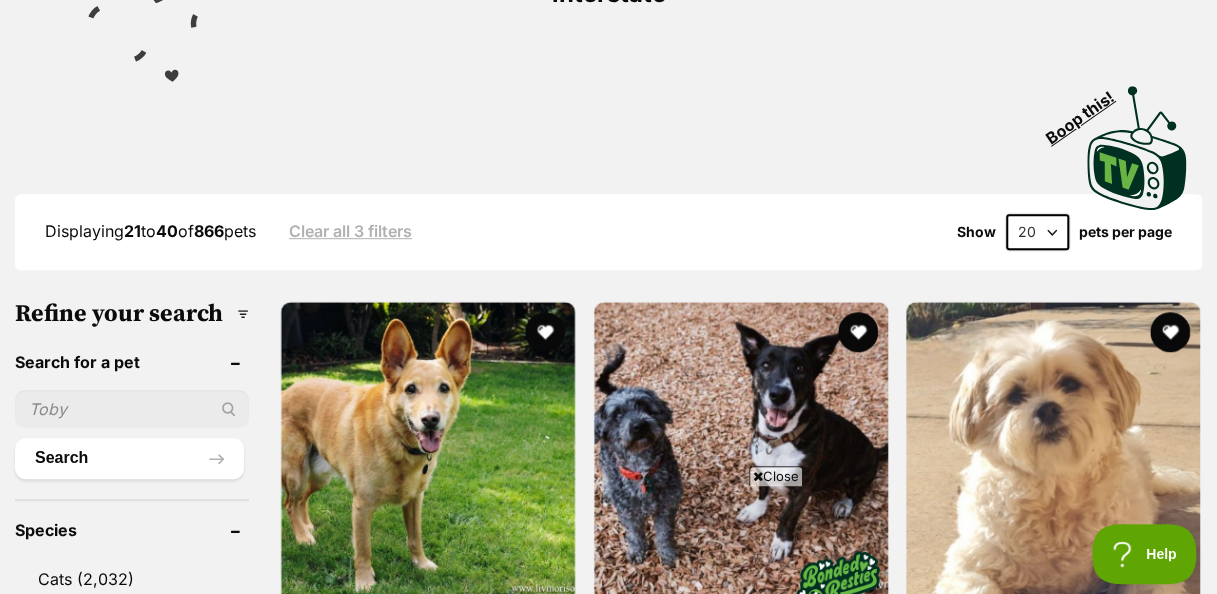 scroll, scrollTop: 480, scrollLeft: 0, axis: vertical 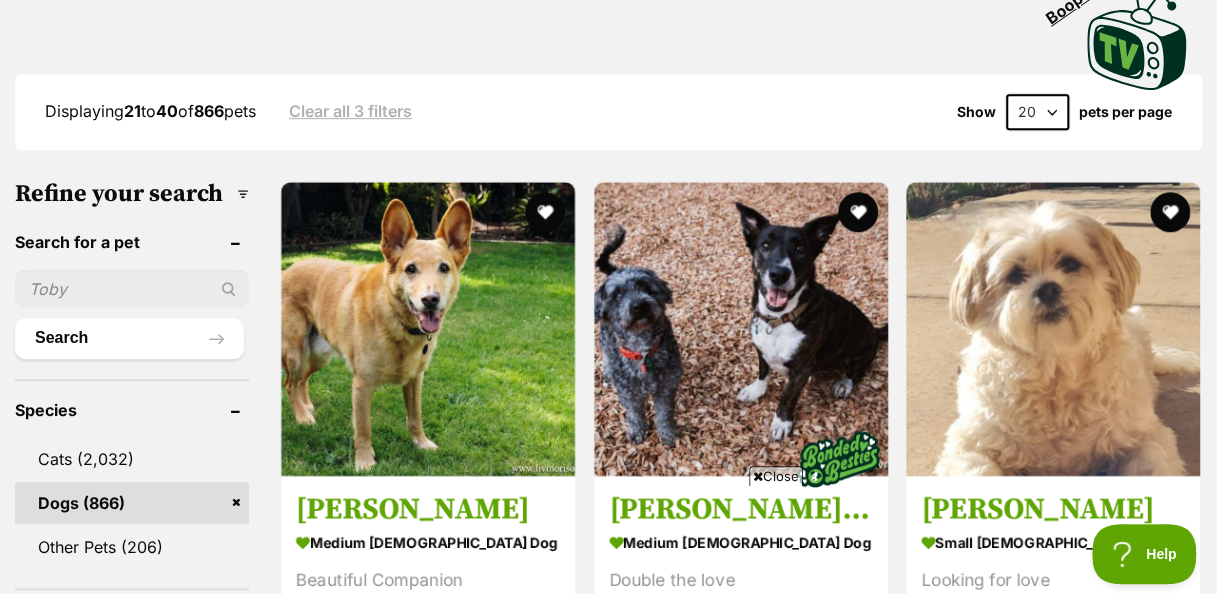 click at bounding box center [741, 329] 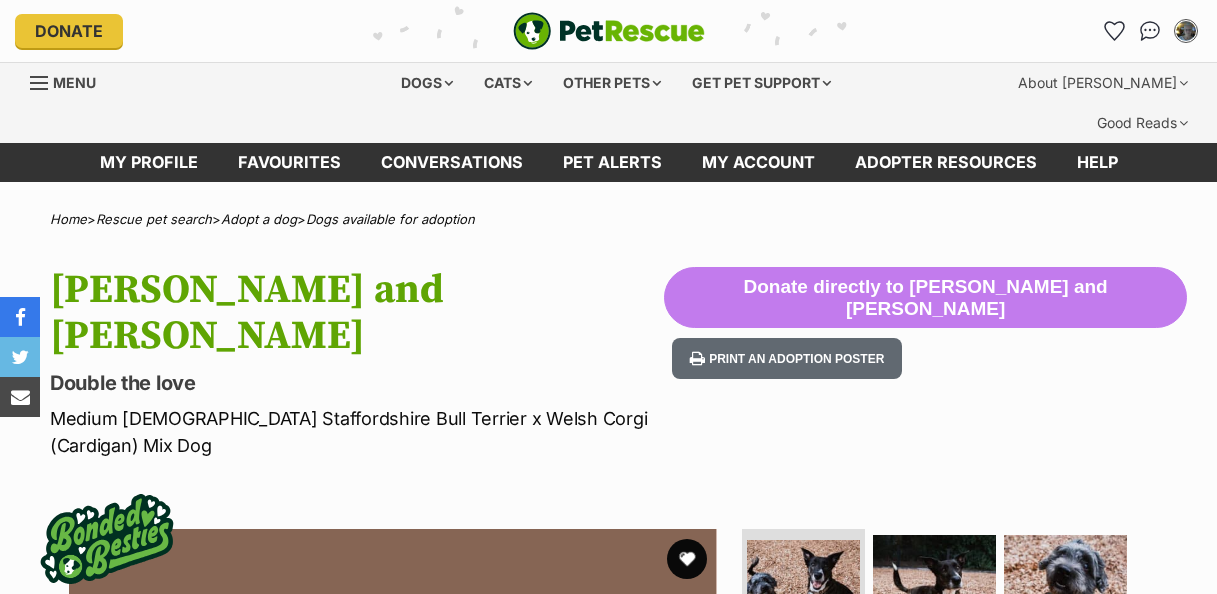 scroll, scrollTop: 0, scrollLeft: 0, axis: both 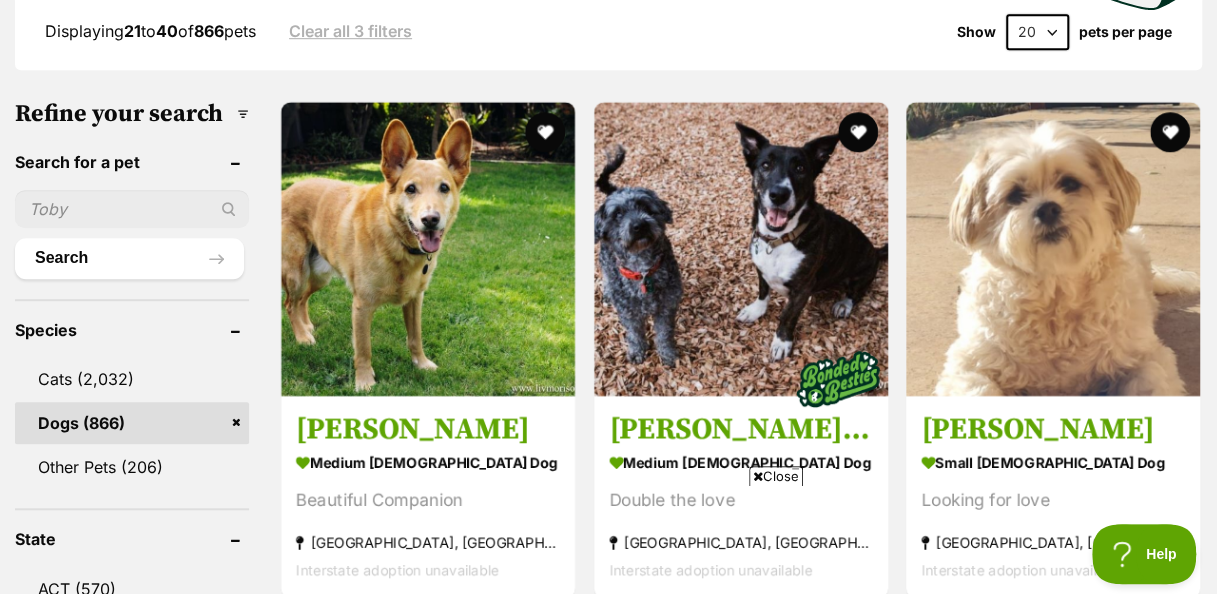 click at bounding box center (758, 476) 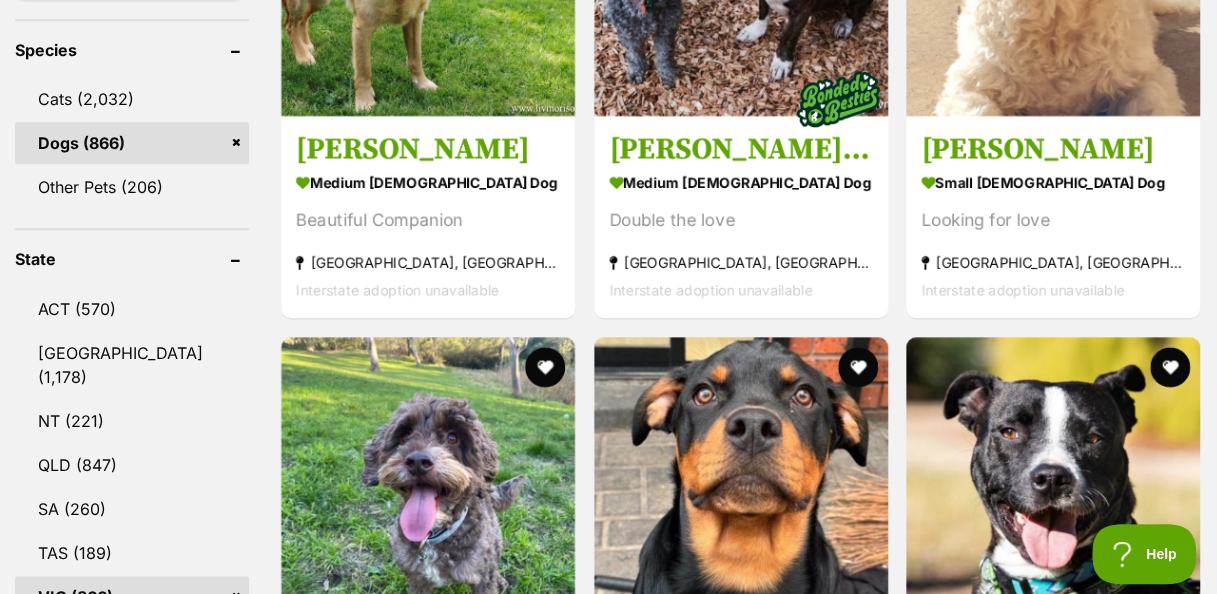 scroll, scrollTop: 986, scrollLeft: 0, axis: vertical 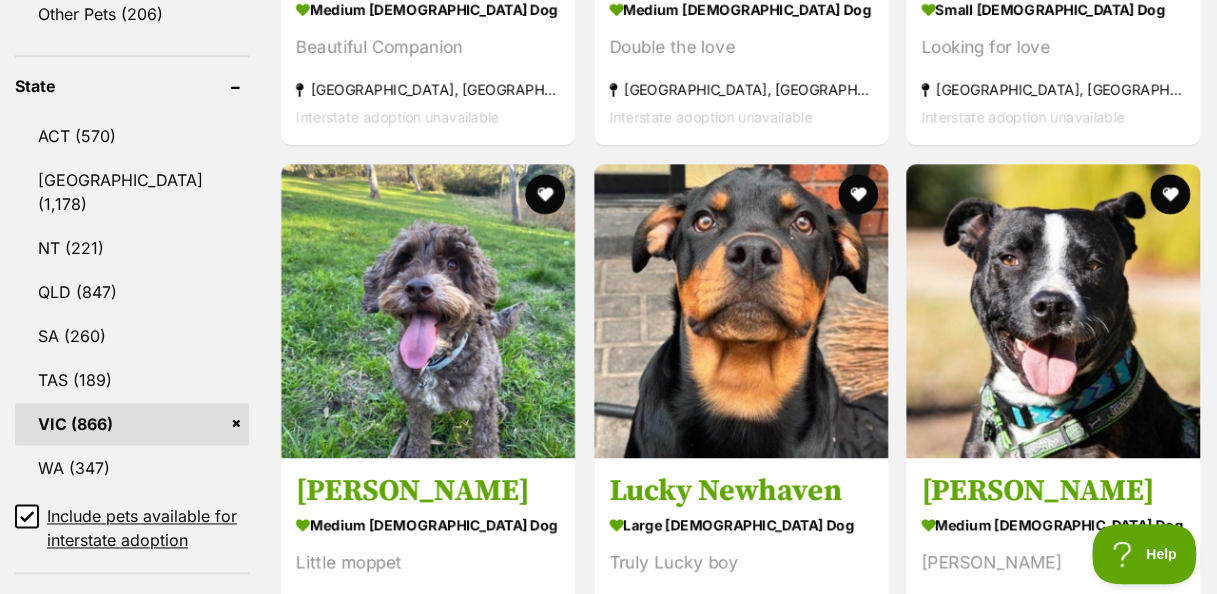 click at bounding box center [428, 311] 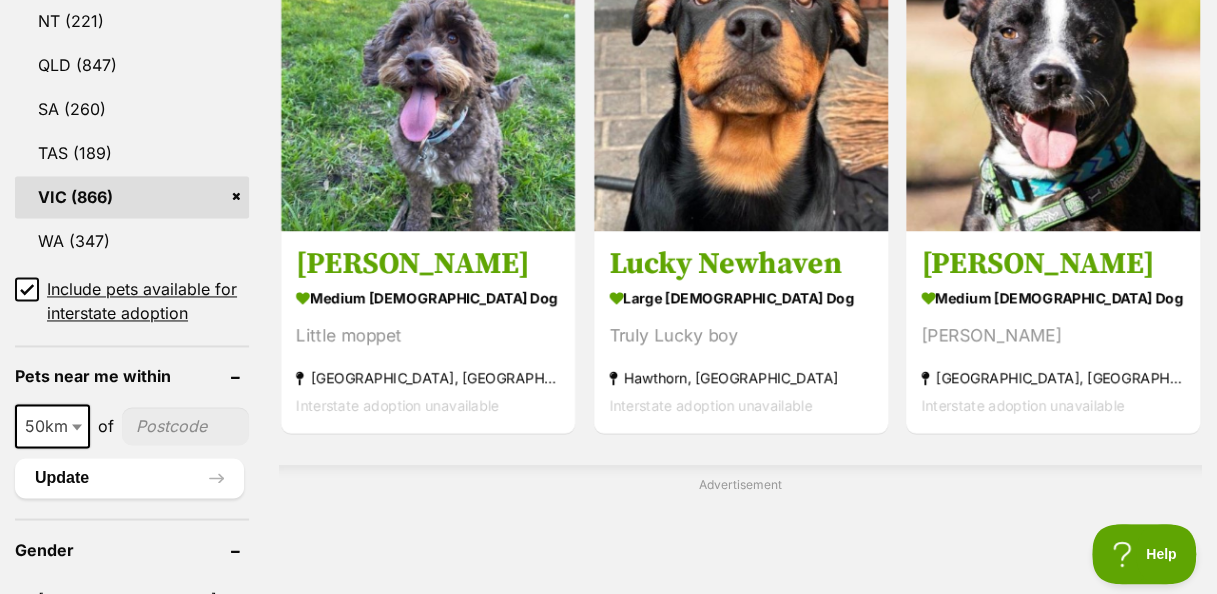 scroll, scrollTop: 1440, scrollLeft: 0, axis: vertical 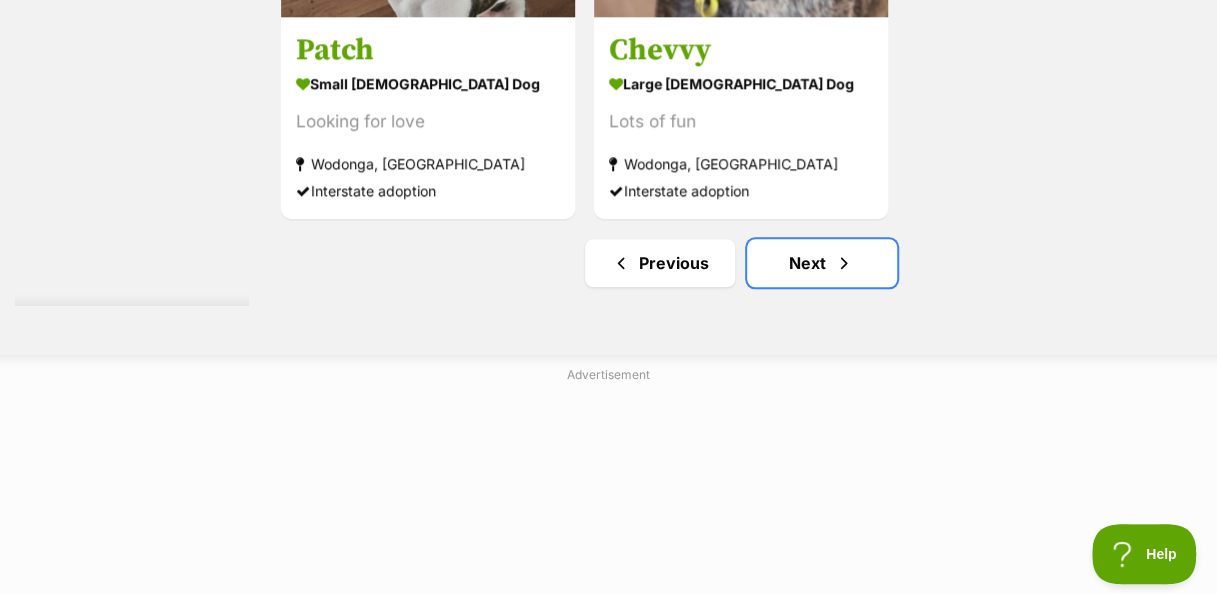 click on "Next" at bounding box center [822, 263] 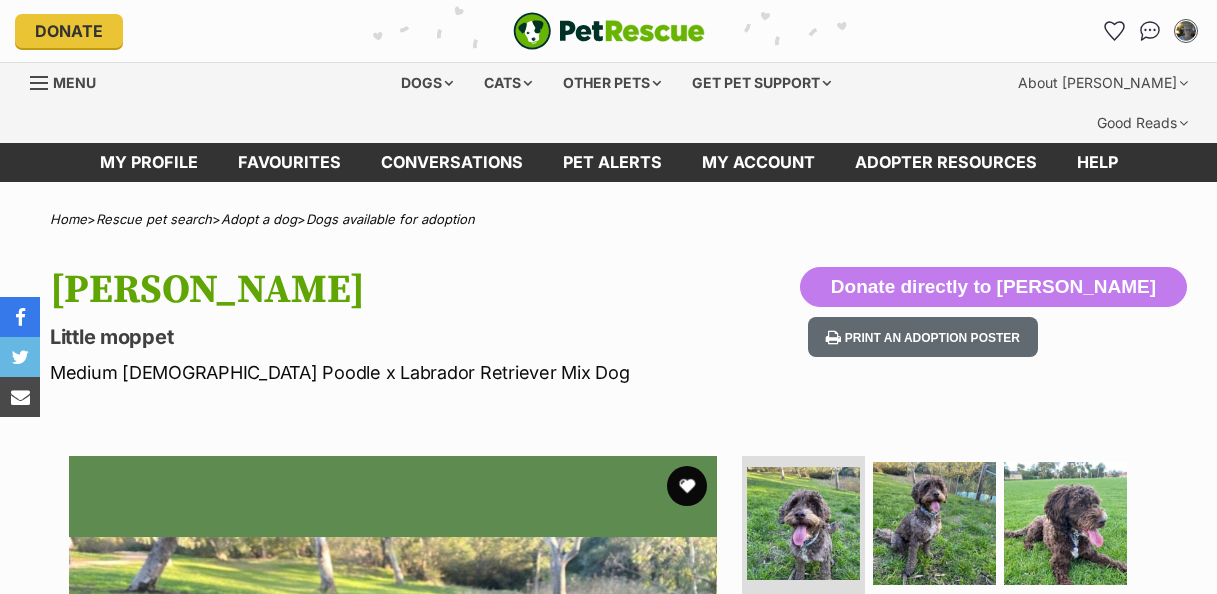 scroll, scrollTop: 0, scrollLeft: 0, axis: both 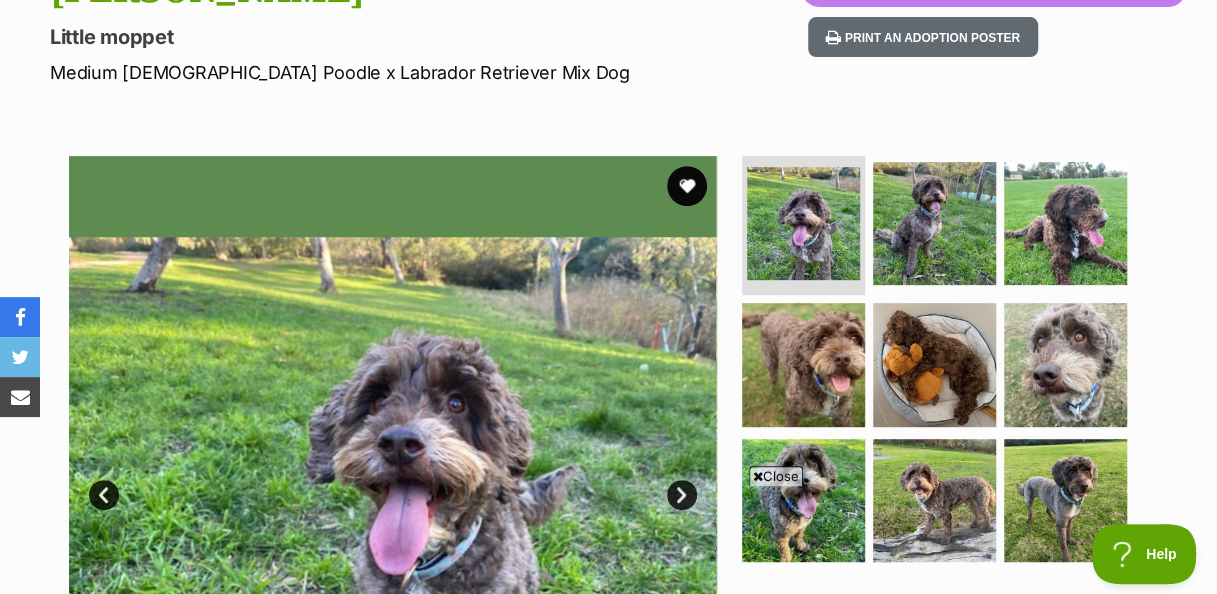 click on "Close" at bounding box center (776, 476) 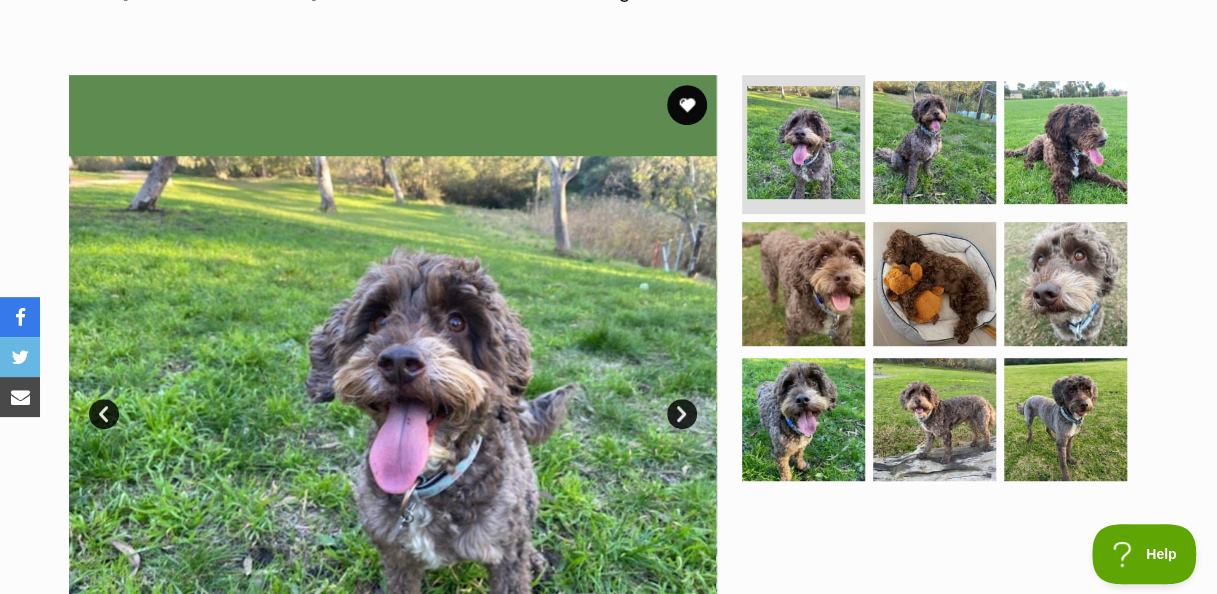 scroll, scrollTop: 420, scrollLeft: 0, axis: vertical 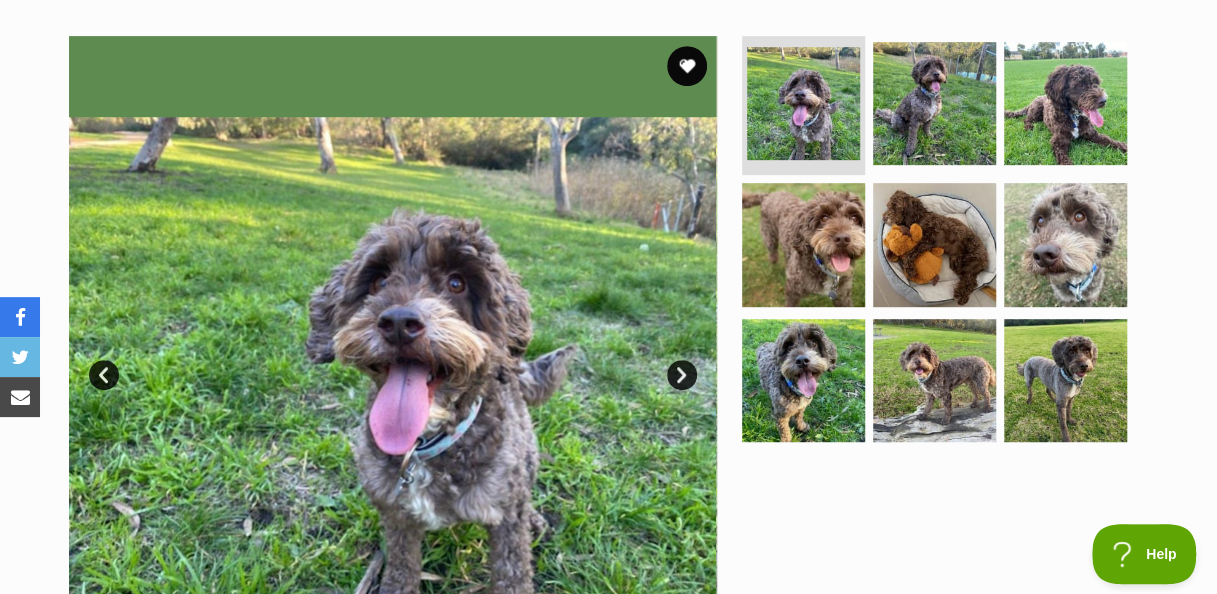 click on "Next" at bounding box center (682, 375) 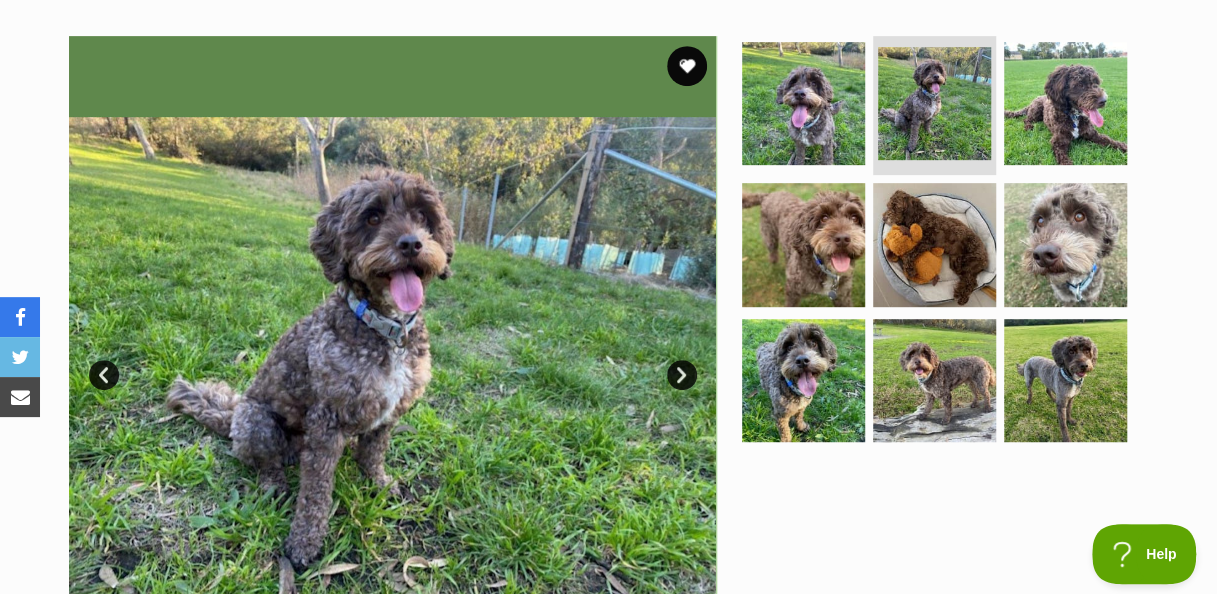 click on "Next" at bounding box center [682, 375] 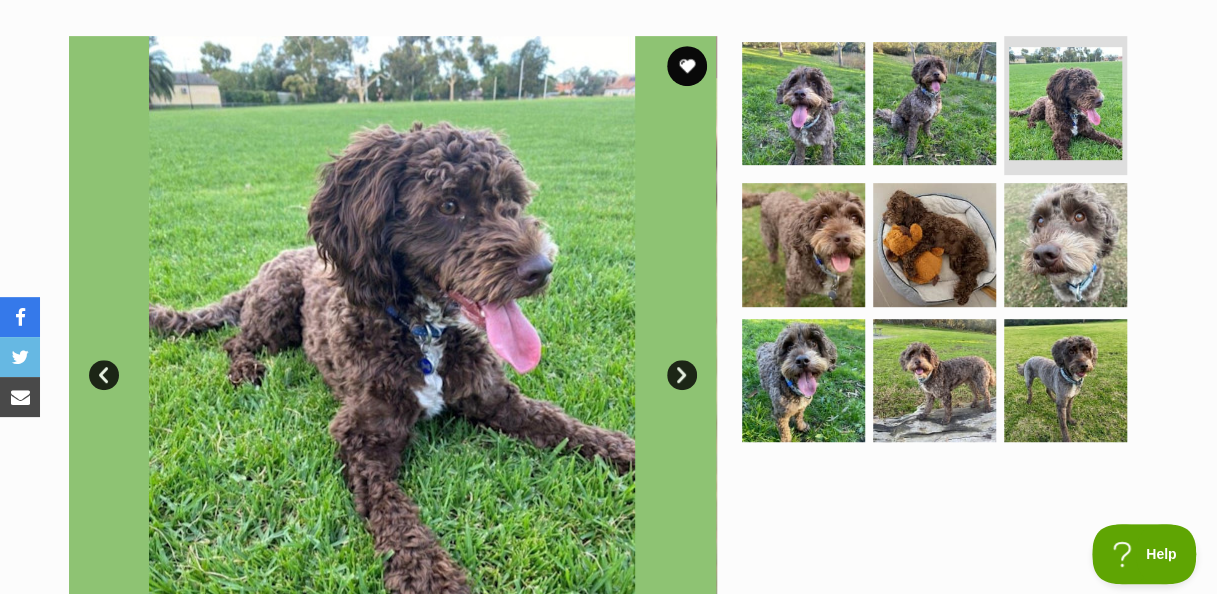 click on "Next" at bounding box center [682, 375] 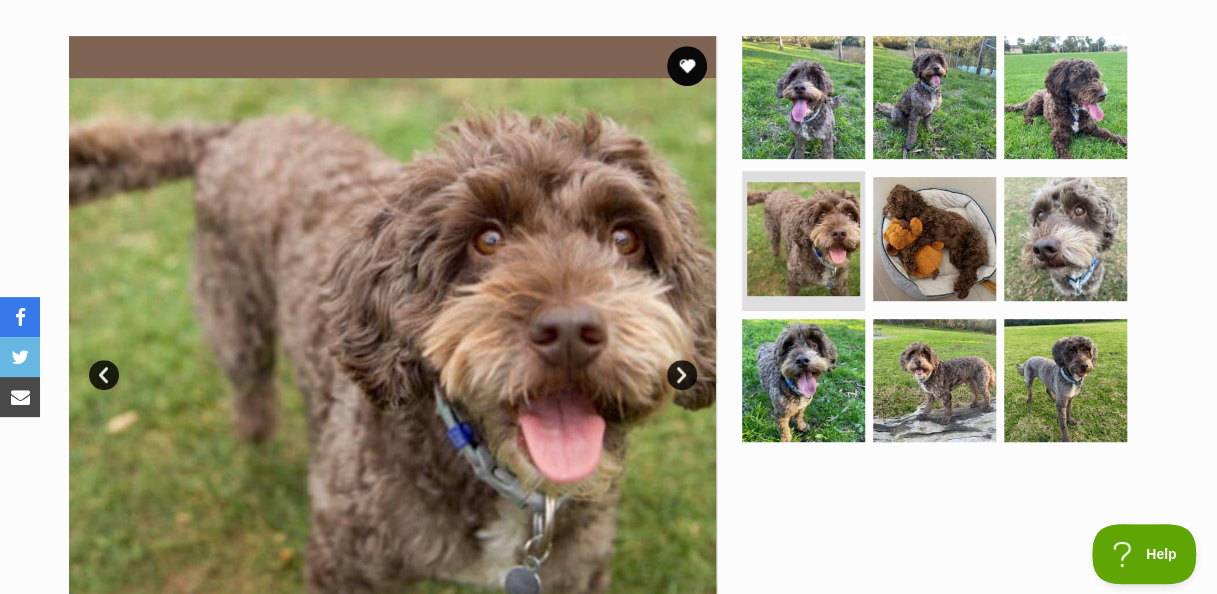 click on "Next" at bounding box center [682, 375] 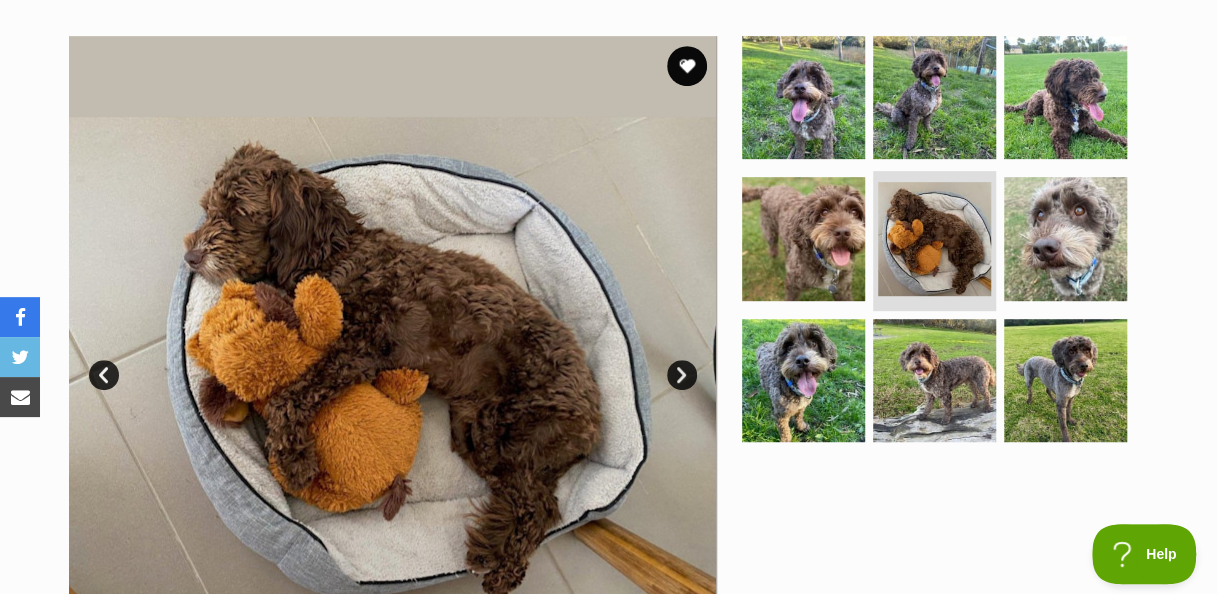 click on "Next" at bounding box center [682, 375] 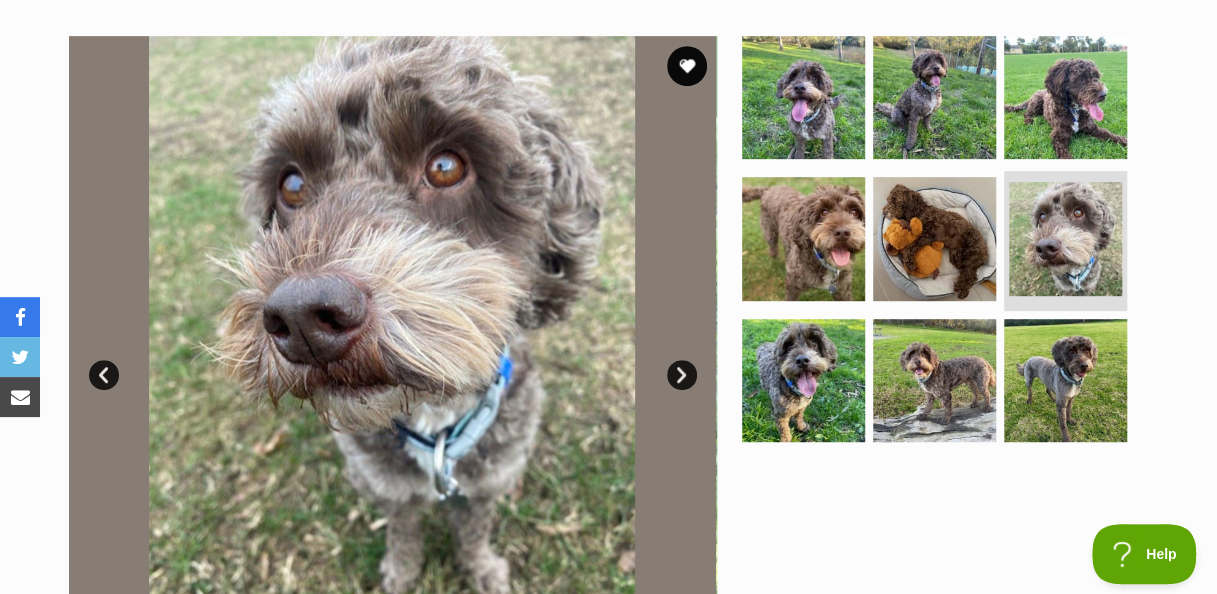 click on "Next" at bounding box center [682, 375] 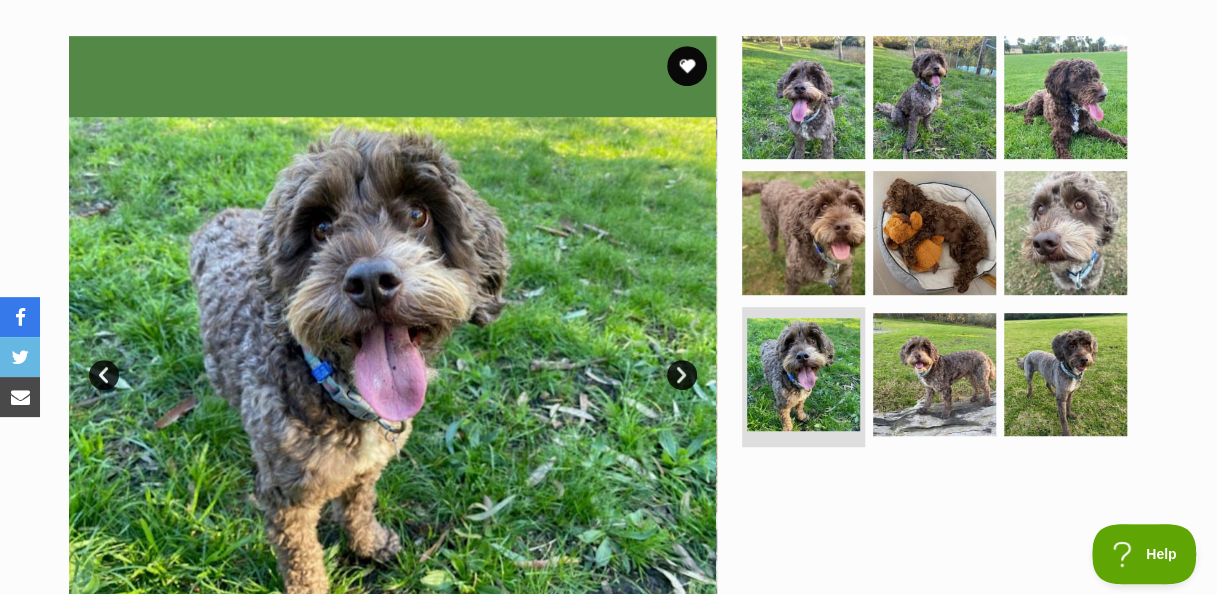click on "Next" at bounding box center (682, 375) 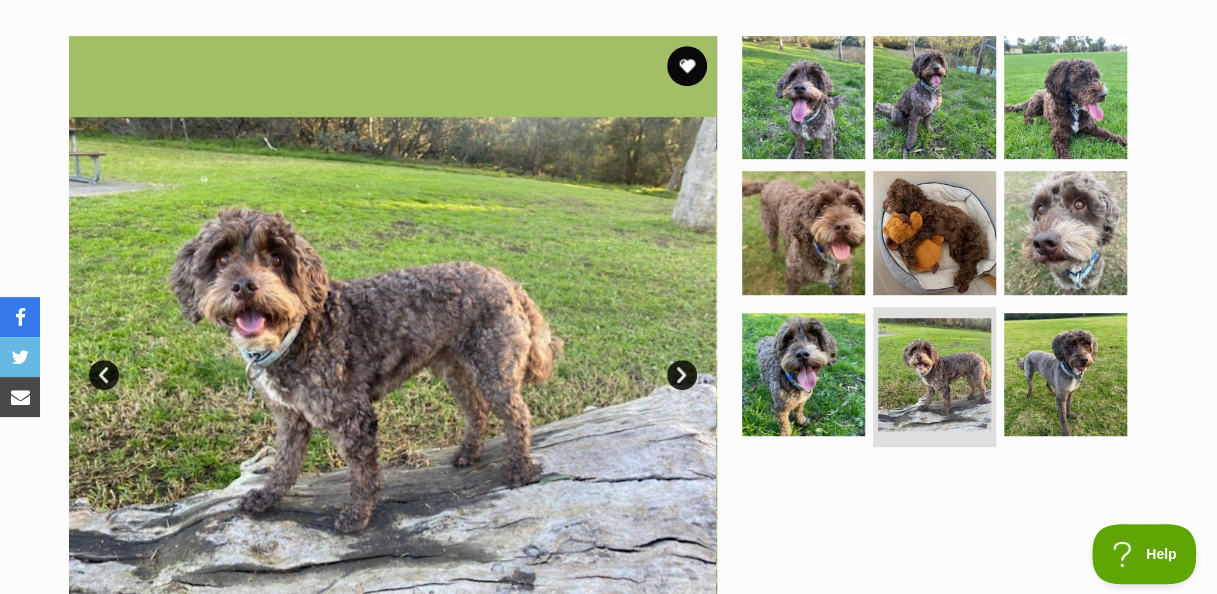 click on "Next" at bounding box center [682, 375] 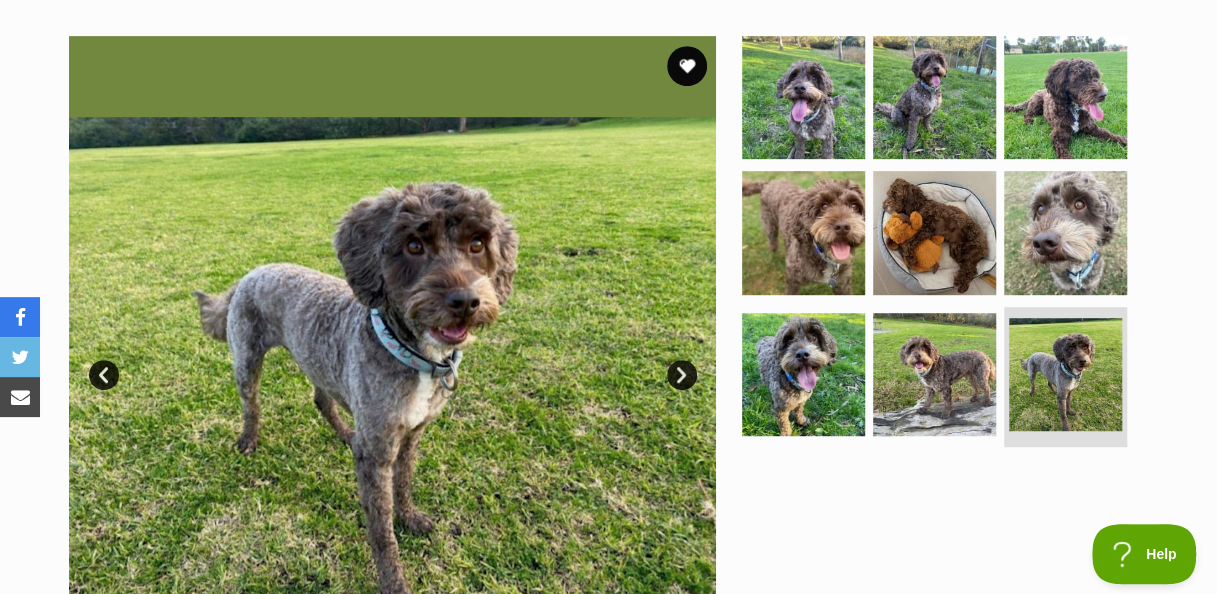 click on "Next" at bounding box center [682, 375] 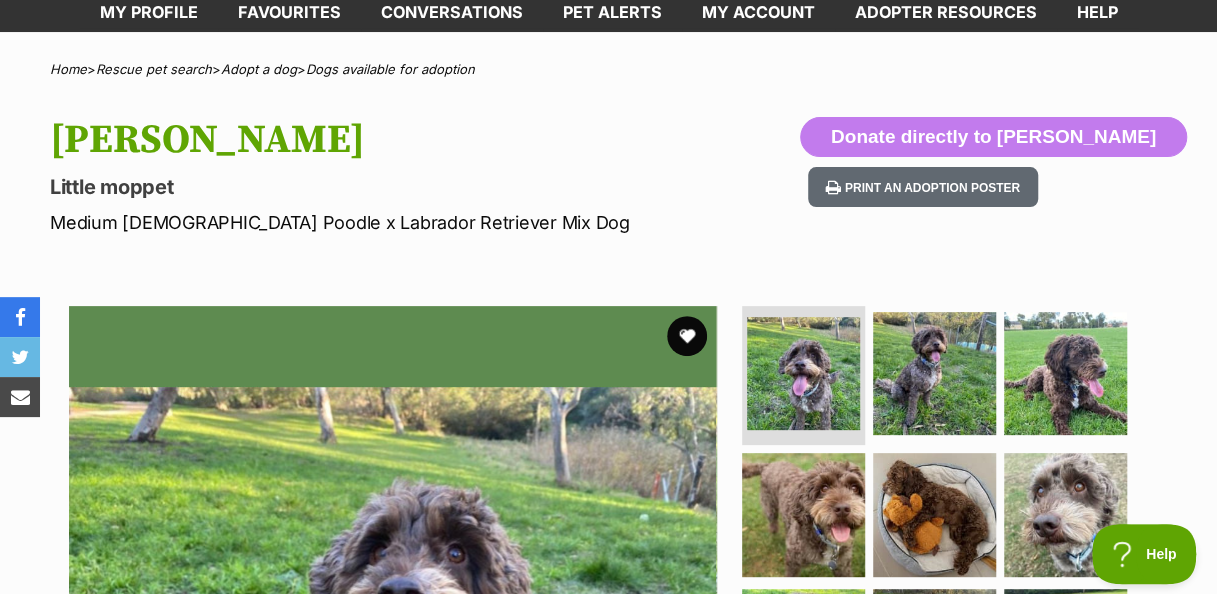scroll, scrollTop: 186, scrollLeft: 0, axis: vertical 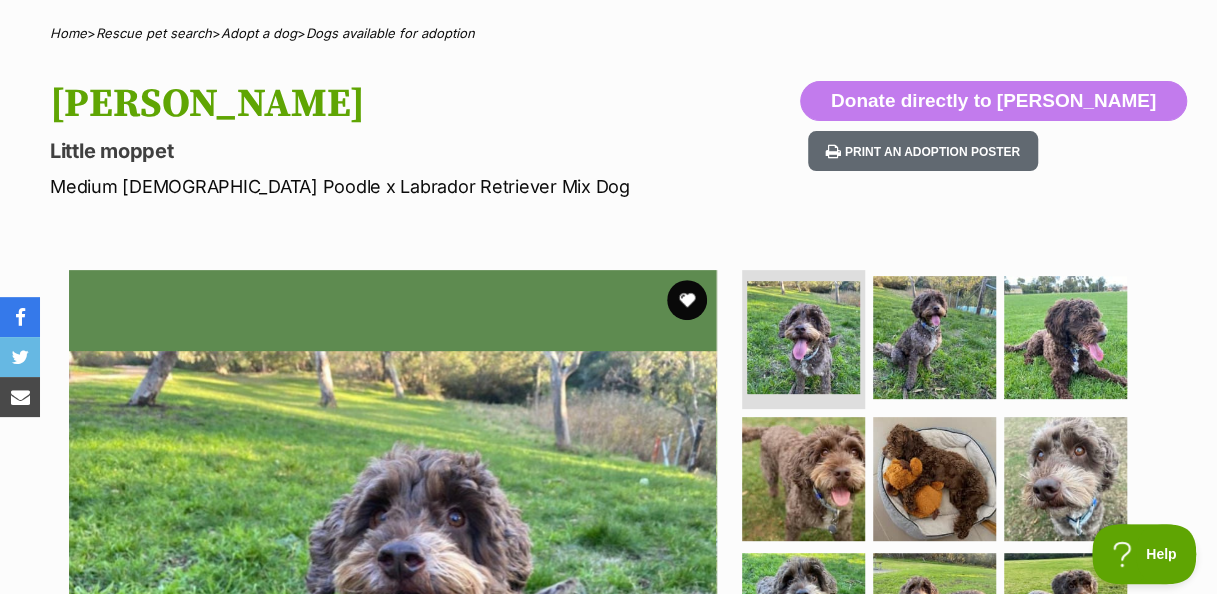 click at bounding box center [687, 300] 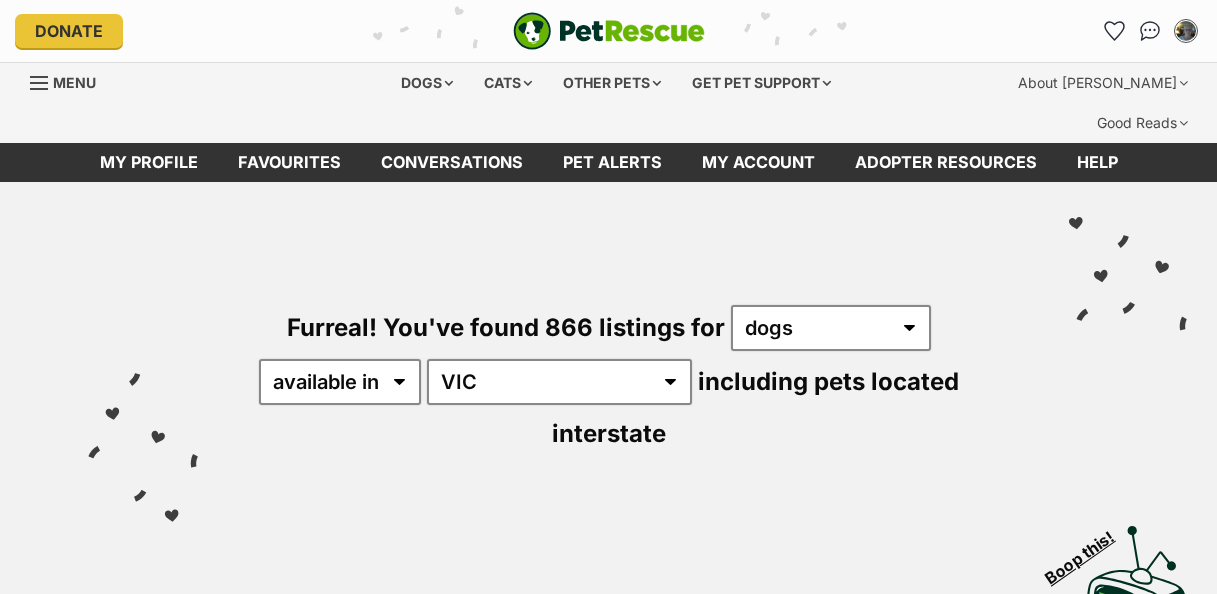 scroll, scrollTop: 0, scrollLeft: 0, axis: both 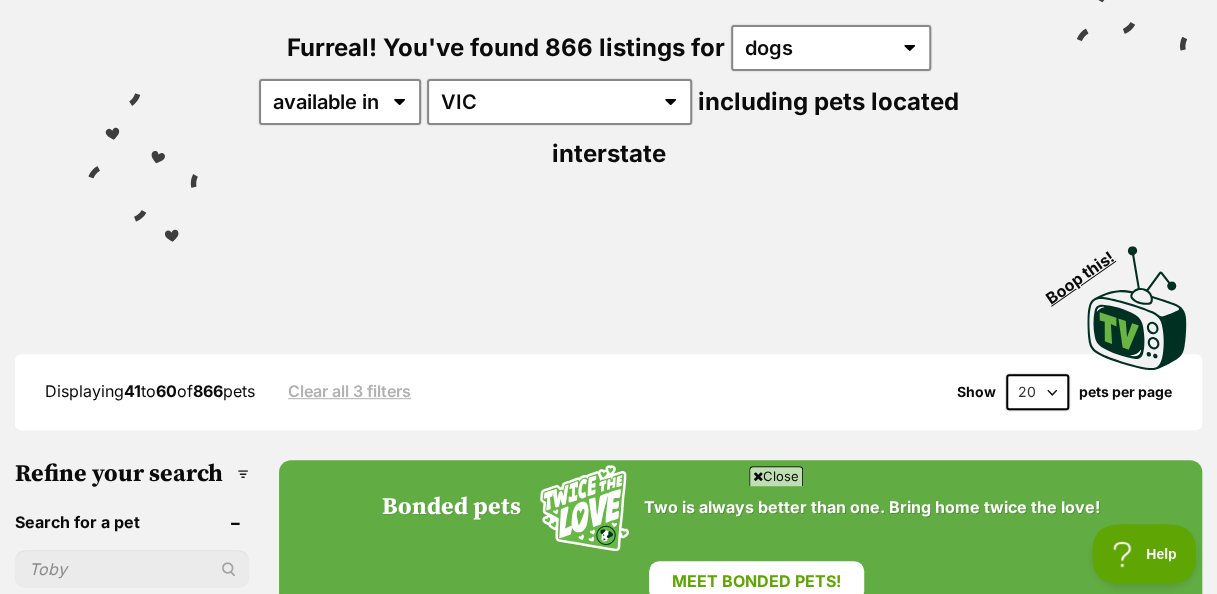 click on "Close" at bounding box center [776, 476] 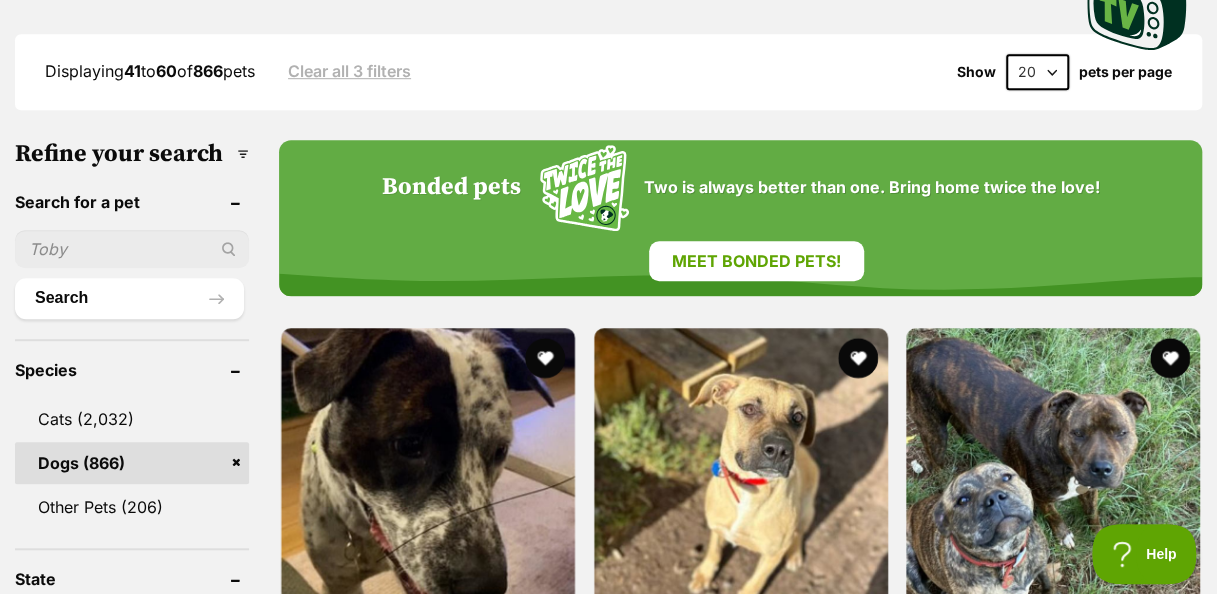 scroll, scrollTop: 640, scrollLeft: 0, axis: vertical 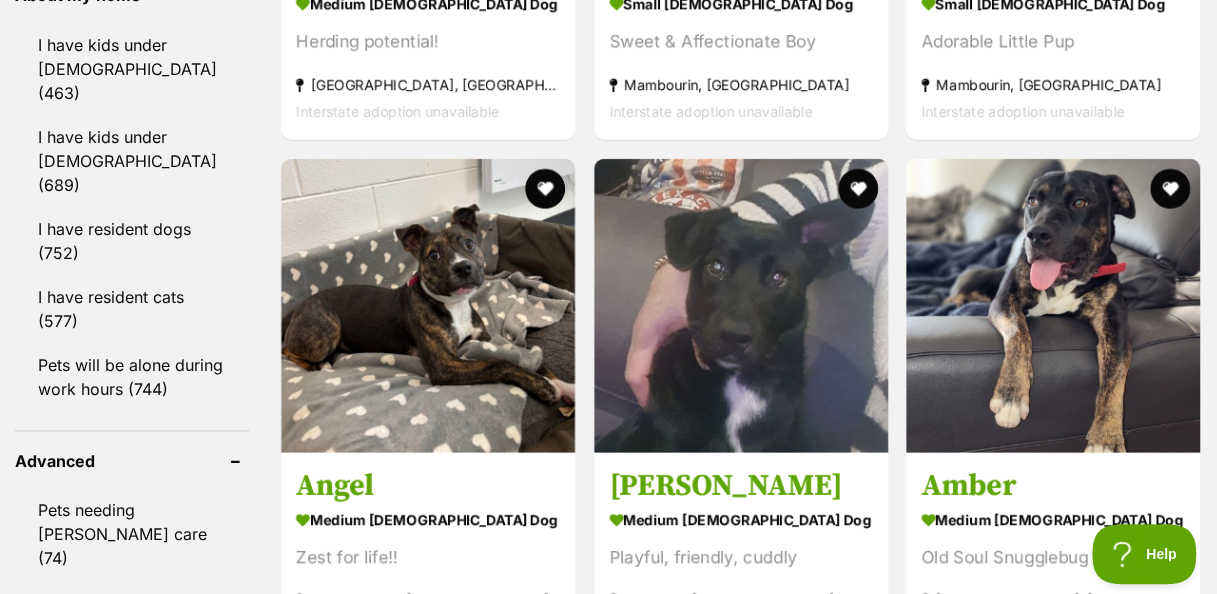 click at bounding box center [741, 306] 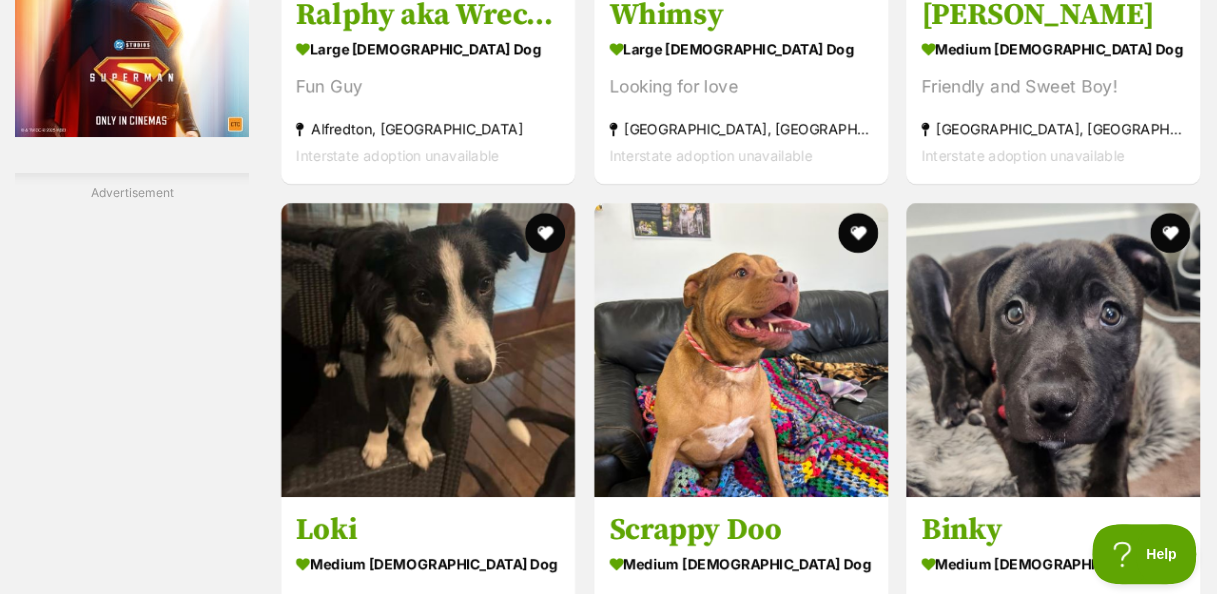 scroll, scrollTop: 3720, scrollLeft: 0, axis: vertical 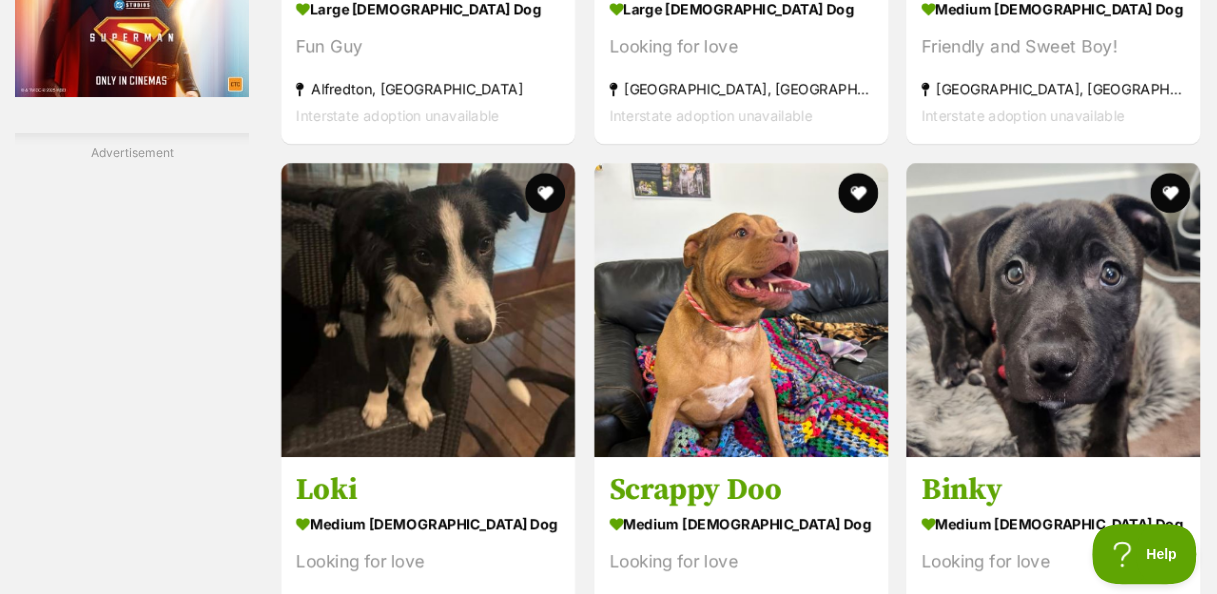 click at bounding box center (1053, 310) 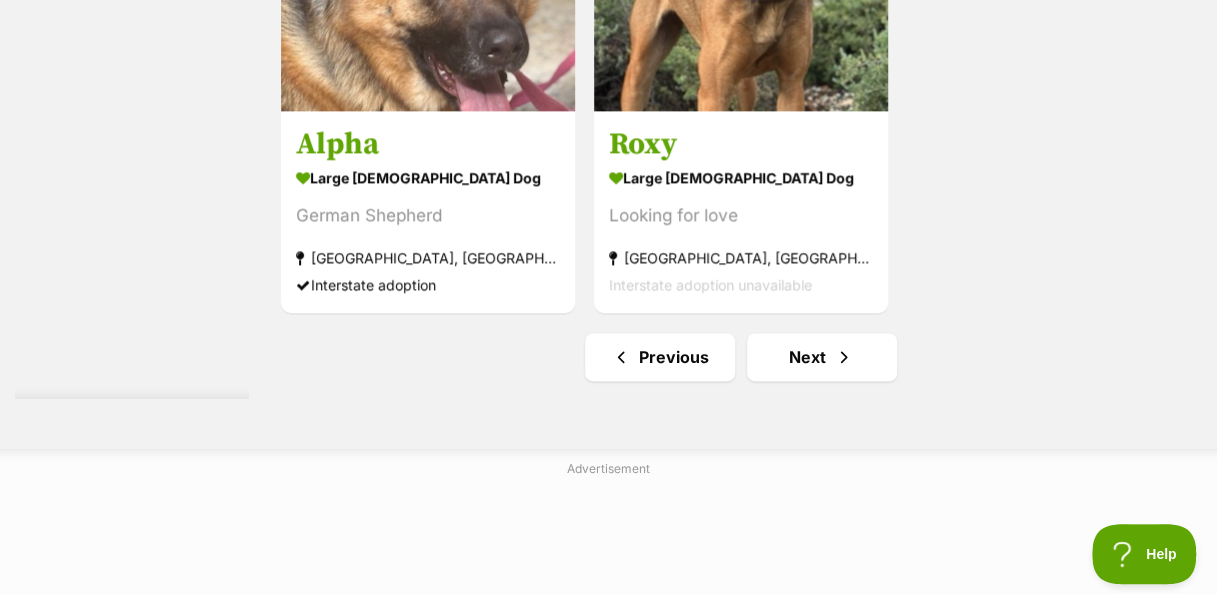 scroll, scrollTop: 4813, scrollLeft: 0, axis: vertical 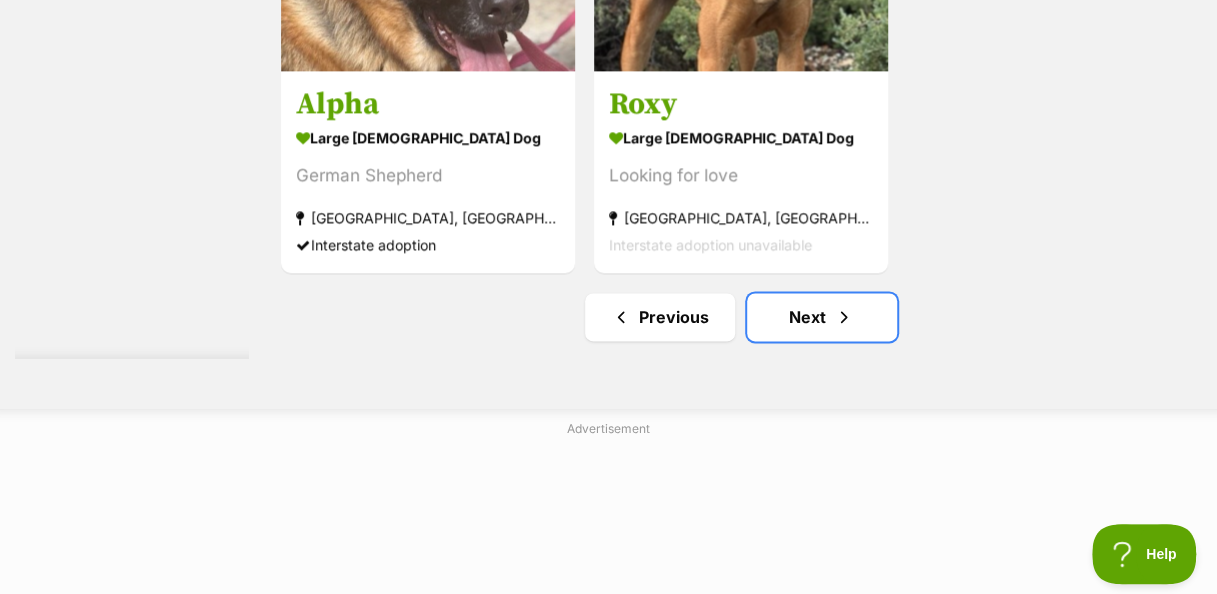 click on "Next" at bounding box center [822, 317] 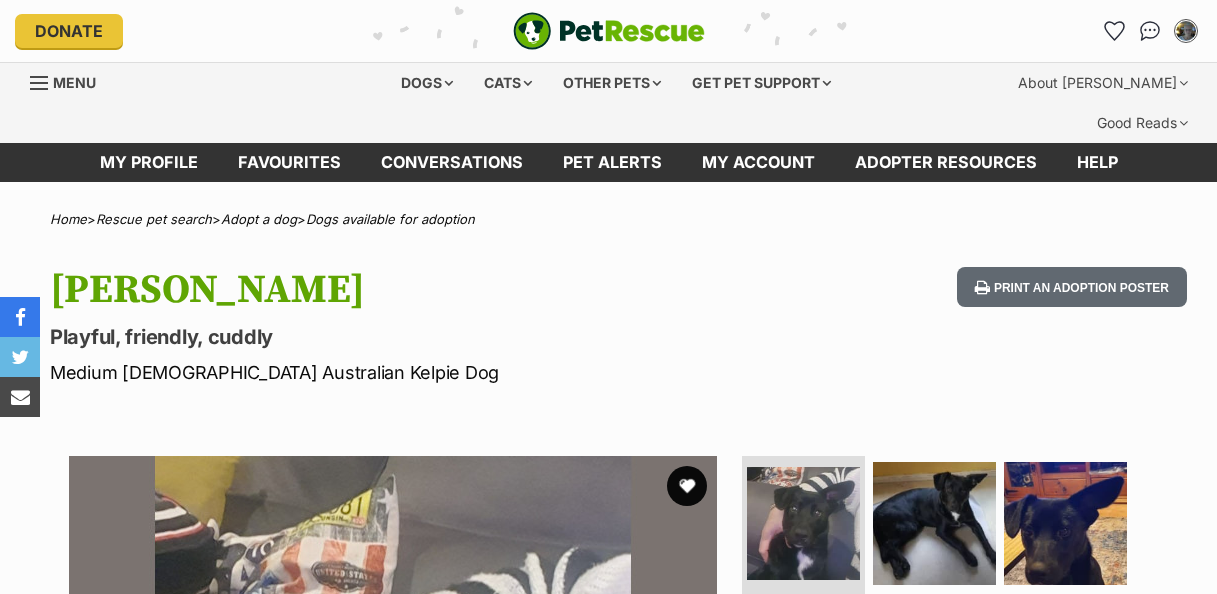 scroll, scrollTop: 0, scrollLeft: 0, axis: both 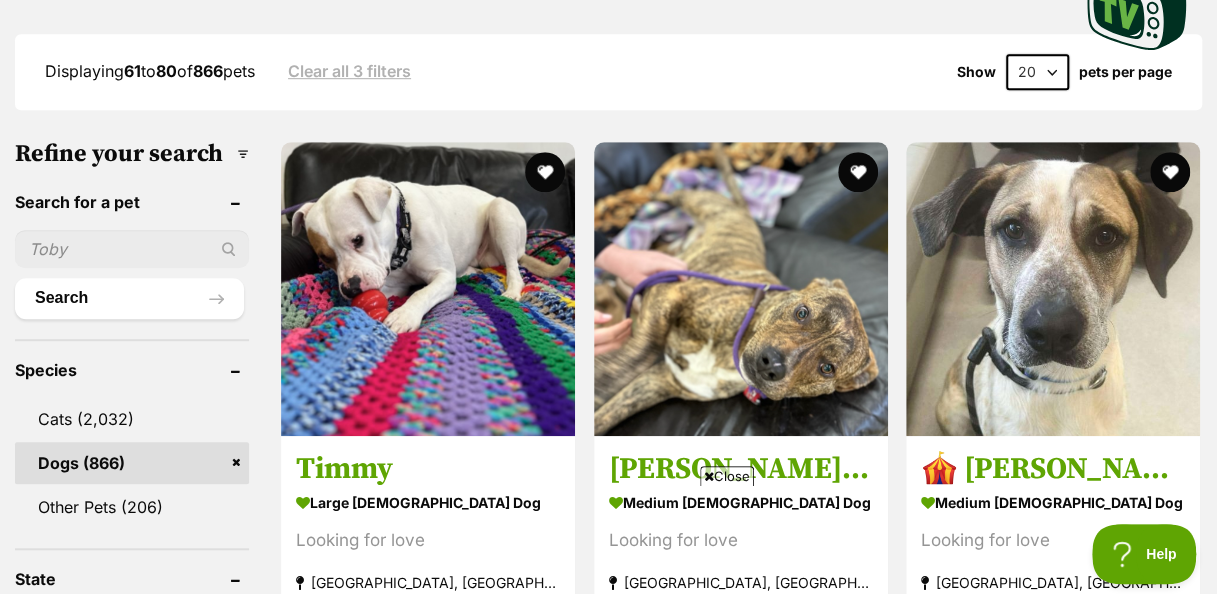 click at bounding box center [428, 289] 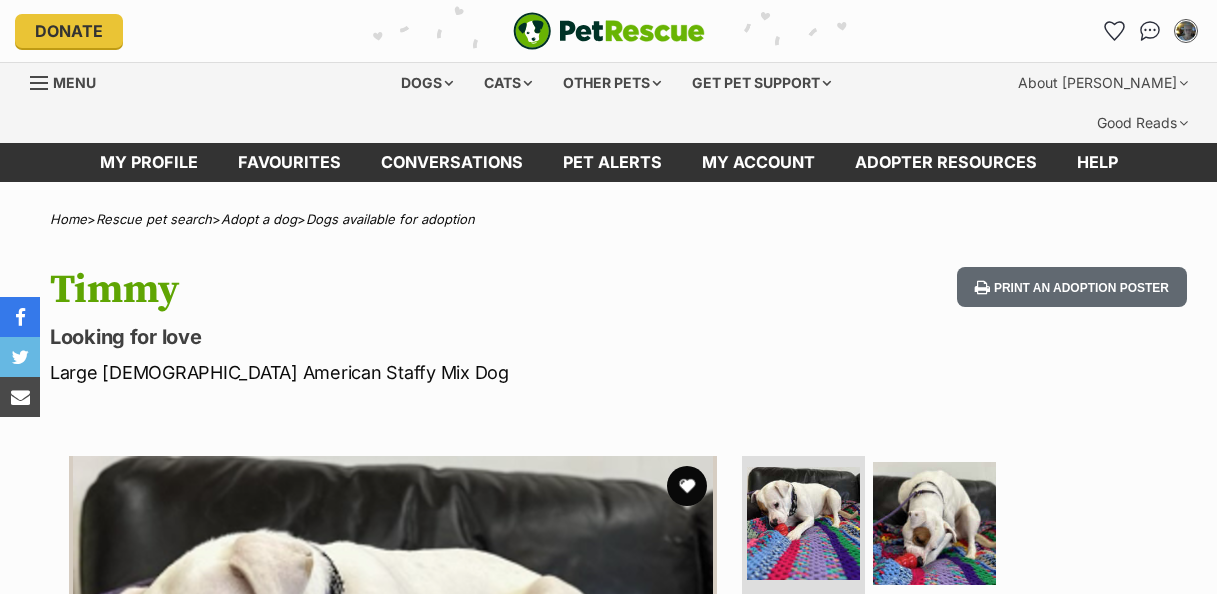 scroll, scrollTop: 0, scrollLeft: 0, axis: both 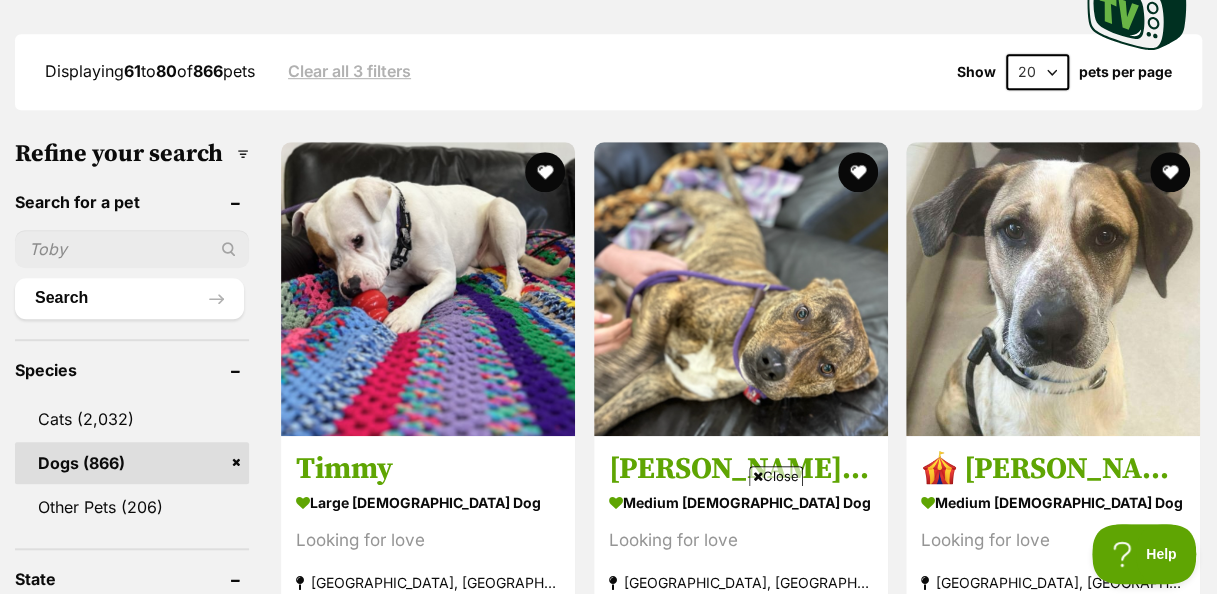 click on "Close" at bounding box center (776, 476) 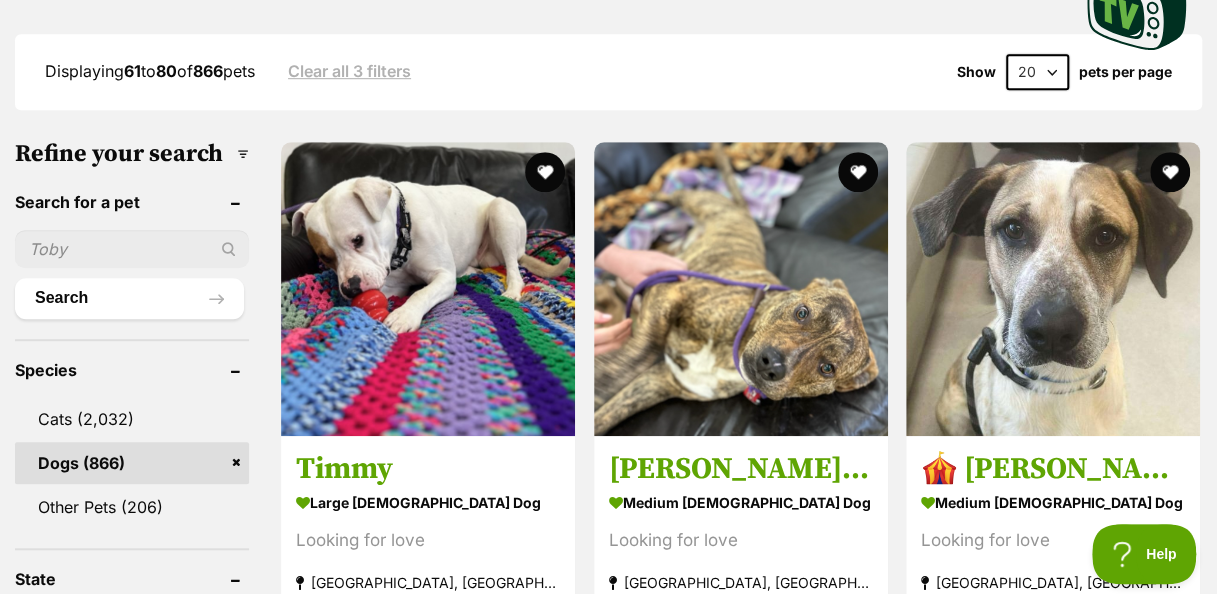 click at bounding box center [1053, 289] 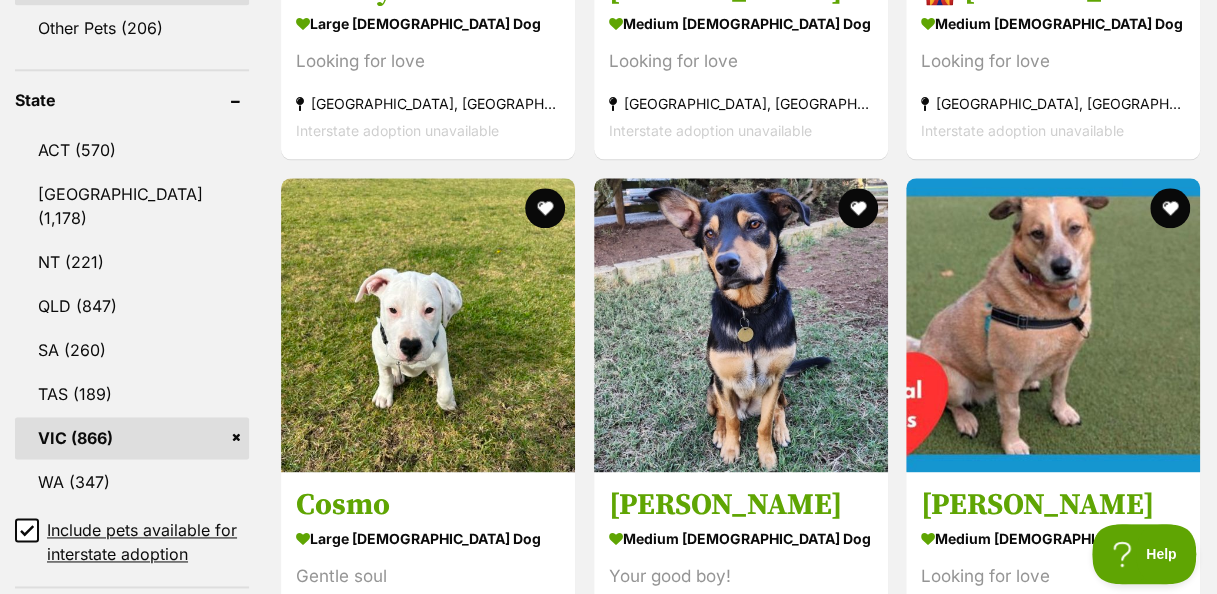 scroll, scrollTop: 1093, scrollLeft: 0, axis: vertical 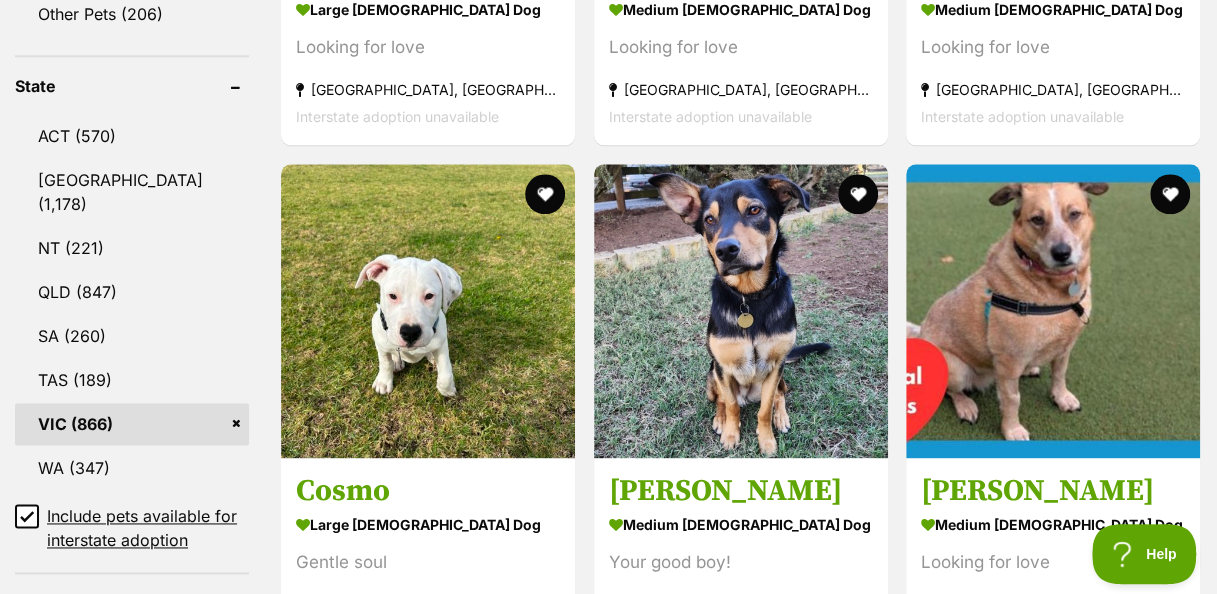 click at bounding box center [741, 311] 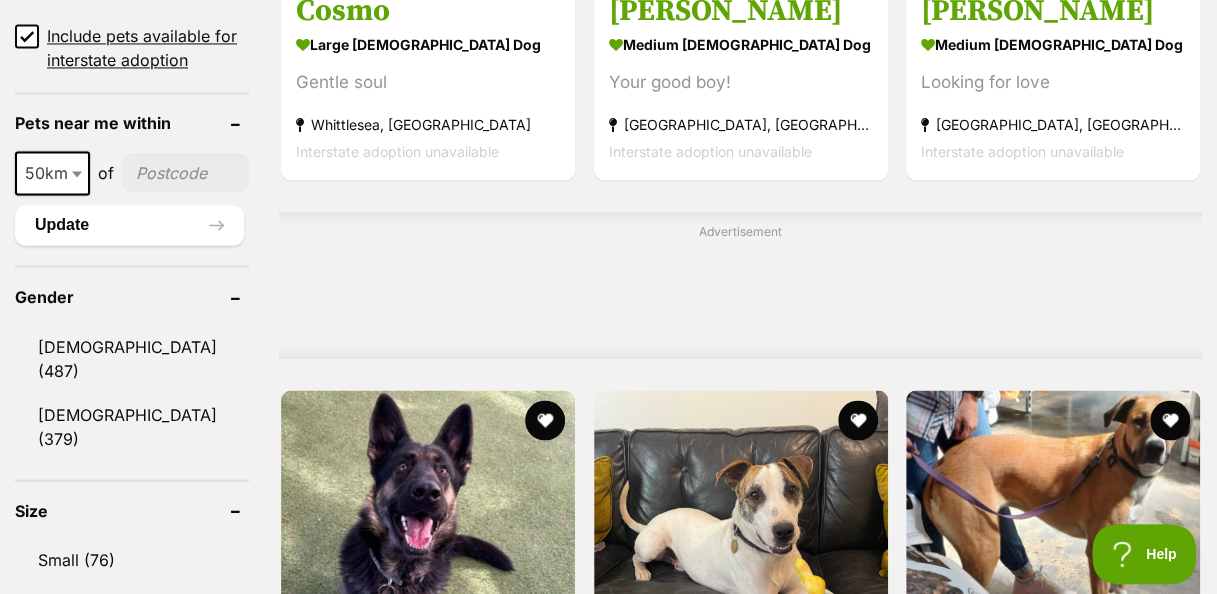 scroll, scrollTop: 1666, scrollLeft: 0, axis: vertical 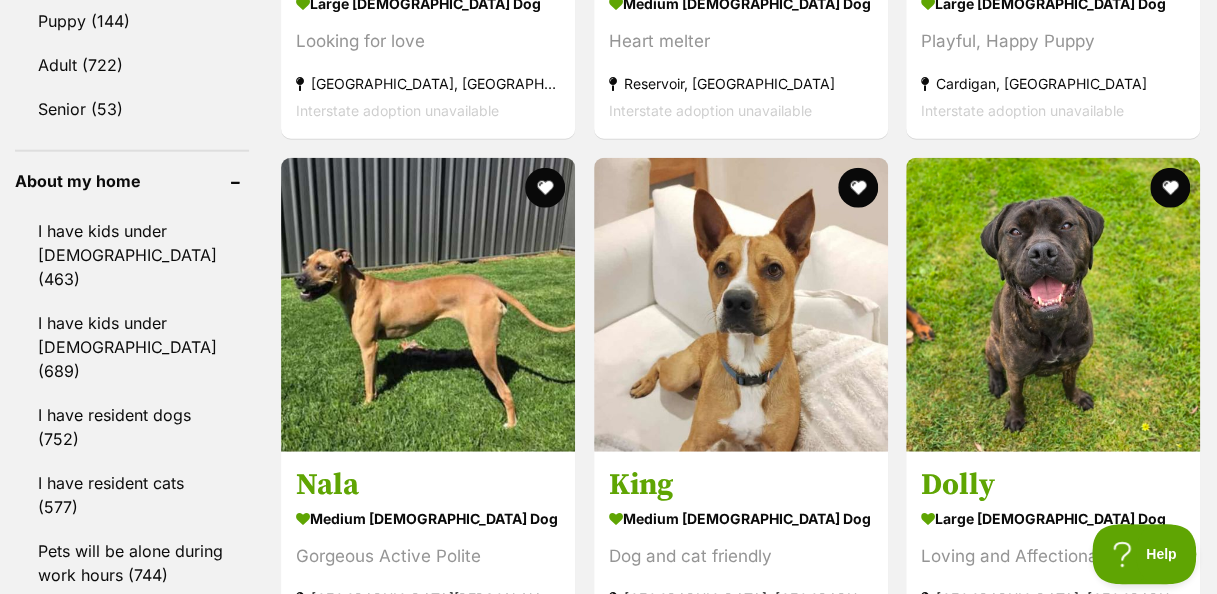 click at bounding box center (741, 305) 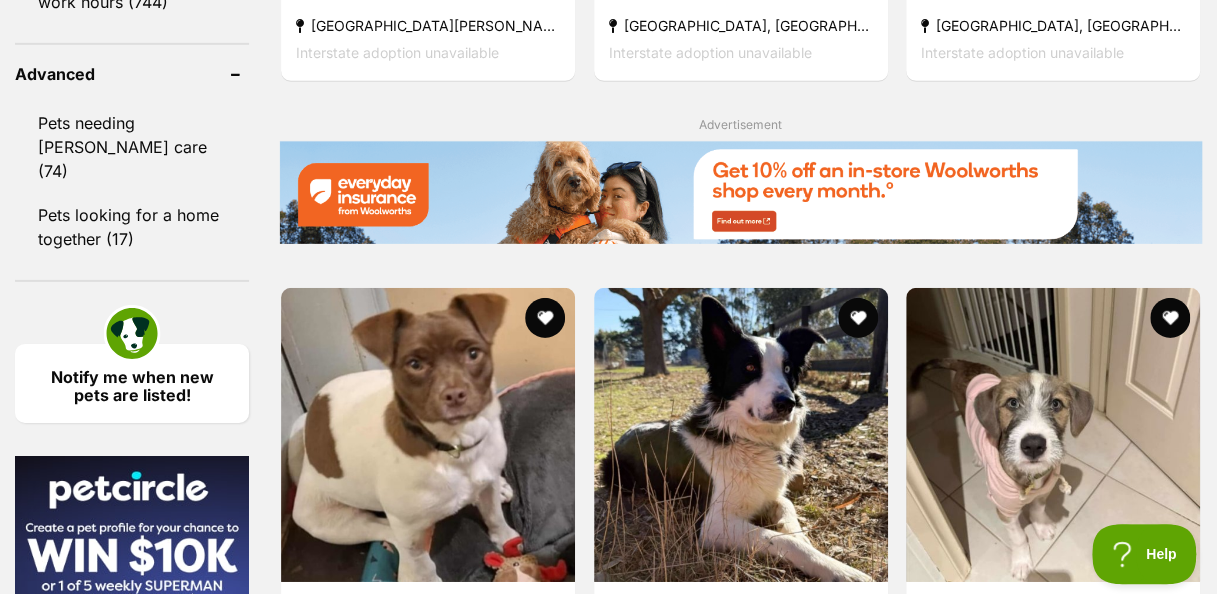 scroll, scrollTop: 3000, scrollLeft: 0, axis: vertical 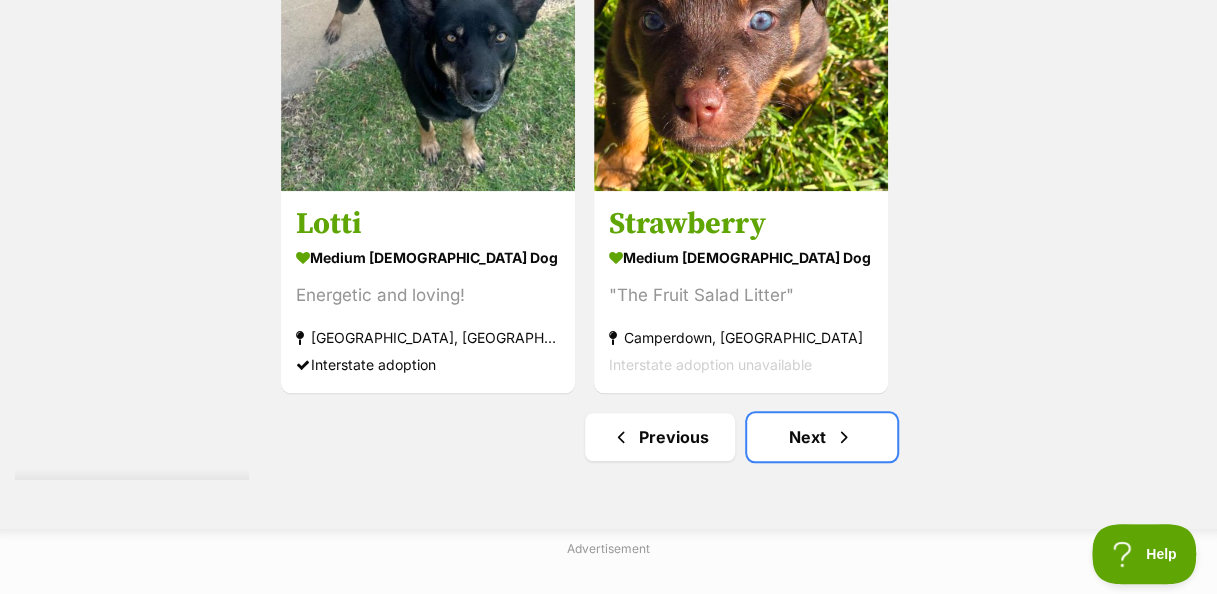 click on "Next" at bounding box center [822, 437] 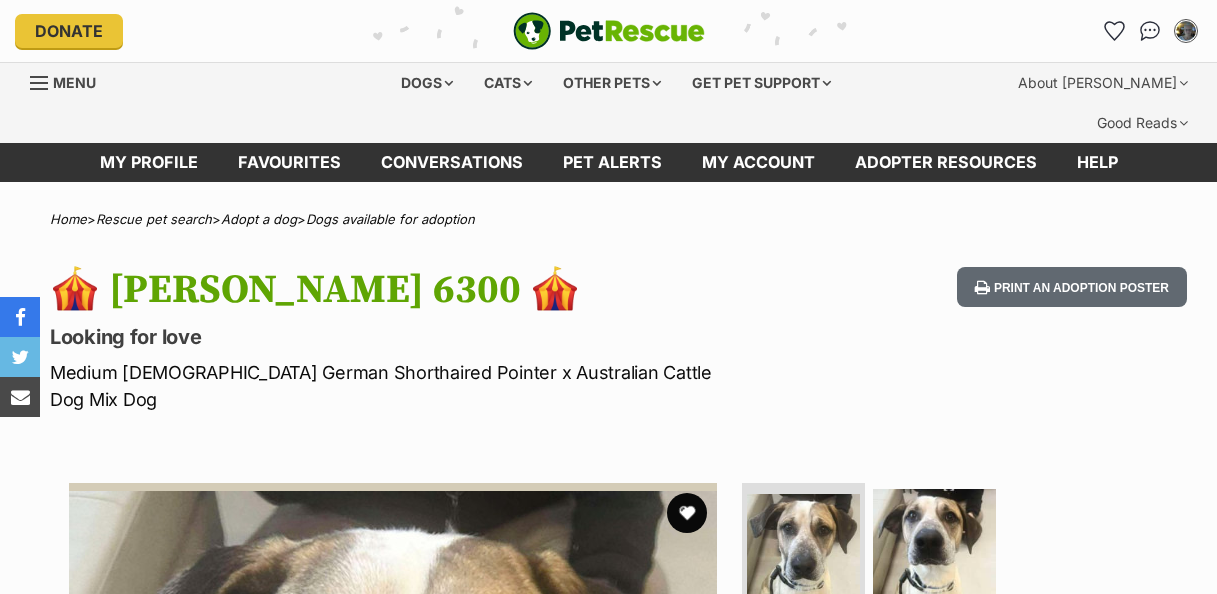 scroll, scrollTop: 0, scrollLeft: 0, axis: both 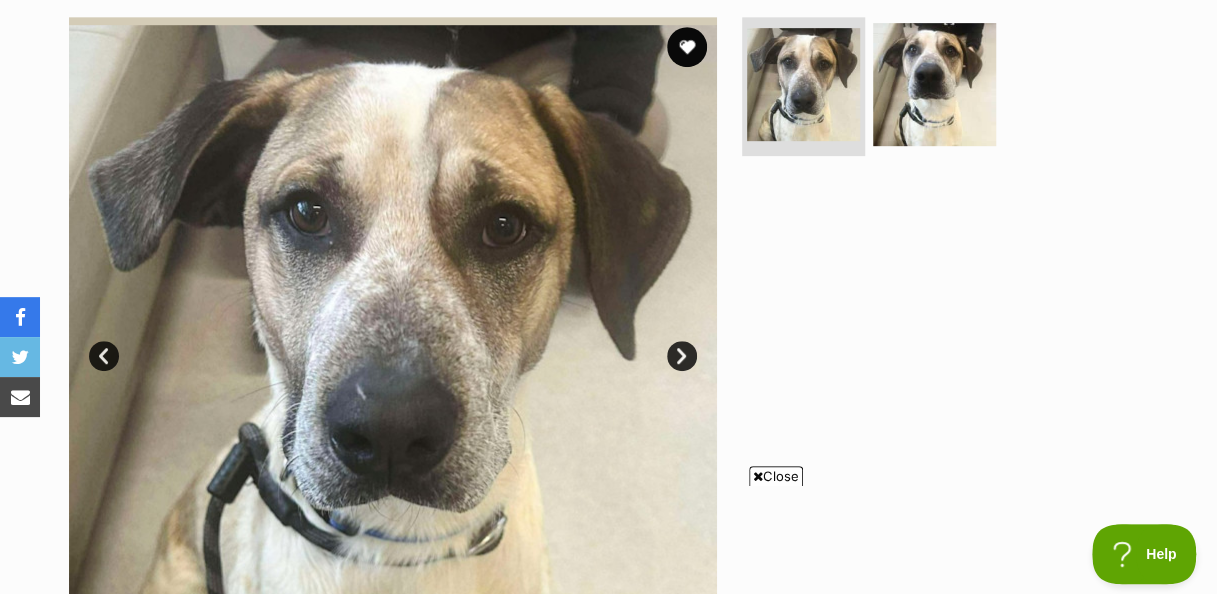 click on "Next" at bounding box center (682, 356) 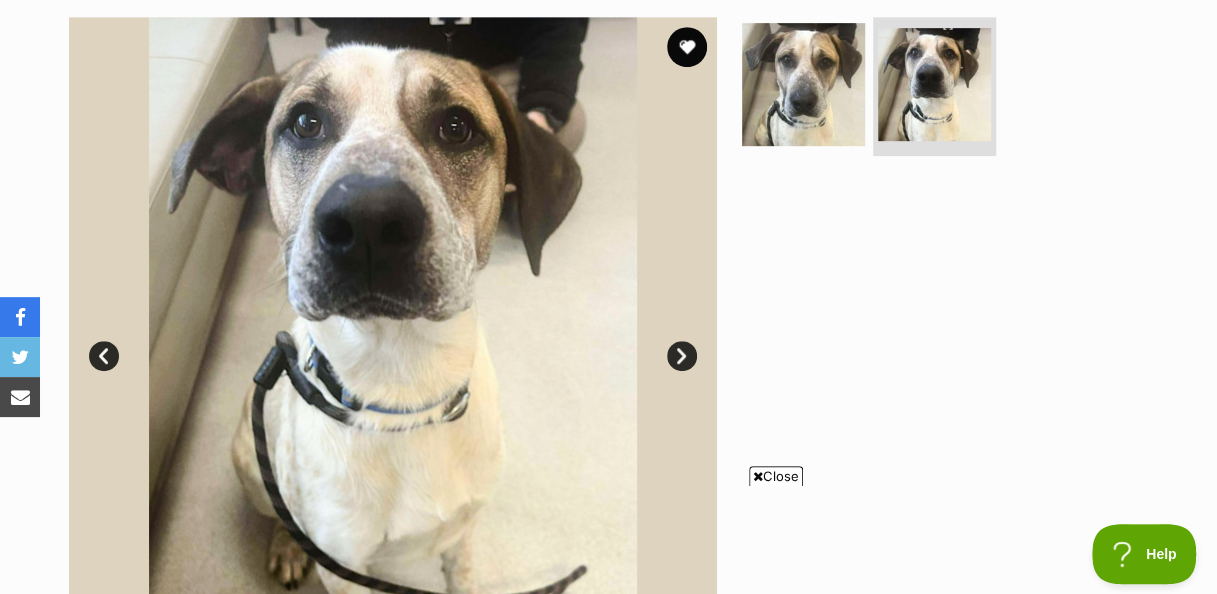 click on "Next" at bounding box center [682, 356] 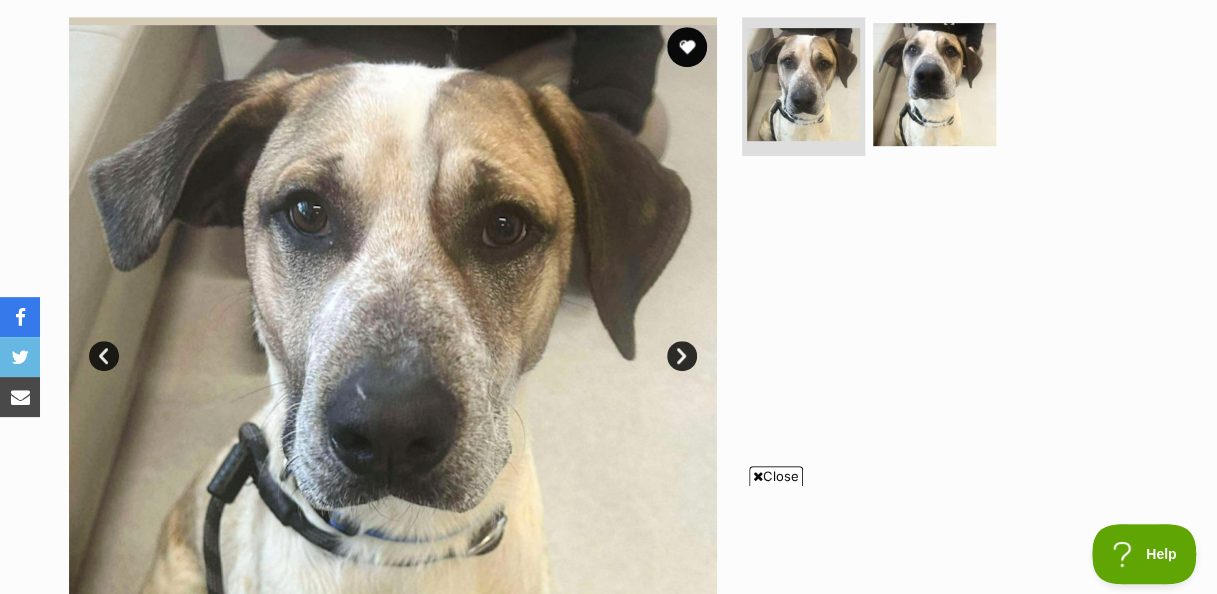 click at bounding box center [758, 476] 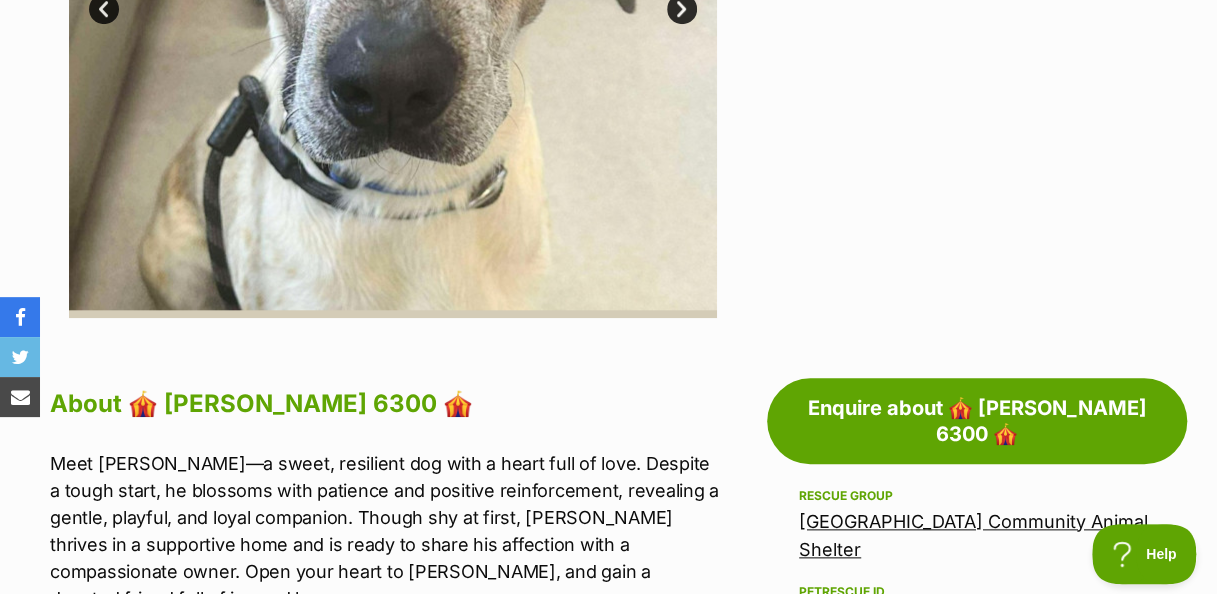 scroll, scrollTop: 893, scrollLeft: 0, axis: vertical 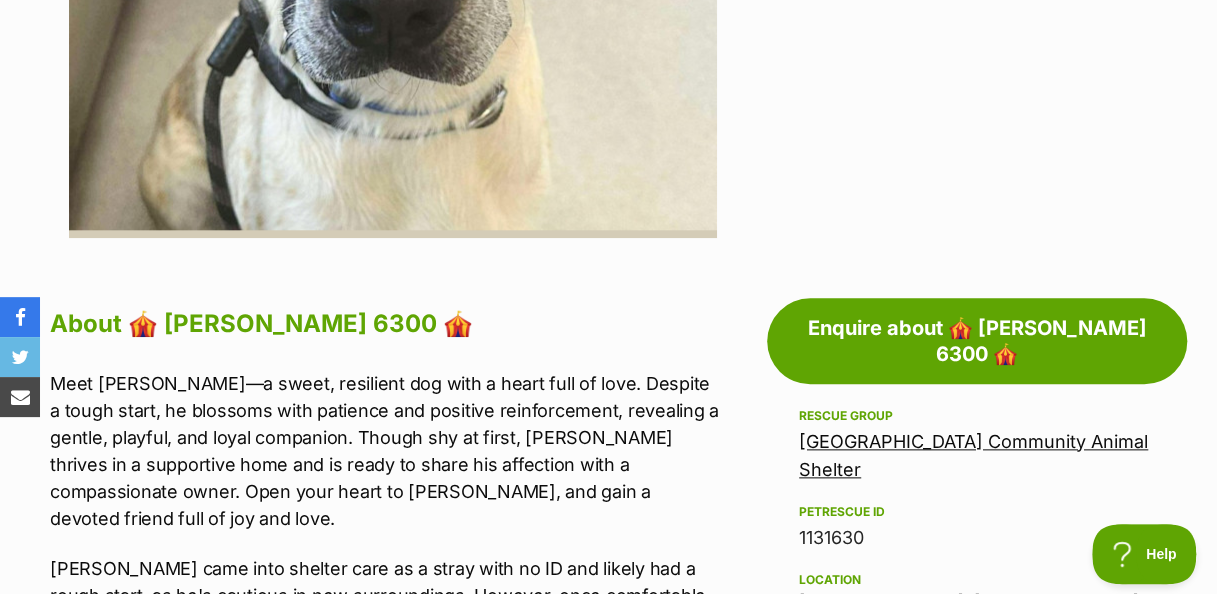 click on "[PERSON_NAME] came into shelter care as a stray with no ID and likely had a rough start, as he's cautious in new surroundings. However, once comfortable, he adores people and thrives with consistent positive reinforcement to bring out his best." at bounding box center [387, 609] 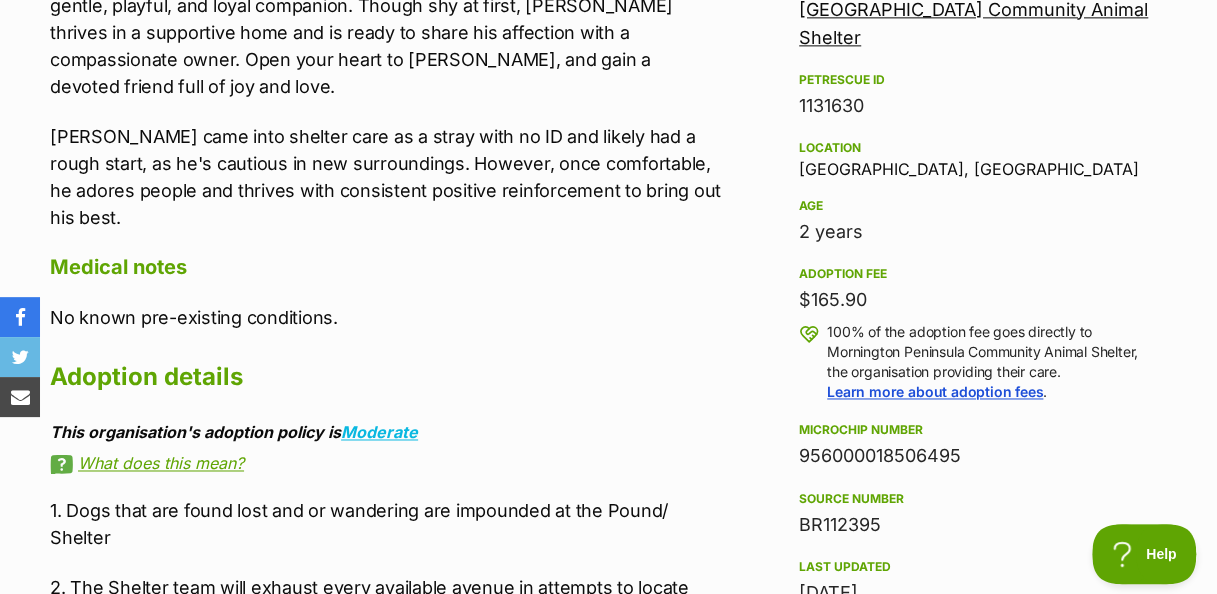 scroll, scrollTop: 1326, scrollLeft: 0, axis: vertical 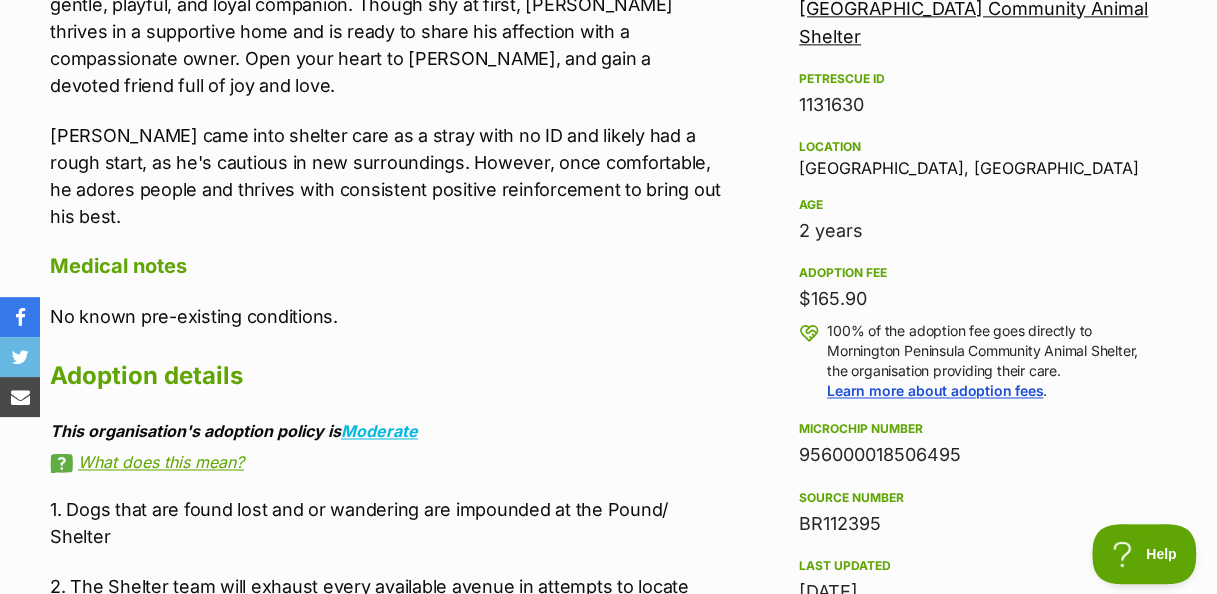 click on "No known pre-existing conditions." at bounding box center [387, 316] 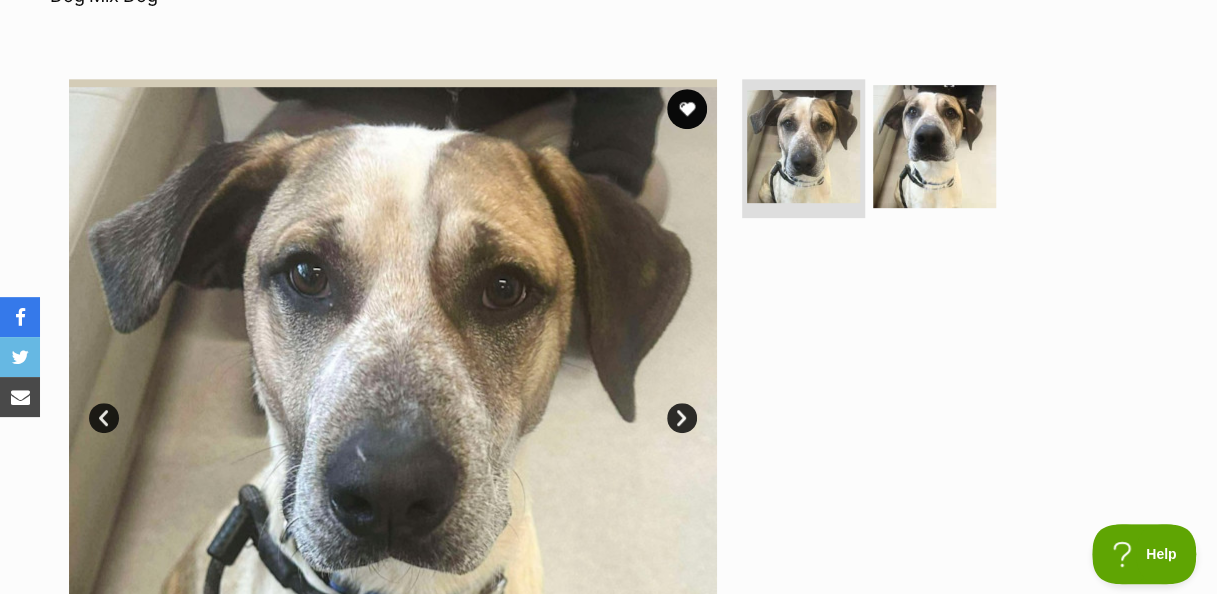 scroll, scrollTop: 405, scrollLeft: 0, axis: vertical 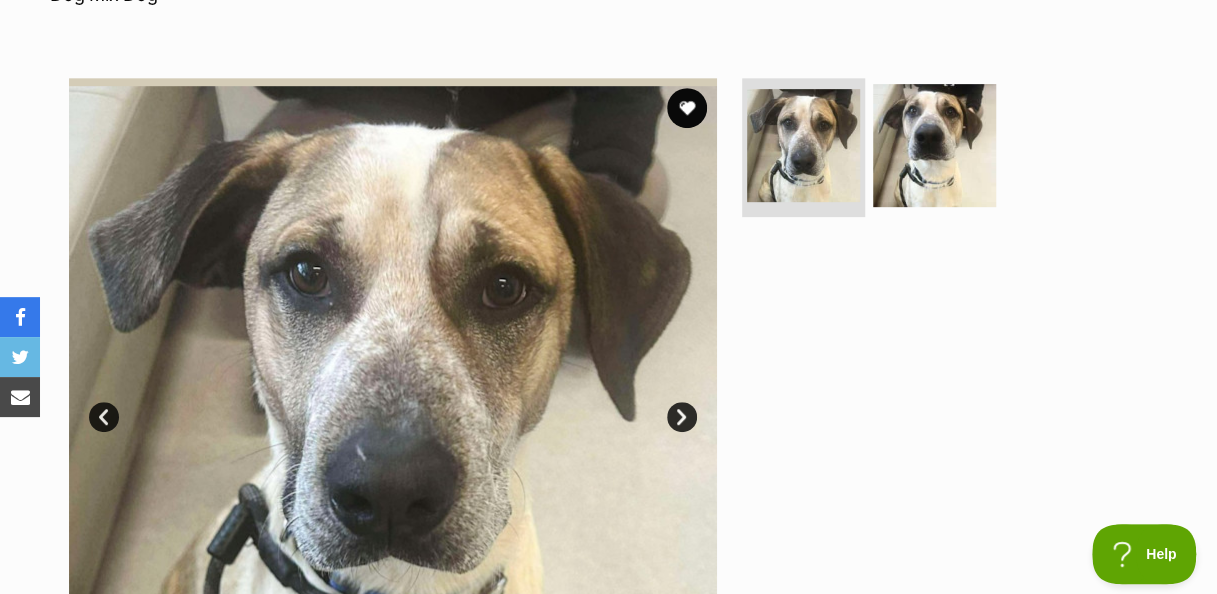 click at bounding box center [943, 402] 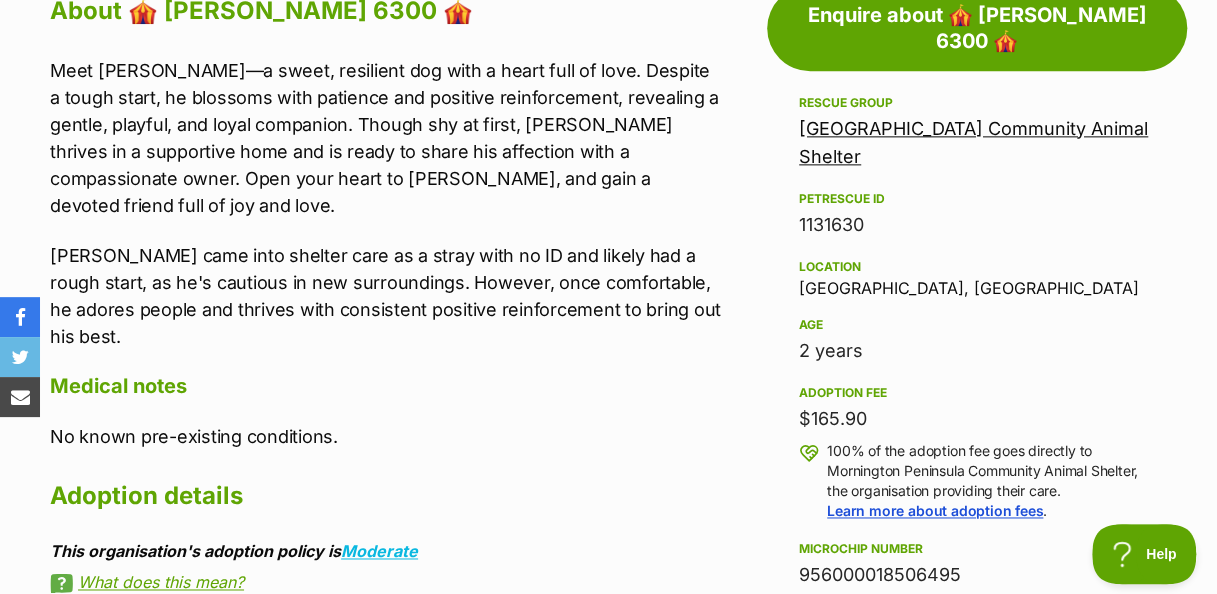 scroll, scrollTop: 1212, scrollLeft: 0, axis: vertical 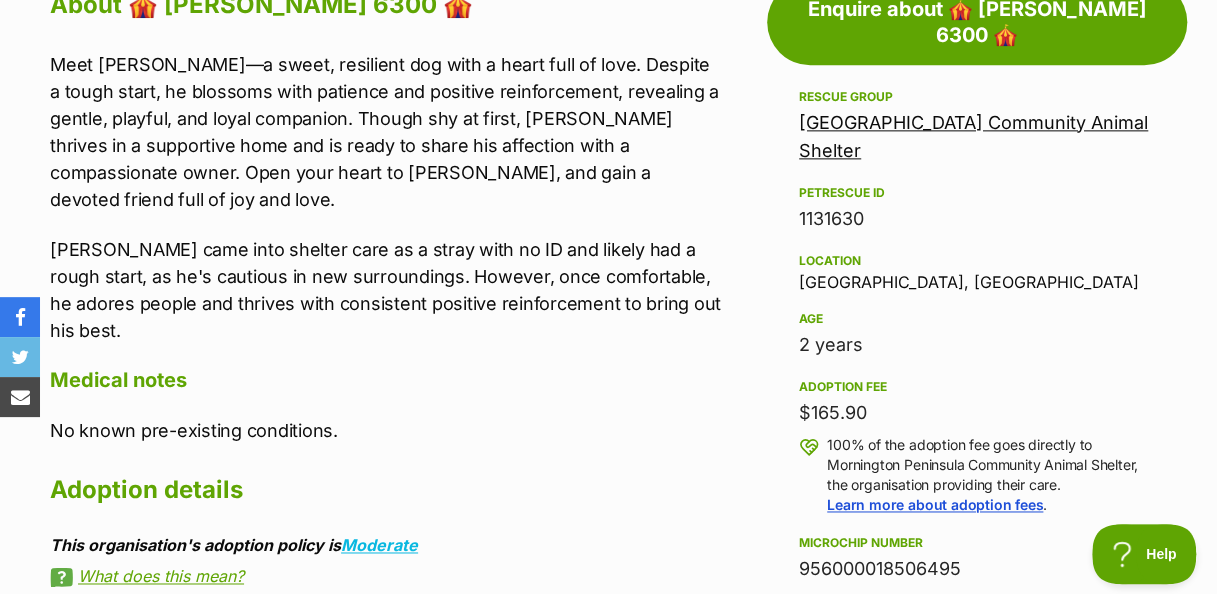 click on "$165.90" at bounding box center [977, 413] 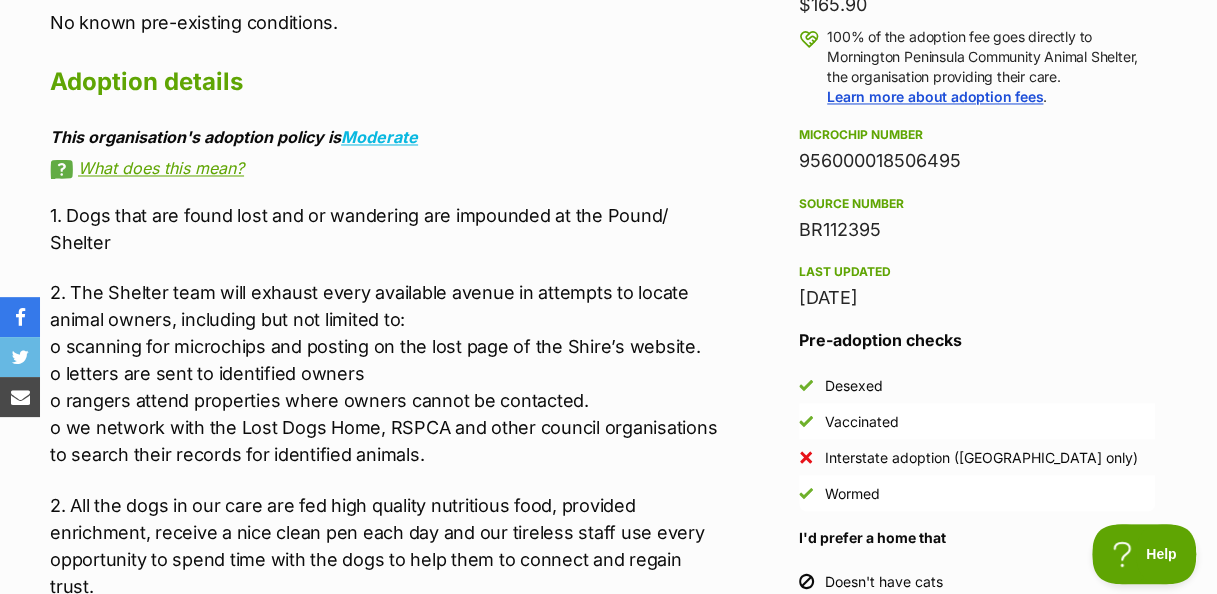 scroll, scrollTop: 1626, scrollLeft: 0, axis: vertical 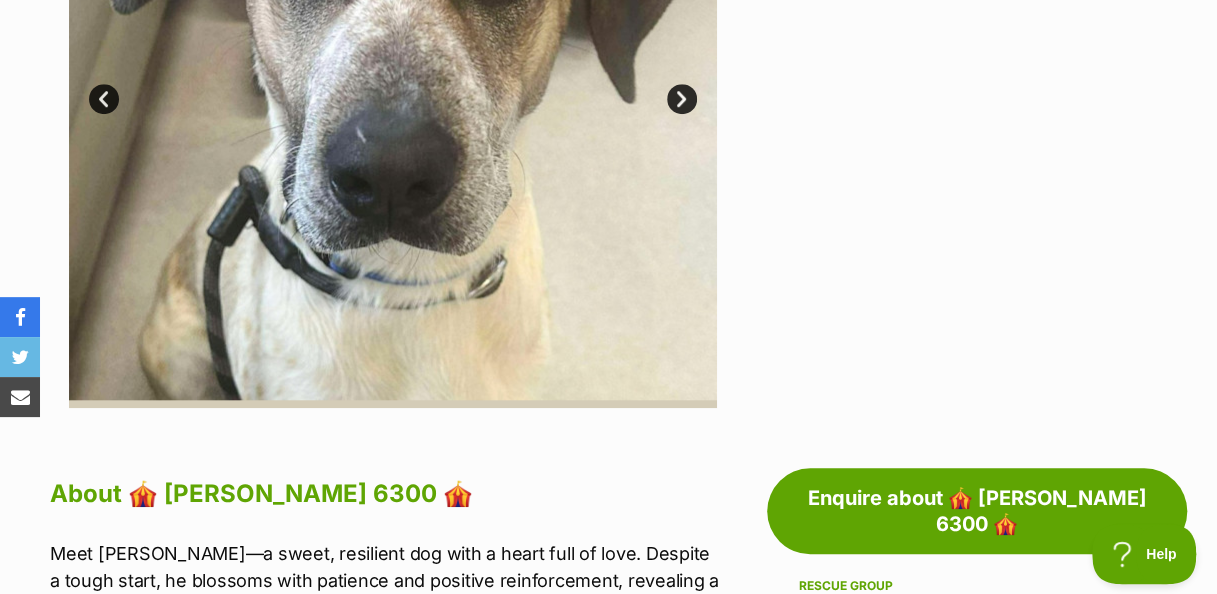 click at bounding box center [943, 84] 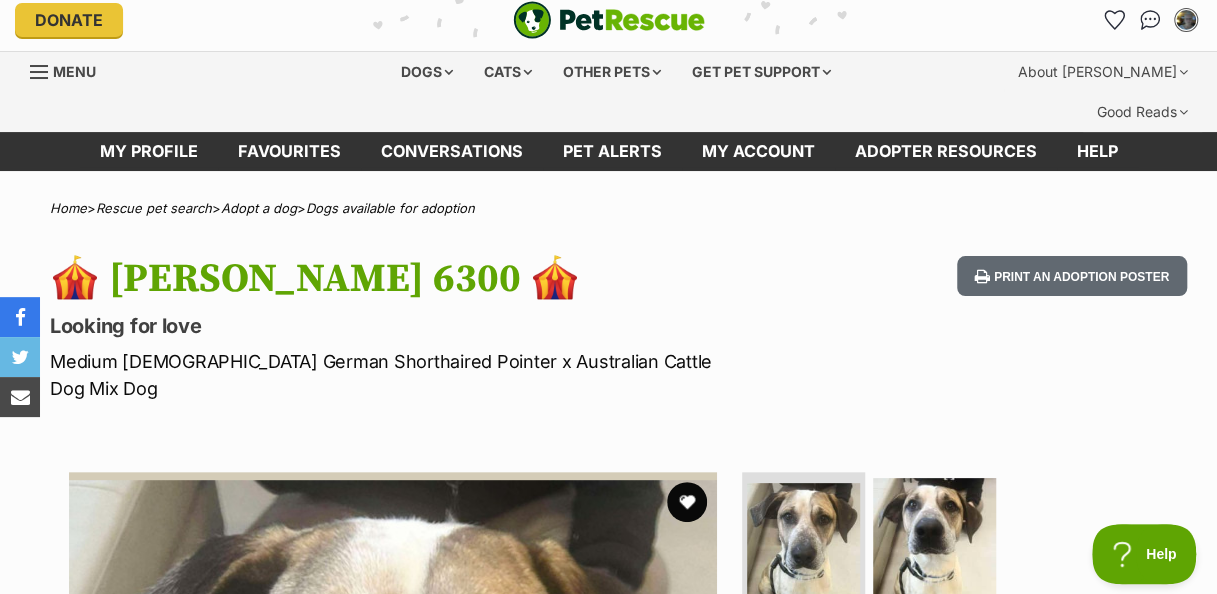 scroll, scrollTop: 8, scrollLeft: 0, axis: vertical 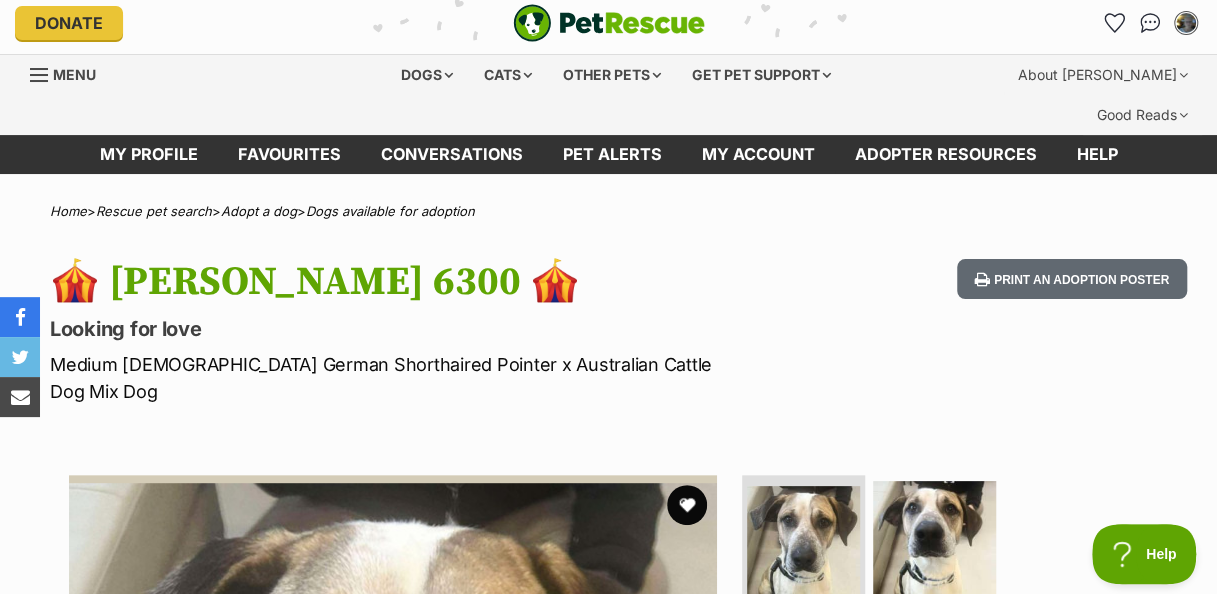 click at bounding box center (943, 549) 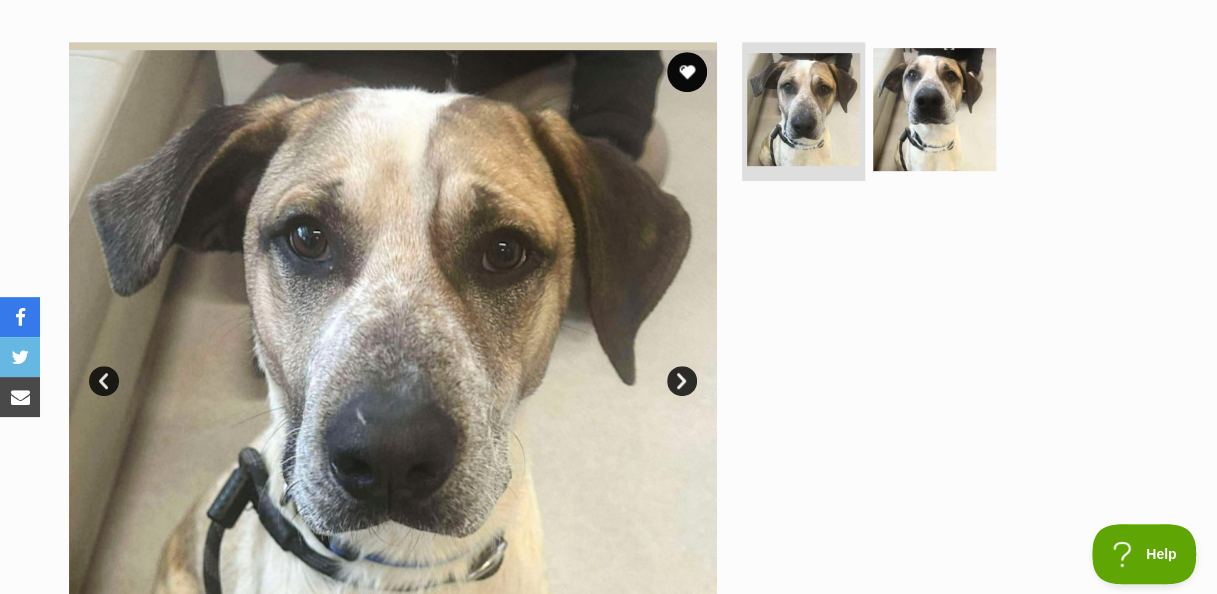 scroll, scrollTop: 448, scrollLeft: 0, axis: vertical 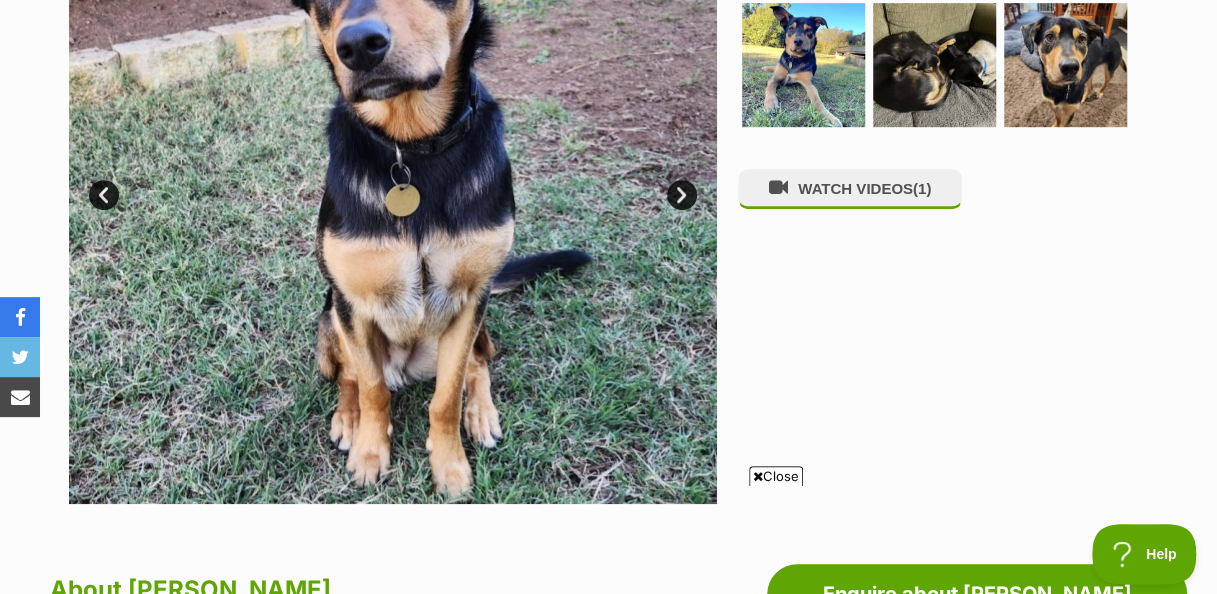 click at bounding box center (758, 476) 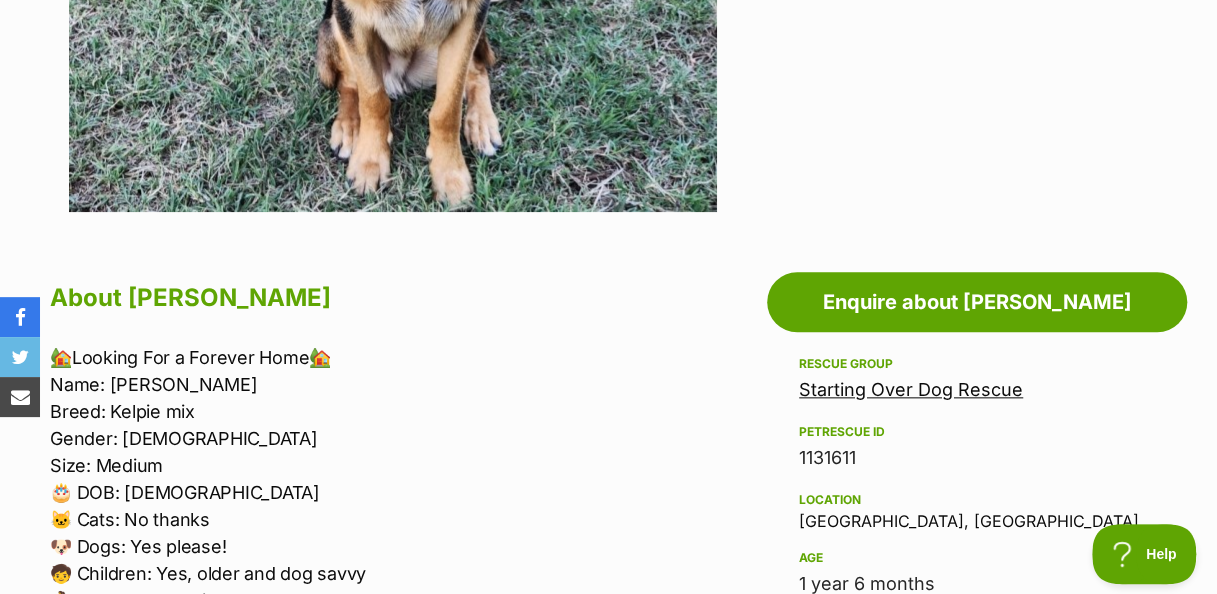 scroll, scrollTop: 959, scrollLeft: 0, axis: vertical 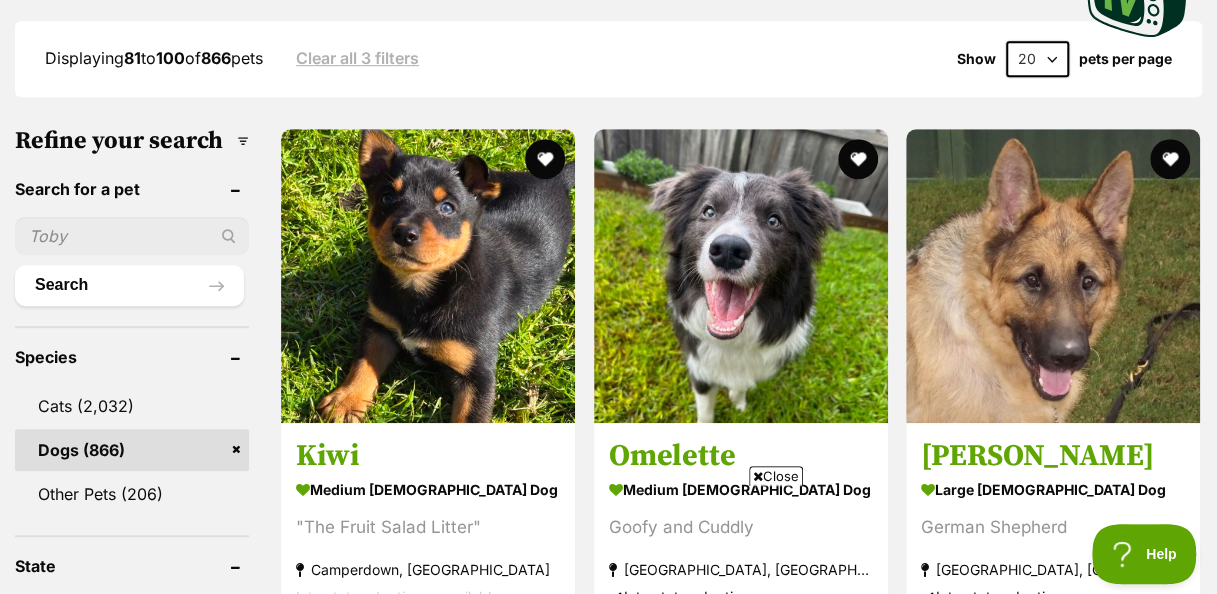 click at bounding box center [741, 276] 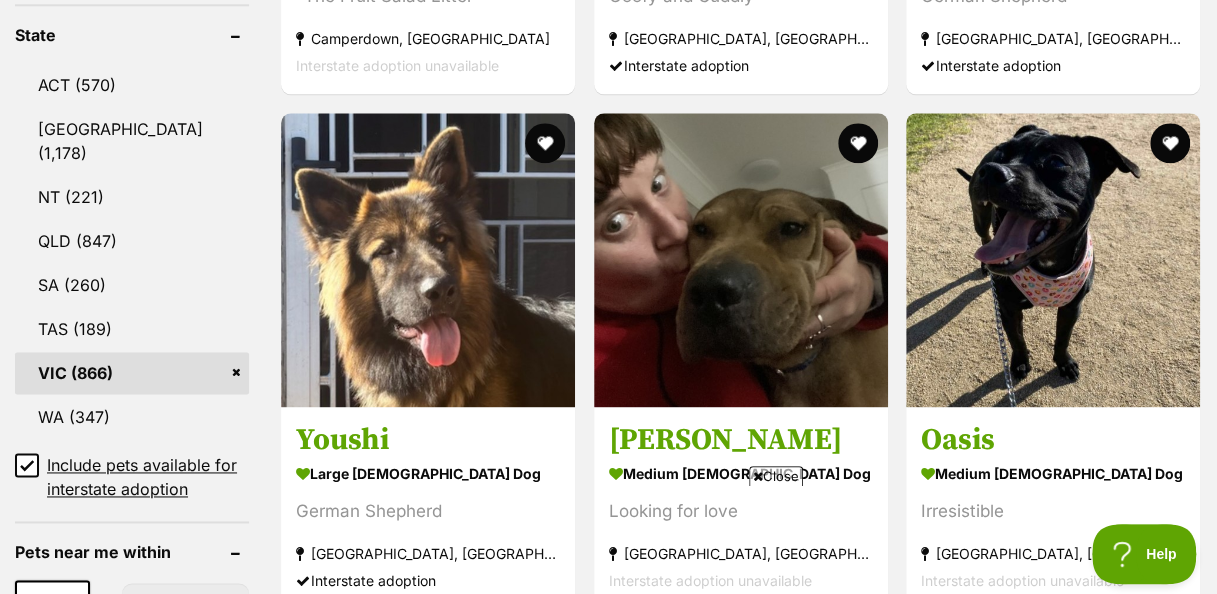 scroll, scrollTop: 1146, scrollLeft: 0, axis: vertical 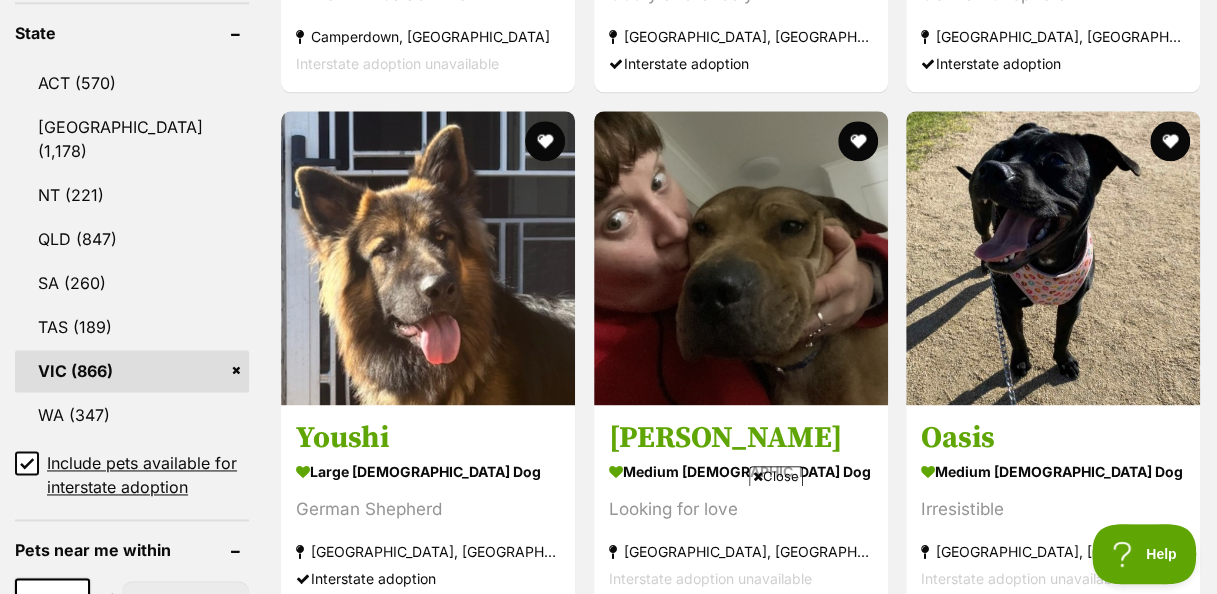 click at bounding box center (758, 476) 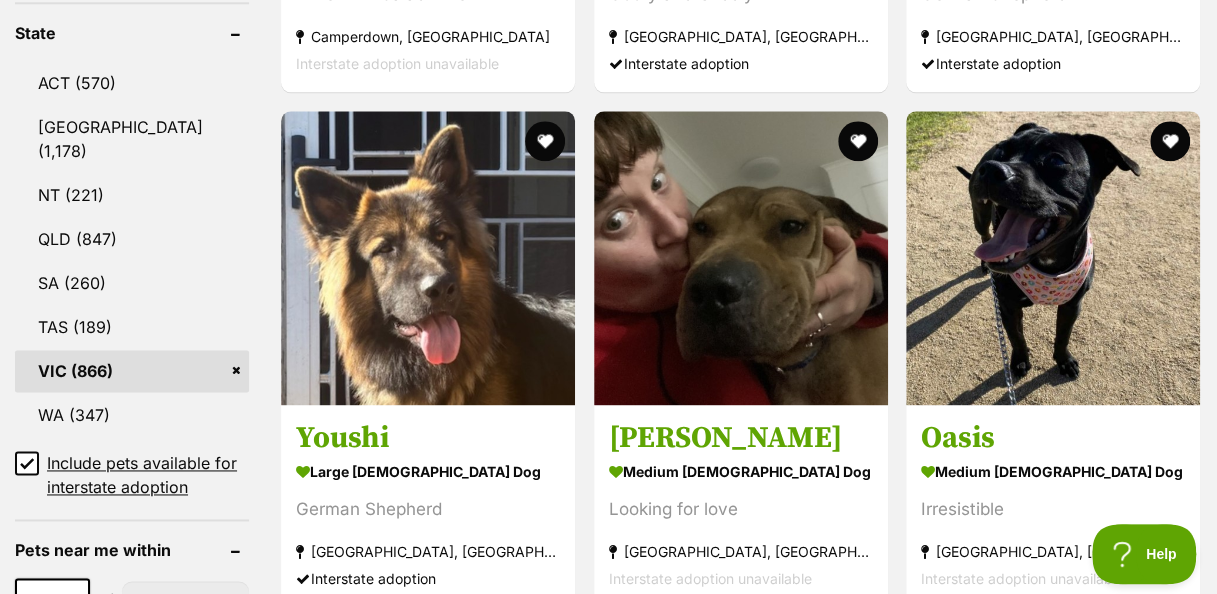 click at bounding box center (1053, 258) 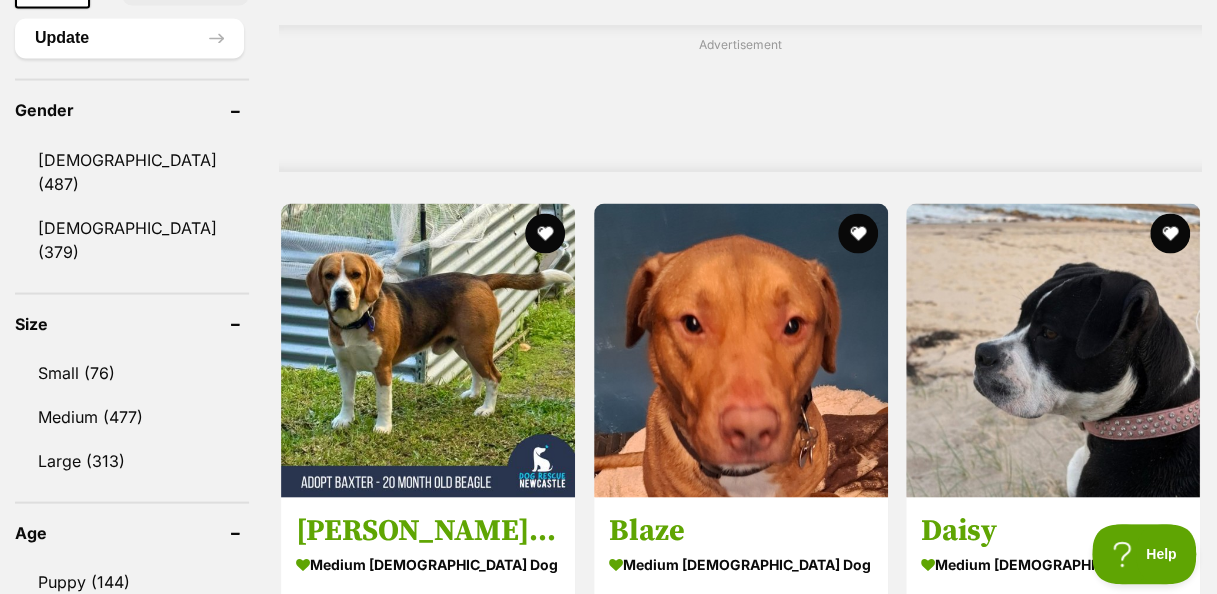 scroll, scrollTop: 1800, scrollLeft: 0, axis: vertical 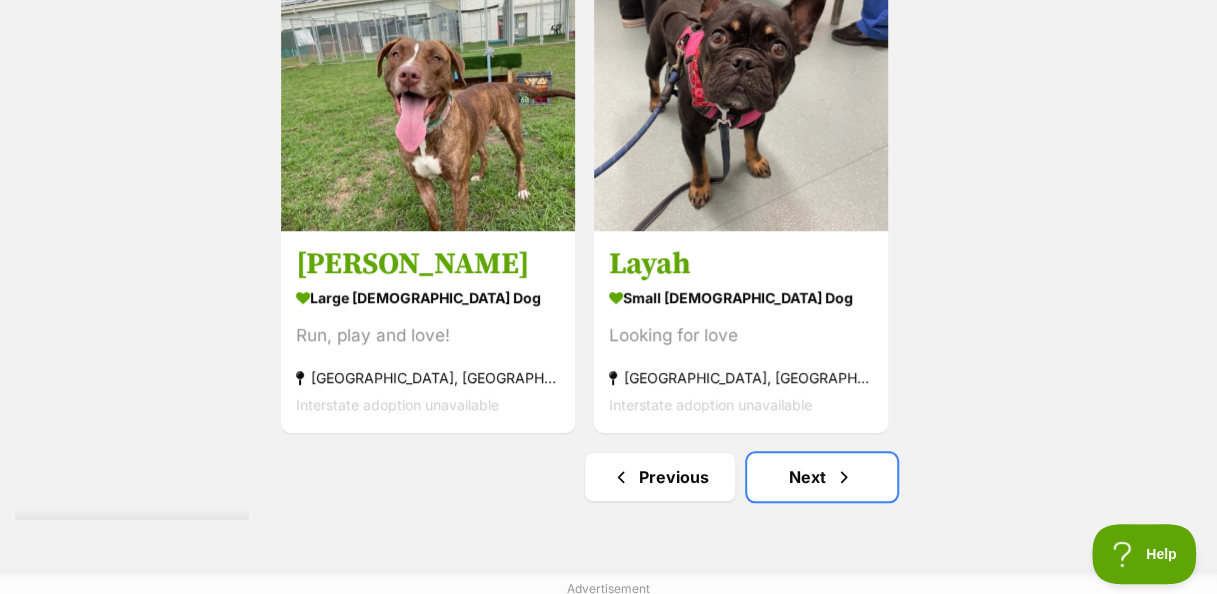 click on "Next" at bounding box center (822, 477) 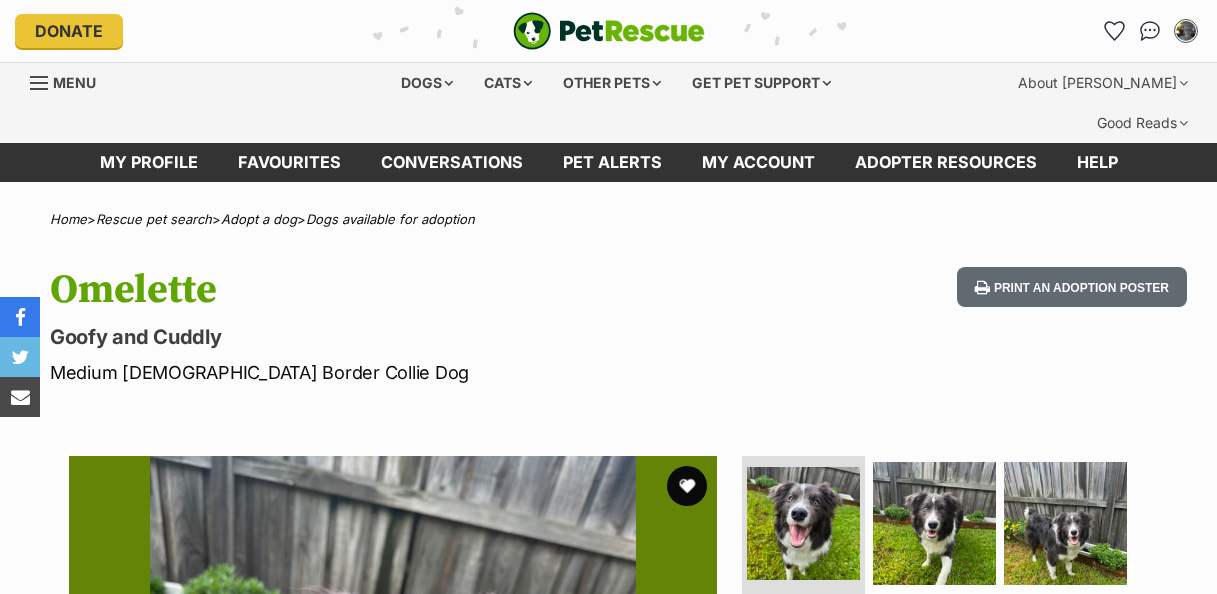 scroll, scrollTop: 0, scrollLeft: 0, axis: both 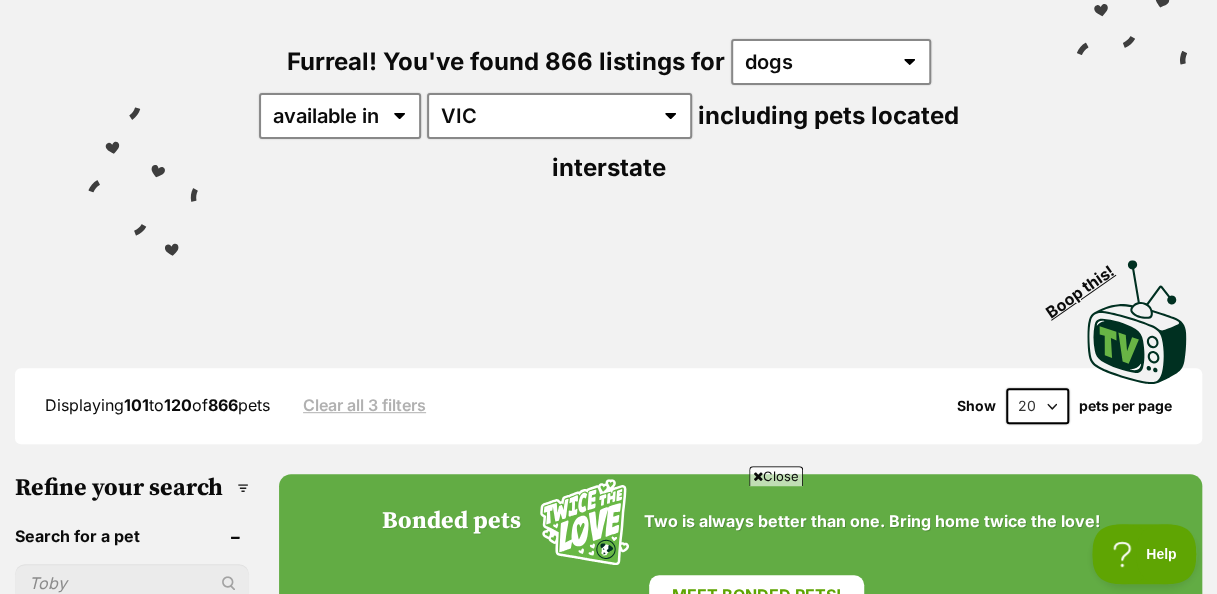 click on "Close" at bounding box center (776, 476) 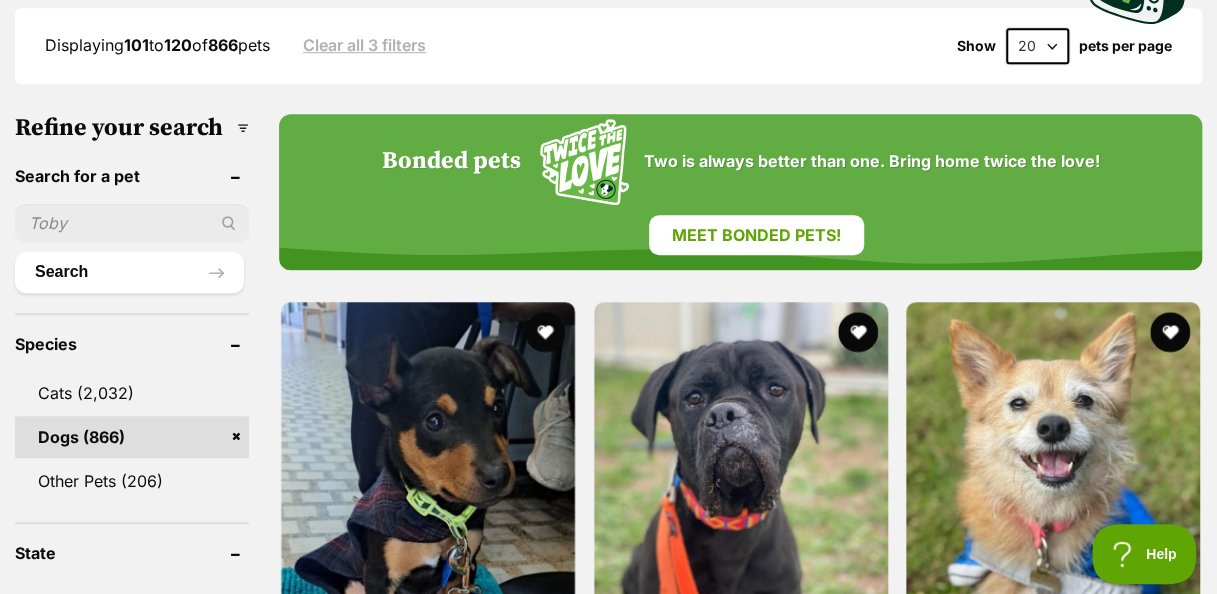 scroll, scrollTop: 693, scrollLeft: 0, axis: vertical 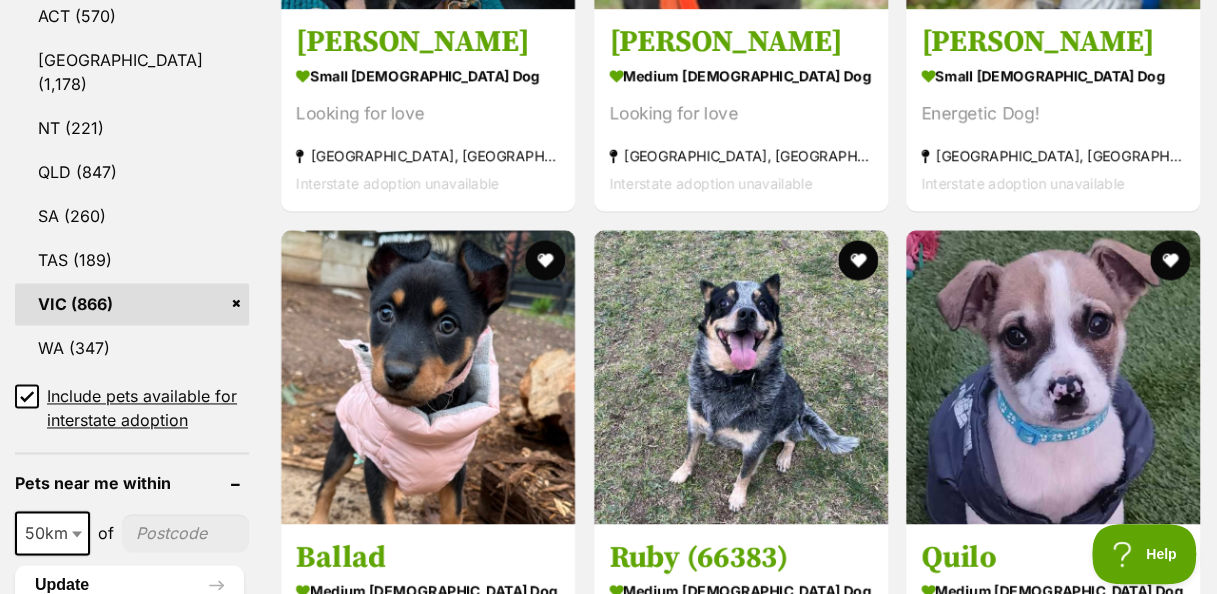 click at bounding box center [428, 377] 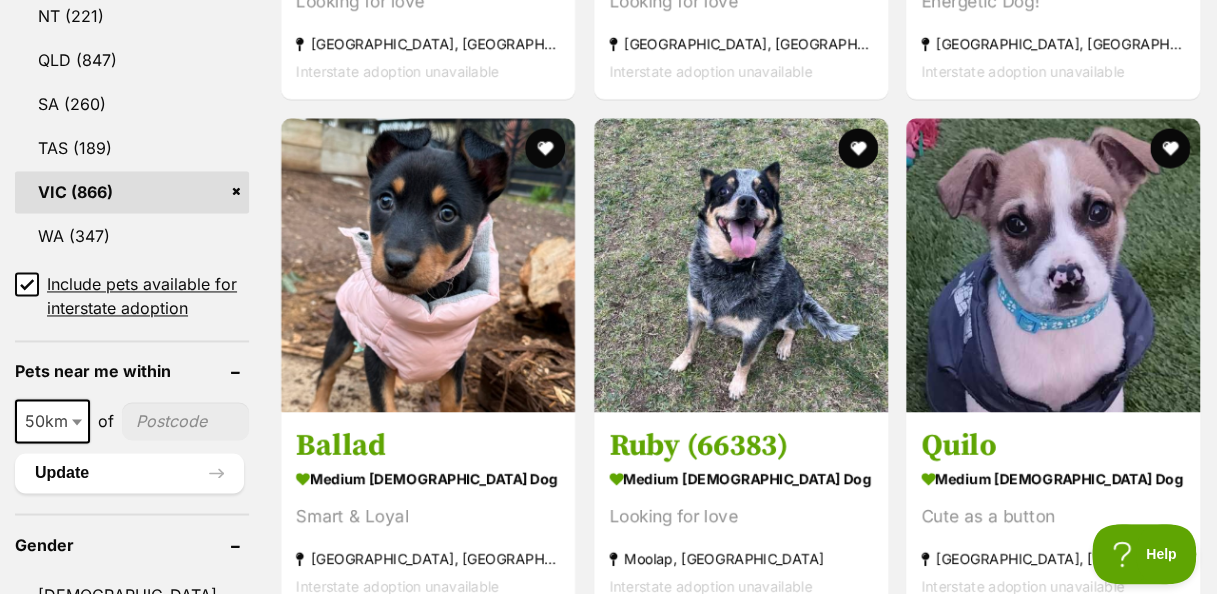 scroll, scrollTop: 1333, scrollLeft: 0, axis: vertical 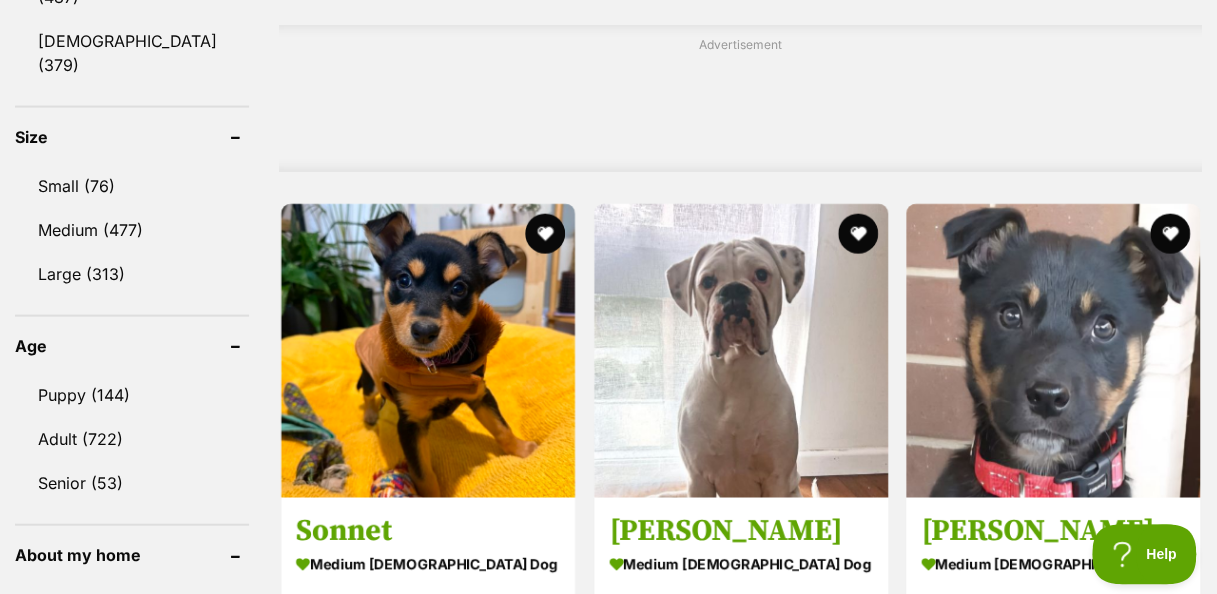 click at bounding box center [428, 351] 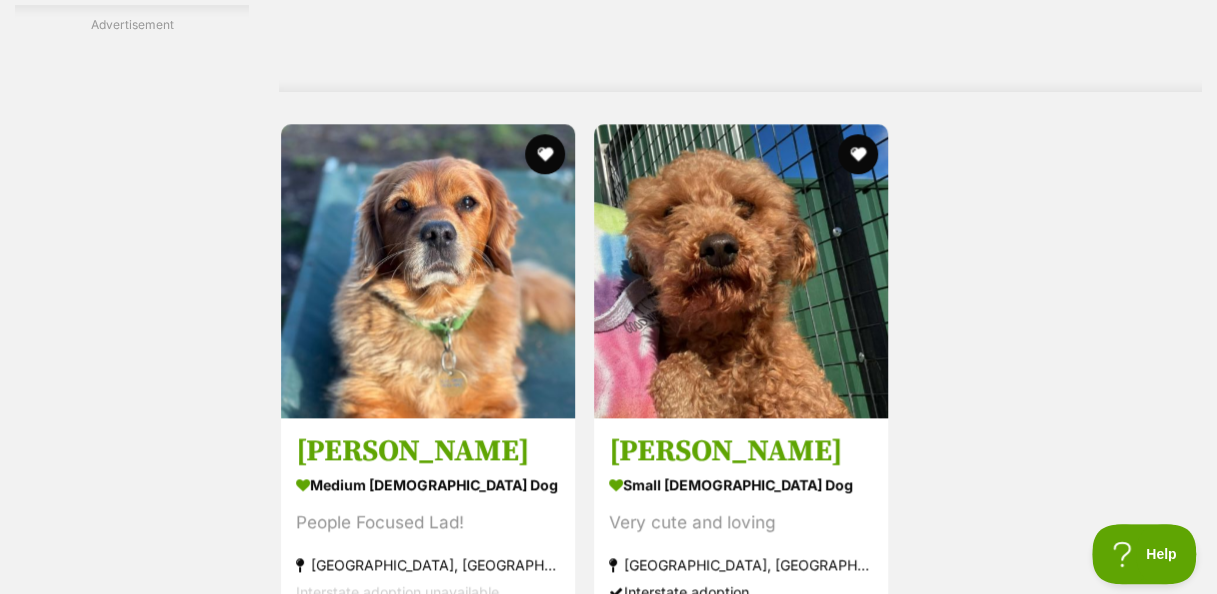 scroll, scrollTop: 4480, scrollLeft: 0, axis: vertical 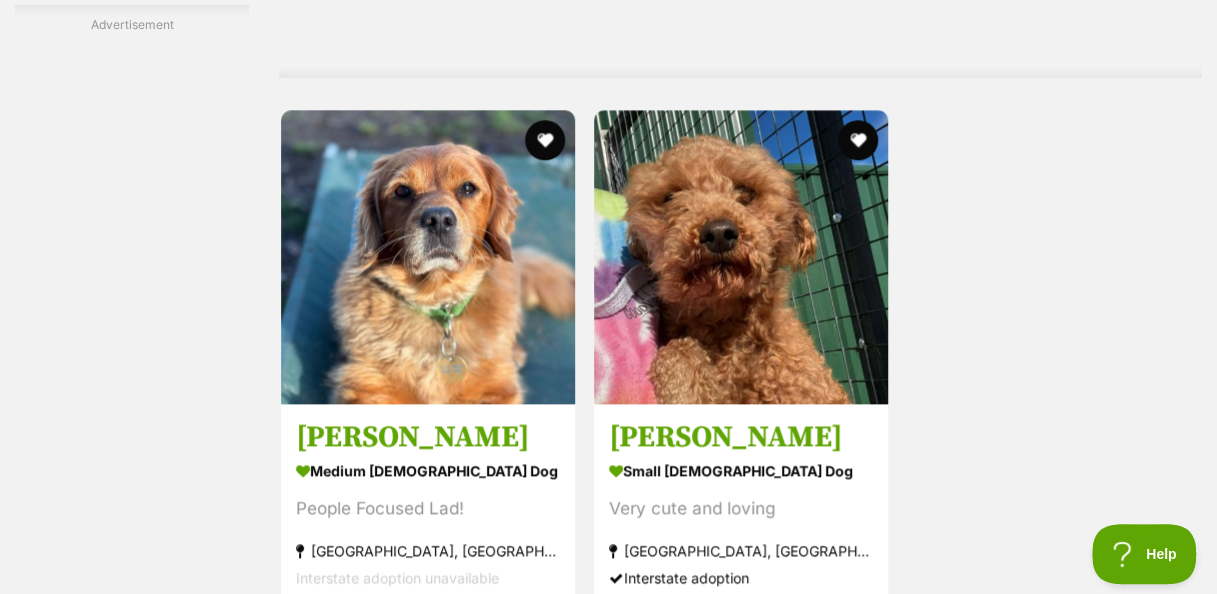 click at bounding box center (428, 257) 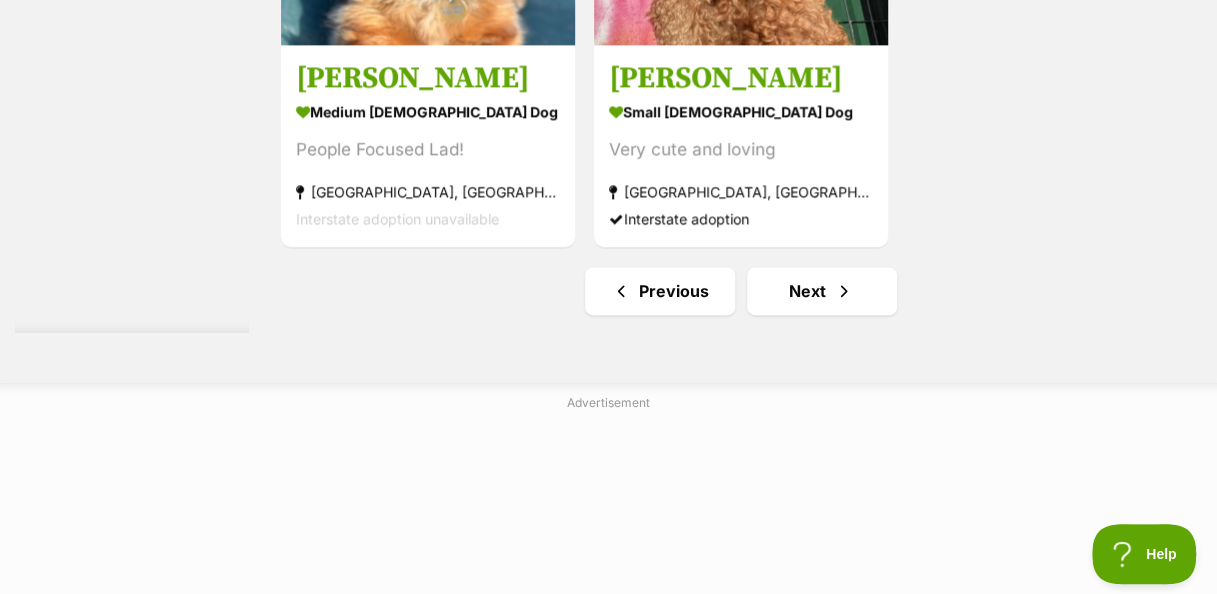 scroll, scrollTop: 4879, scrollLeft: 0, axis: vertical 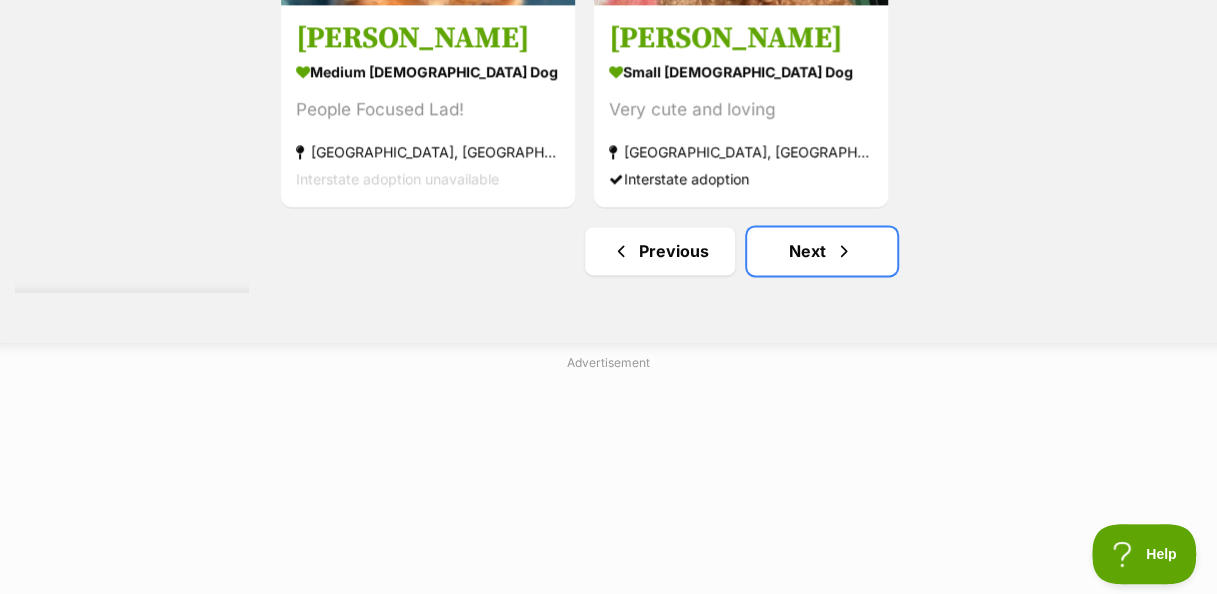 click on "Next" at bounding box center (822, 251) 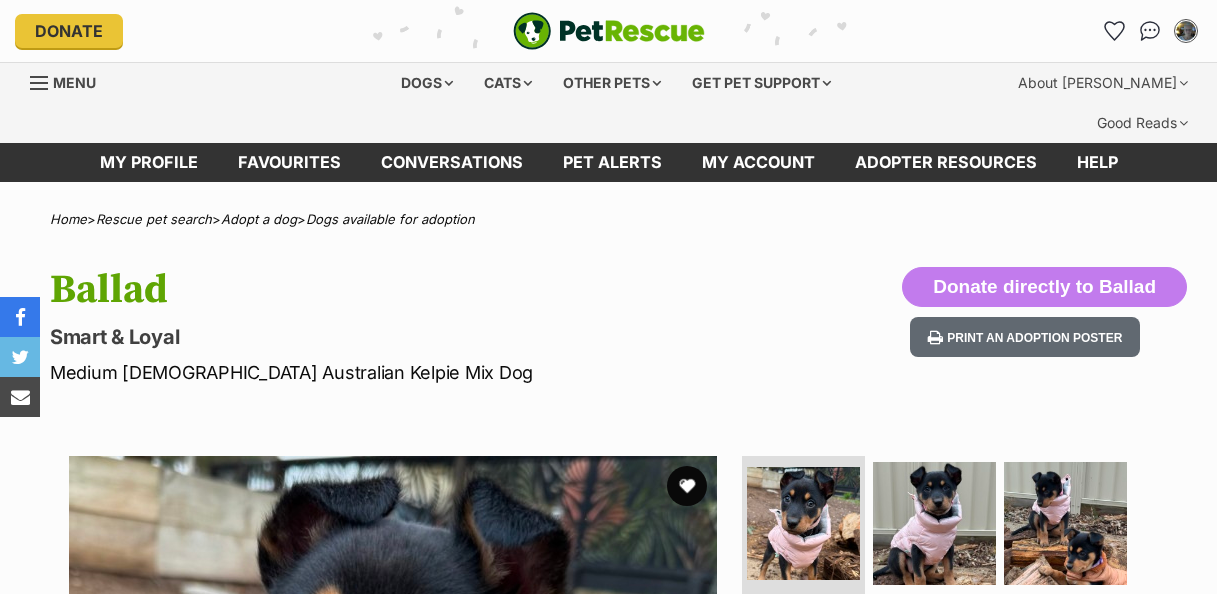 scroll, scrollTop: 0, scrollLeft: 0, axis: both 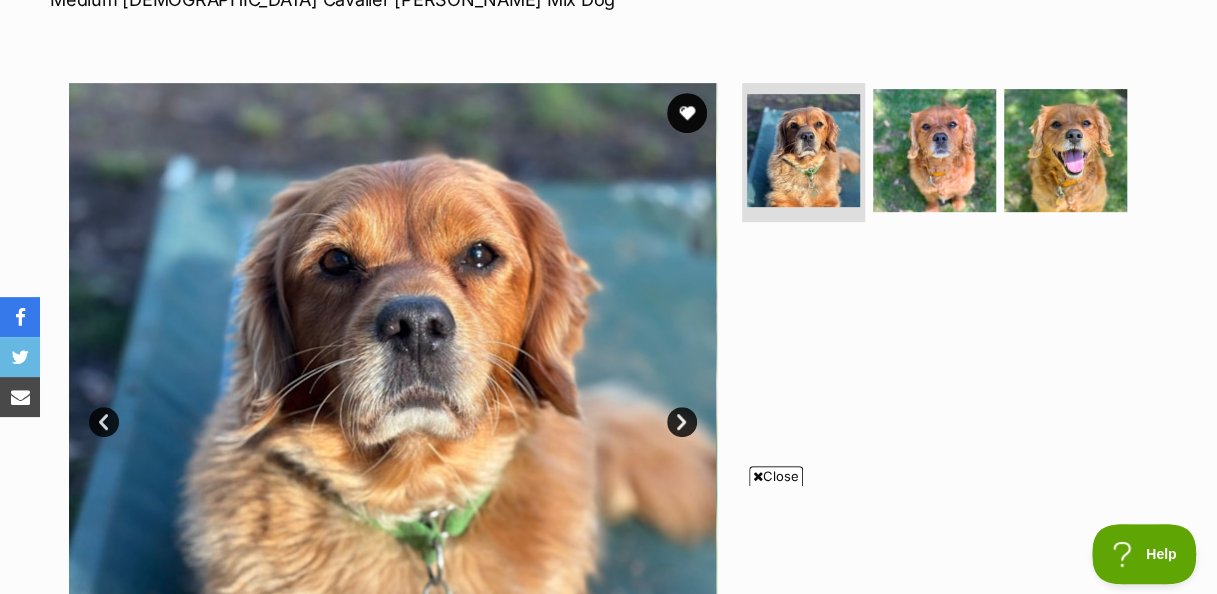 click at bounding box center (758, 476) 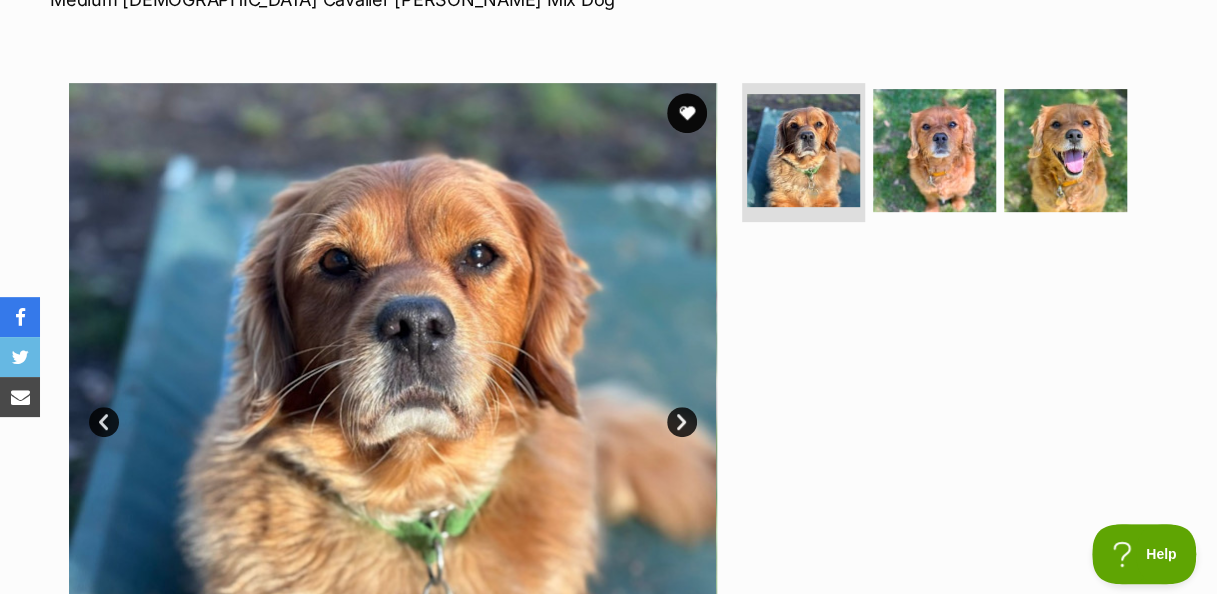 click on "Next" at bounding box center [682, 422] 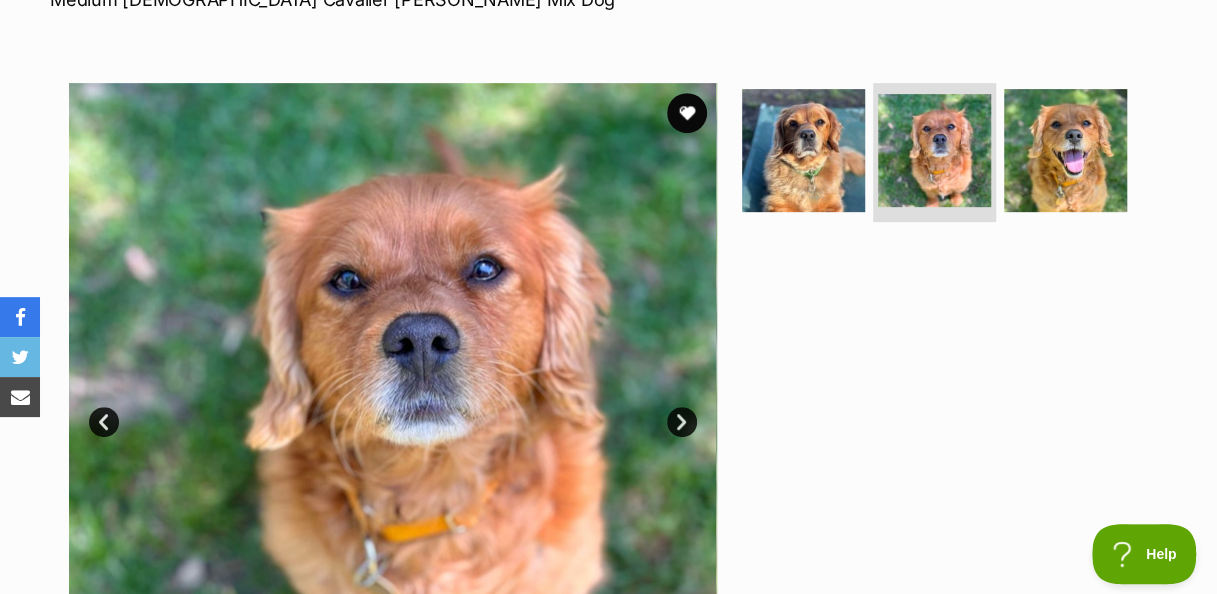 click on "Next" at bounding box center (682, 422) 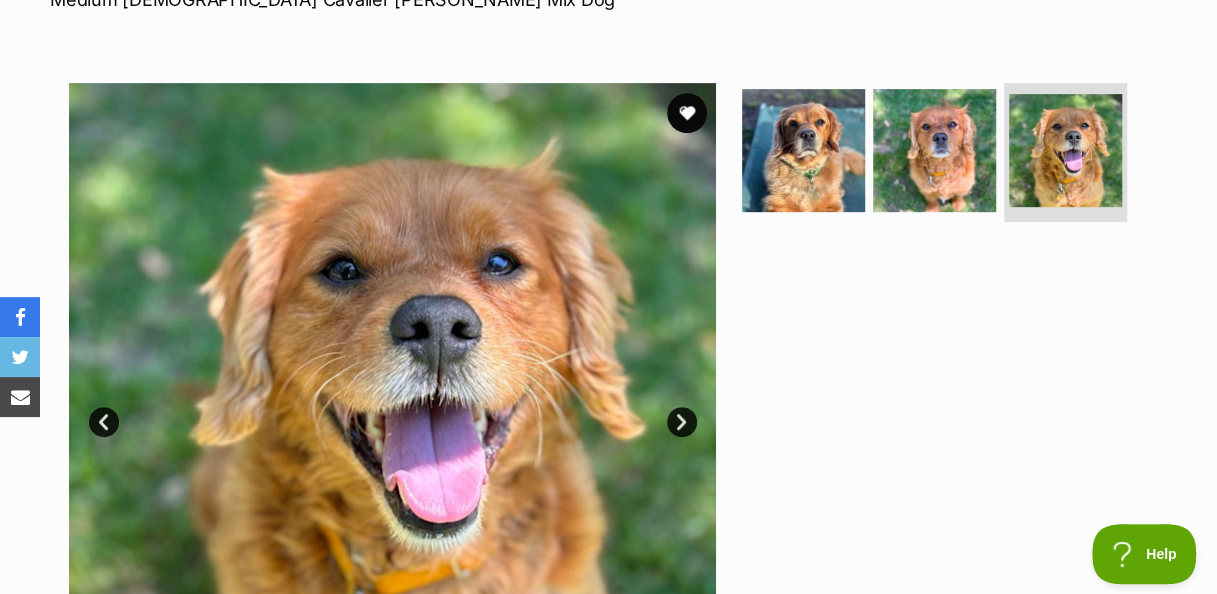 click on "Next" at bounding box center [682, 422] 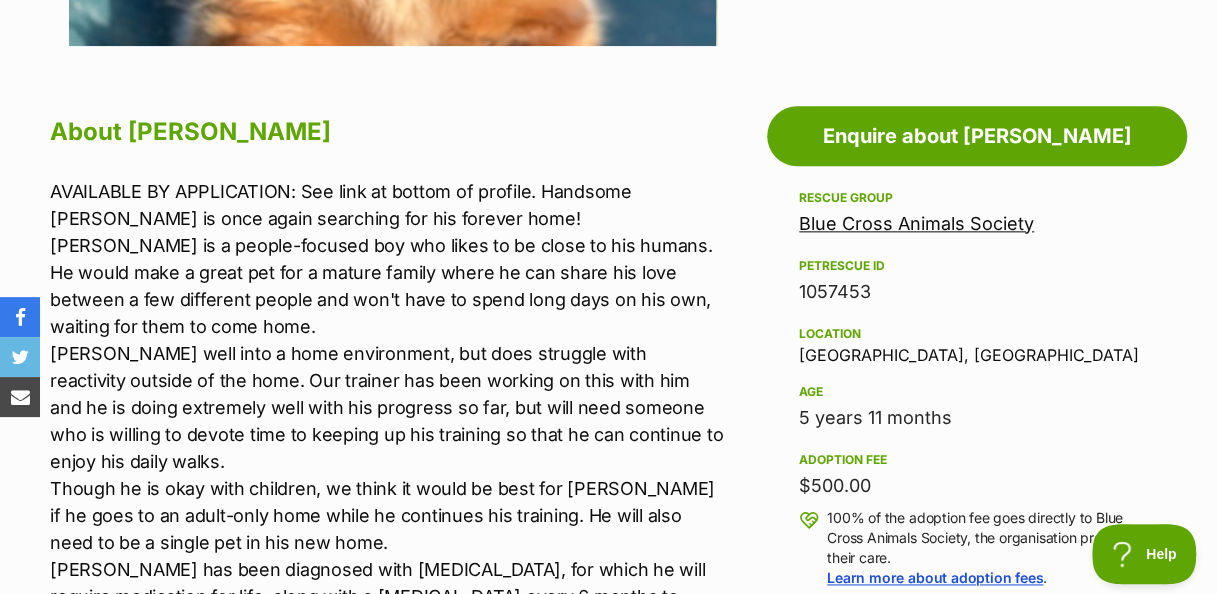 scroll, scrollTop: 1066, scrollLeft: 0, axis: vertical 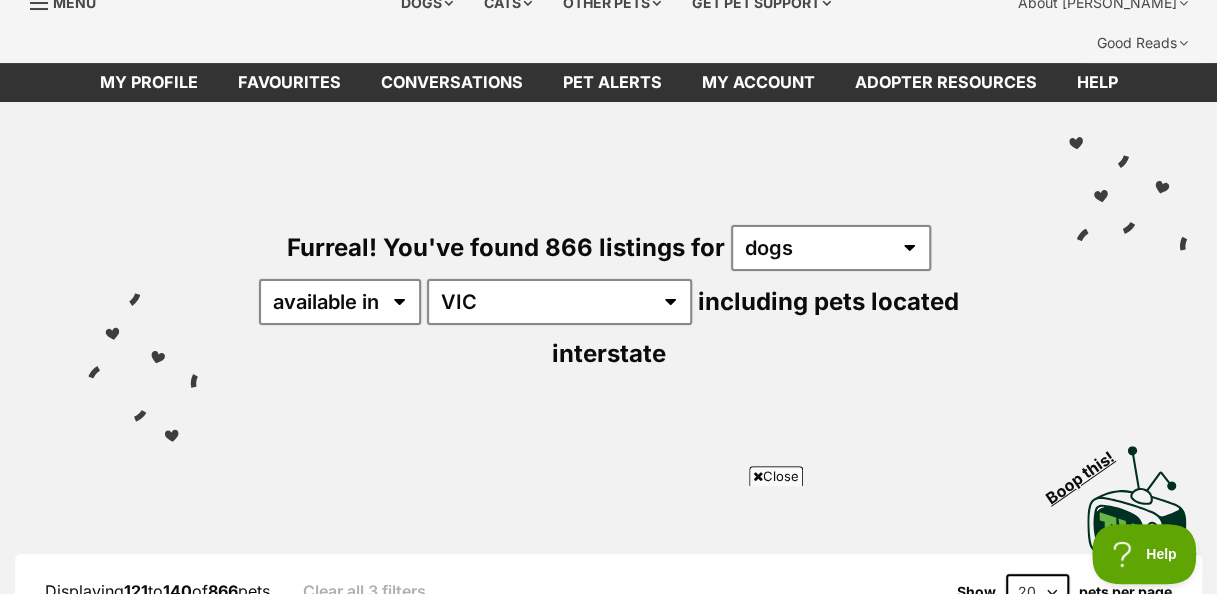 click on "Close" at bounding box center [776, 476] 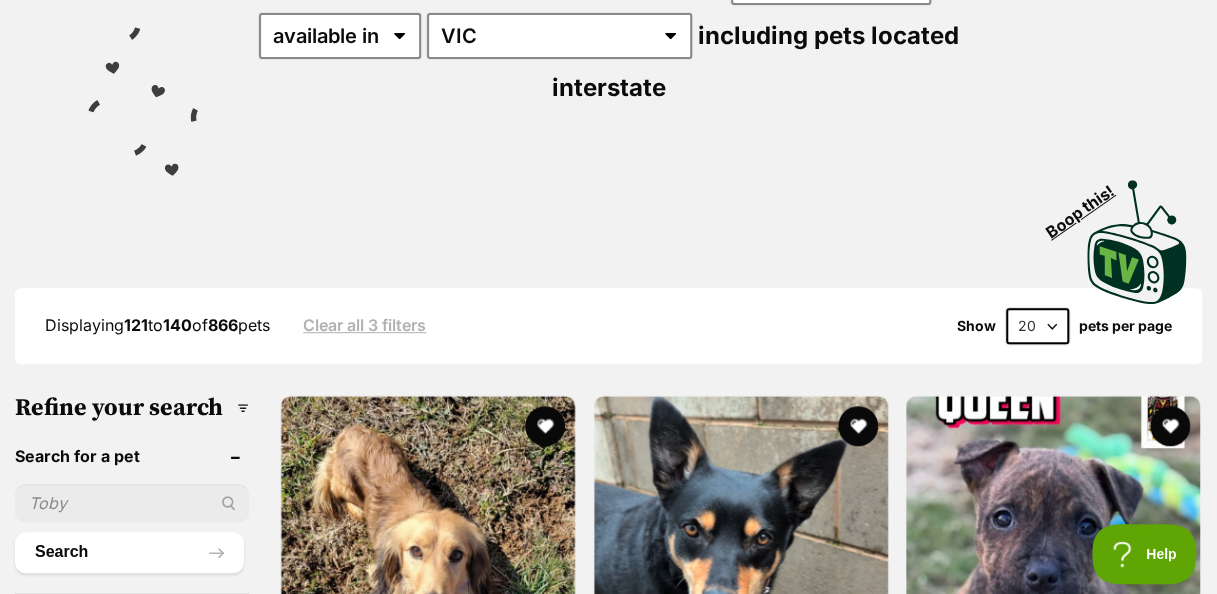 scroll, scrollTop: 506, scrollLeft: 0, axis: vertical 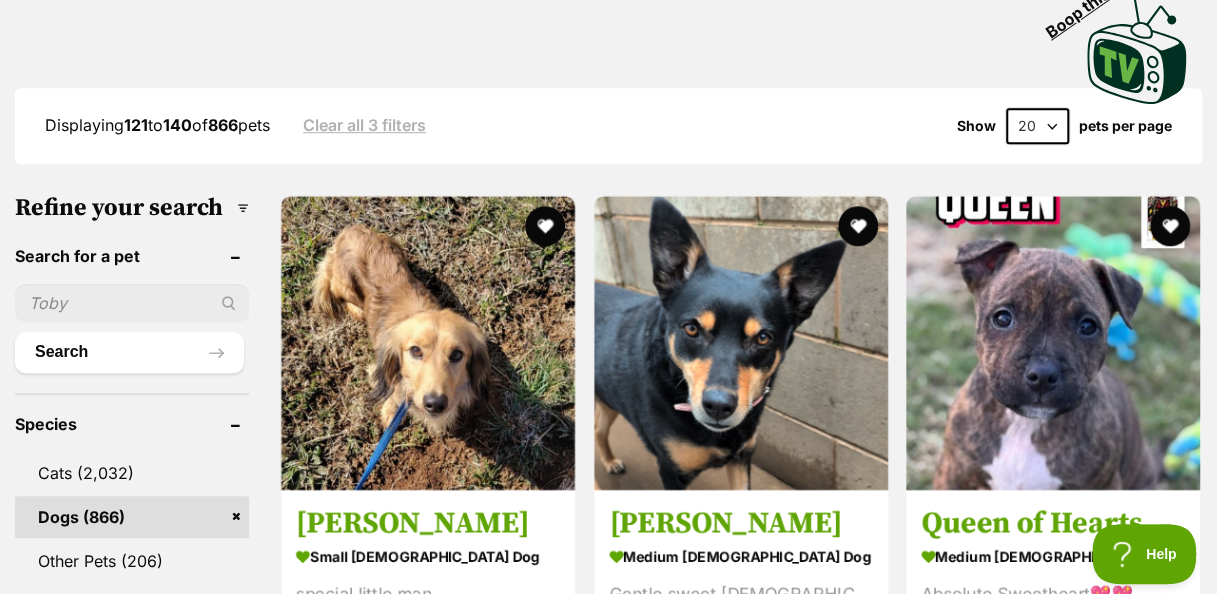 click at bounding box center [741, 343] 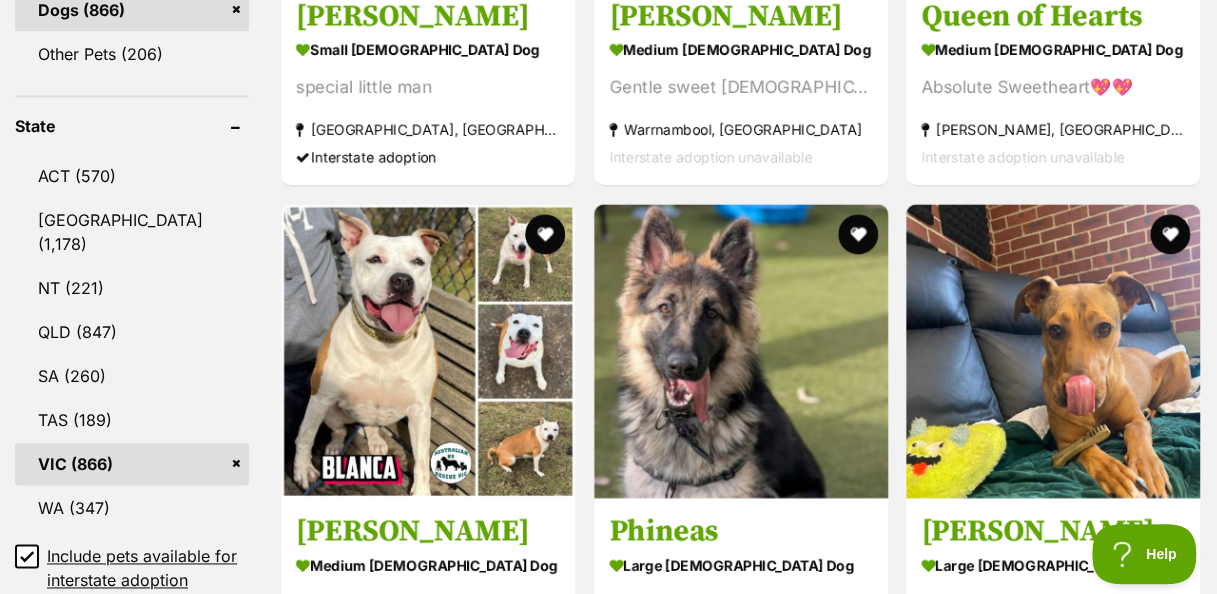 scroll, scrollTop: 1066, scrollLeft: 0, axis: vertical 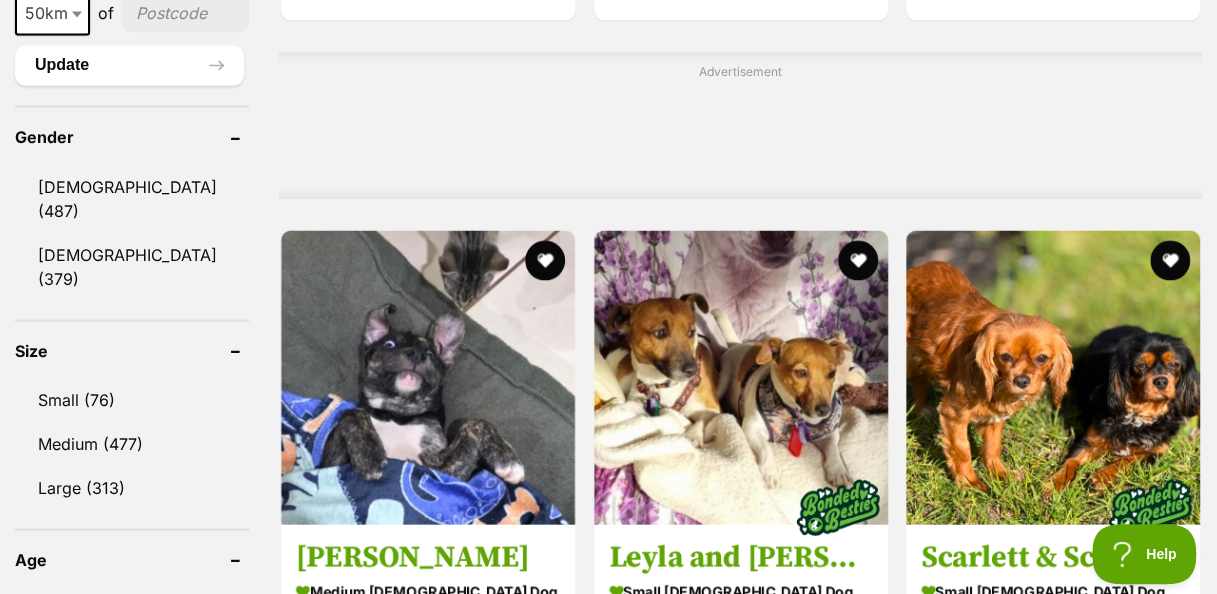 click at bounding box center (1053, 377) 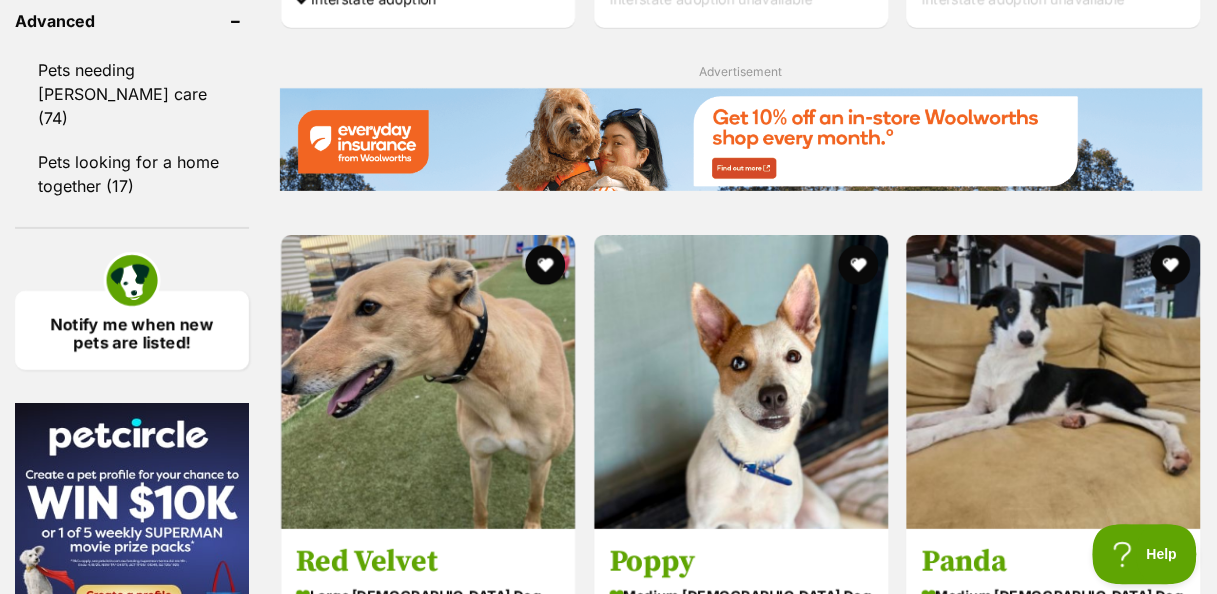 scroll, scrollTop: 2960, scrollLeft: 0, axis: vertical 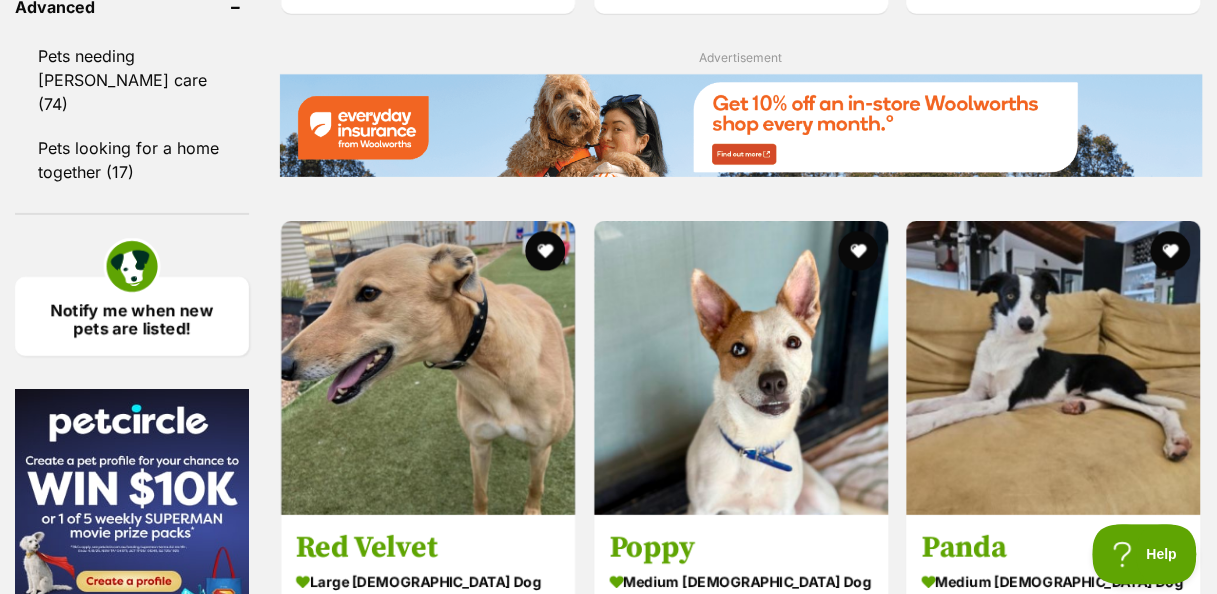 click at bounding box center [1053, 368] 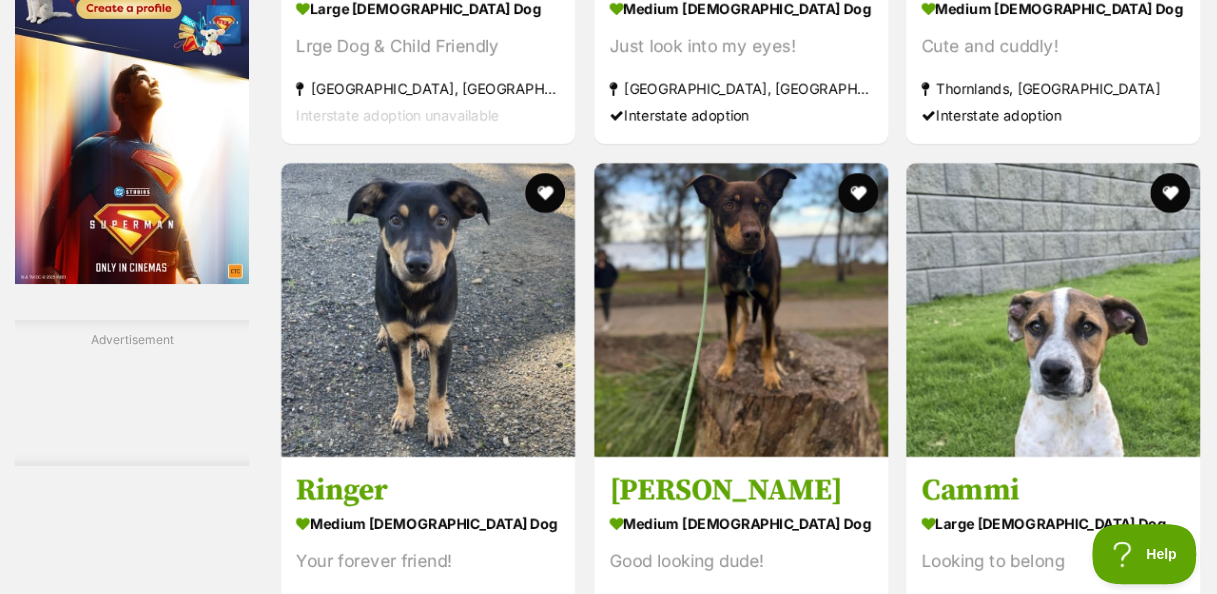 scroll, scrollTop: 3573, scrollLeft: 0, axis: vertical 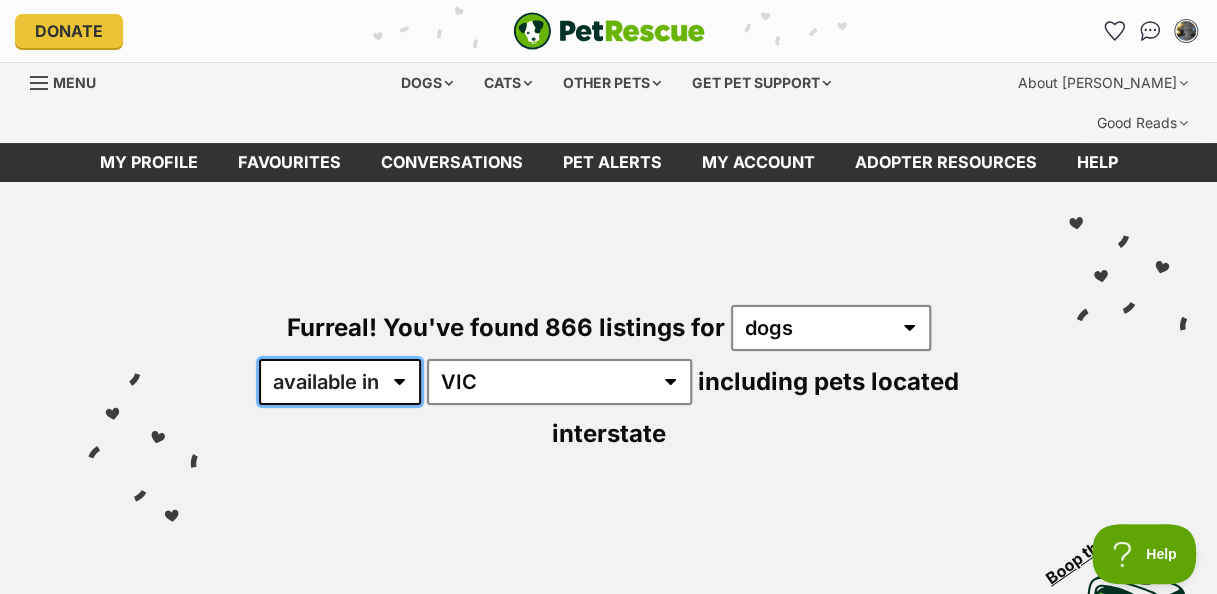 click on "available in
located in" at bounding box center [340, 382] 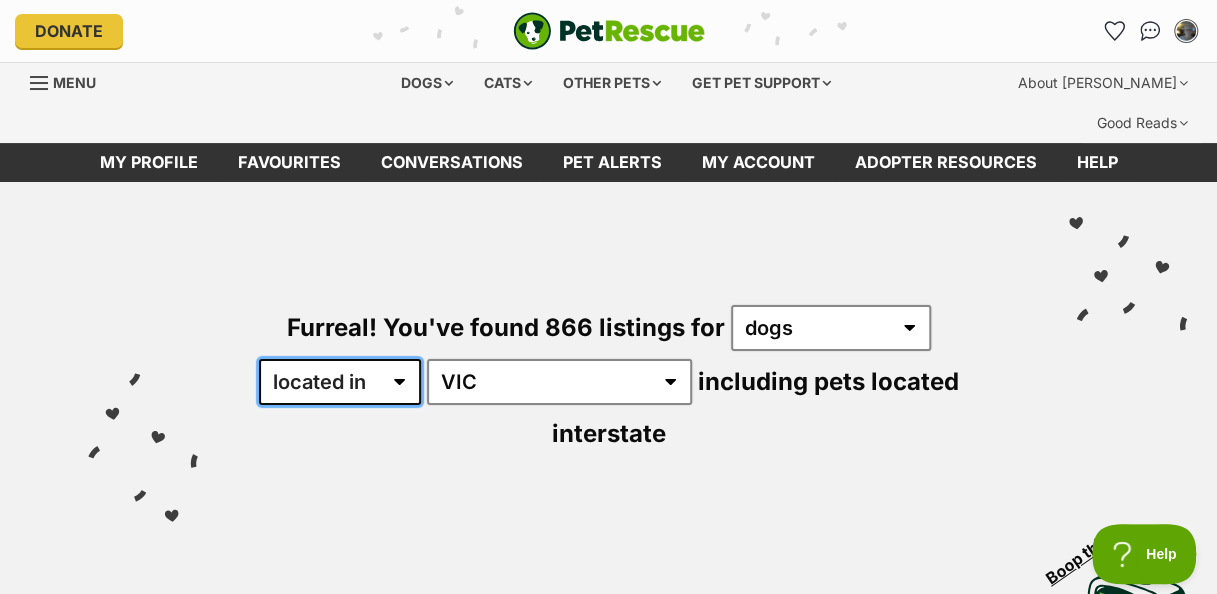 click on "available in
located in" at bounding box center [340, 382] 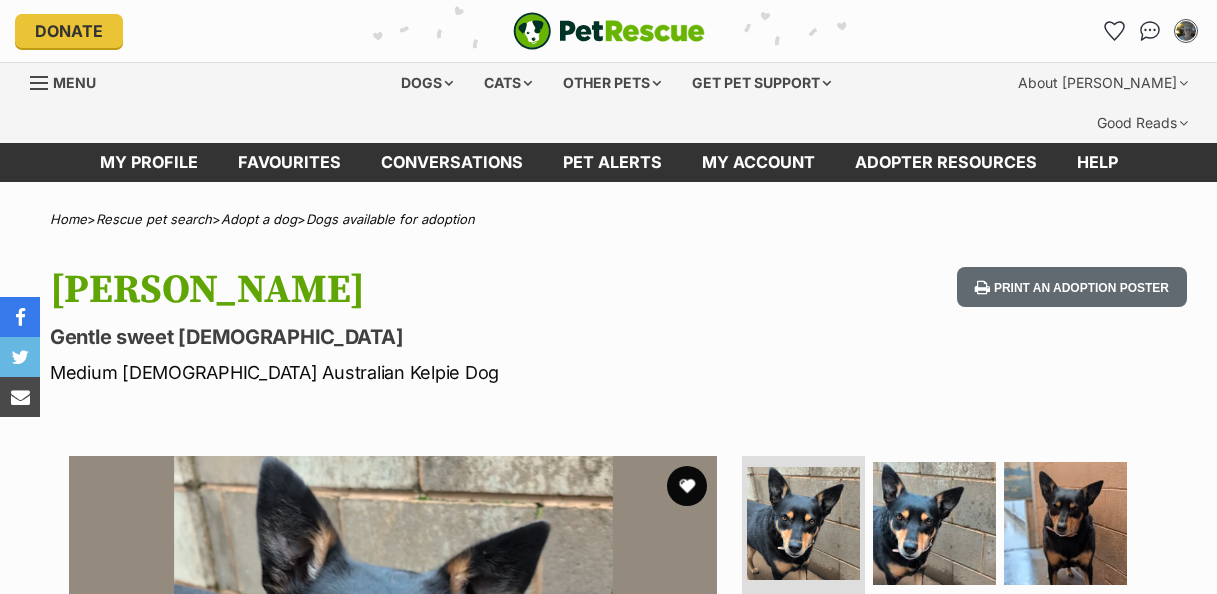 scroll, scrollTop: 0, scrollLeft: 0, axis: both 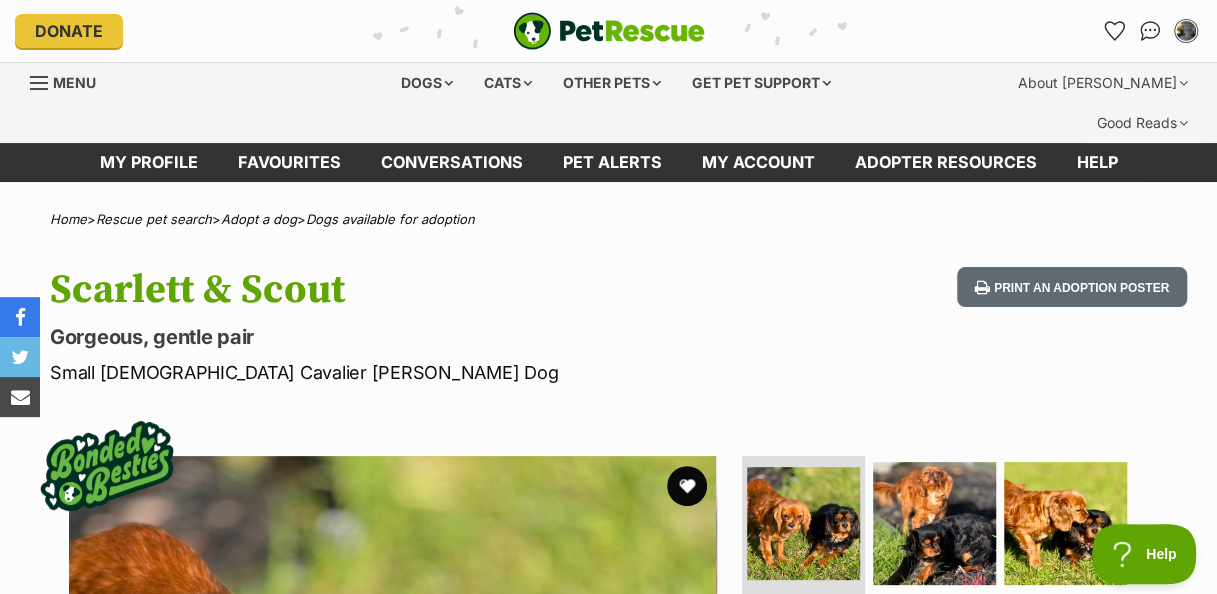 click at bounding box center (687, 486) 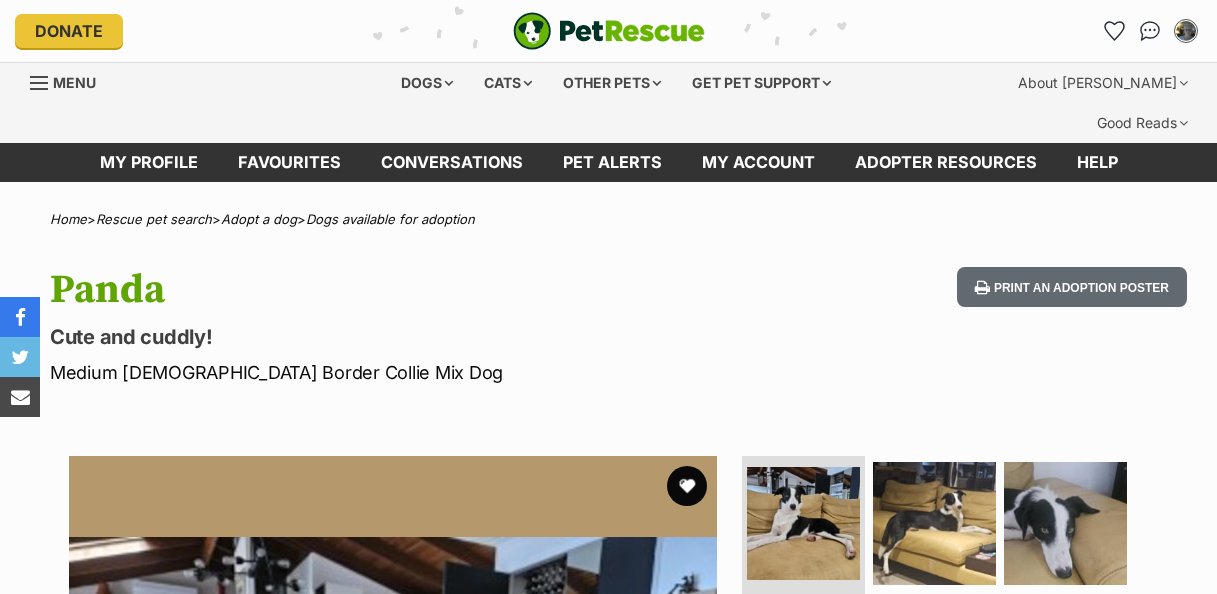 scroll, scrollTop: 0, scrollLeft: 0, axis: both 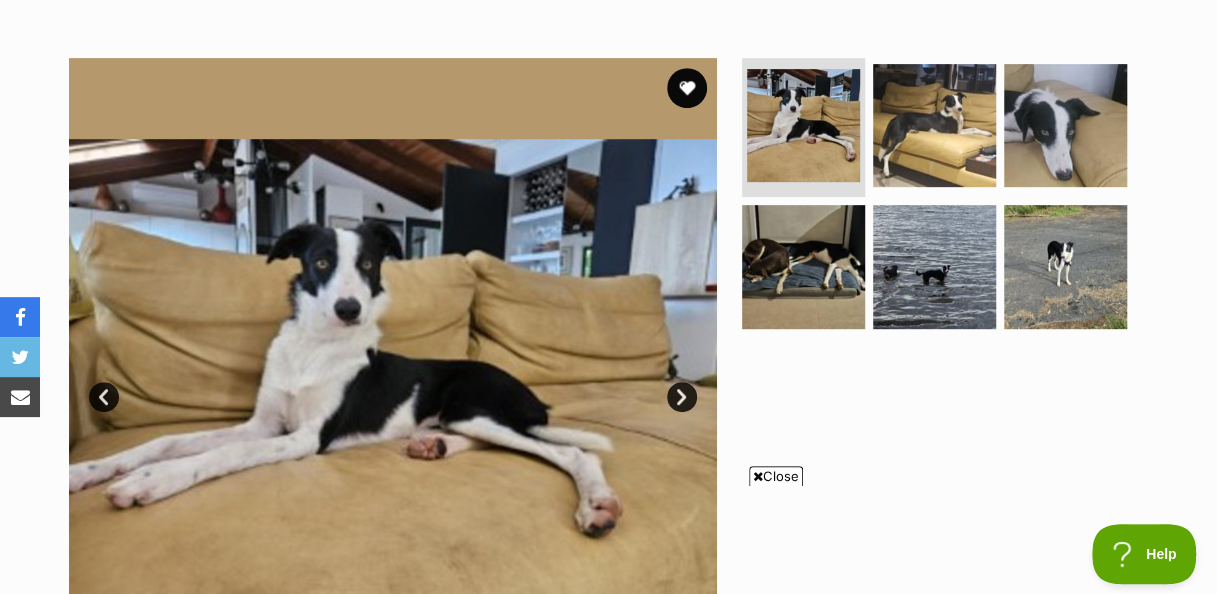 click on "Next" at bounding box center [682, 397] 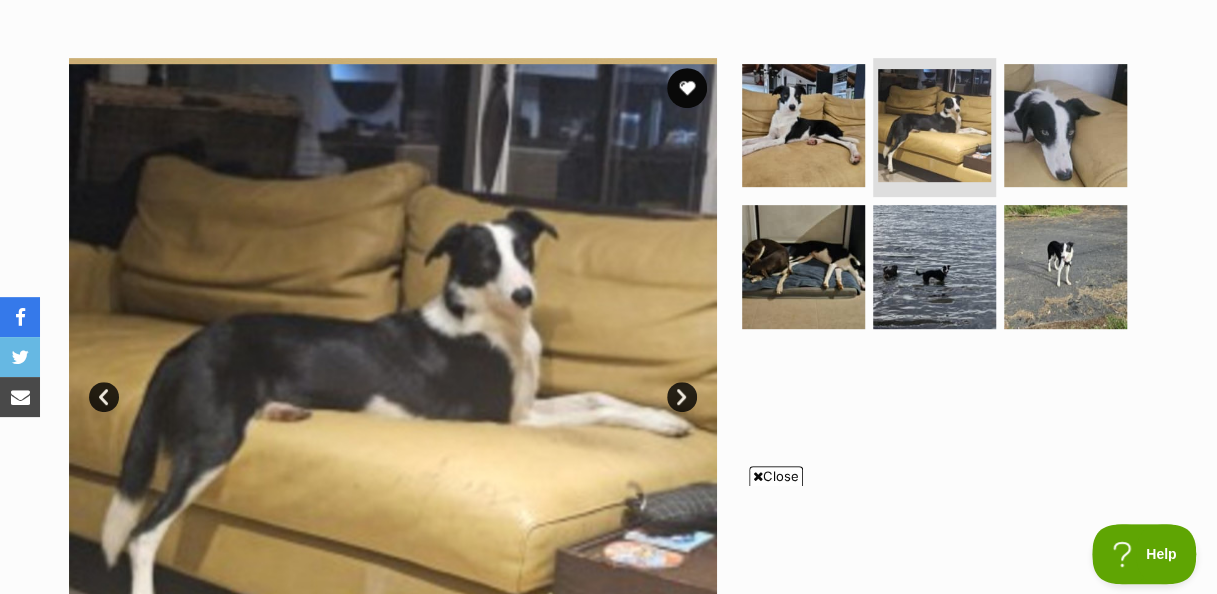 click on "Next" at bounding box center (682, 397) 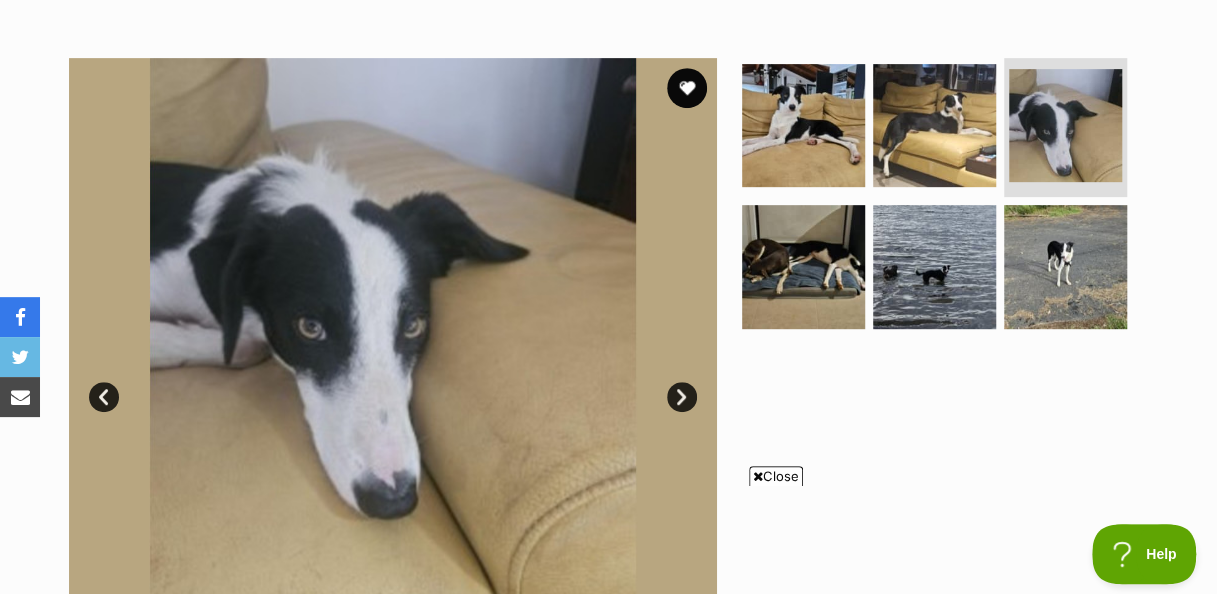 click on "Next" at bounding box center [682, 397] 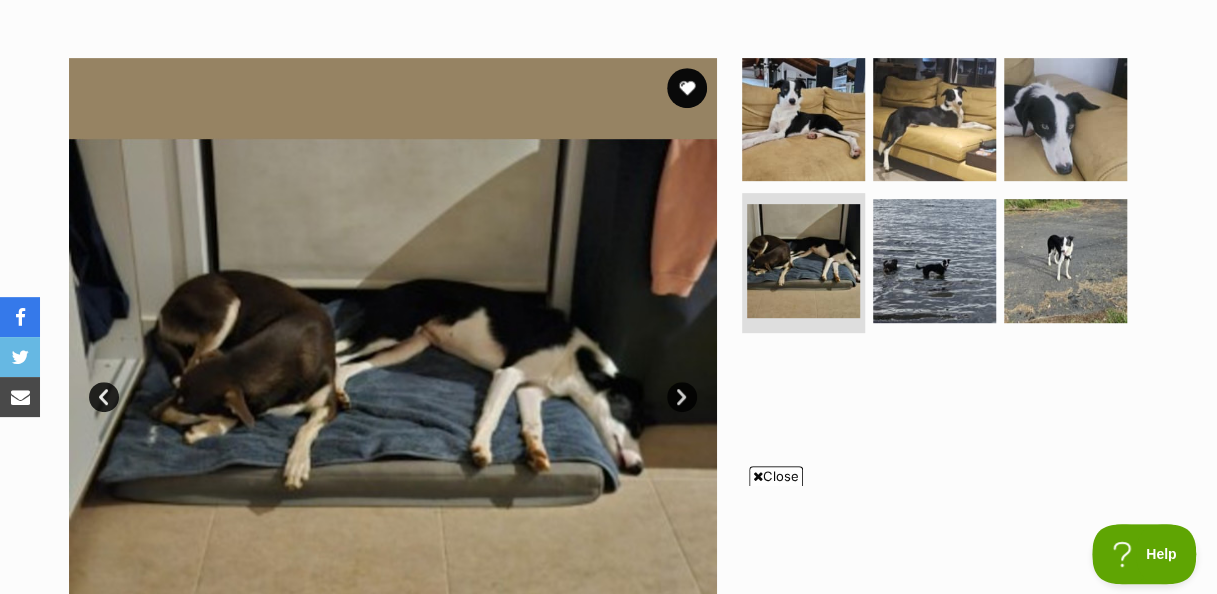 click on "Next" at bounding box center [682, 397] 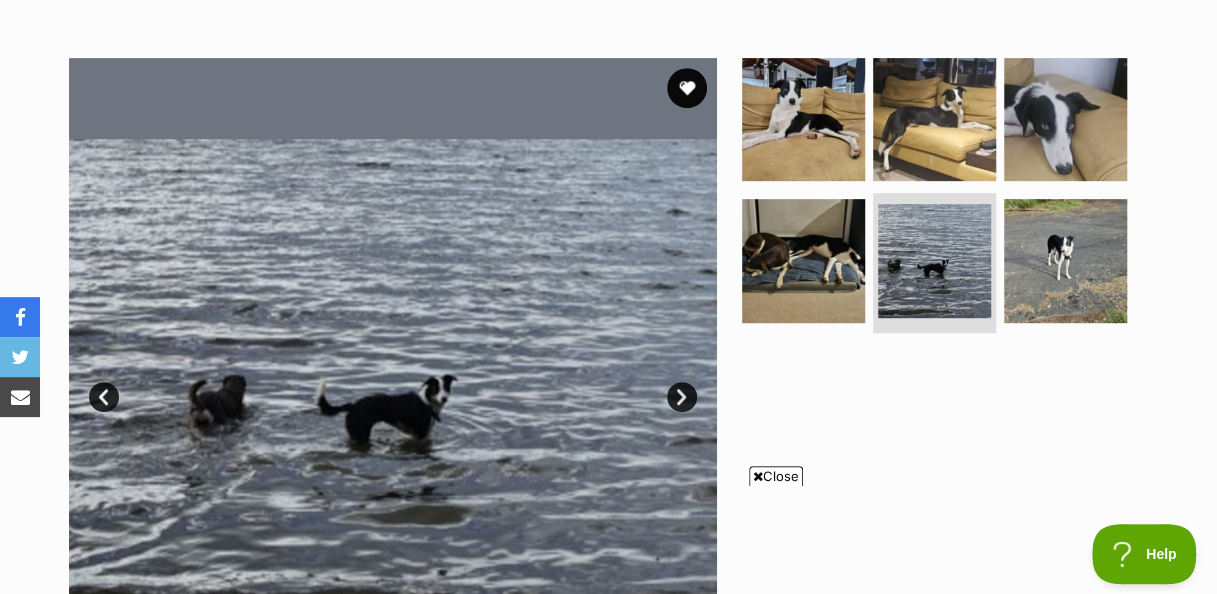 click on "Next" at bounding box center [682, 397] 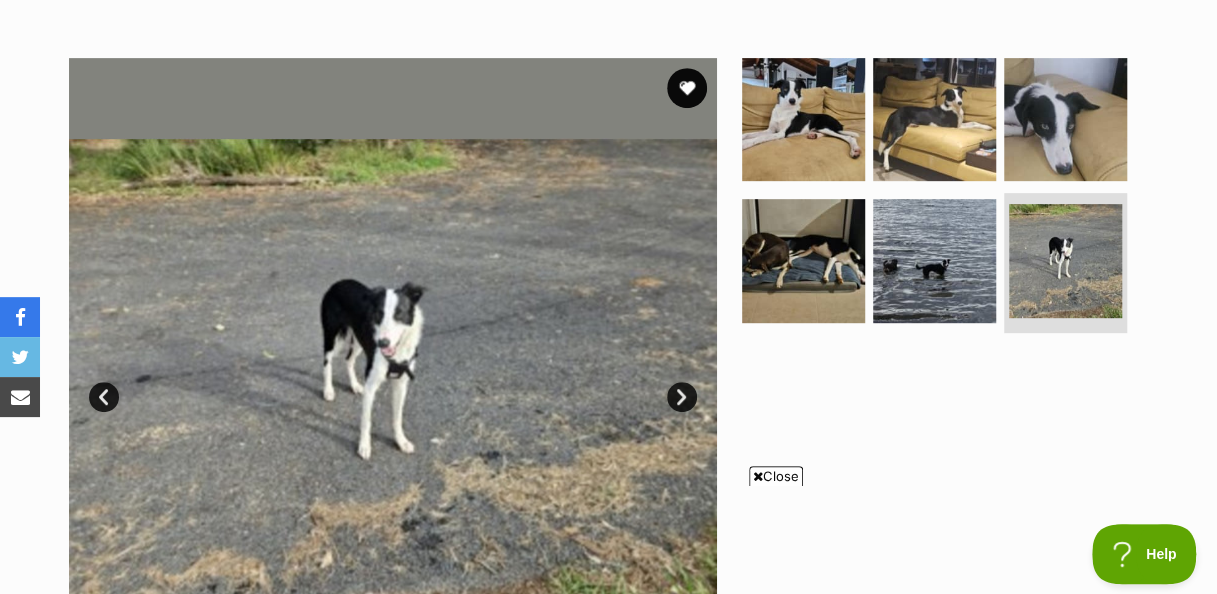 click on "Next" at bounding box center (682, 397) 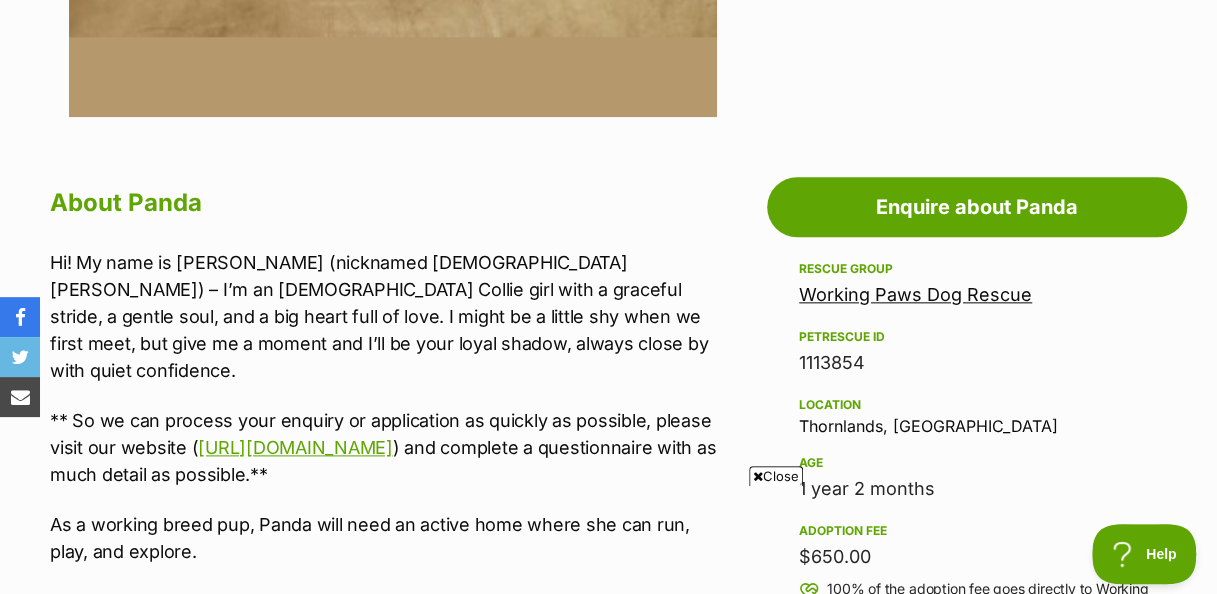 scroll, scrollTop: 992, scrollLeft: 0, axis: vertical 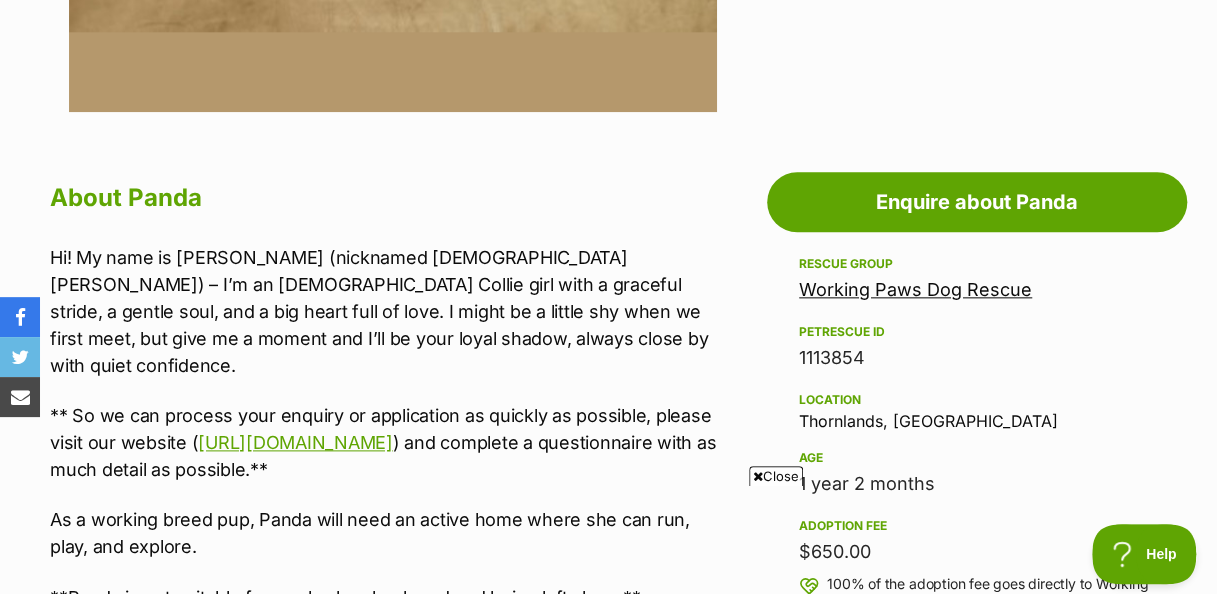 click at bounding box center [758, 476] 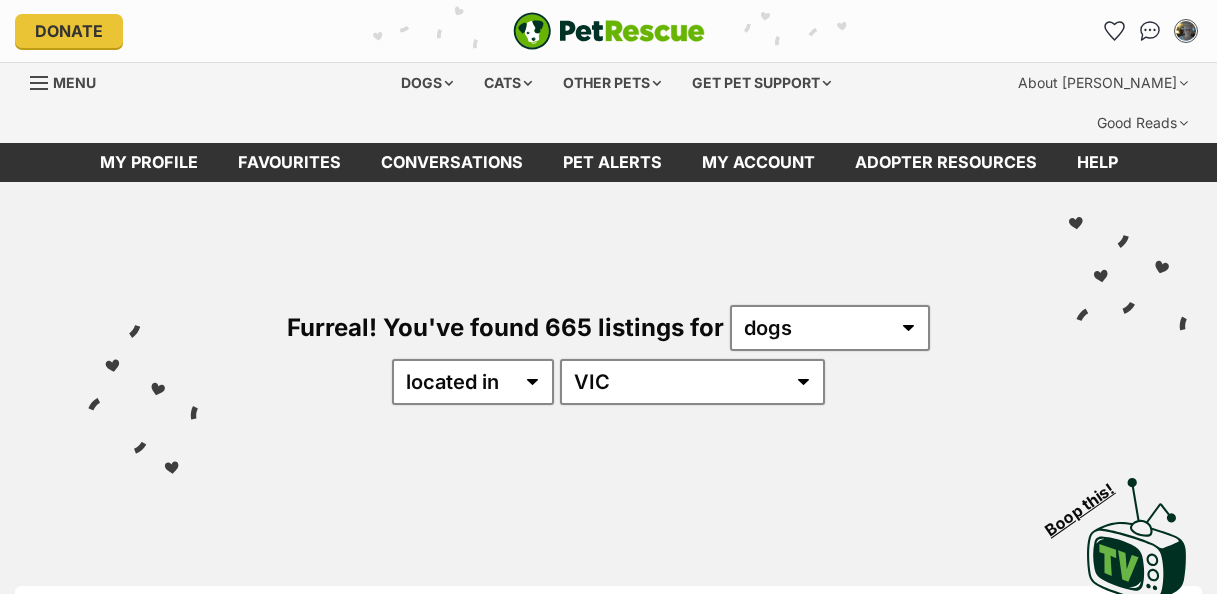 scroll, scrollTop: 0, scrollLeft: 0, axis: both 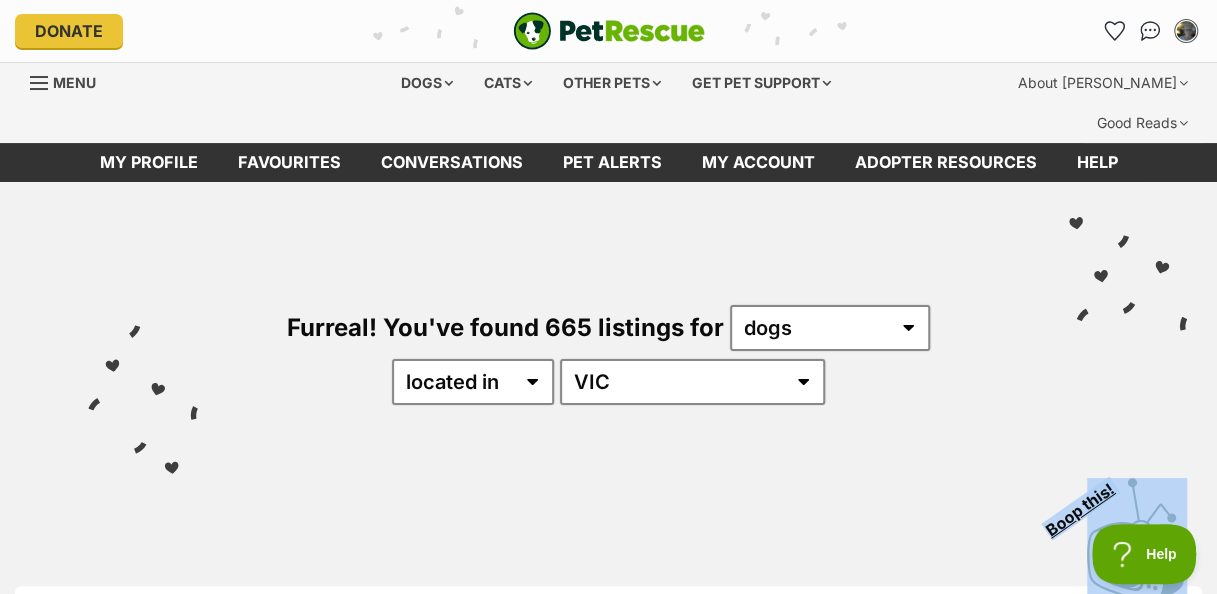 drag, startPoint x: 1052, startPoint y: 332, endPoint x: 1170, endPoint y: 523, distance: 224.51057 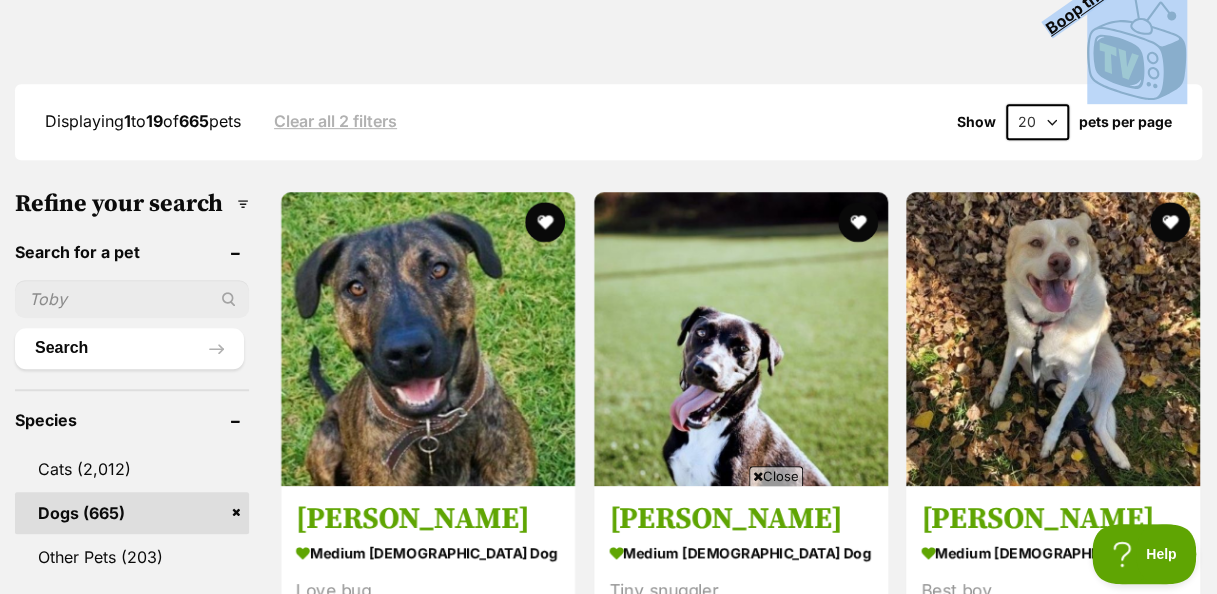 scroll, scrollTop: 520, scrollLeft: 0, axis: vertical 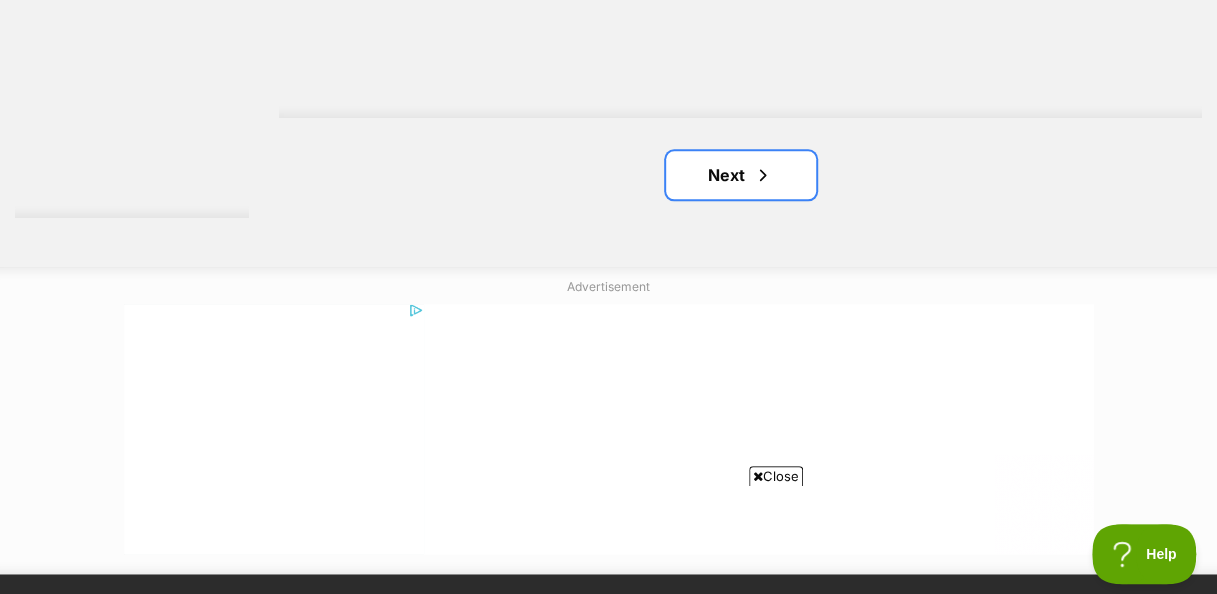 click on "Next" at bounding box center [741, 175] 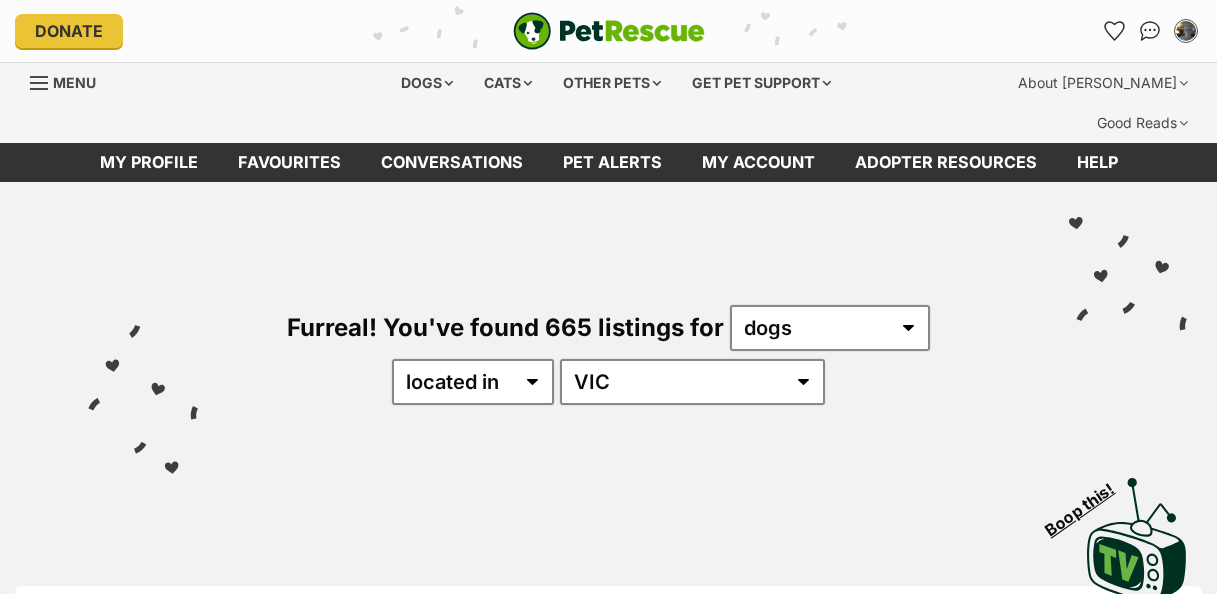 scroll, scrollTop: 0, scrollLeft: 0, axis: both 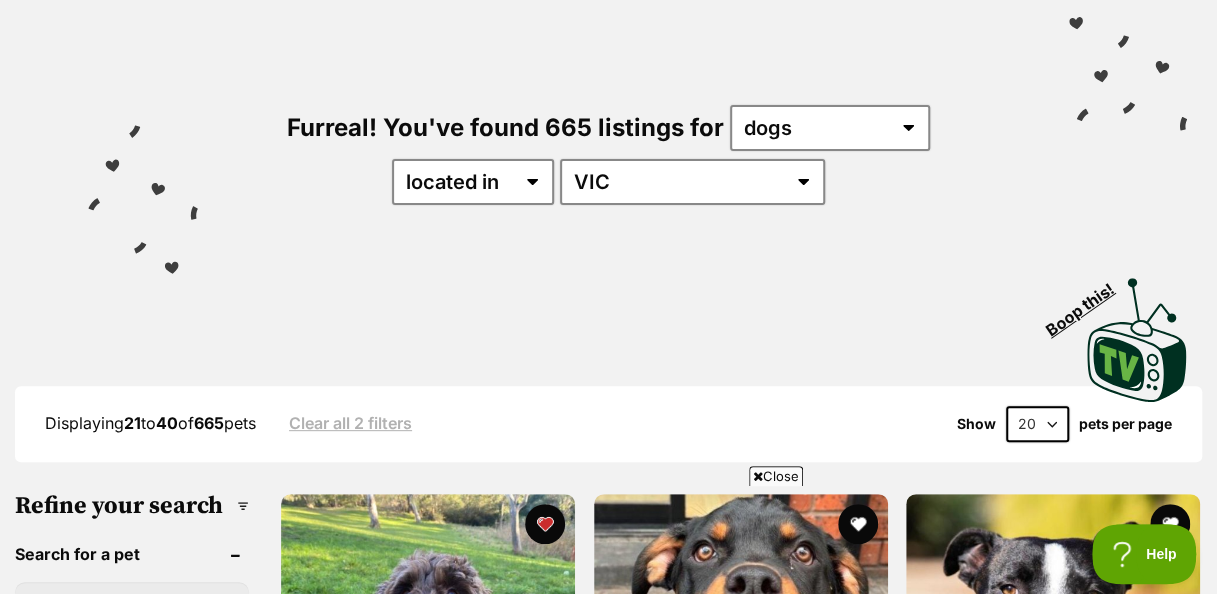 click on "Close" at bounding box center (776, 476) 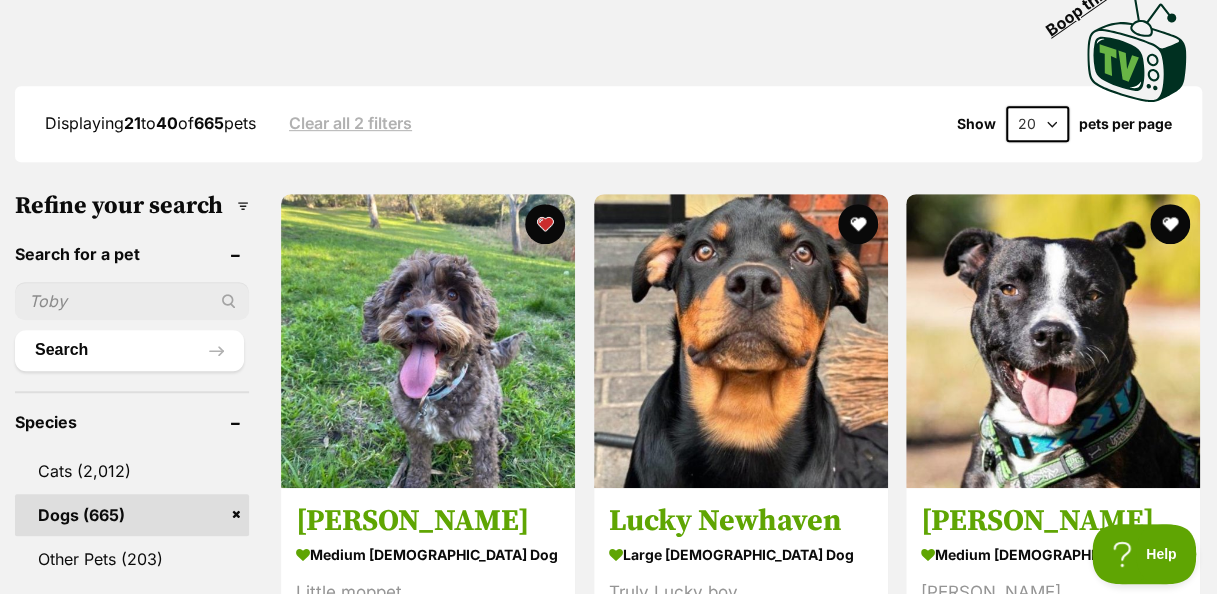 scroll, scrollTop: 520, scrollLeft: 0, axis: vertical 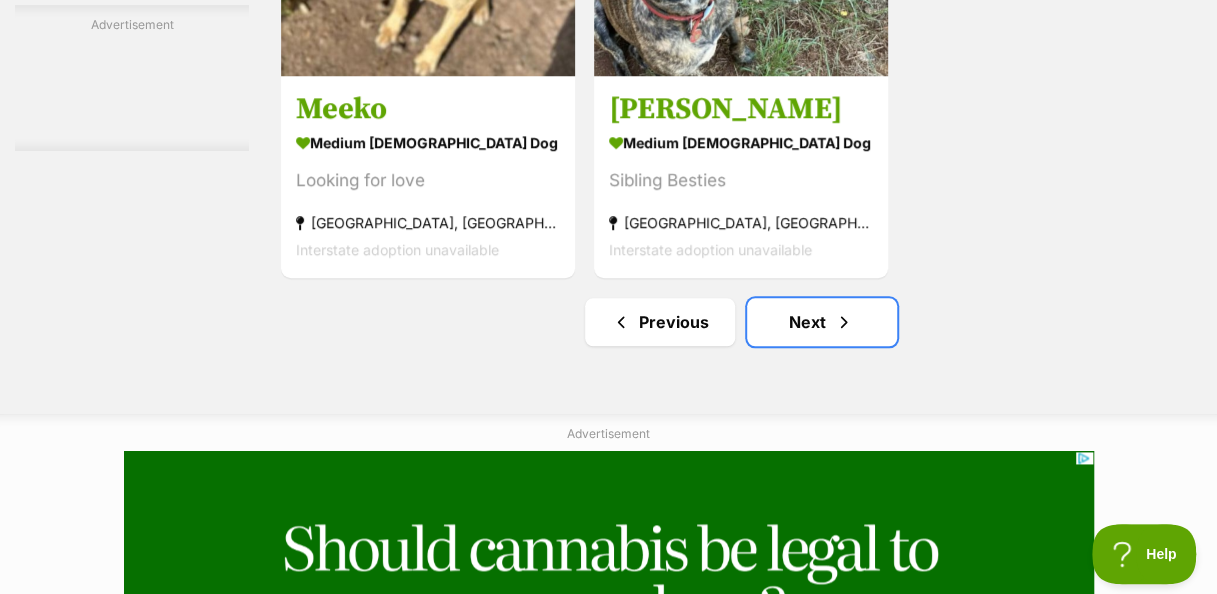 click on "Next" at bounding box center [822, 322] 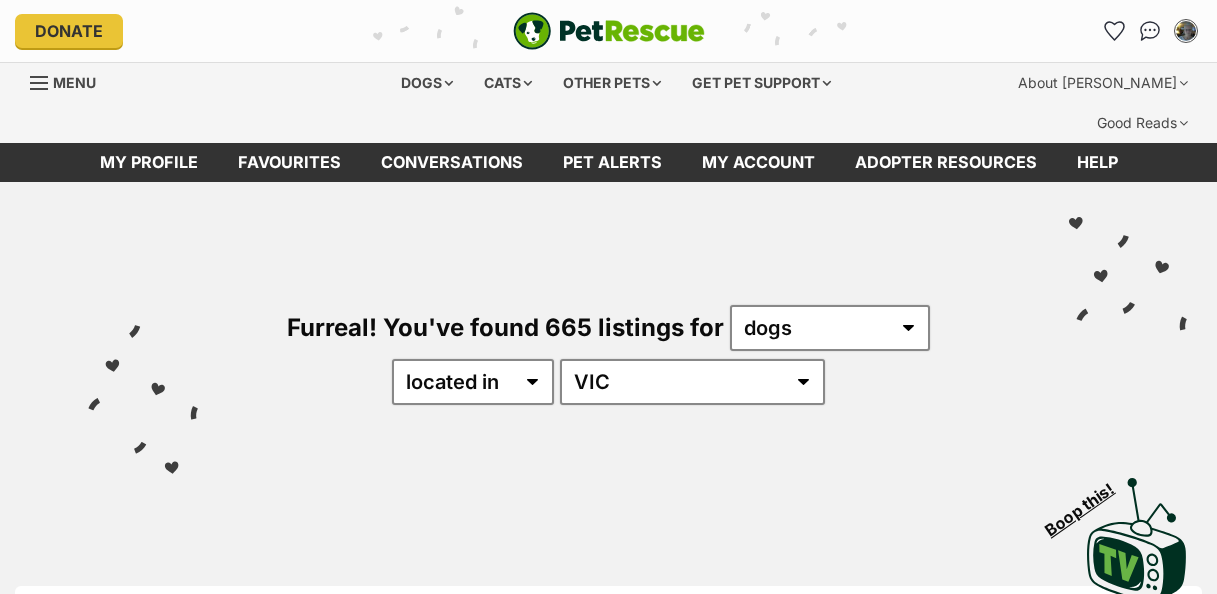 scroll, scrollTop: 0, scrollLeft: 0, axis: both 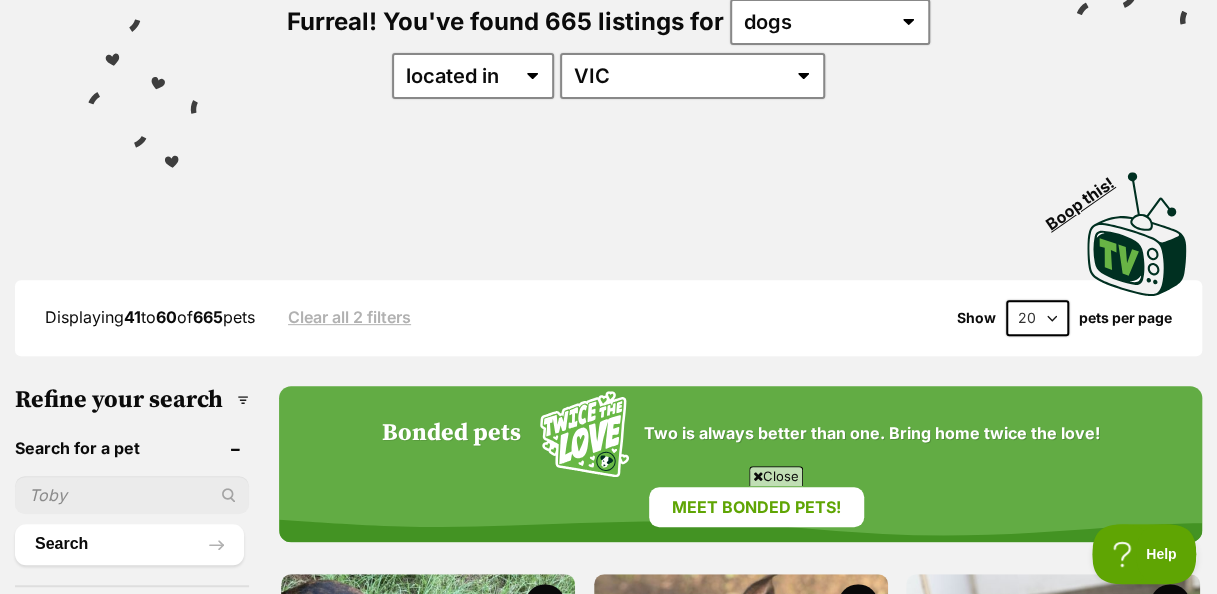 click at bounding box center [758, 476] 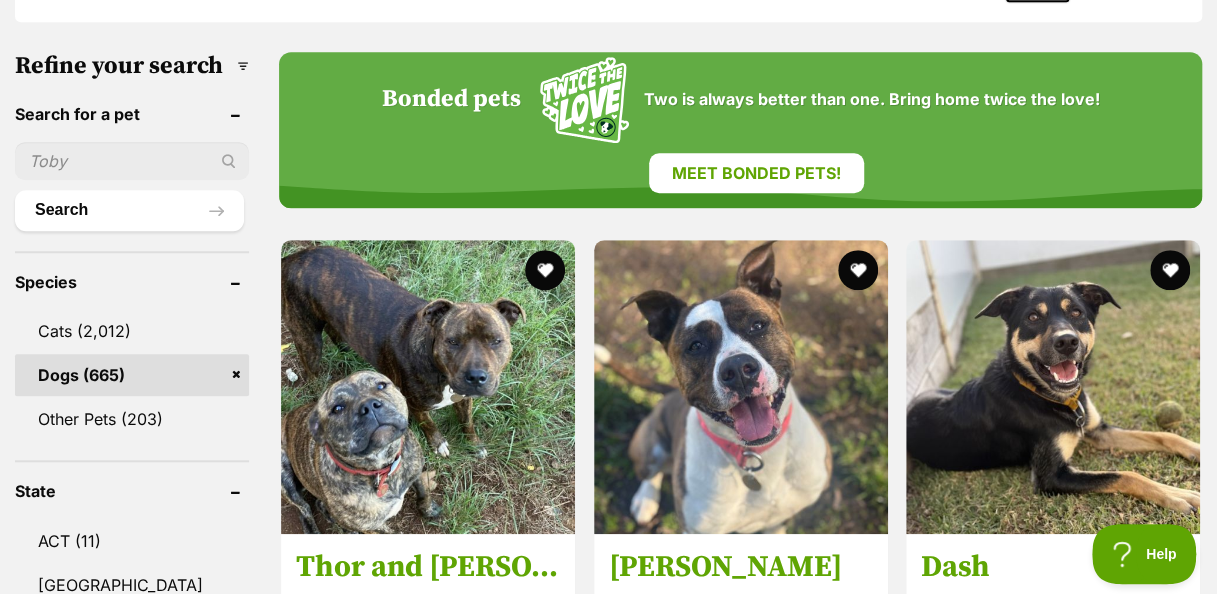 scroll, scrollTop: 680, scrollLeft: 0, axis: vertical 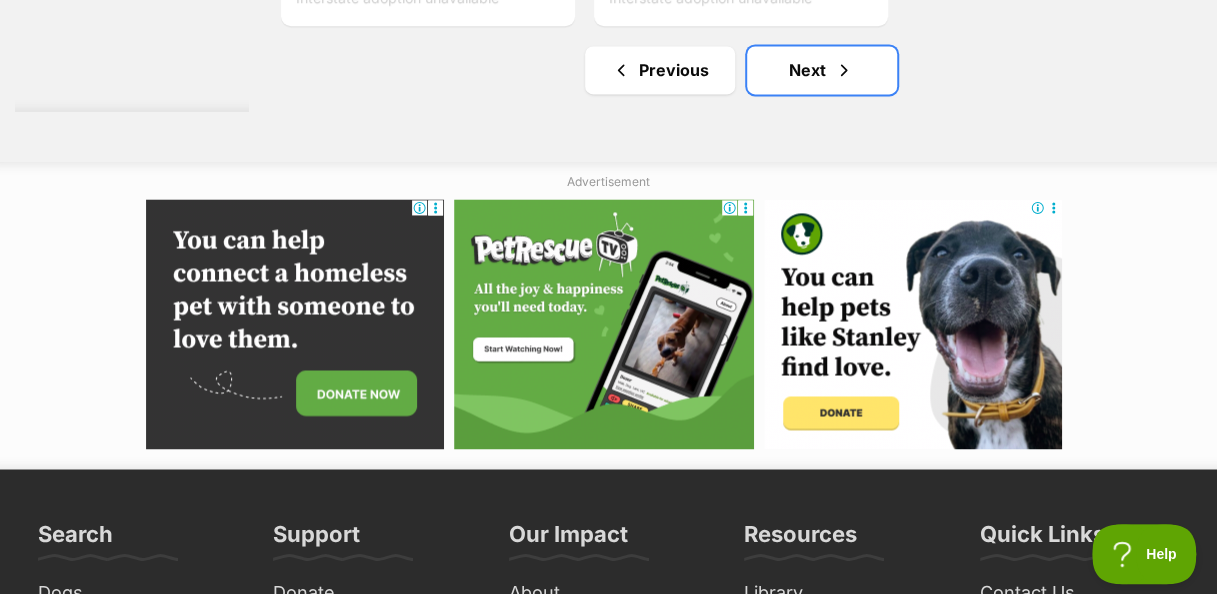 click at bounding box center [844, 70] 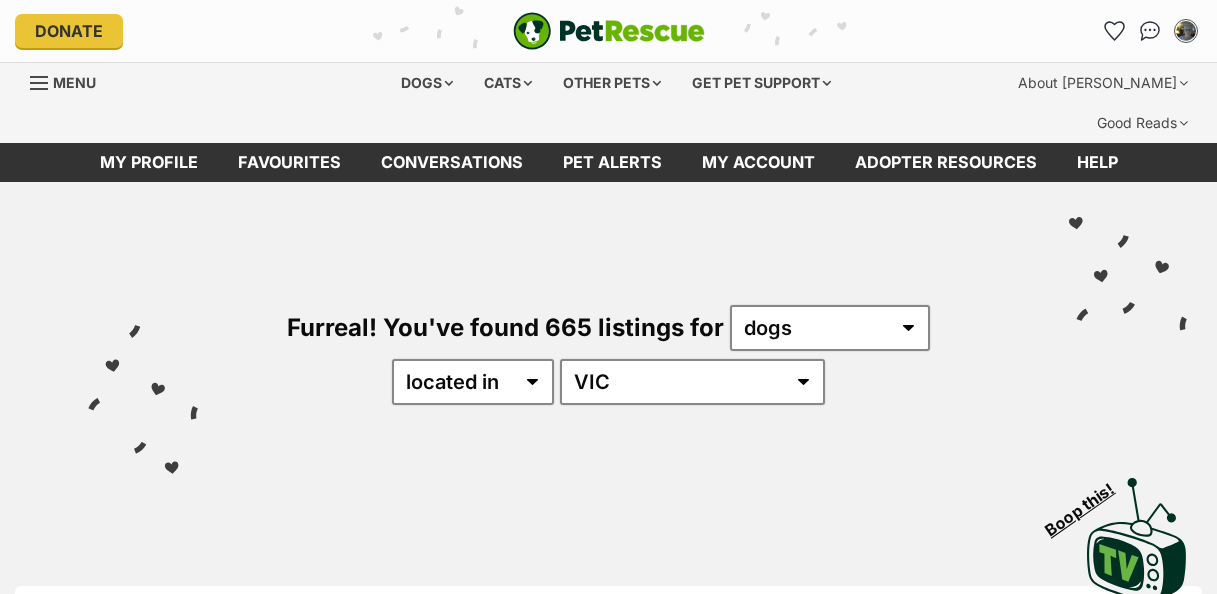 scroll, scrollTop: 0, scrollLeft: 0, axis: both 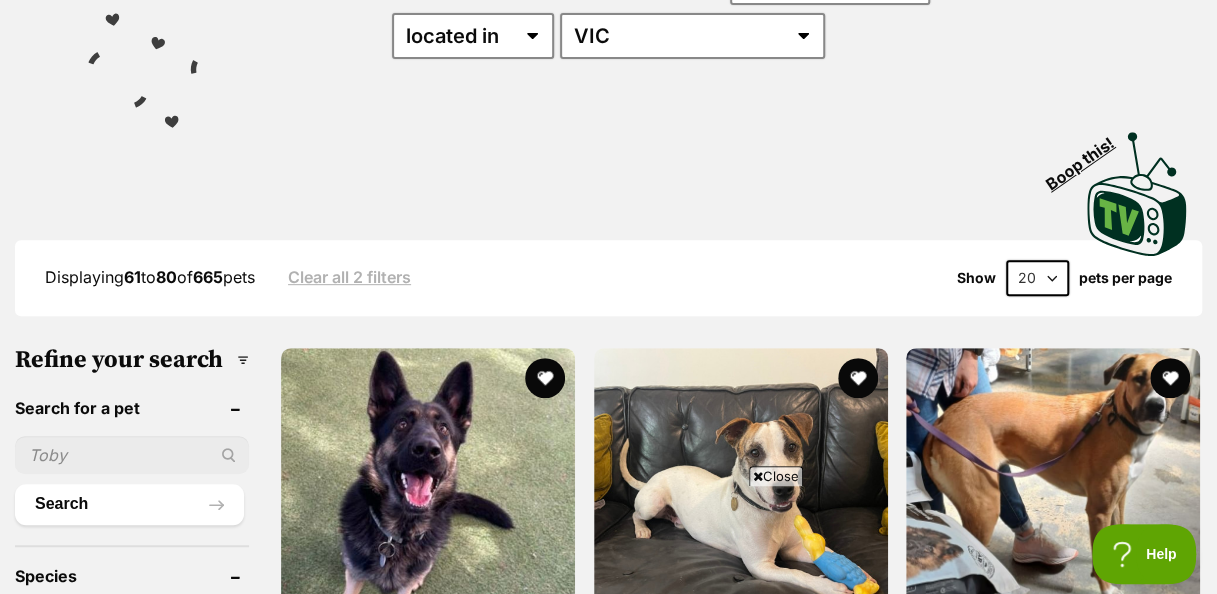 click on "Close" at bounding box center (776, 476) 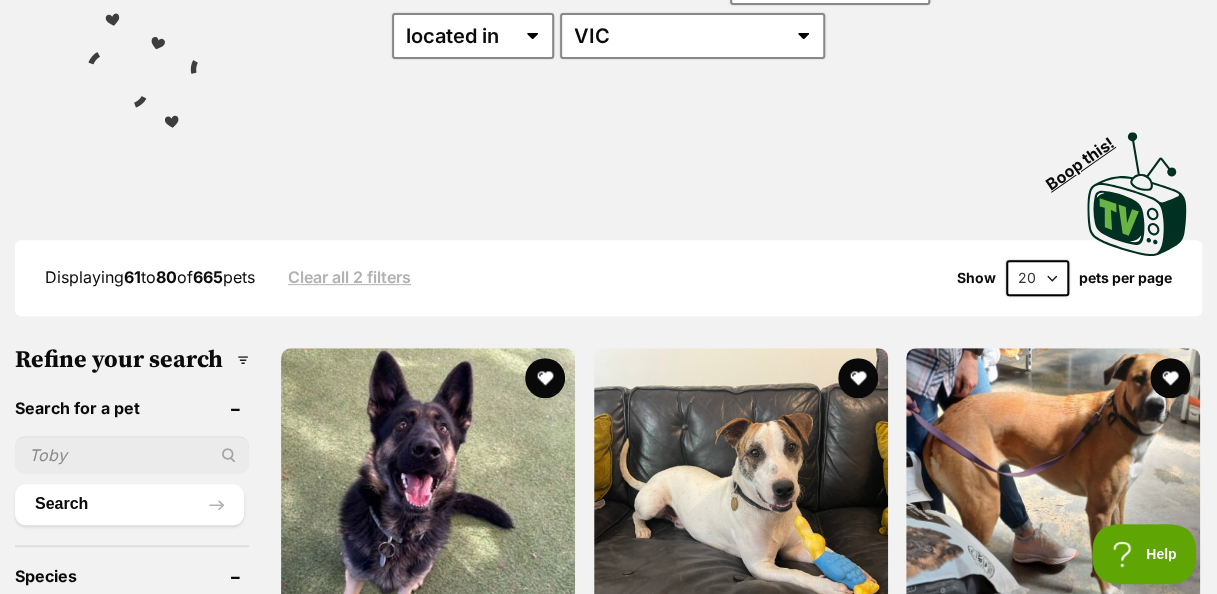 click at bounding box center [1053, 495] 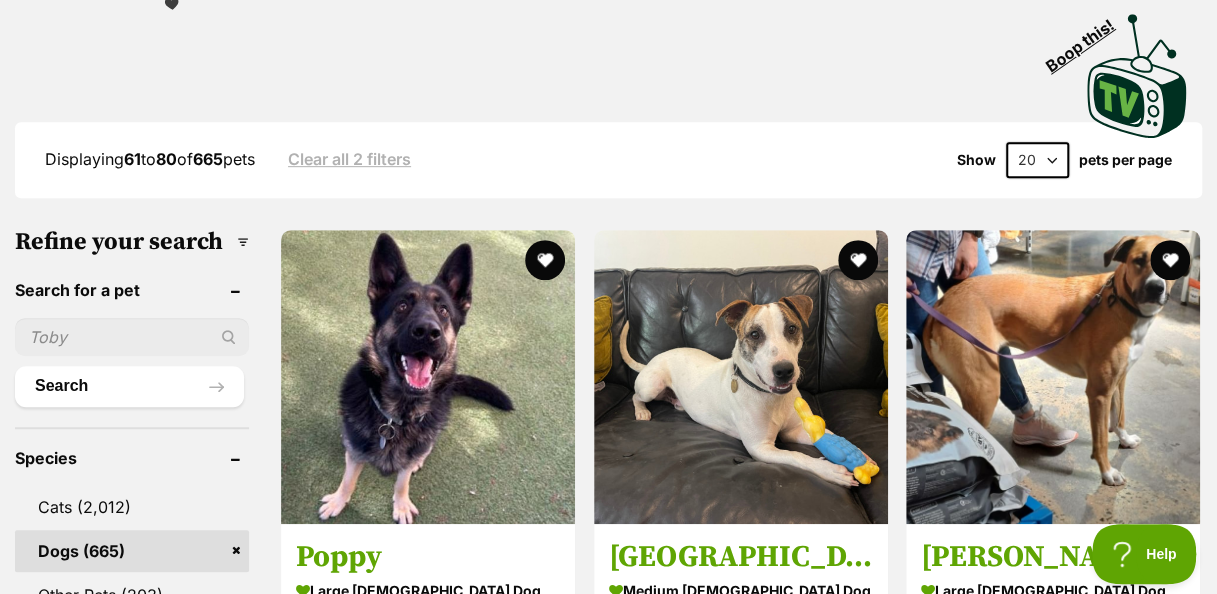 scroll, scrollTop: 468, scrollLeft: 0, axis: vertical 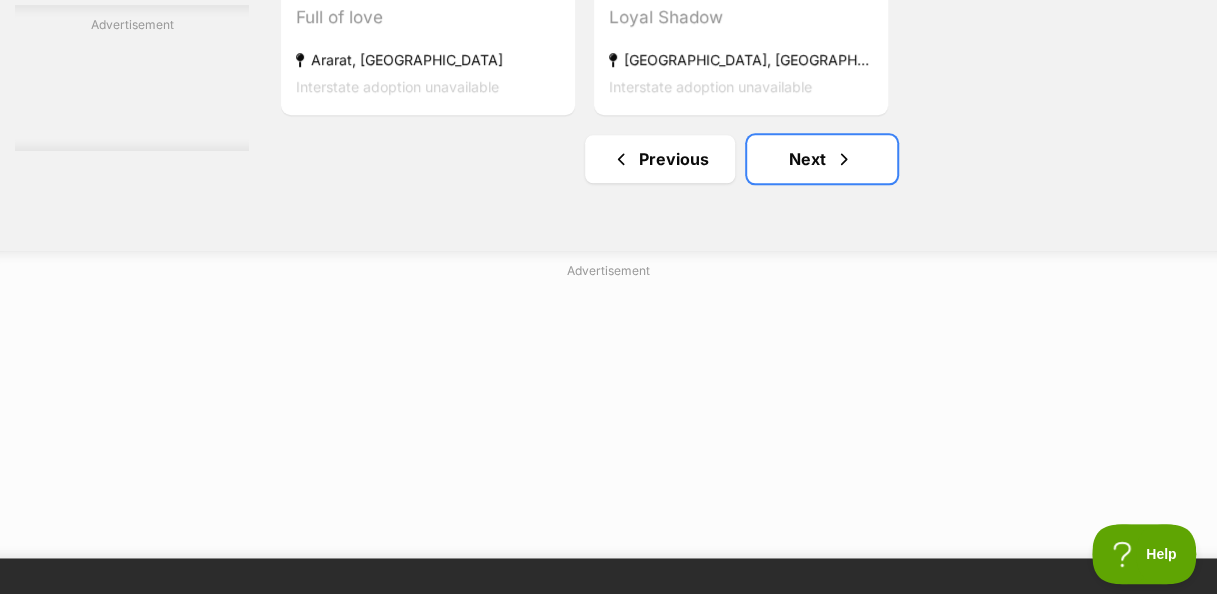 click on "Next" at bounding box center [822, 159] 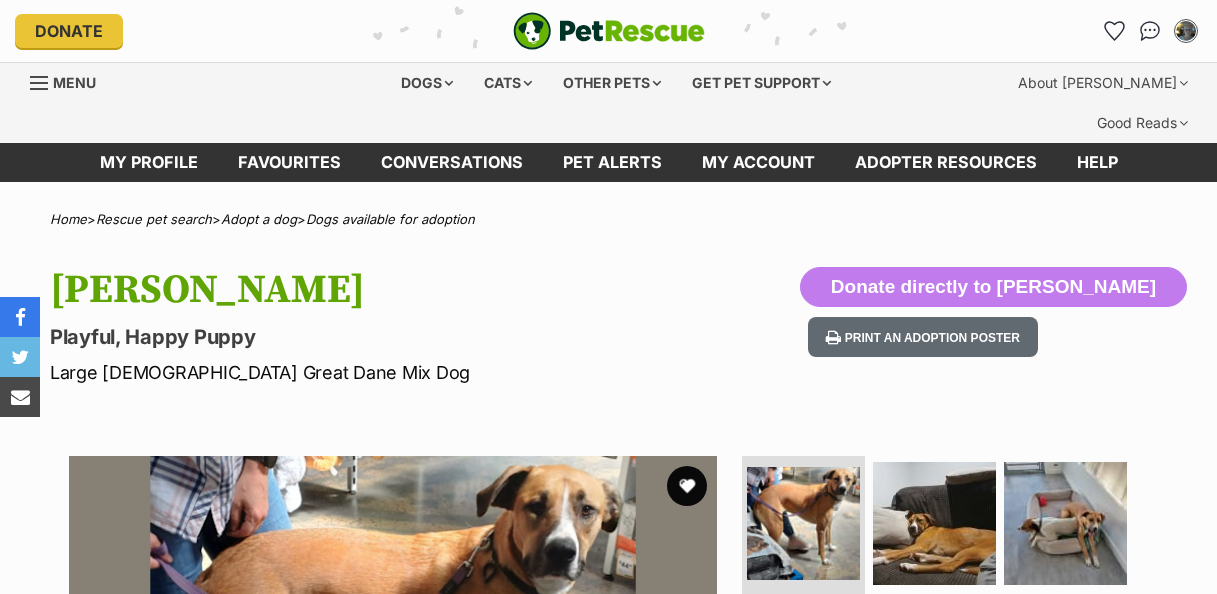 scroll, scrollTop: 31, scrollLeft: 0, axis: vertical 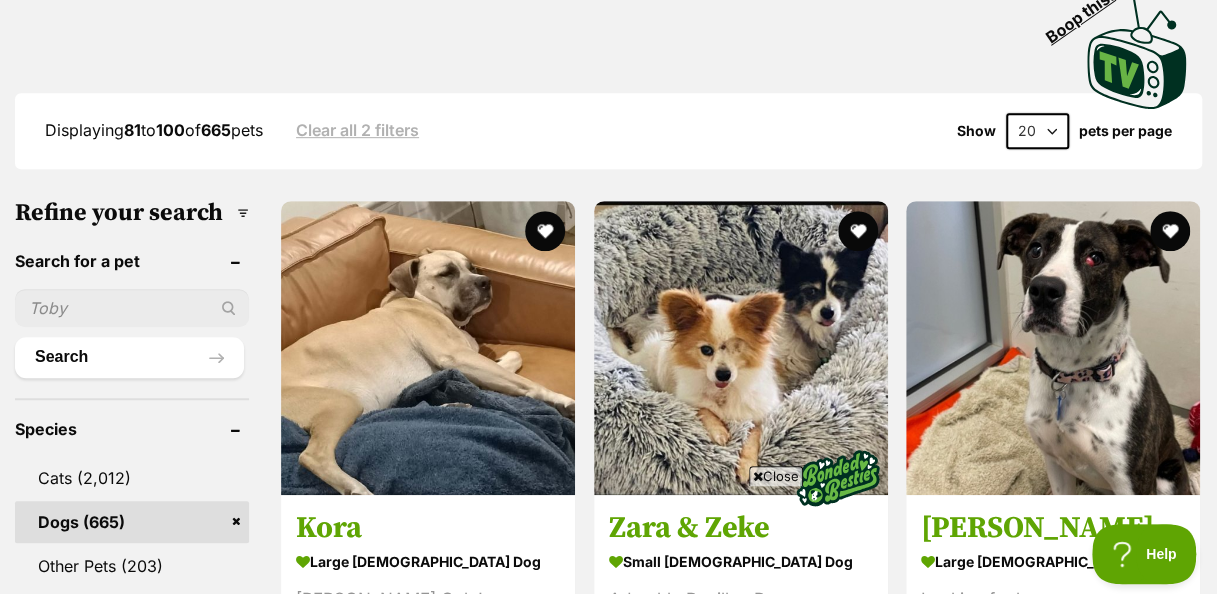 click on "Close" at bounding box center [776, 476] 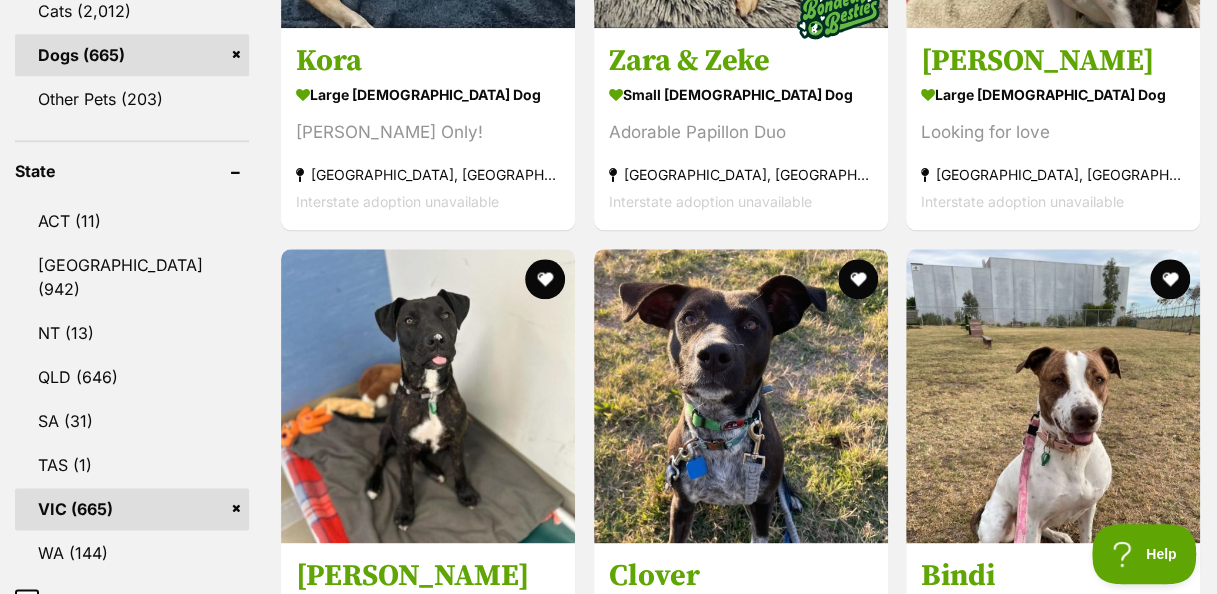 scroll, scrollTop: 1066, scrollLeft: 0, axis: vertical 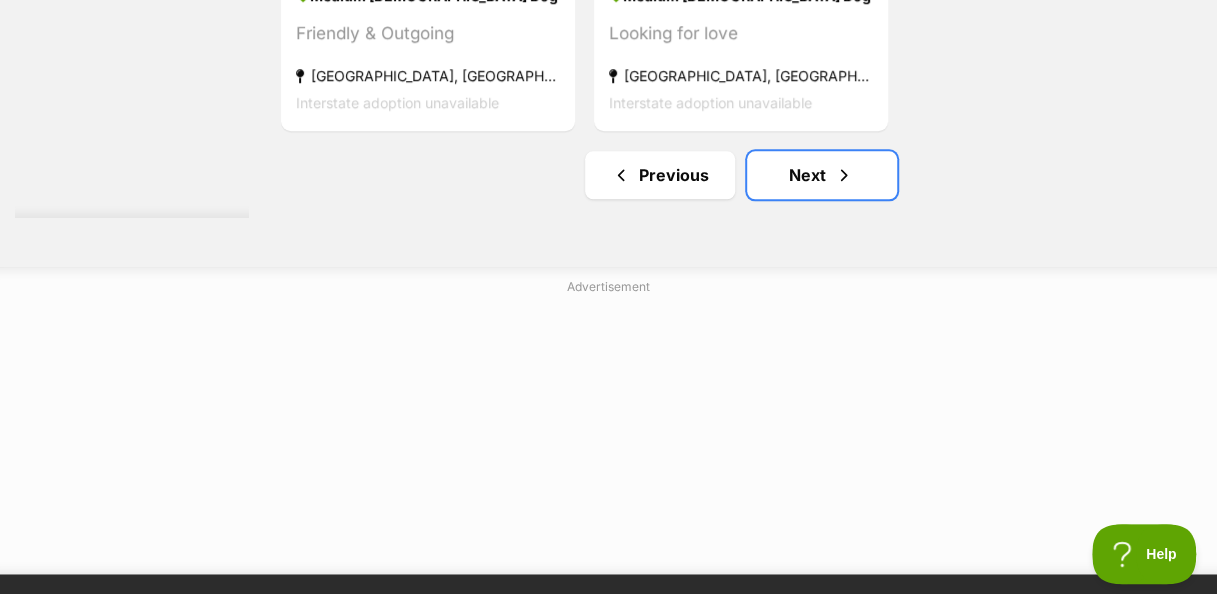 click on "Next" at bounding box center (822, 175) 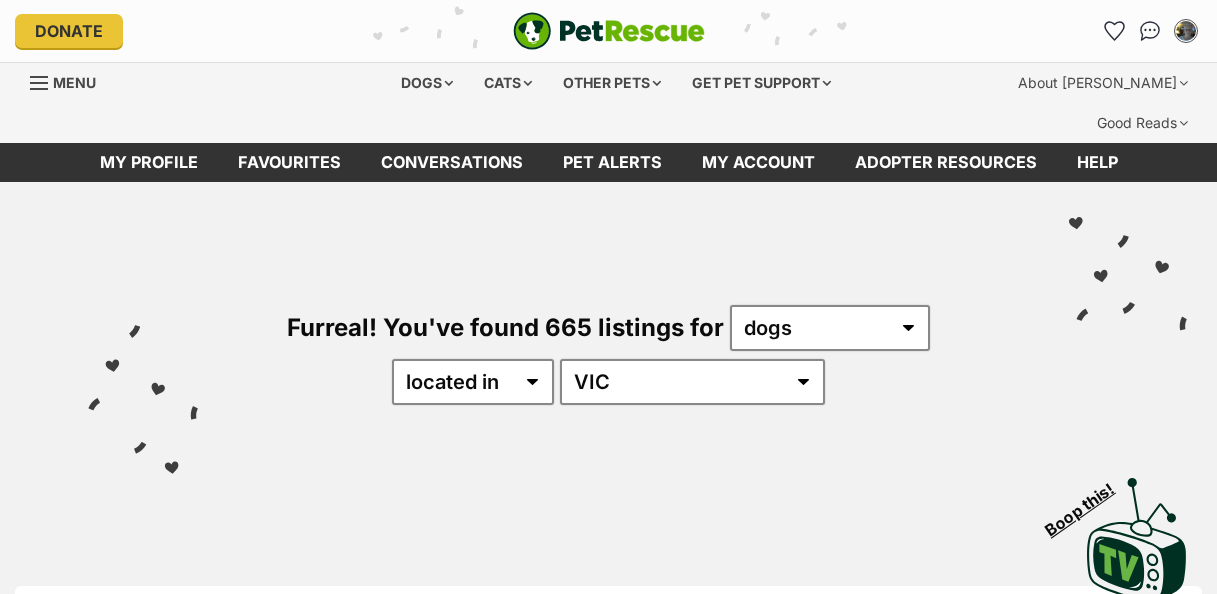 scroll, scrollTop: 0, scrollLeft: 0, axis: both 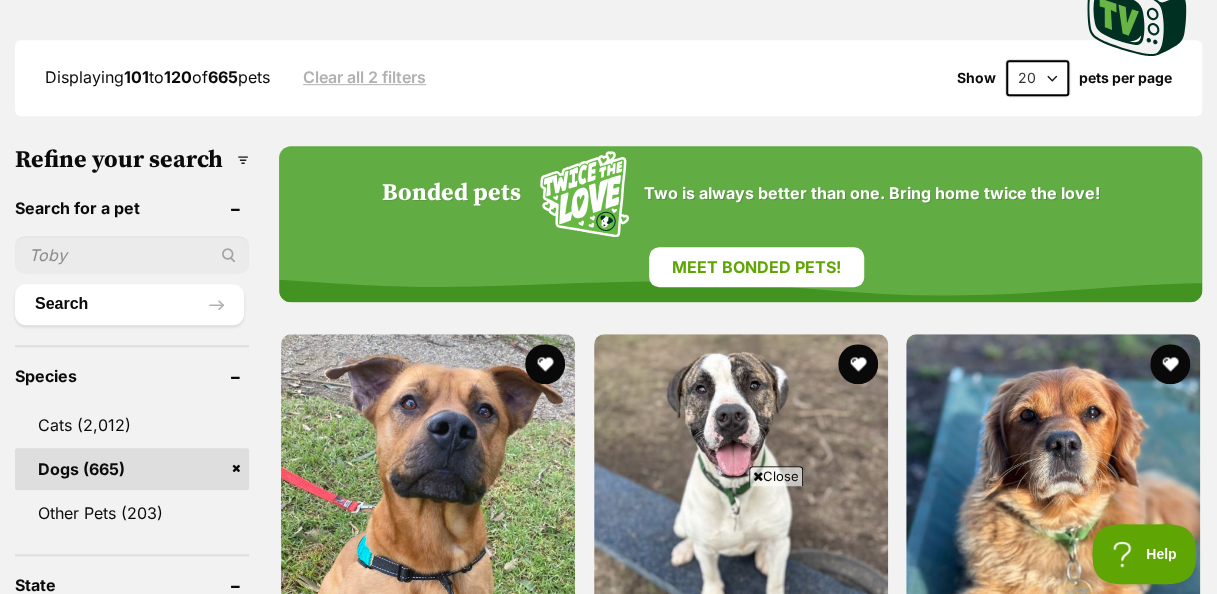 click at bounding box center [758, 476] 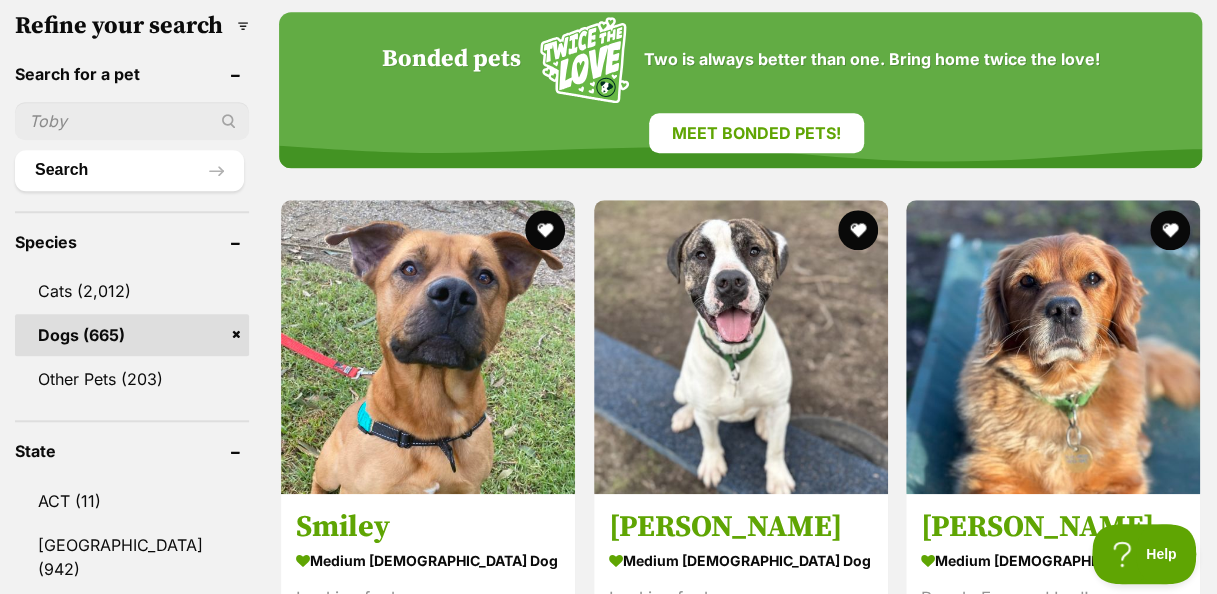 scroll, scrollTop: 720, scrollLeft: 0, axis: vertical 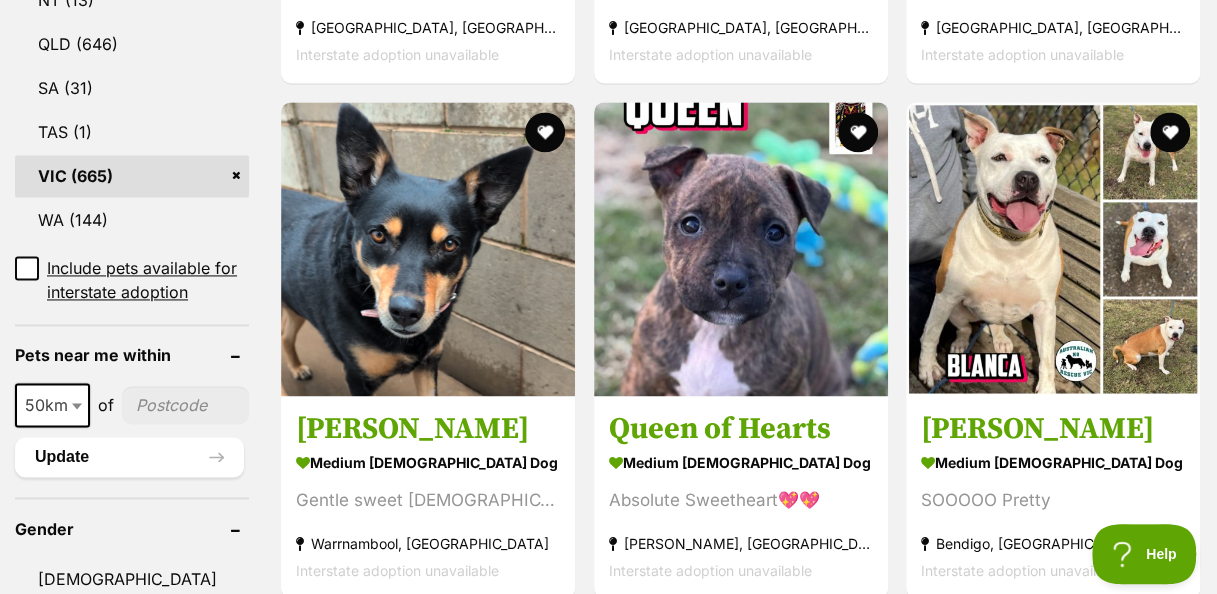 click at bounding box center (428, 249) 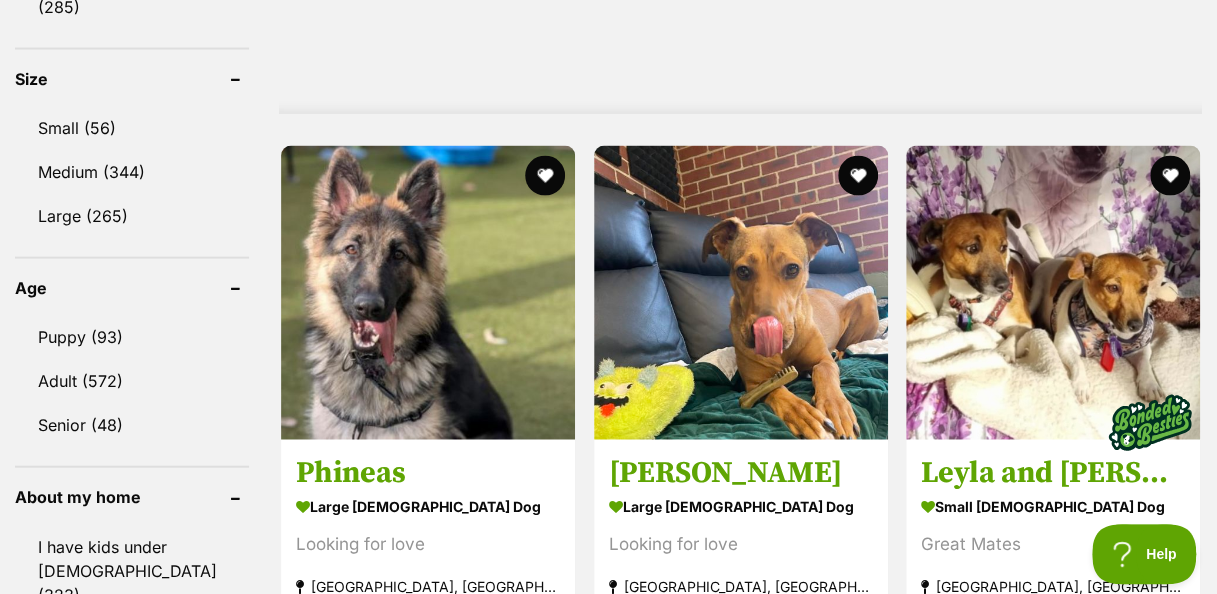 scroll, scrollTop: 1973, scrollLeft: 0, axis: vertical 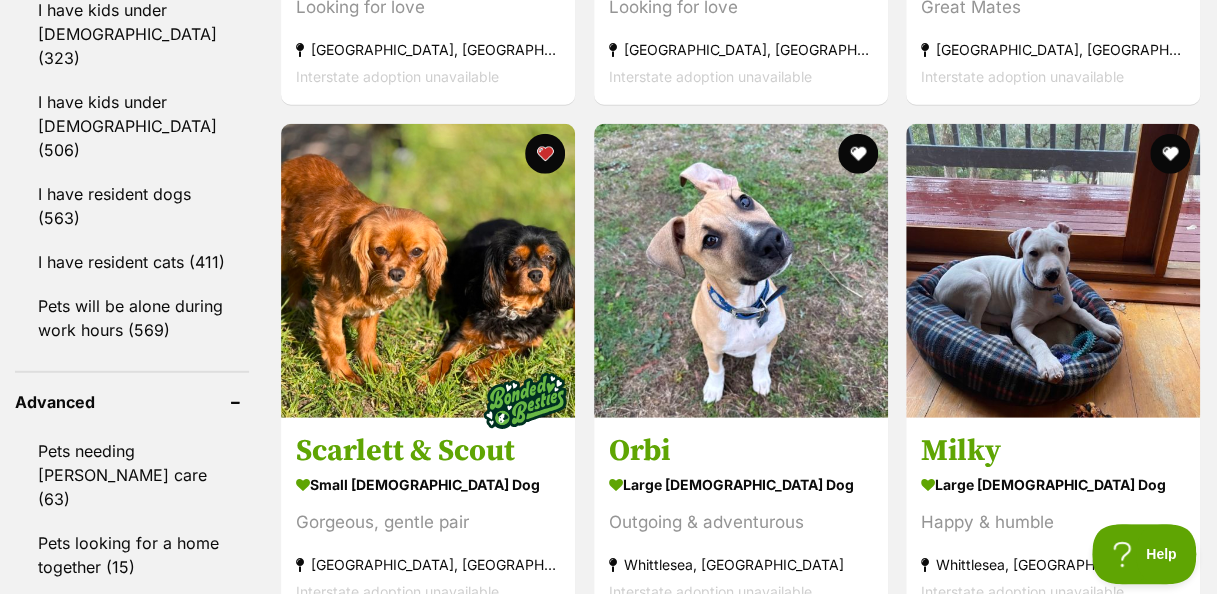 click at bounding box center [428, 271] 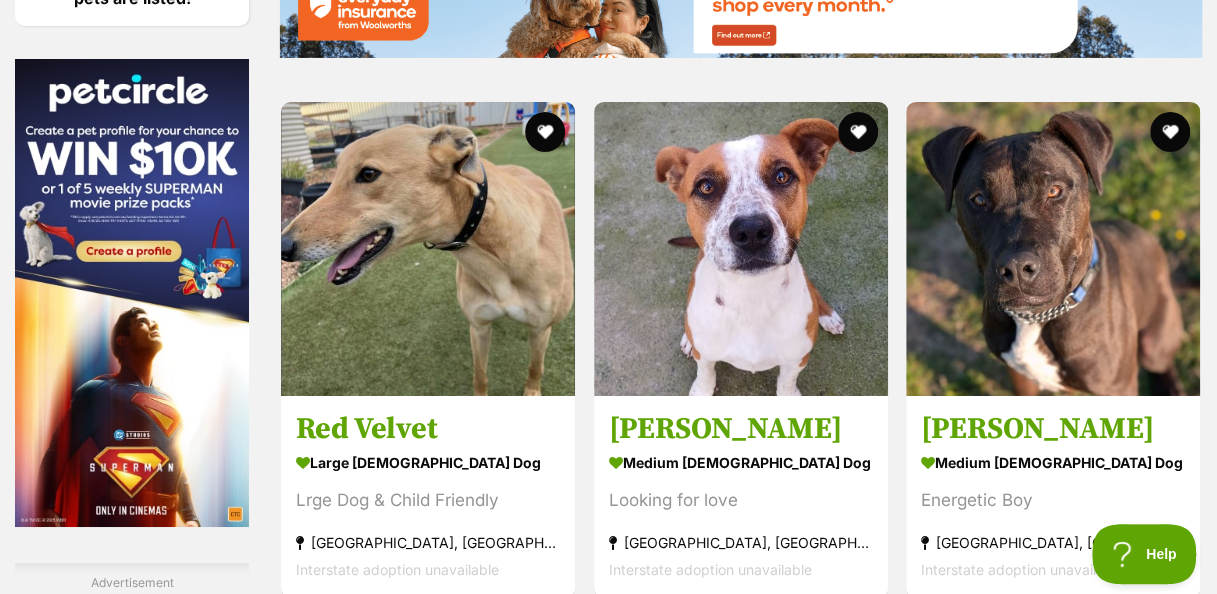 scroll, scrollTop: 3202, scrollLeft: 0, axis: vertical 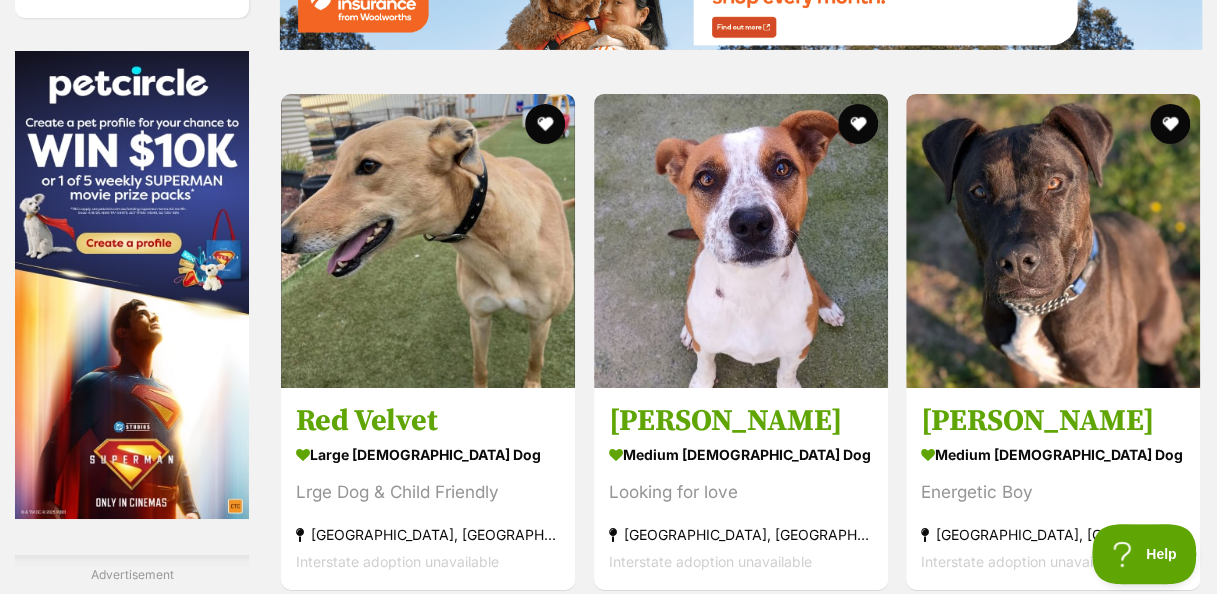 click at bounding box center (741, 241) 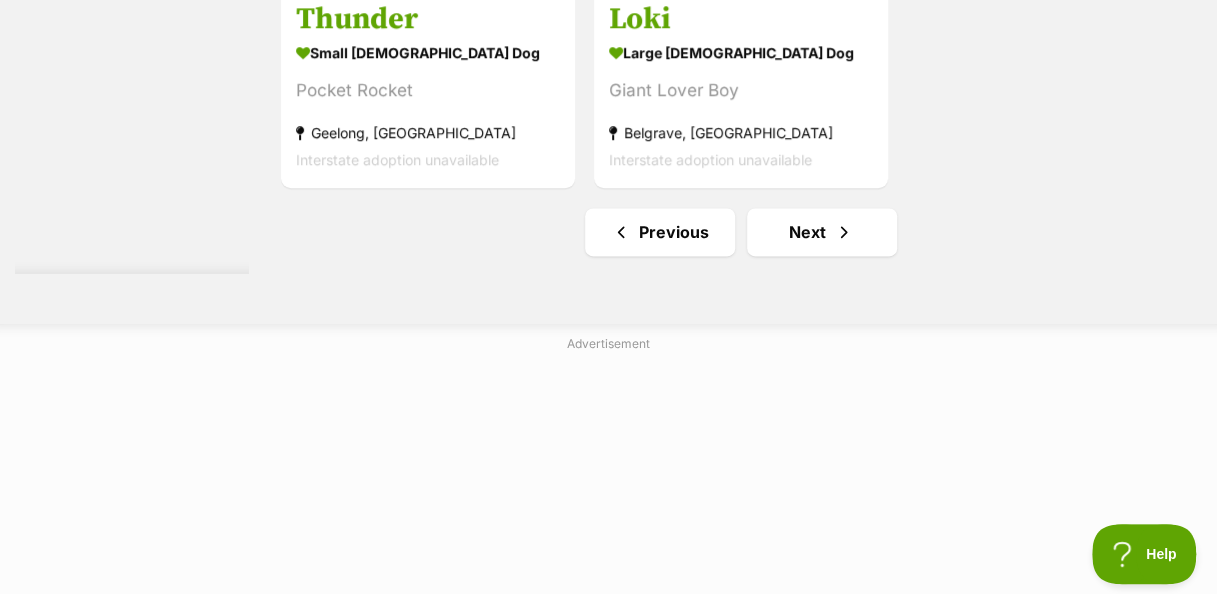 scroll, scrollTop: 4923, scrollLeft: 0, axis: vertical 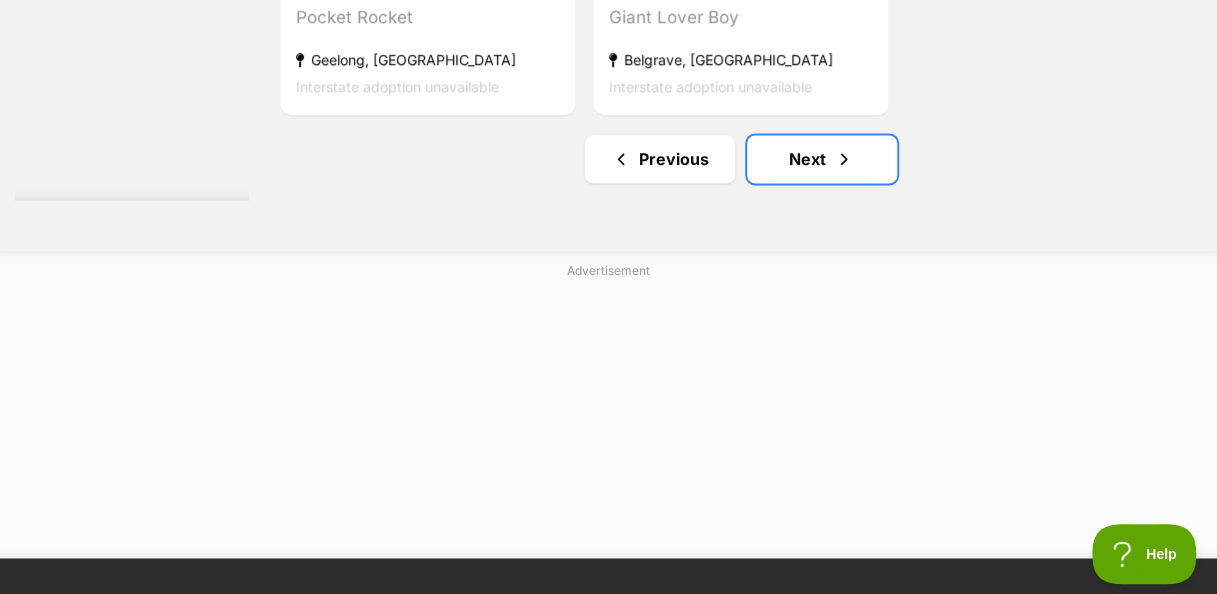click on "Next" at bounding box center [822, 159] 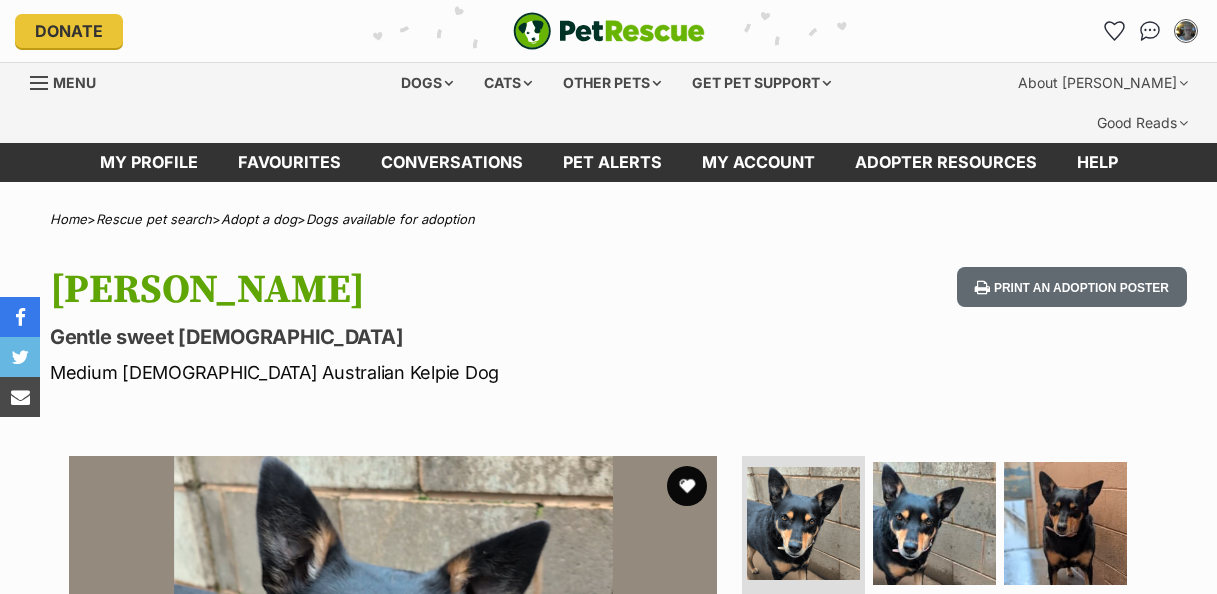 scroll, scrollTop: 0, scrollLeft: 0, axis: both 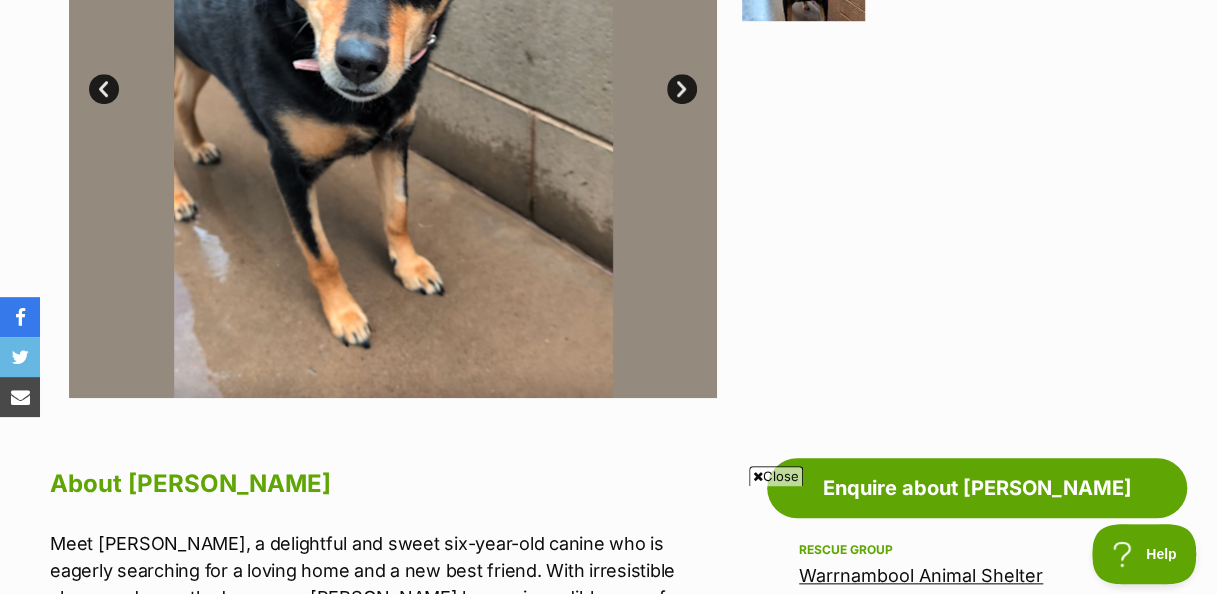 click at bounding box center (758, 476) 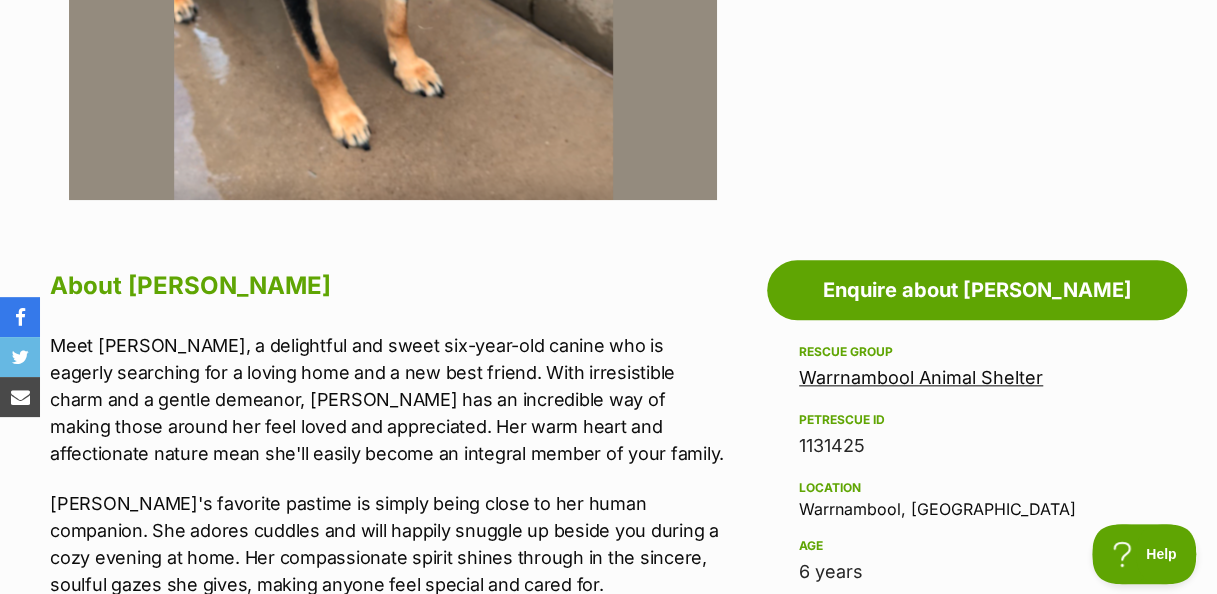 scroll, scrollTop: 906, scrollLeft: 0, axis: vertical 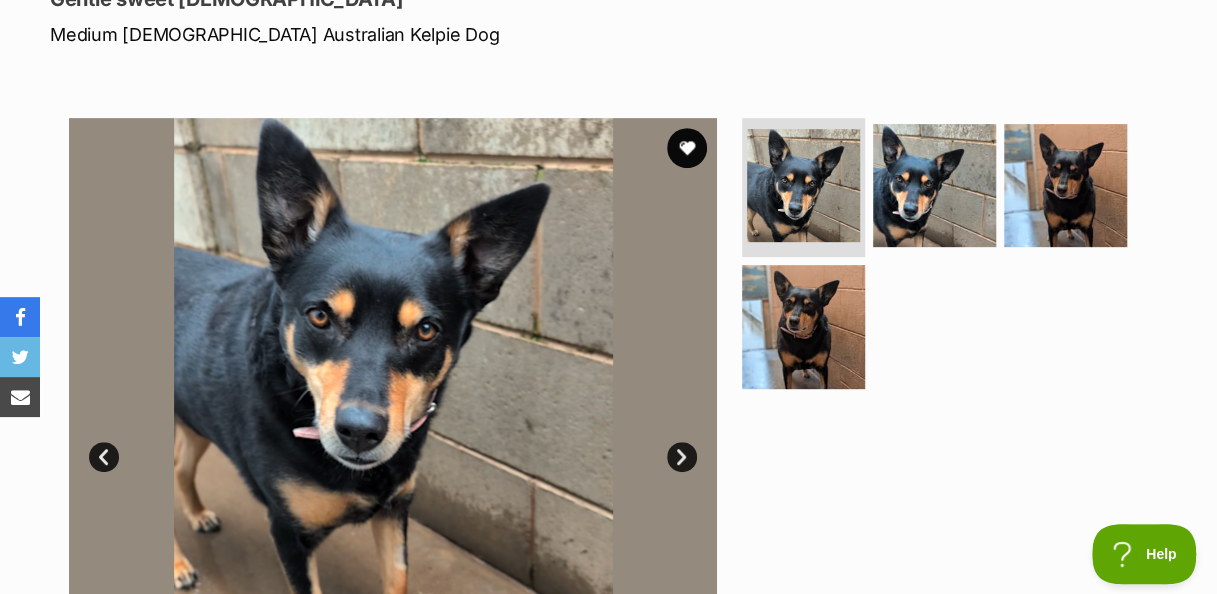click on "Next" at bounding box center [682, 457] 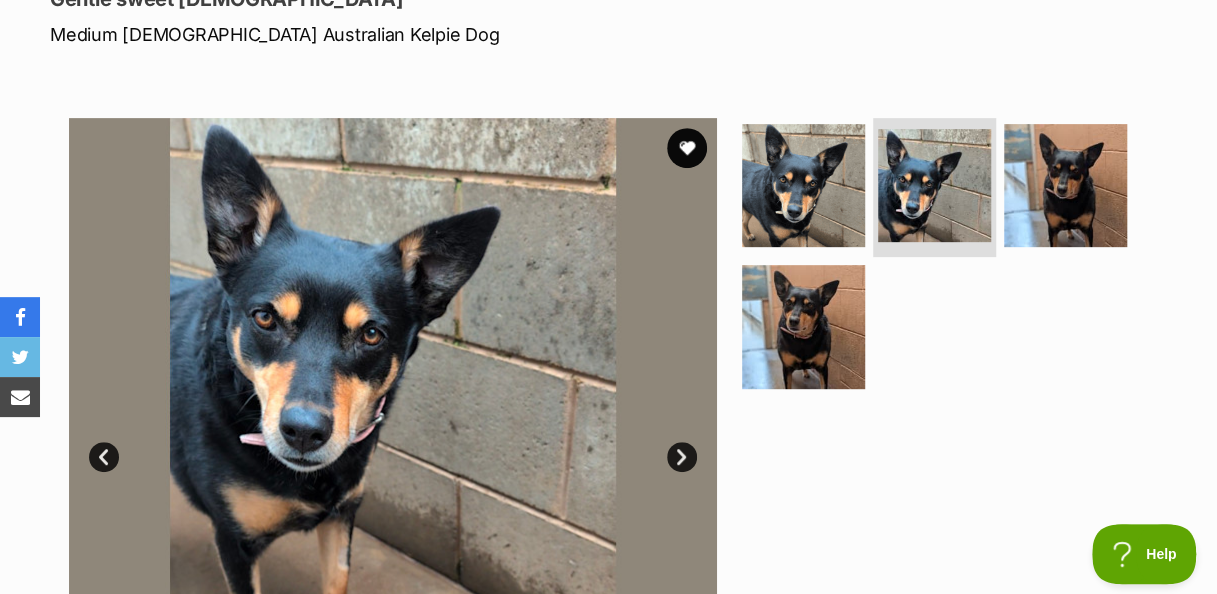 click on "Next" at bounding box center (682, 457) 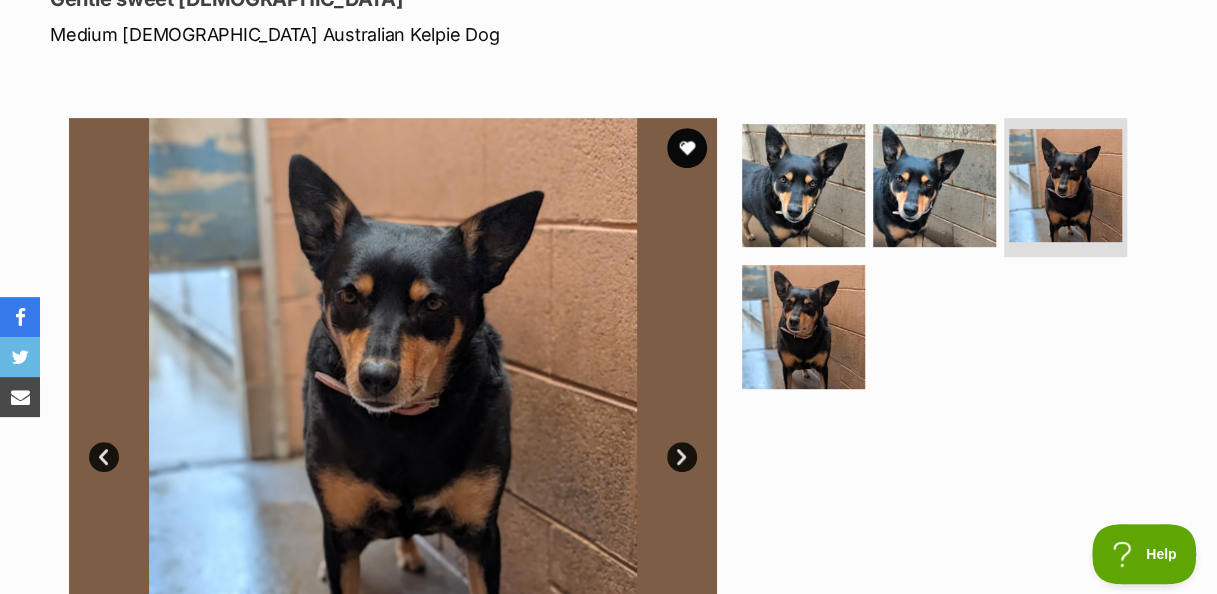 click on "Next" at bounding box center [682, 457] 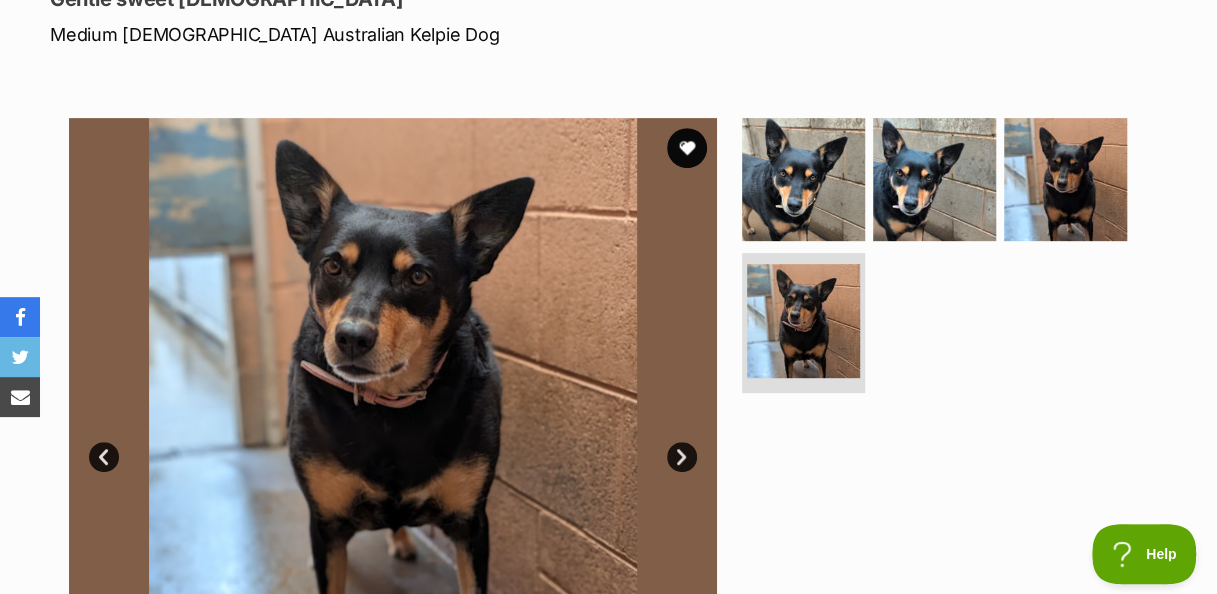 click on "Next" at bounding box center [682, 457] 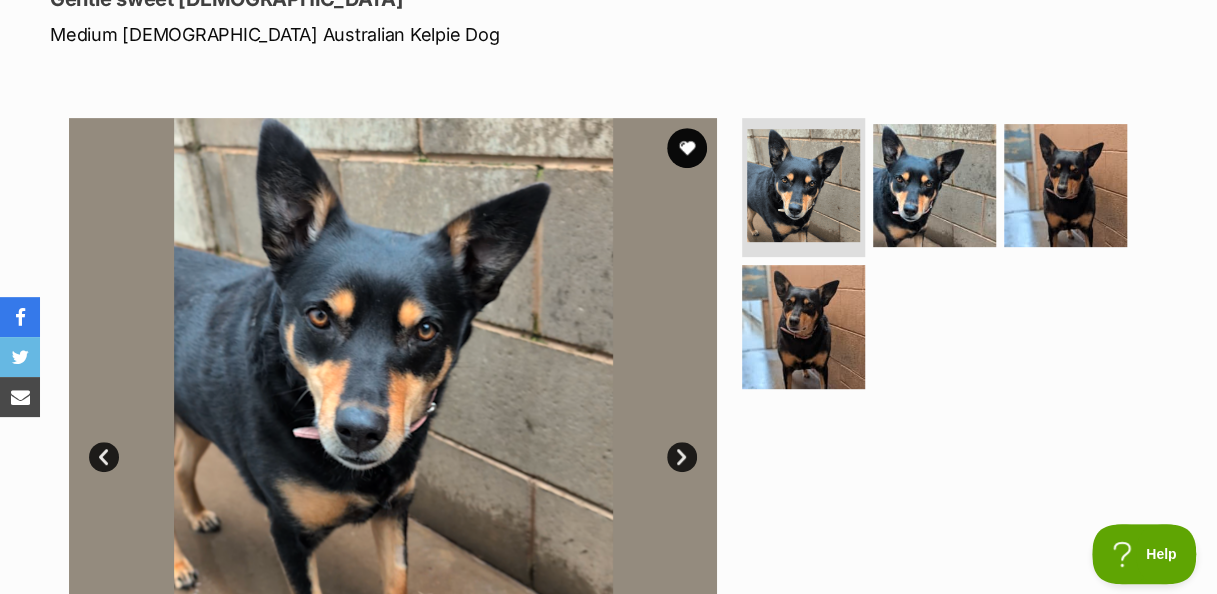 click at bounding box center (687, 148) 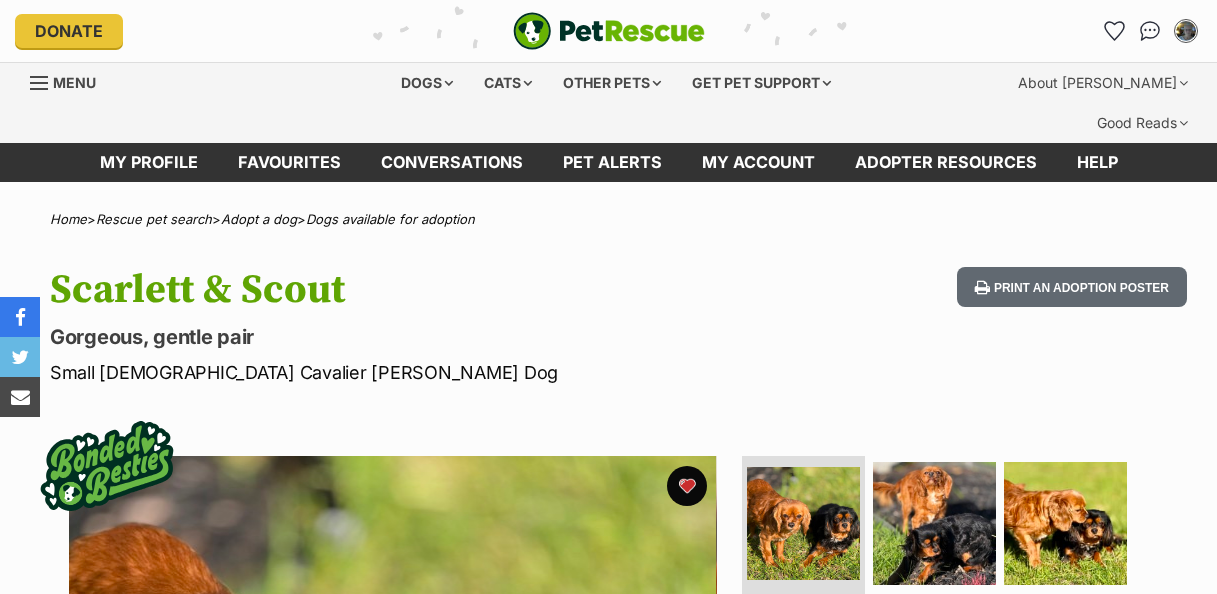 scroll, scrollTop: 0, scrollLeft: 0, axis: both 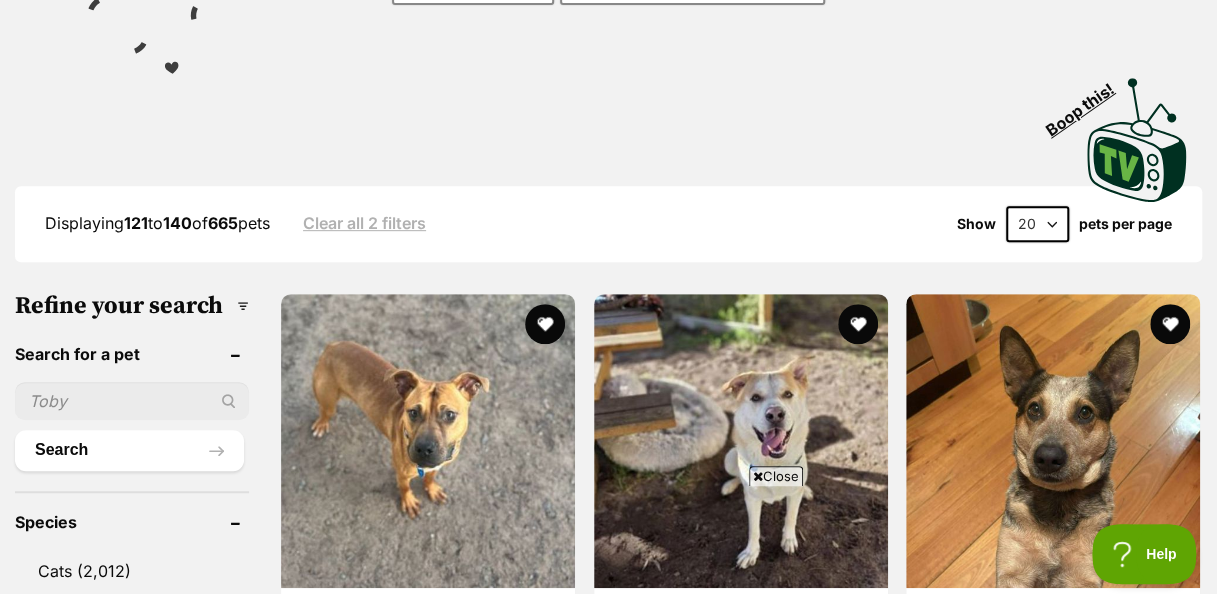 click on "Close" at bounding box center (776, 476) 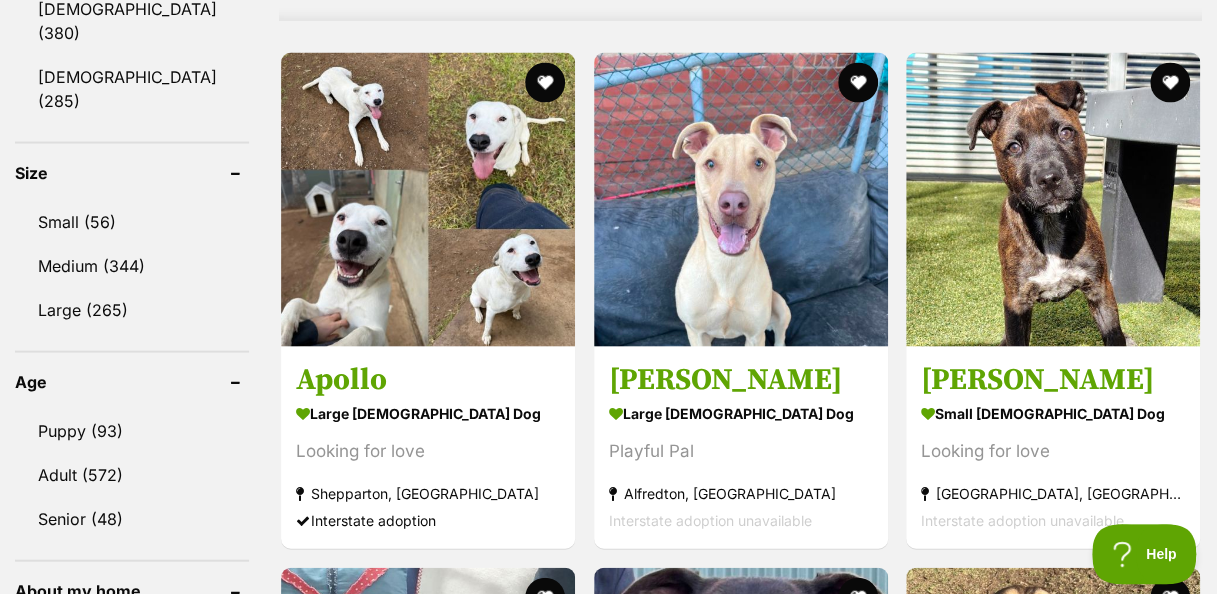 scroll, scrollTop: 1884, scrollLeft: 0, axis: vertical 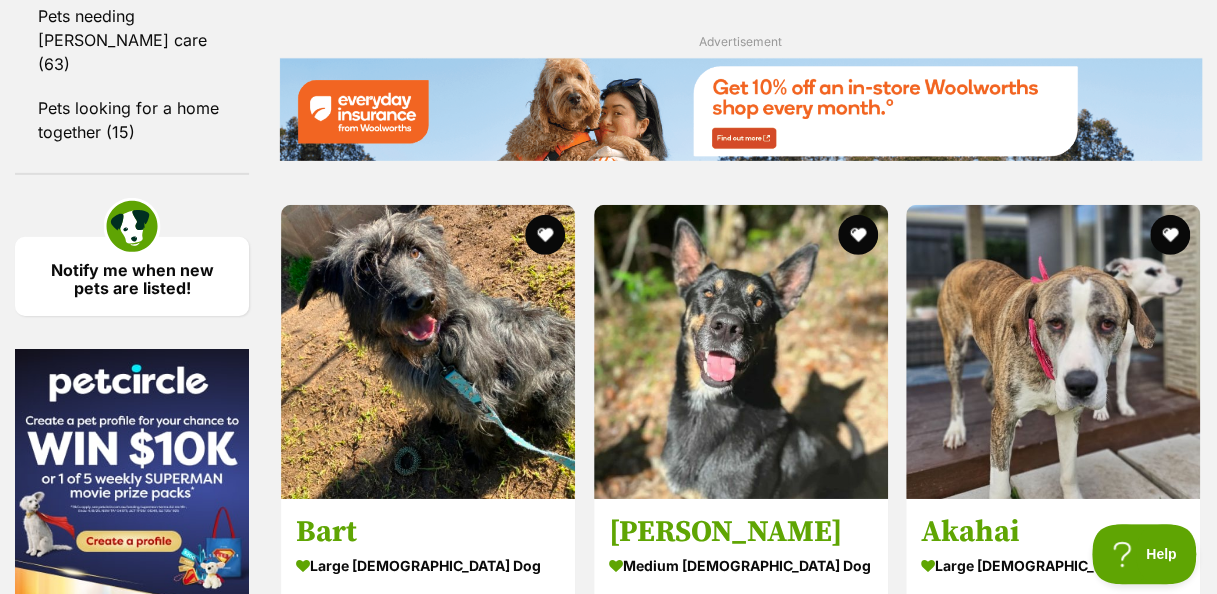 click at bounding box center (428, 352) 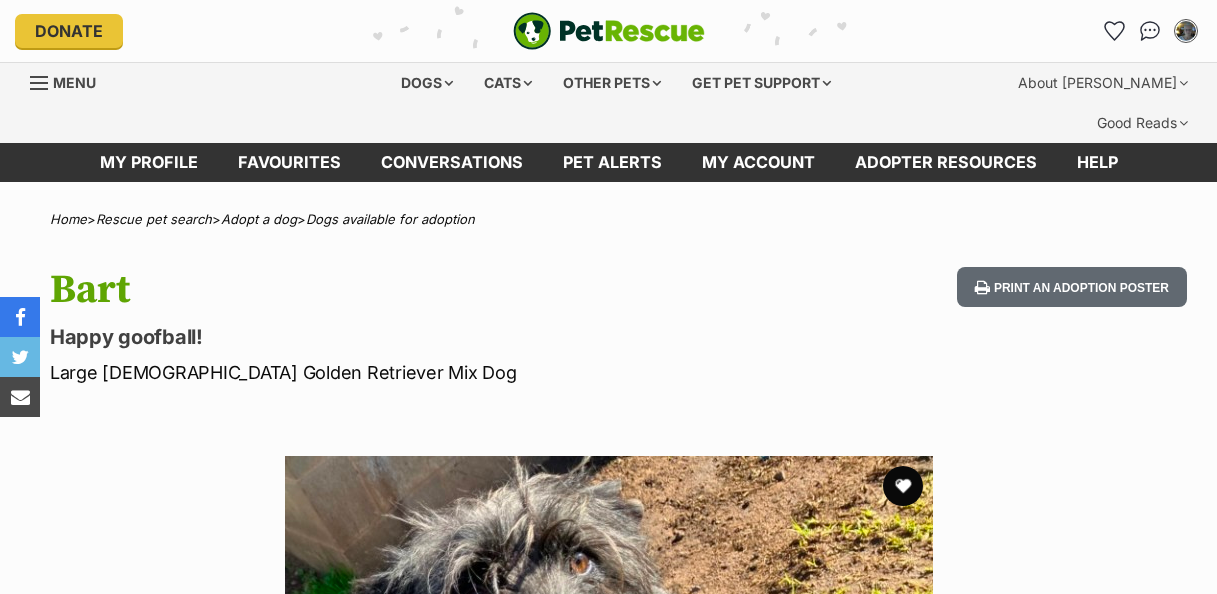 scroll, scrollTop: 0, scrollLeft: 0, axis: both 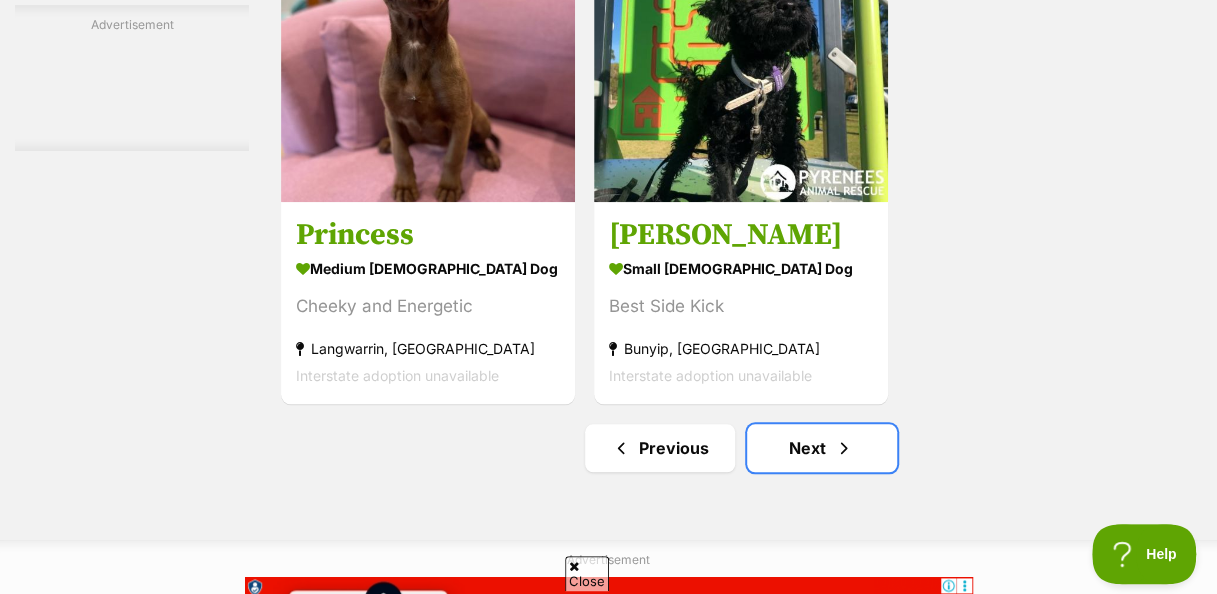 click at bounding box center (844, 448) 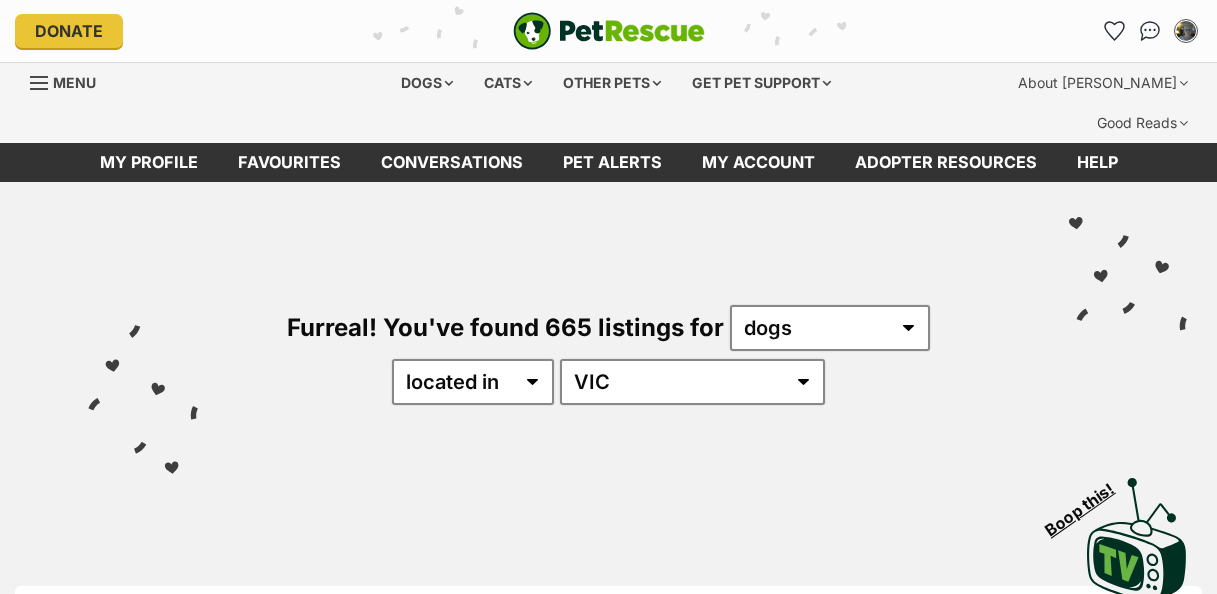 scroll, scrollTop: 0, scrollLeft: 0, axis: both 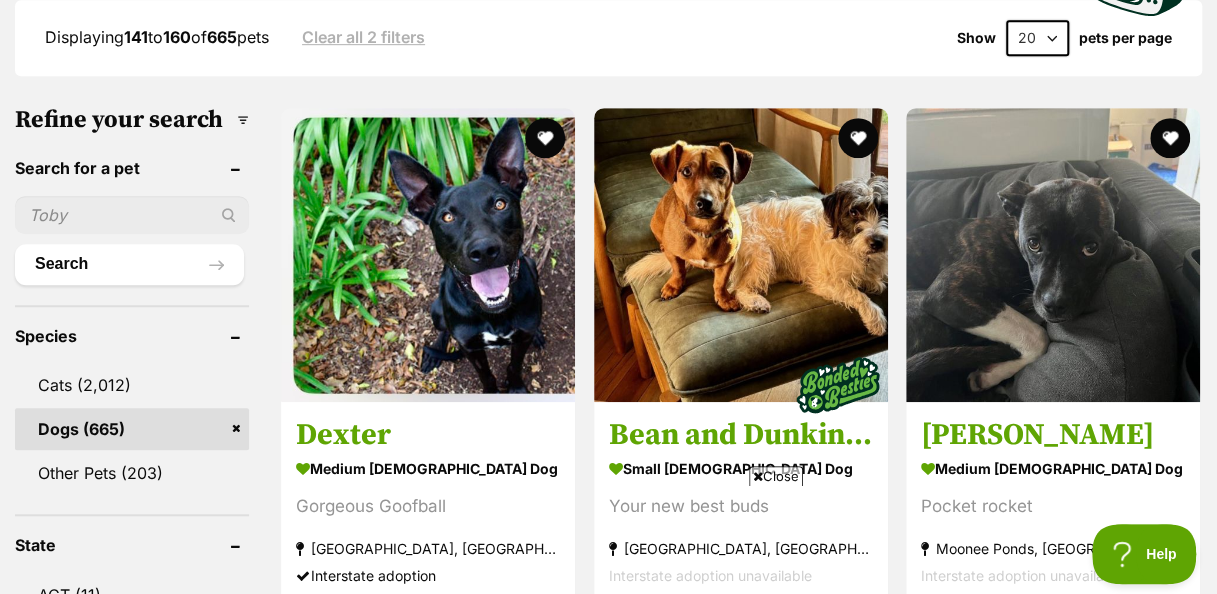 click at bounding box center [428, 255] 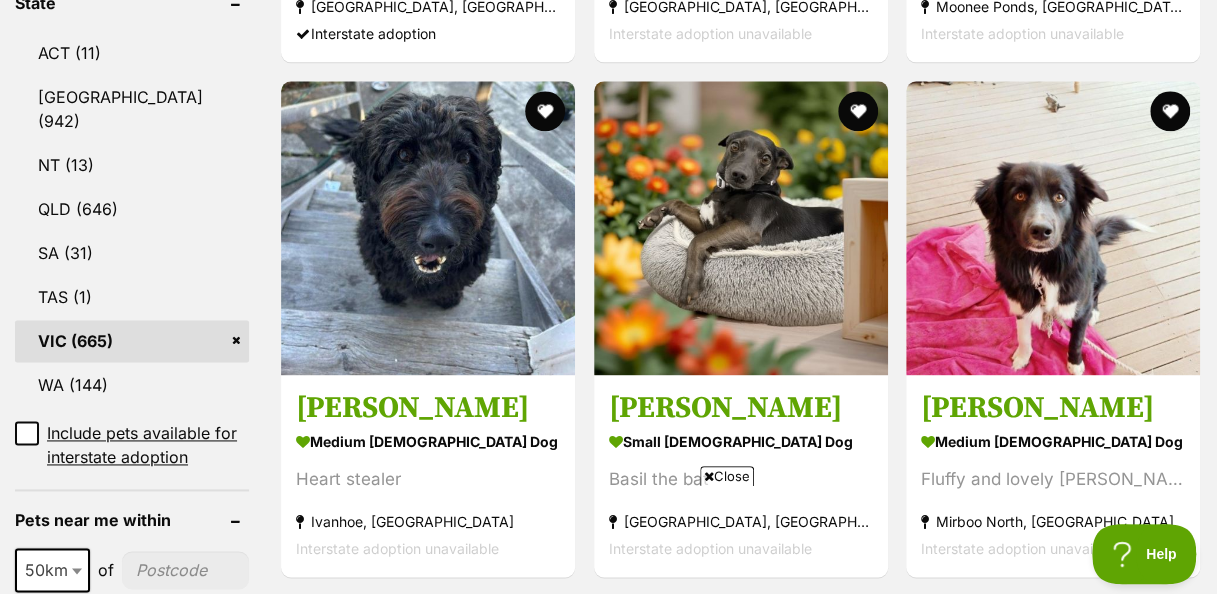 scroll, scrollTop: 1146, scrollLeft: 0, axis: vertical 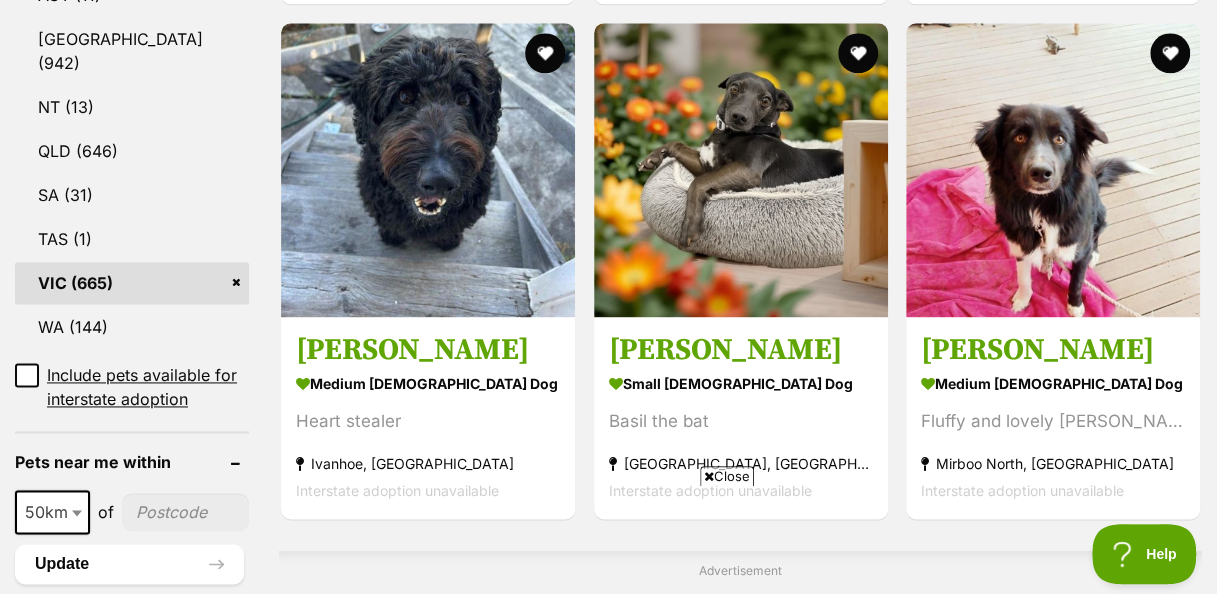 click at bounding box center (428, 170) 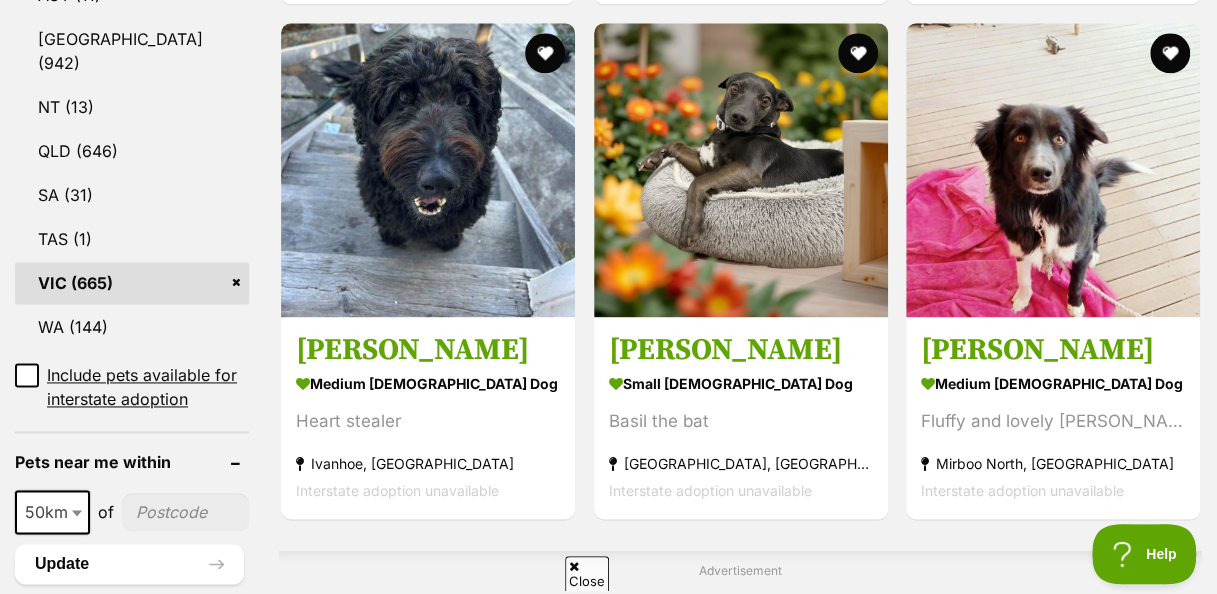 scroll, scrollTop: 0, scrollLeft: 0, axis: both 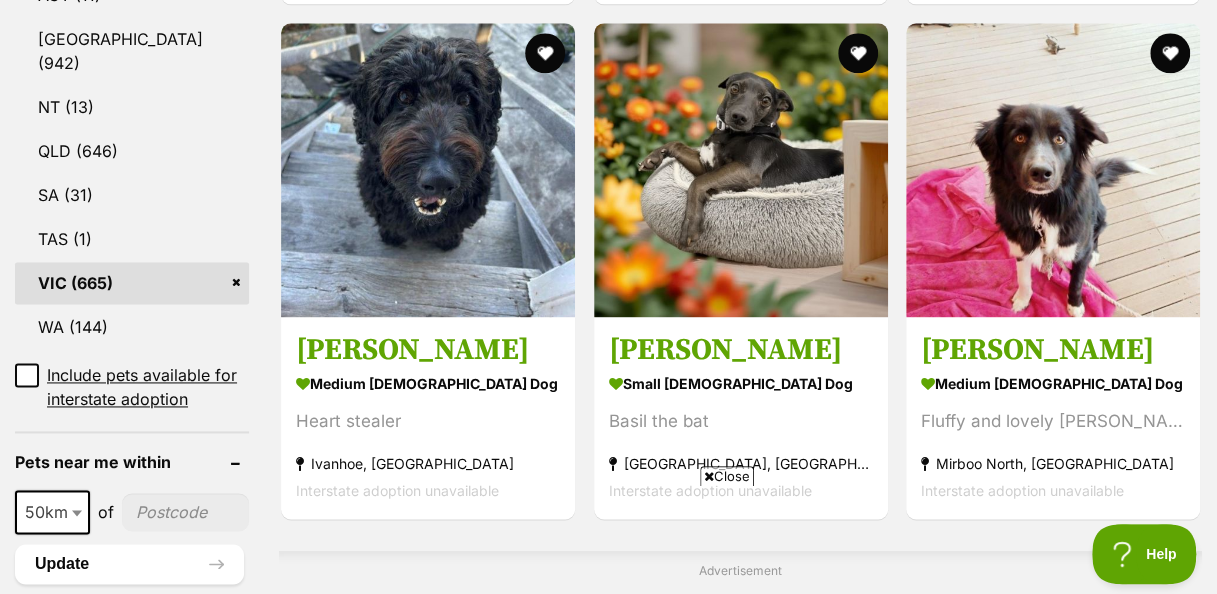 click at bounding box center (545, 53) 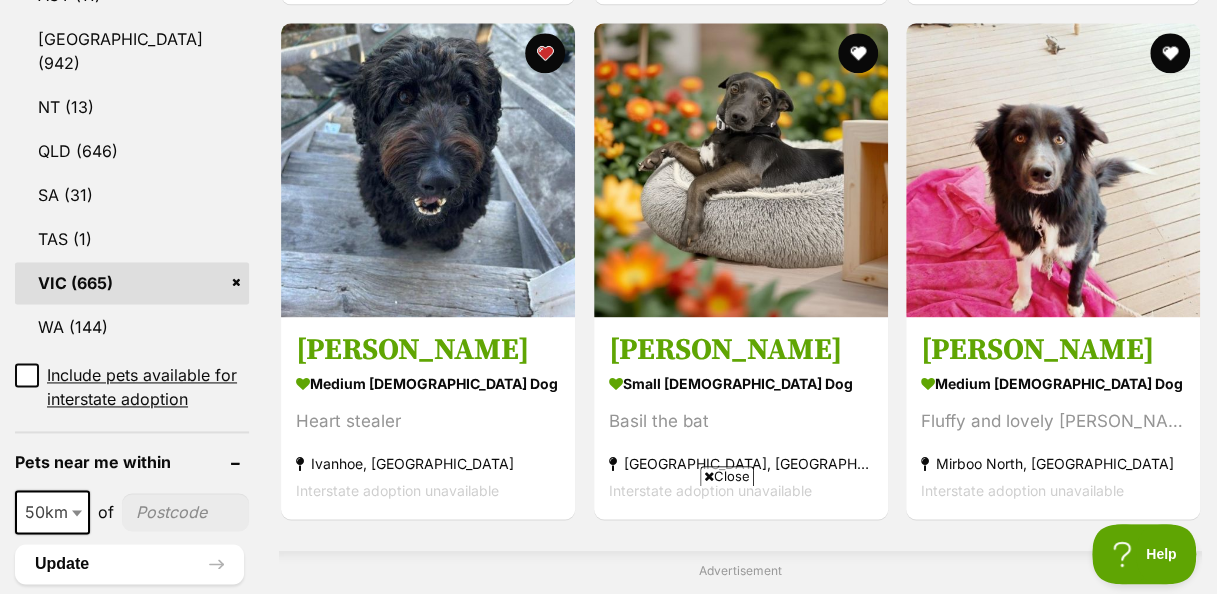 click at bounding box center (1053, 170) 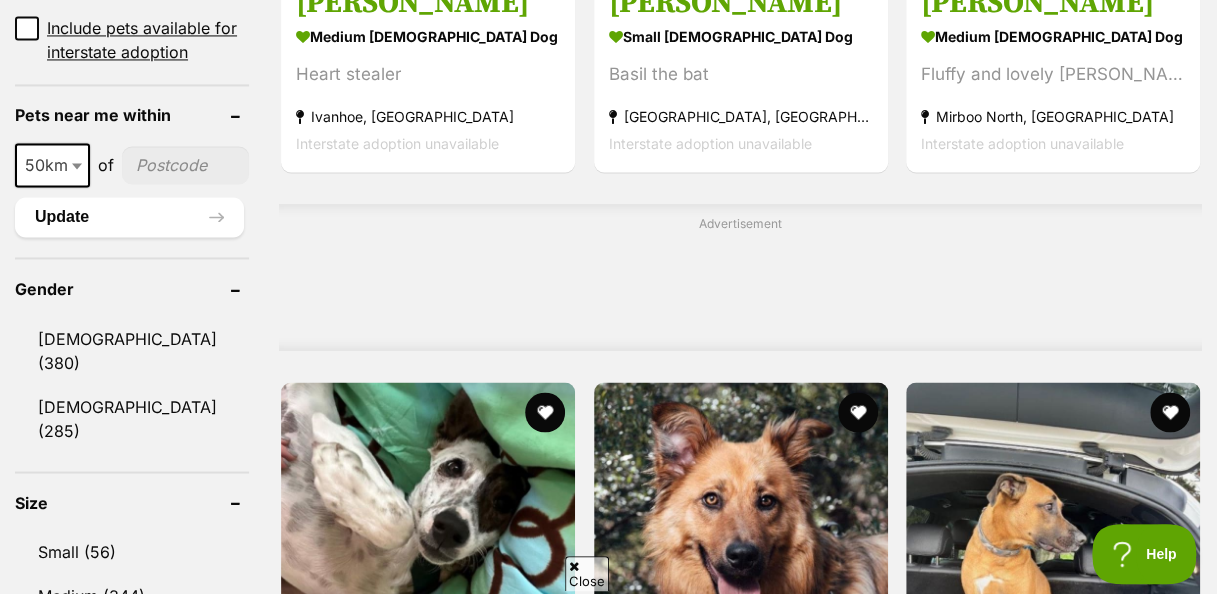 scroll, scrollTop: 1573, scrollLeft: 0, axis: vertical 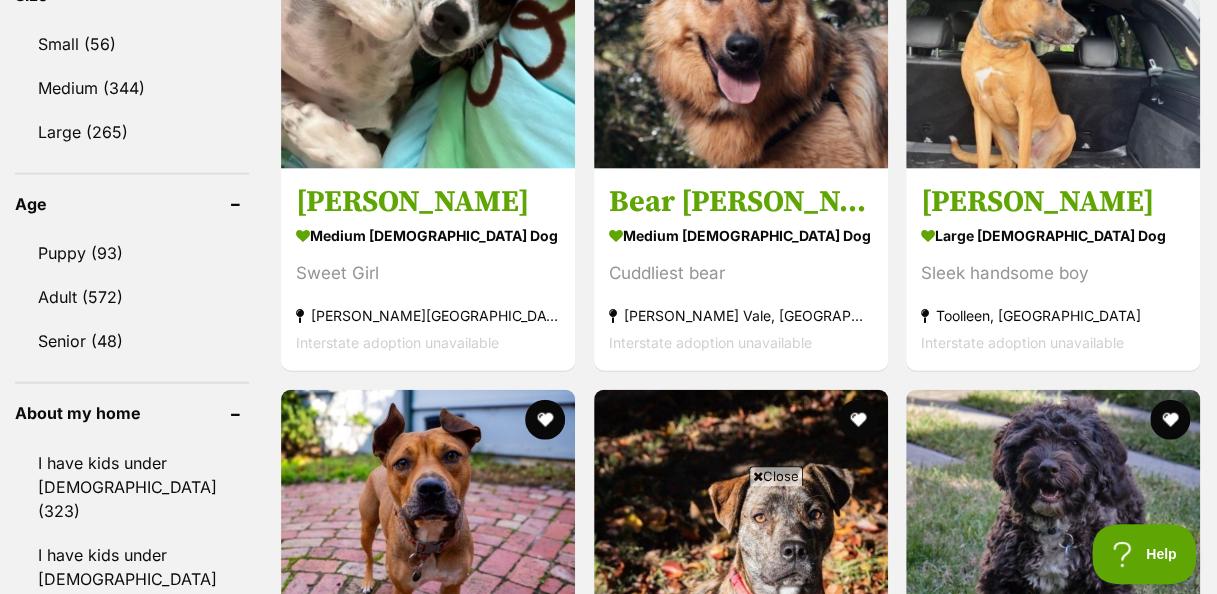 click at bounding box center [758, 476] 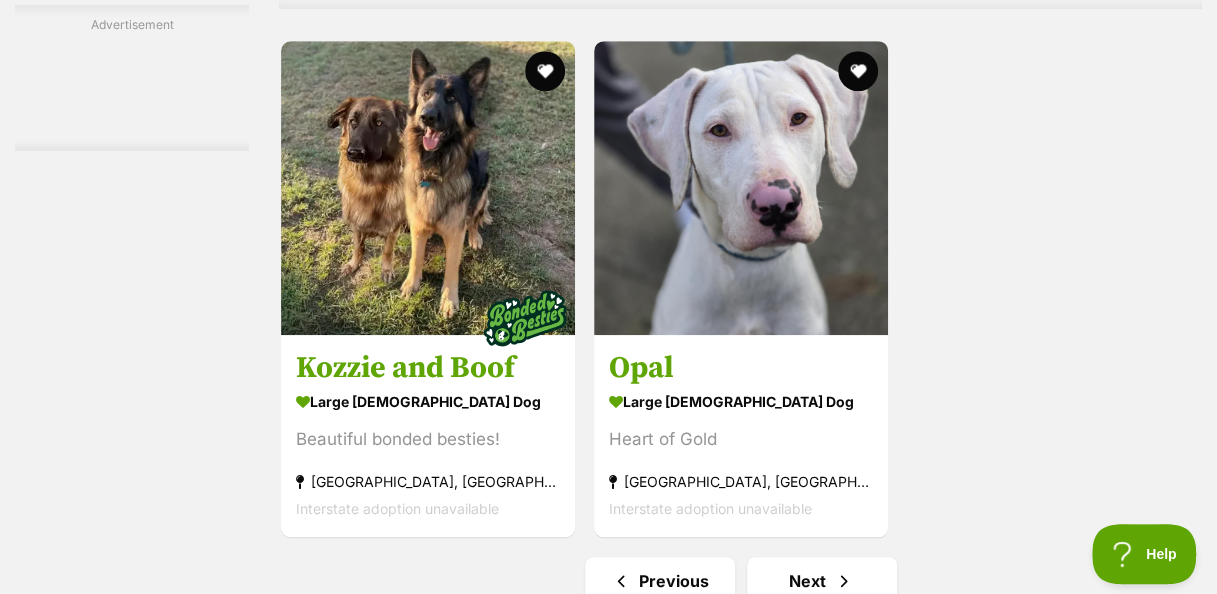 scroll, scrollTop: 4333, scrollLeft: 0, axis: vertical 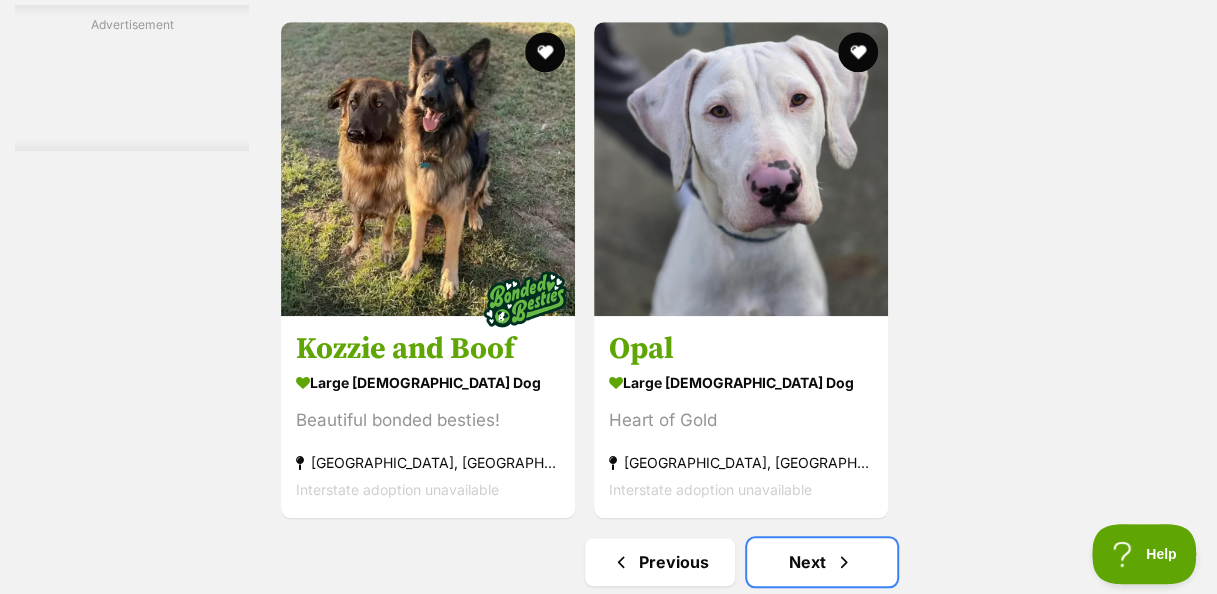click on "Next" at bounding box center (822, 562) 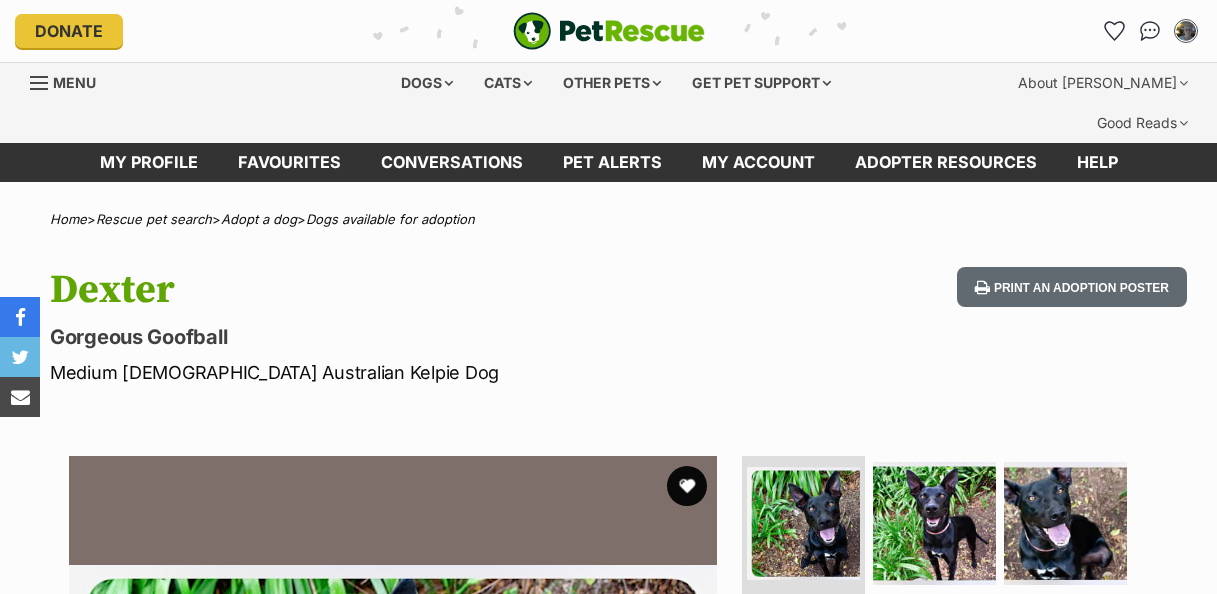 scroll, scrollTop: 0, scrollLeft: 0, axis: both 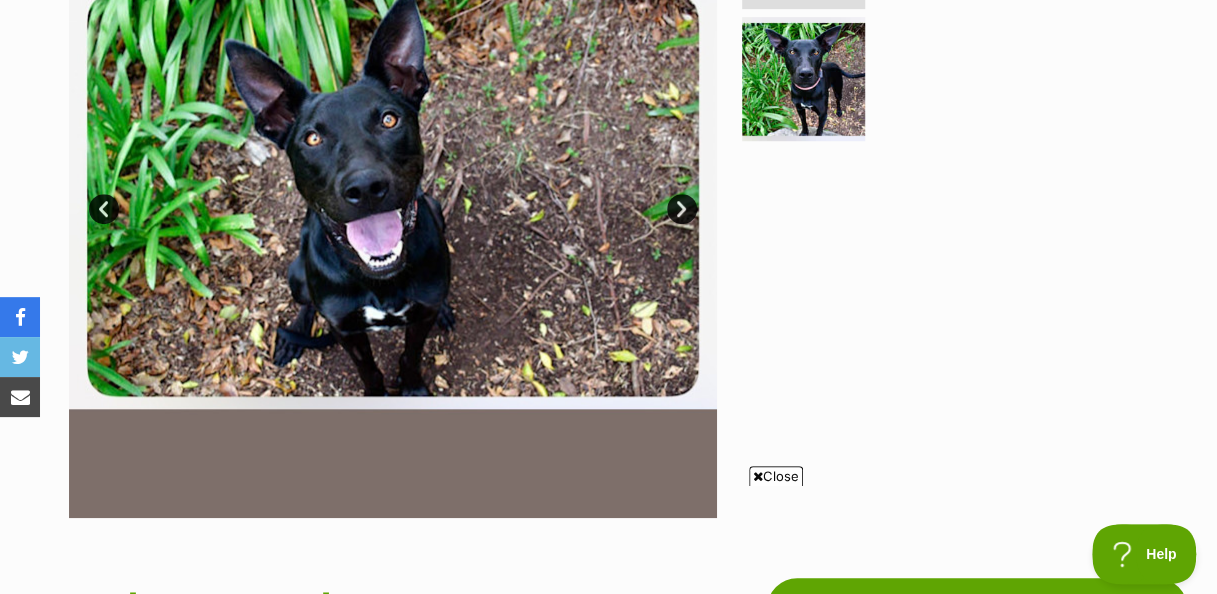 click at bounding box center [758, 476] 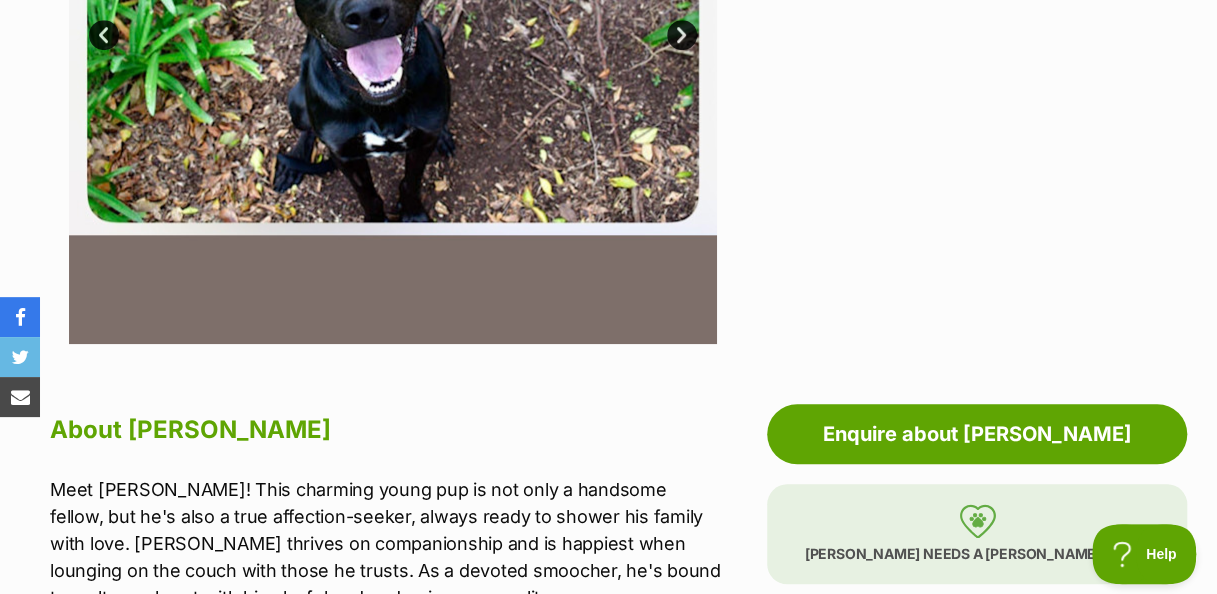 scroll, scrollTop: 826, scrollLeft: 0, axis: vertical 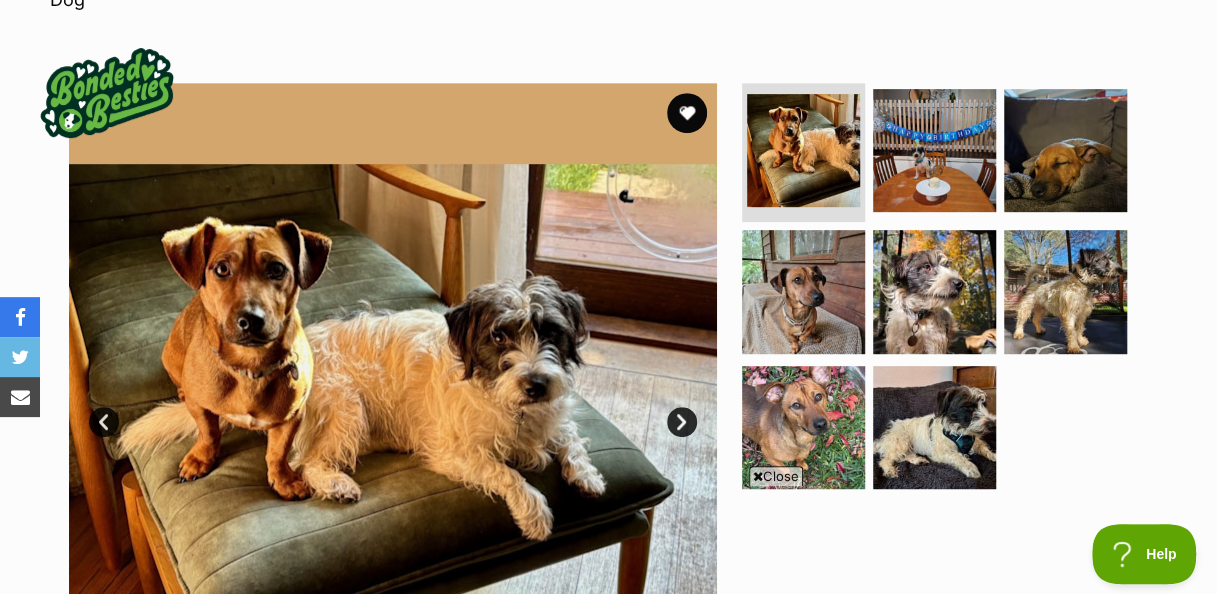 click on "Next" at bounding box center [682, 422] 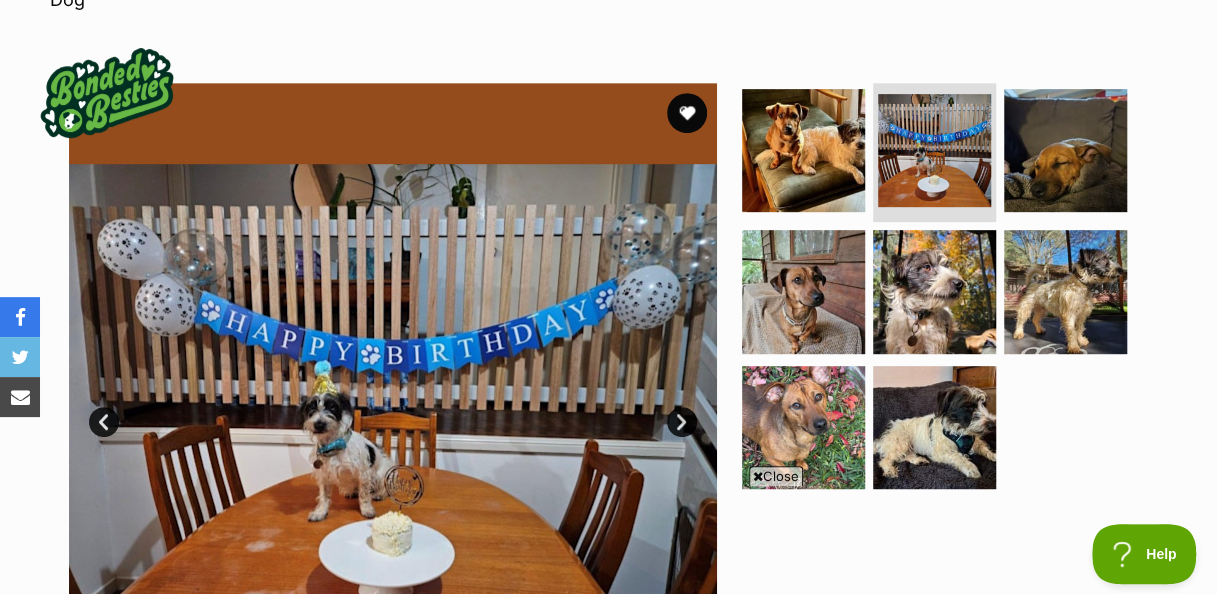 click on "Next" at bounding box center [682, 422] 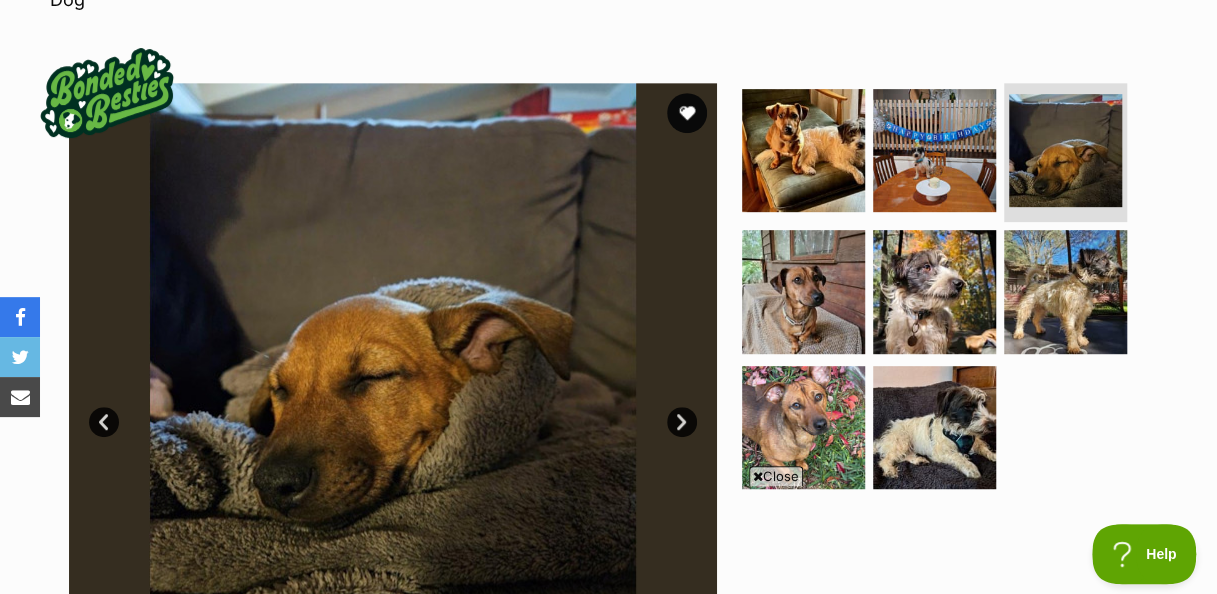 click on "Next" at bounding box center (682, 422) 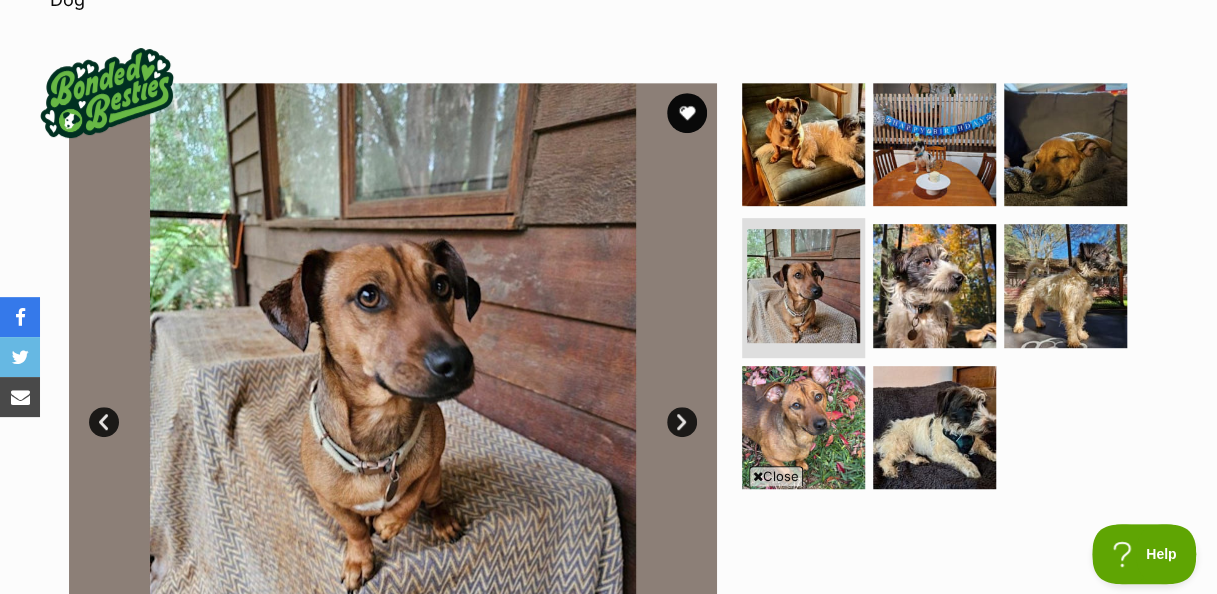click on "Next" at bounding box center [682, 422] 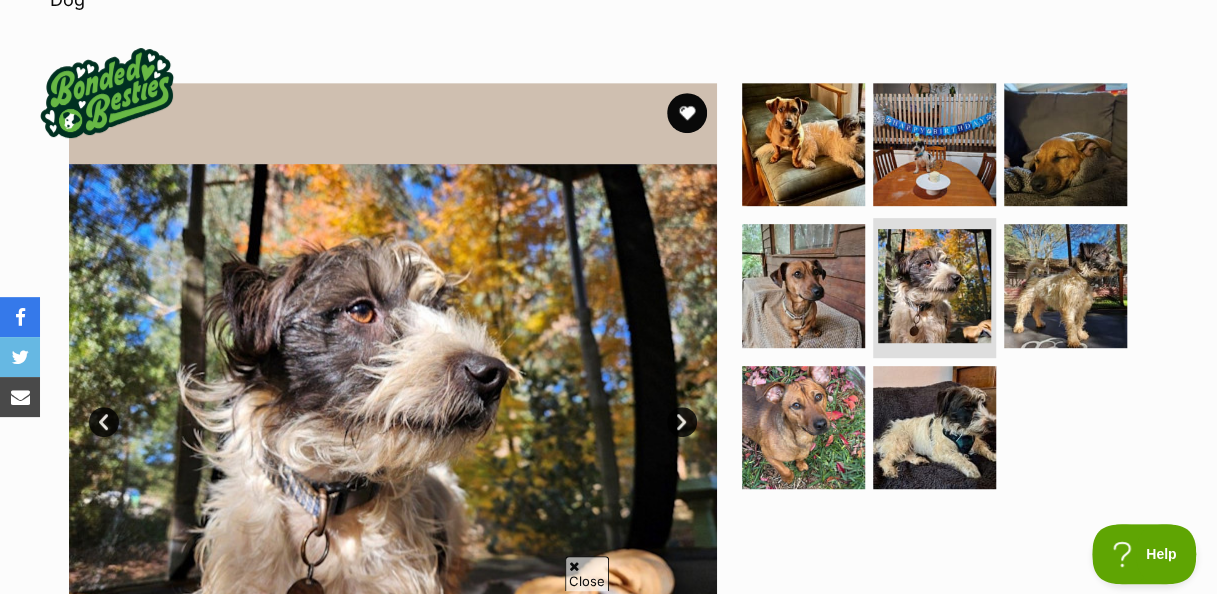 click on "Next" at bounding box center [682, 422] 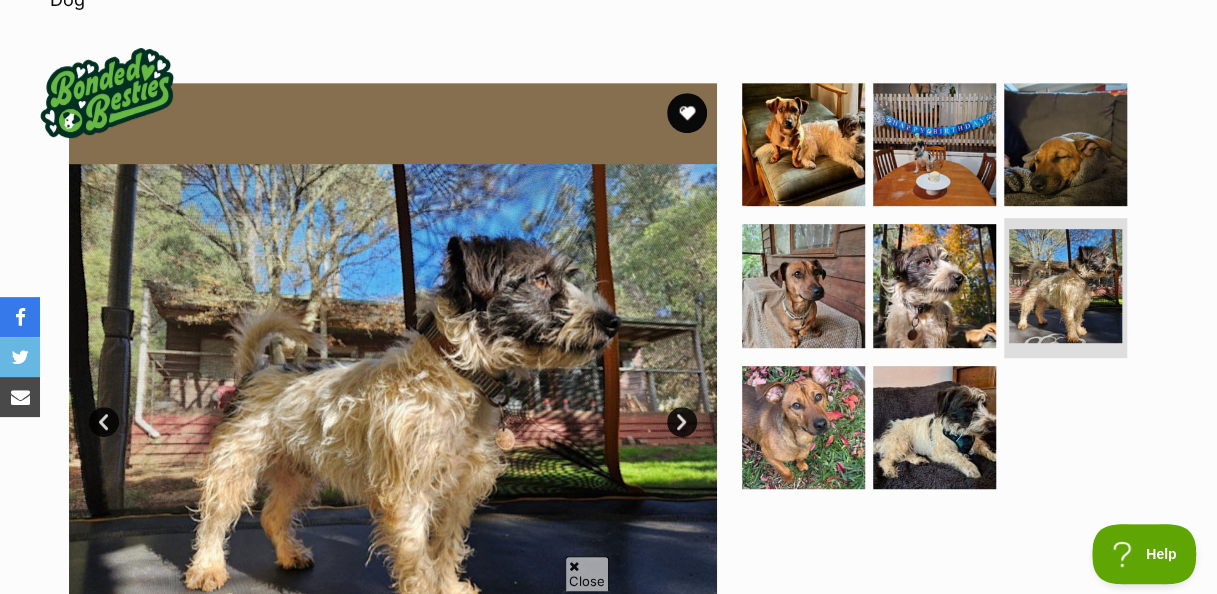 scroll, scrollTop: 0, scrollLeft: 0, axis: both 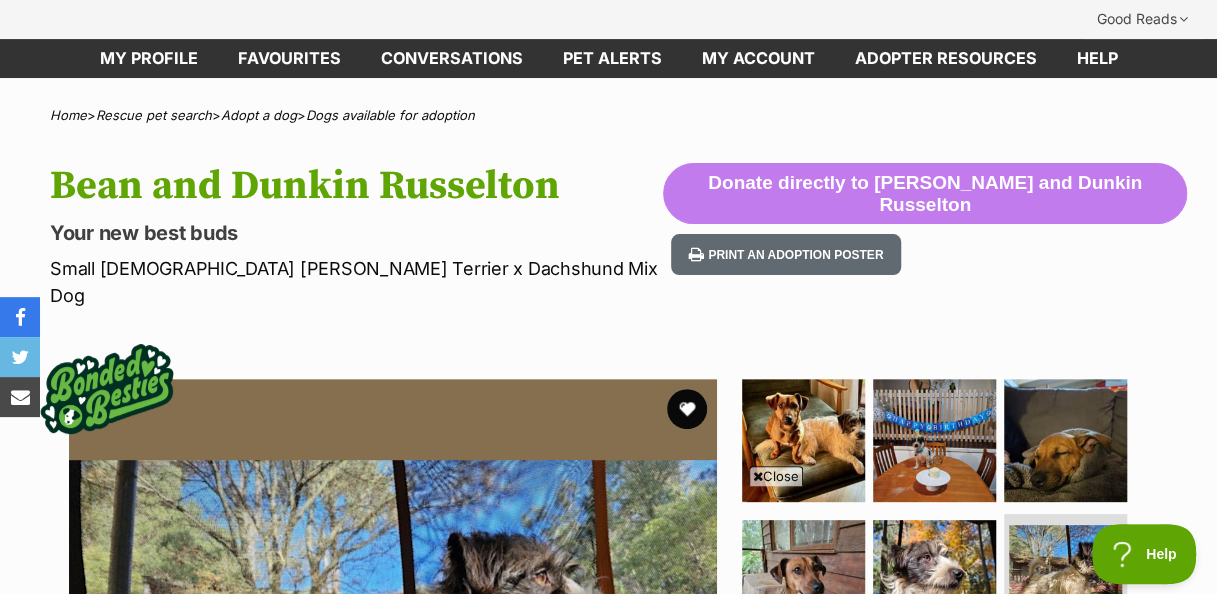 click at bounding box center (687, 409) 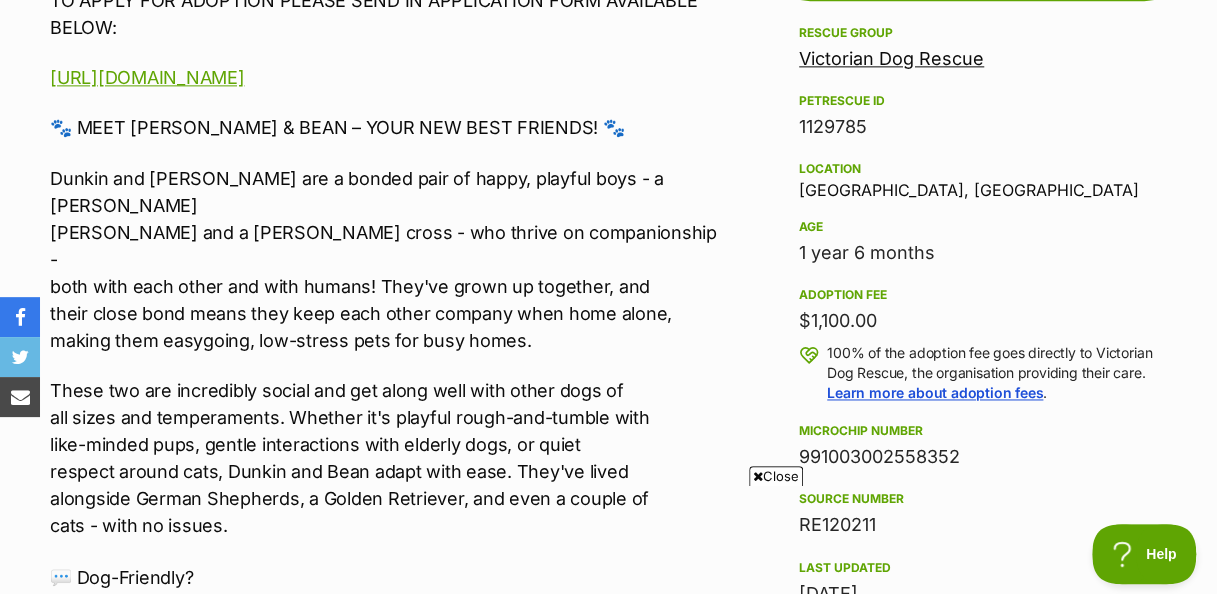scroll, scrollTop: 1316, scrollLeft: 0, axis: vertical 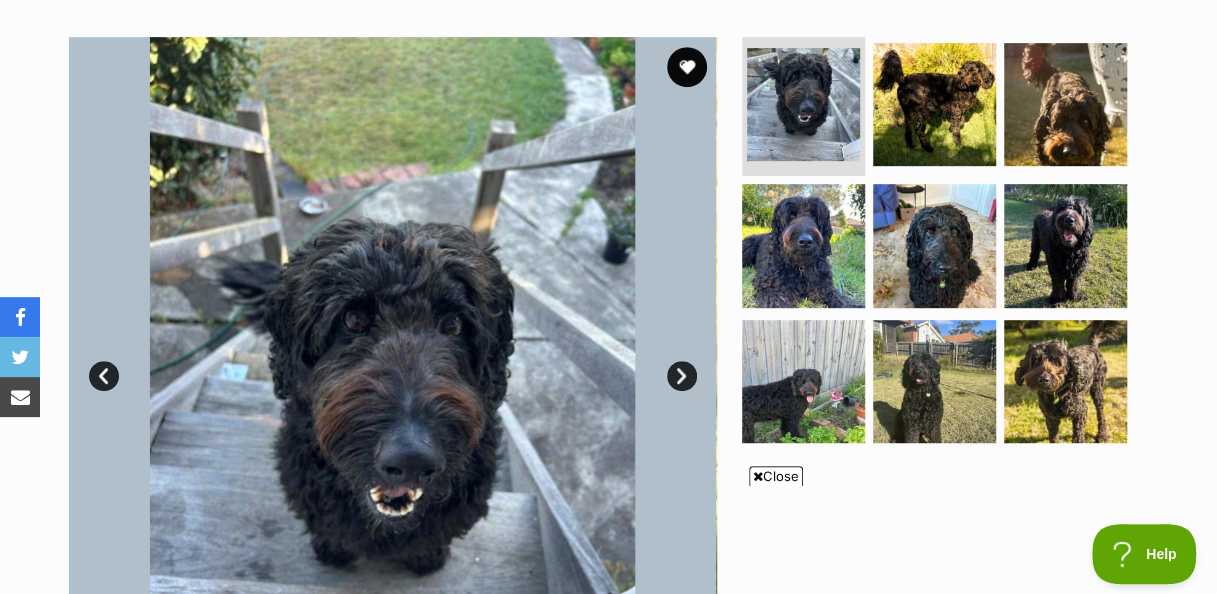 click on "Next" at bounding box center [682, 376] 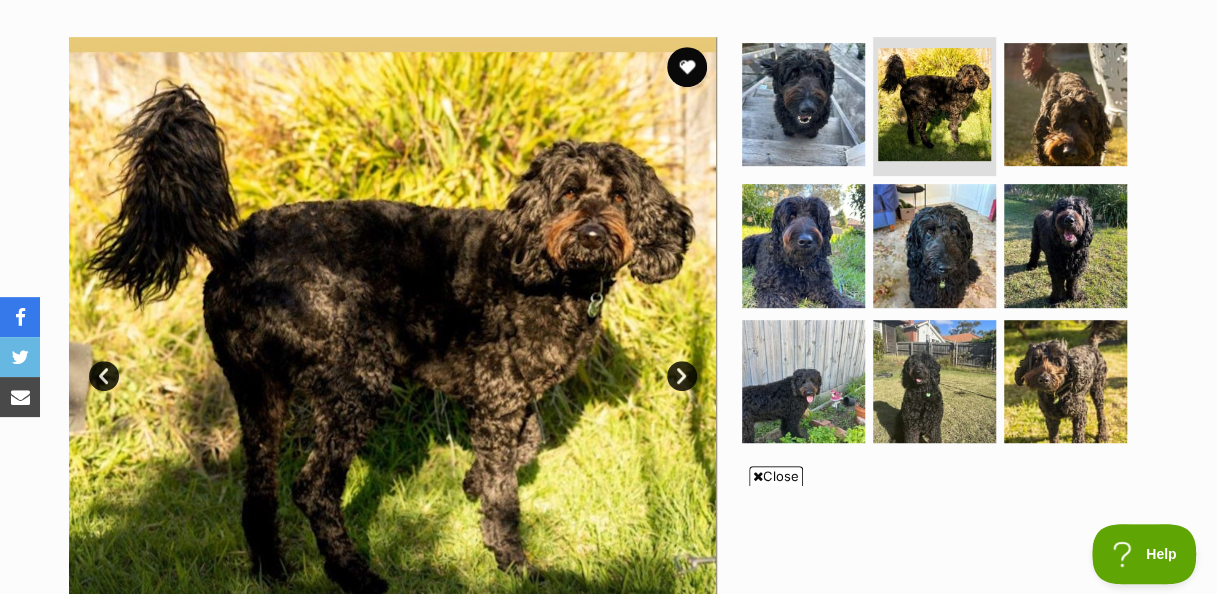 click on "Next" at bounding box center (682, 376) 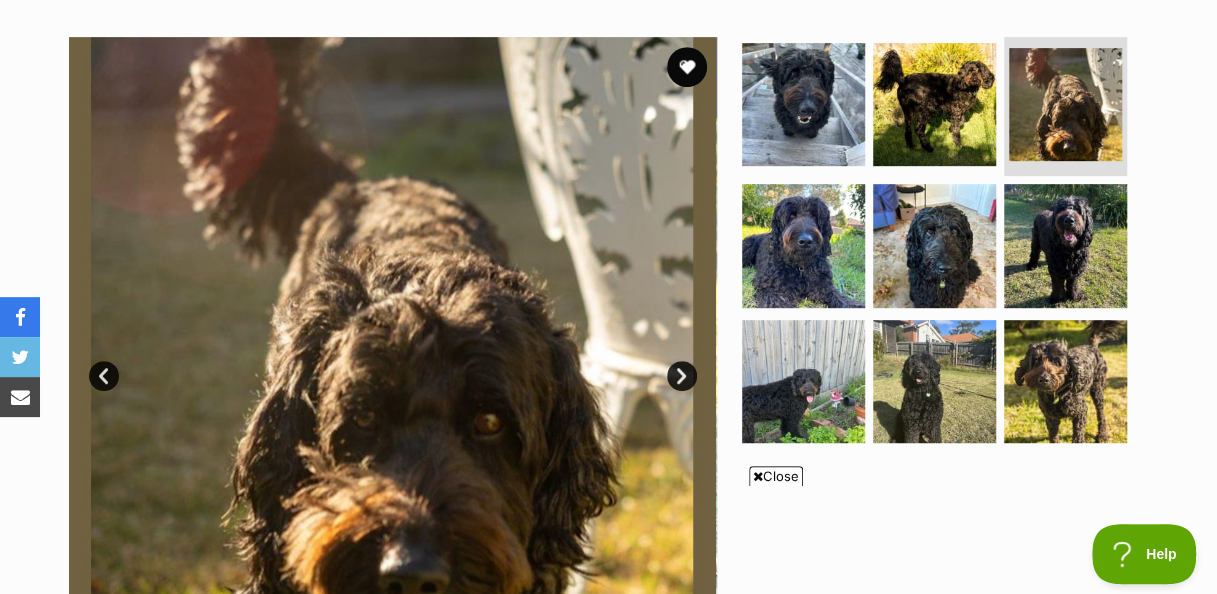 click on "Next" at bounding box center [682, 376] 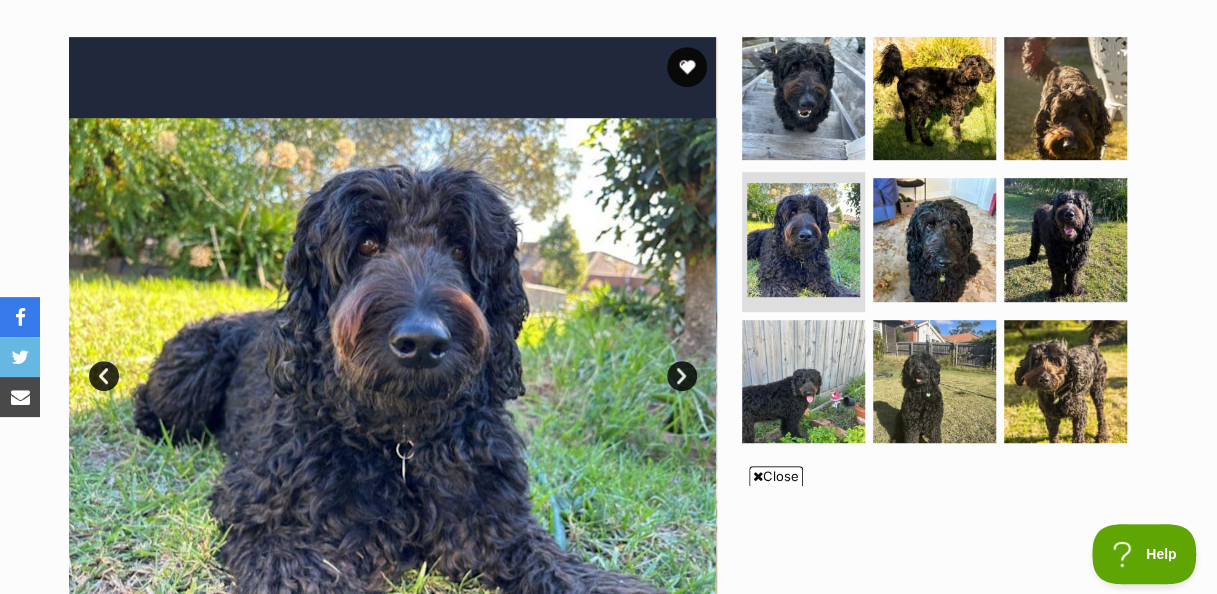 click on "Next" at bounding box center (682, 376) 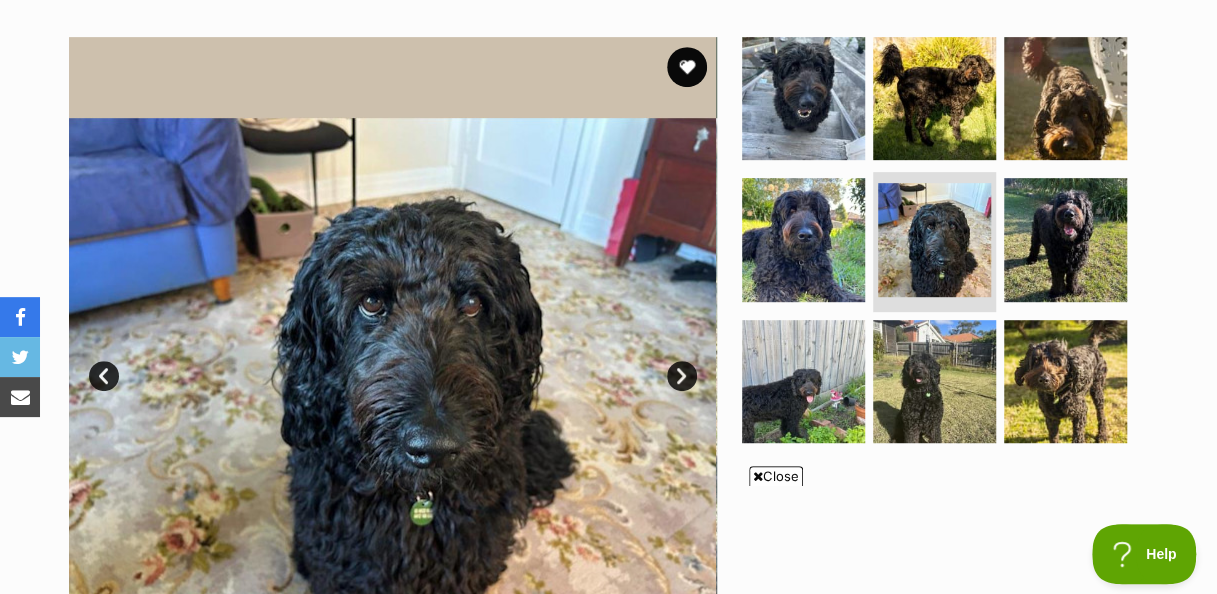 click on "Next" at bounding box center (682, 376) 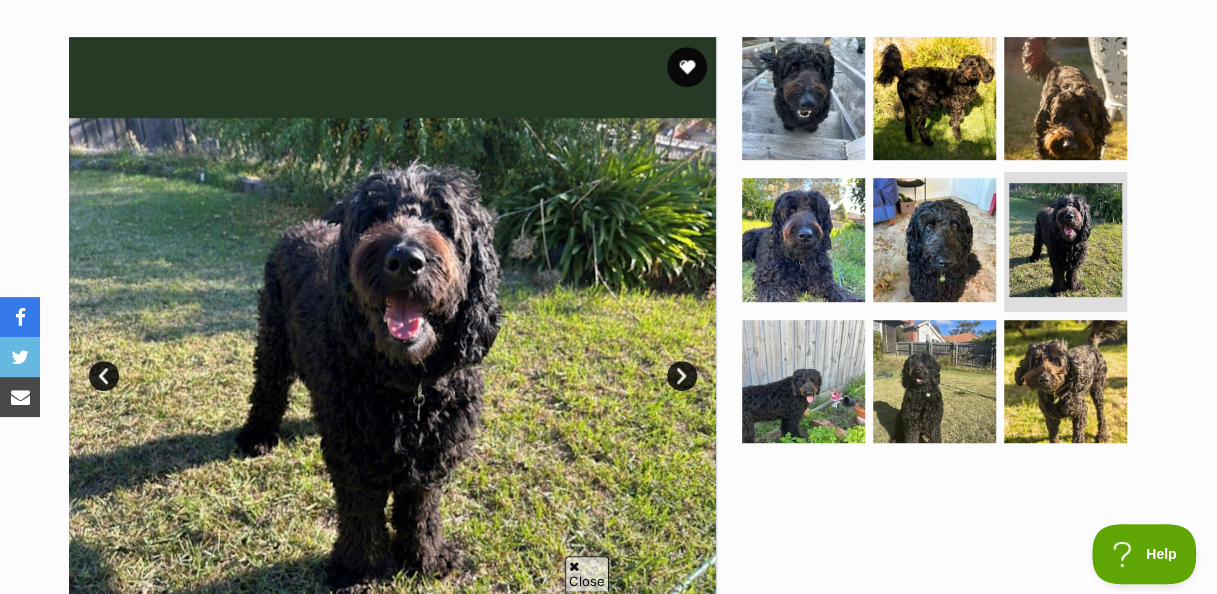 click on "Next" at bounding box center (682, 376) 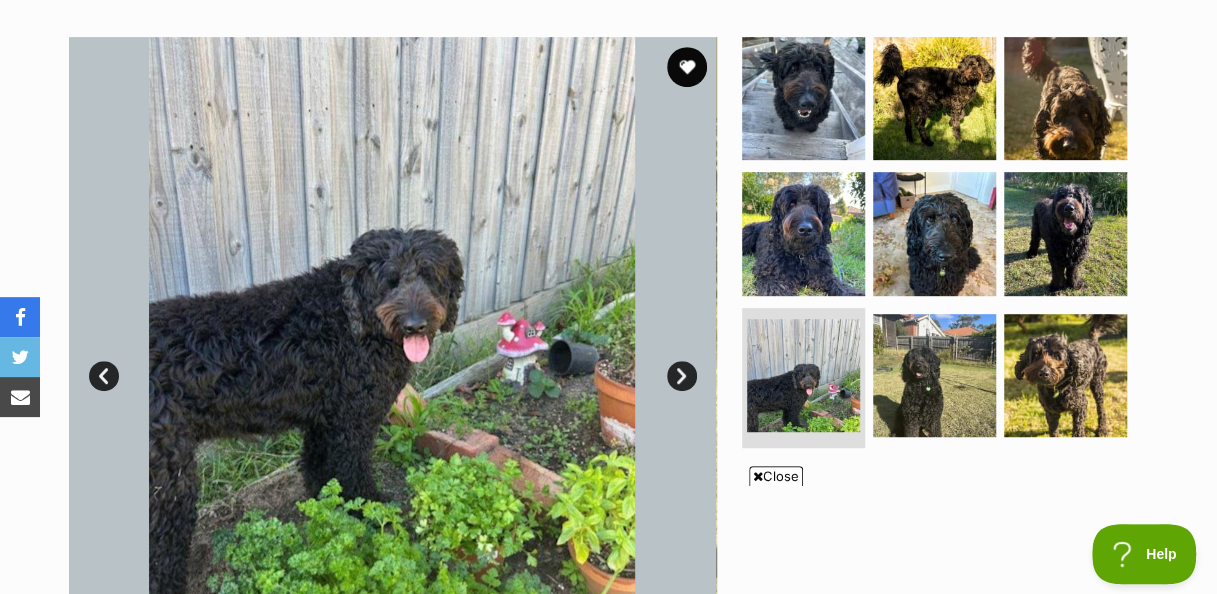 click on "Next" at bounding box center (682, 376) 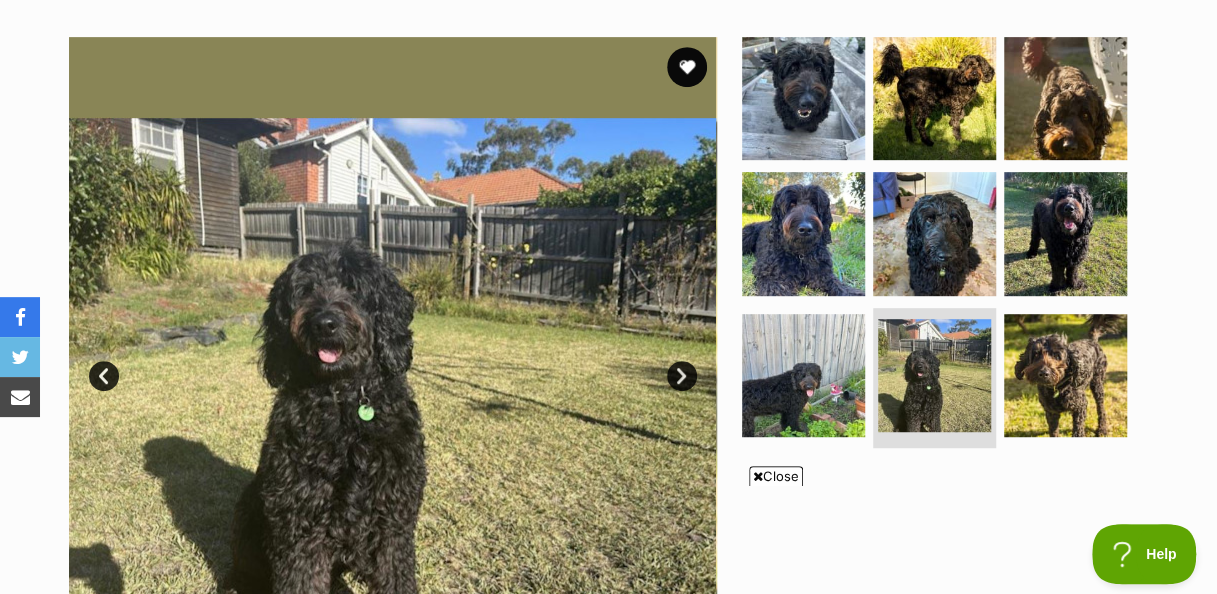click on "Next" at bounding box center (682, 376) 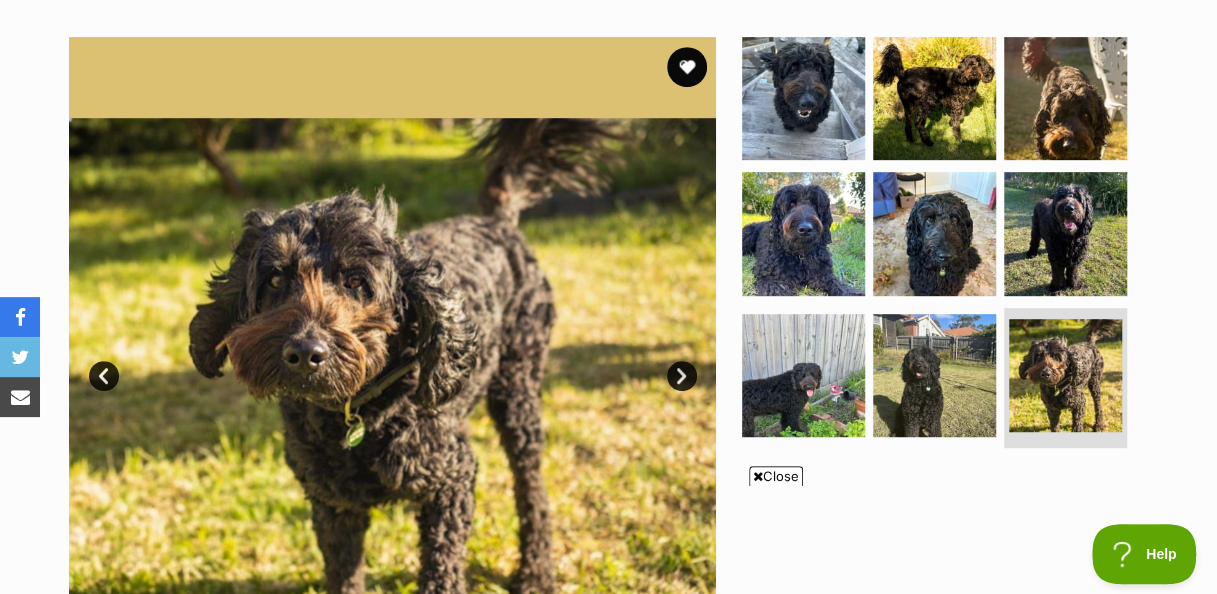 click on "Next" at bounding box center [682, 376] 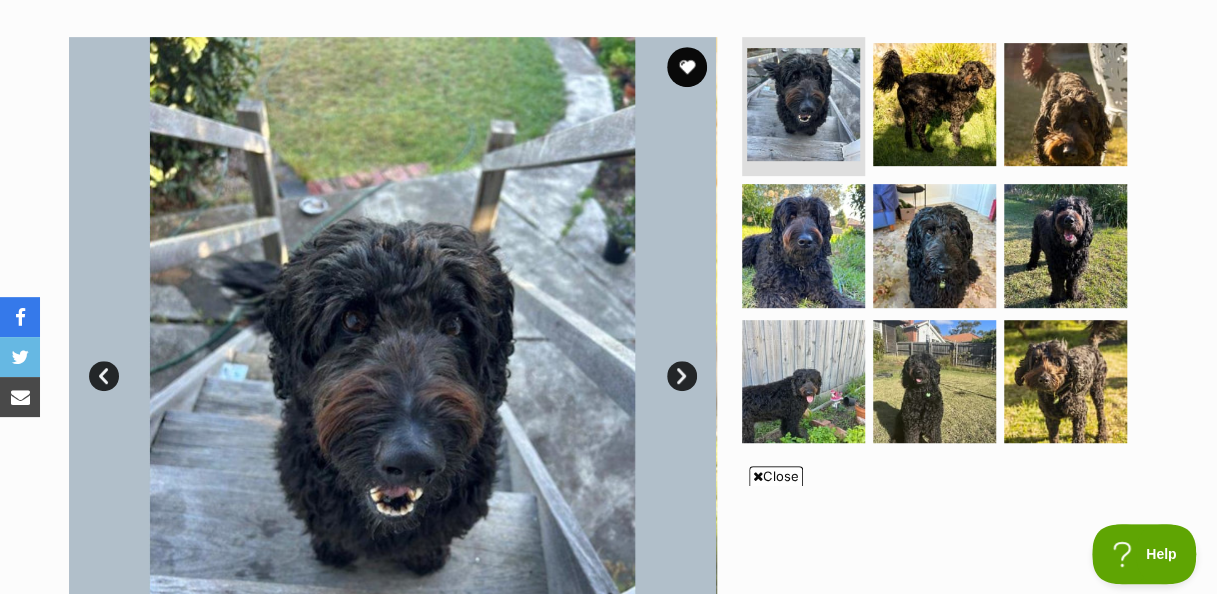 click at bounding box center [803, 245] 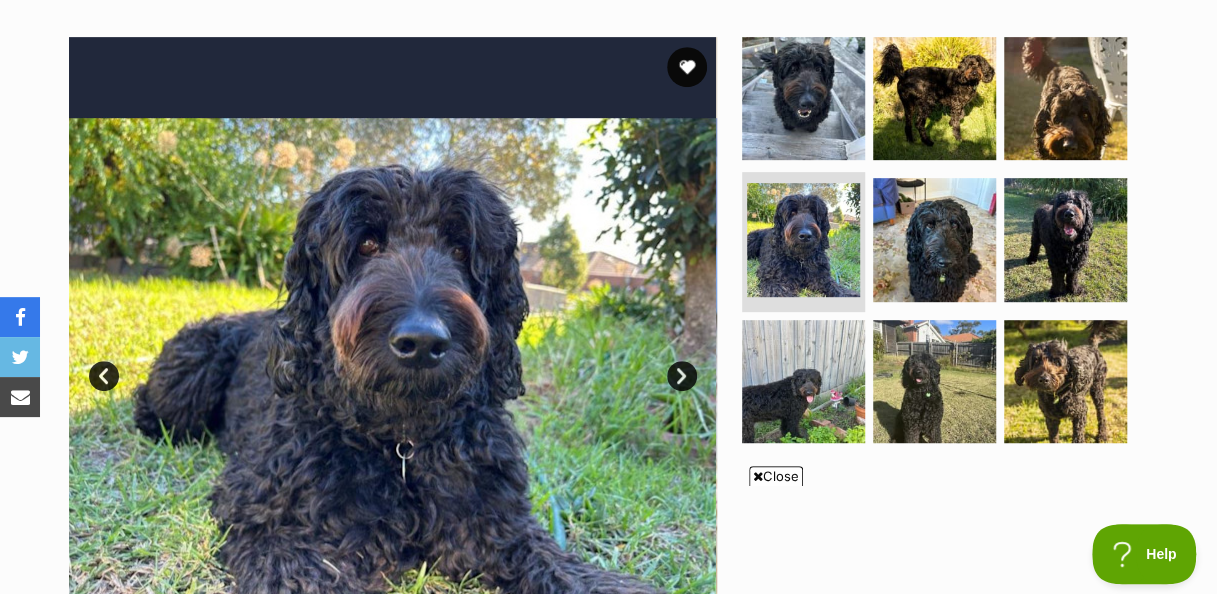 click at bounding box center (934, 381) 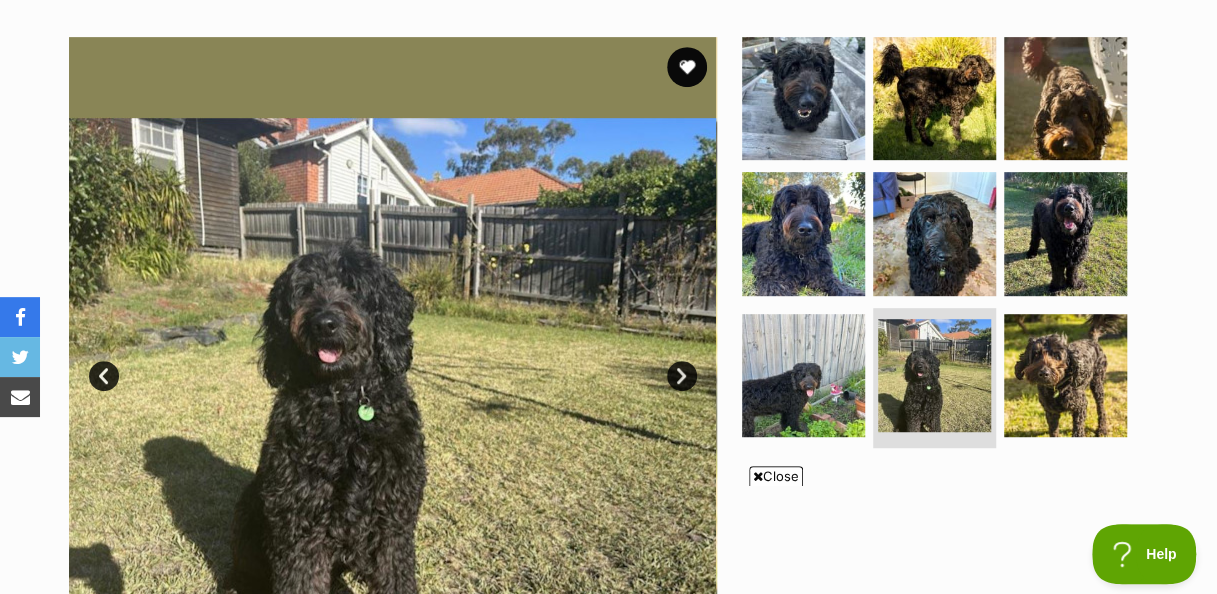 click at bounding box center [687, 67] 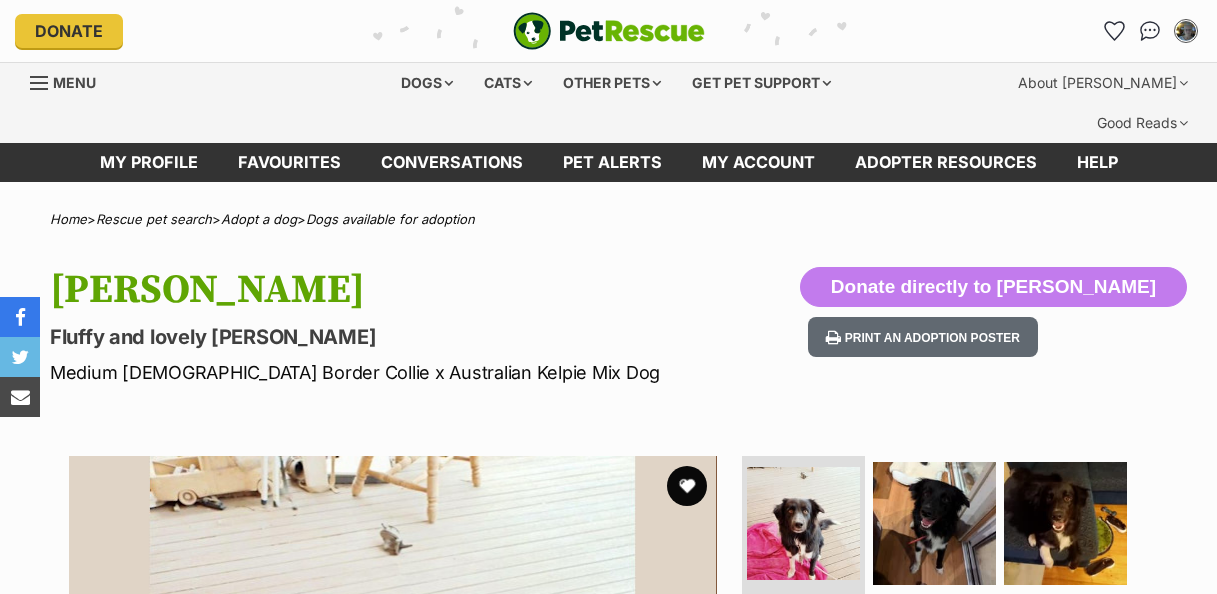 scroll, scrollTop: 0, scrollLeft: 0, axis: both 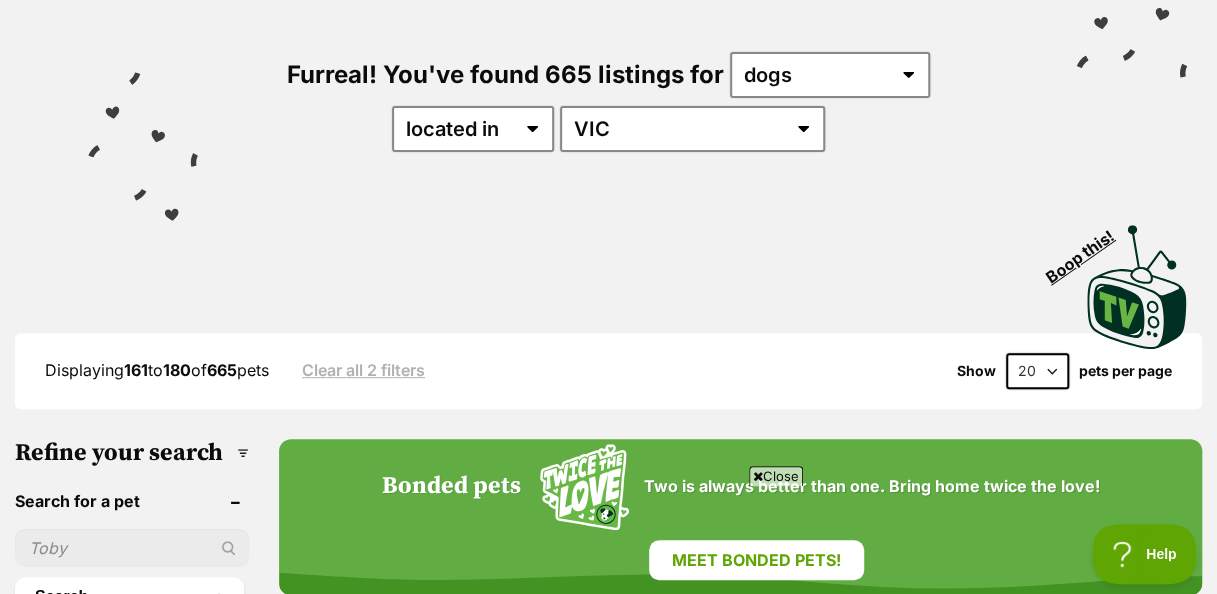 click at bounding box center [758, 476] 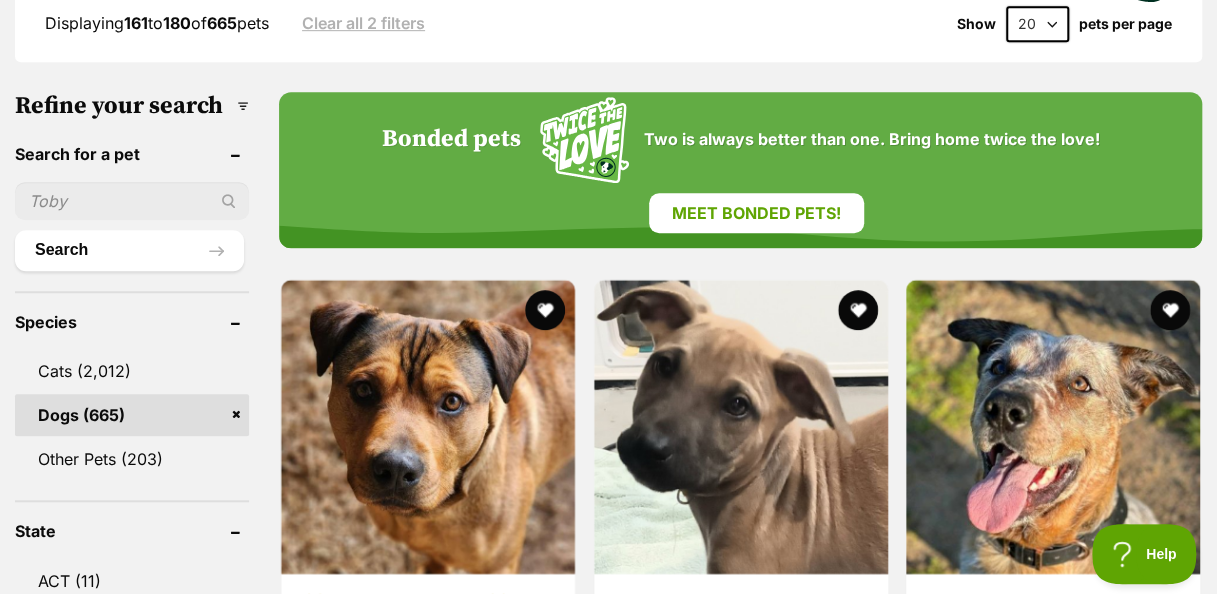 scroll, scrollTop: 653, scrollLeft: 0, axis: vertical 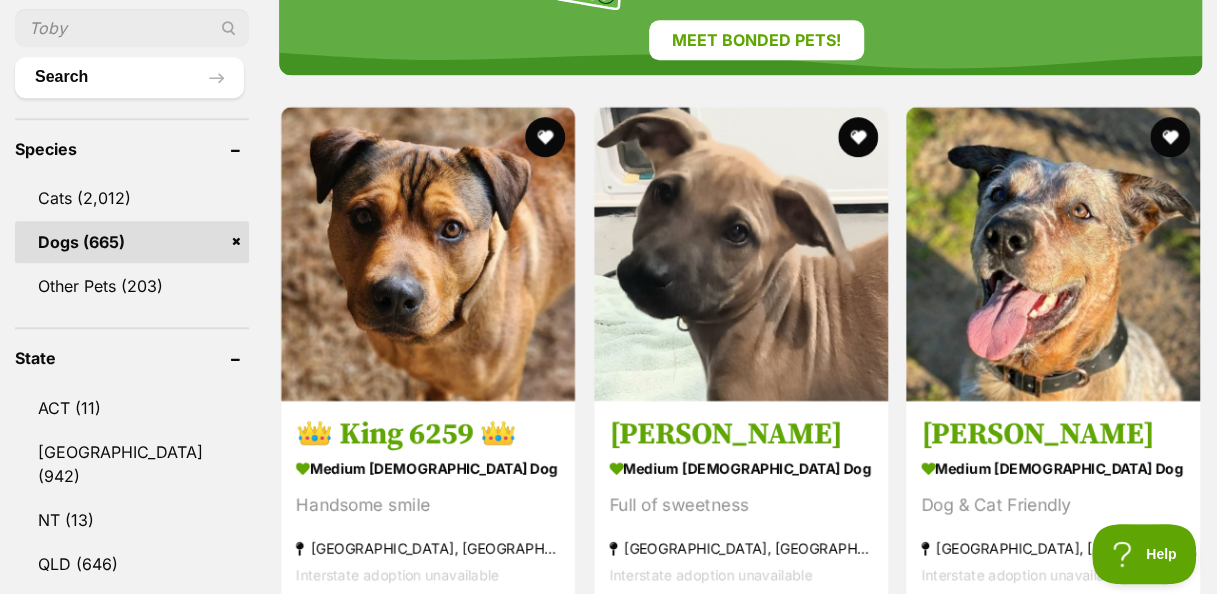 click at bounding box center [741, 254] 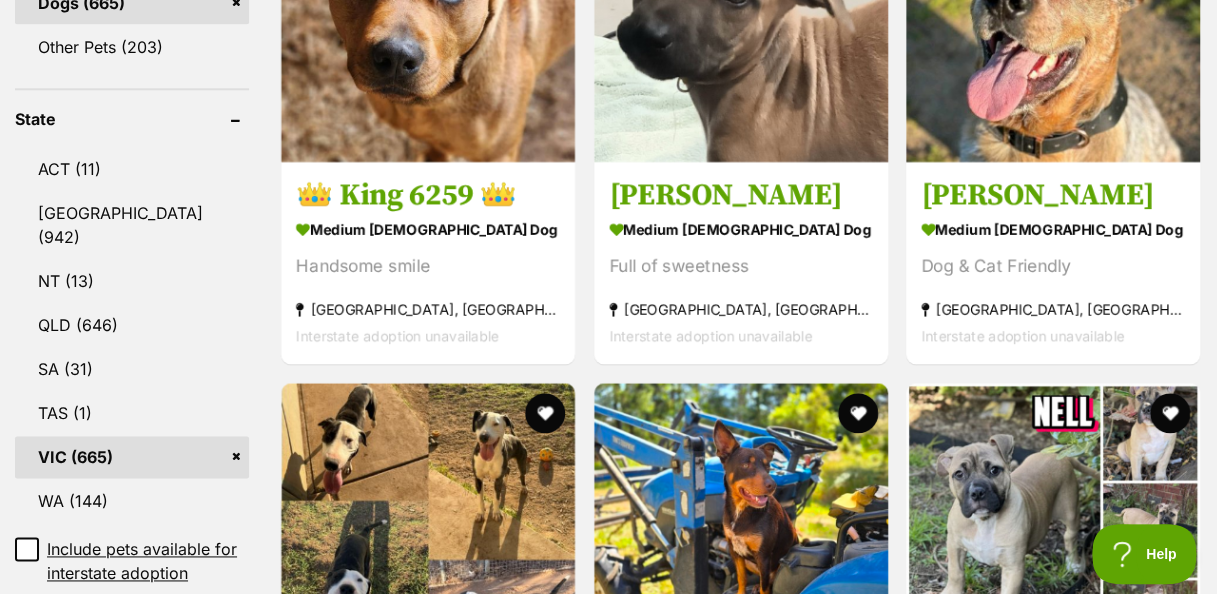 scroll, scrollTop: 1159, scrollLeft: 0, axis: vertical 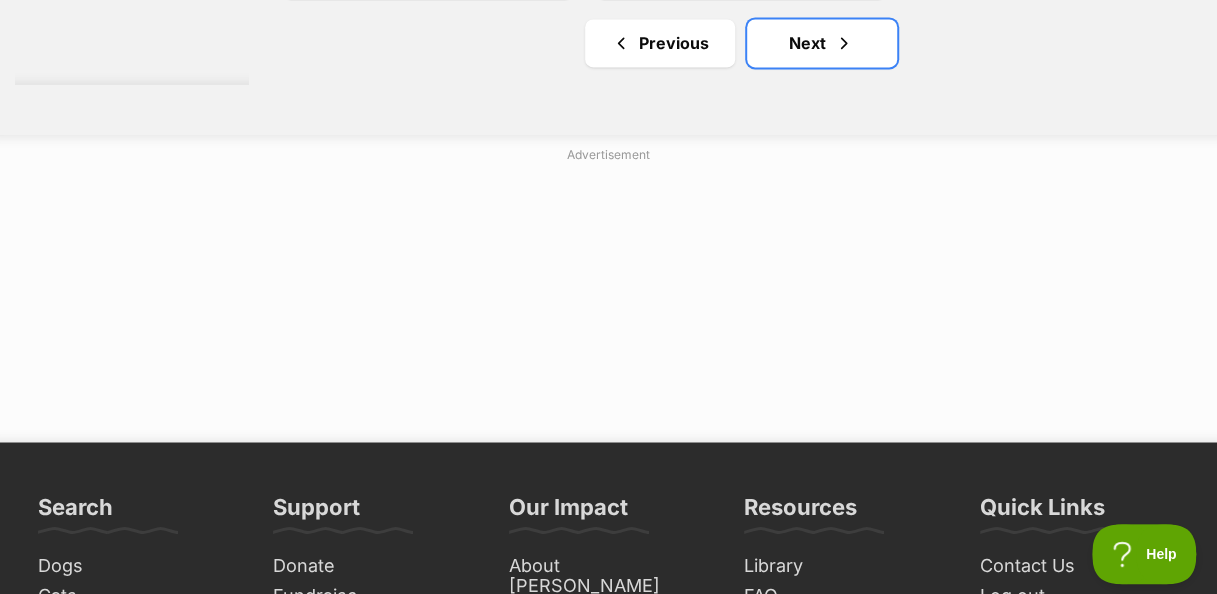 click on "Next" at bounding box center [822, 43] 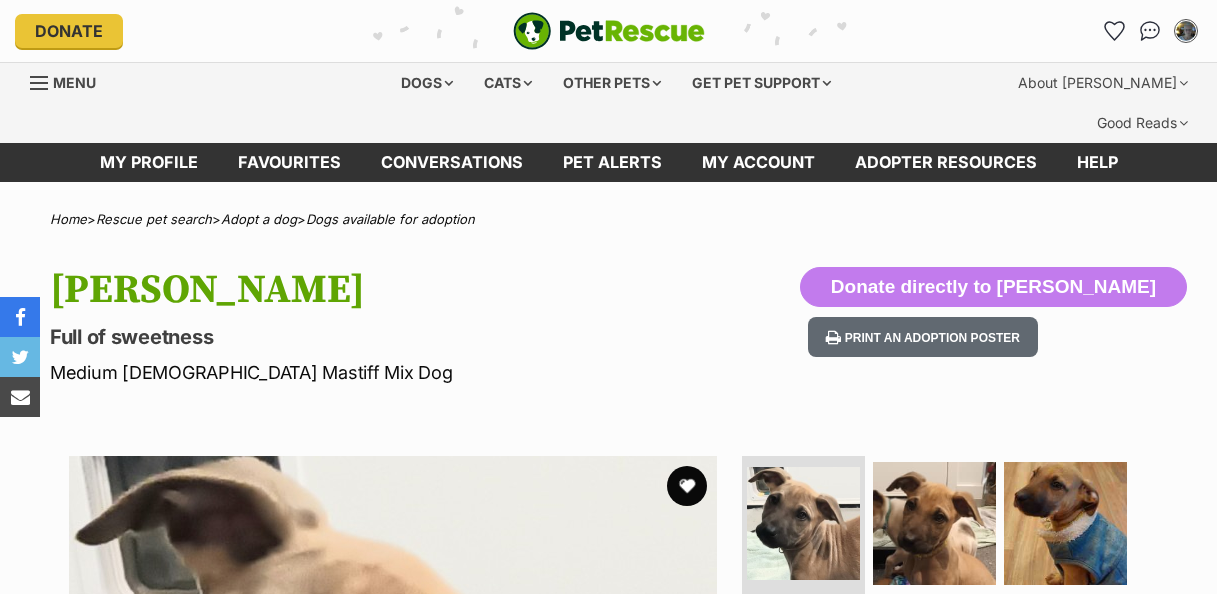 scroll, scrollTop: 0, scrollLeft: 0, axis: both 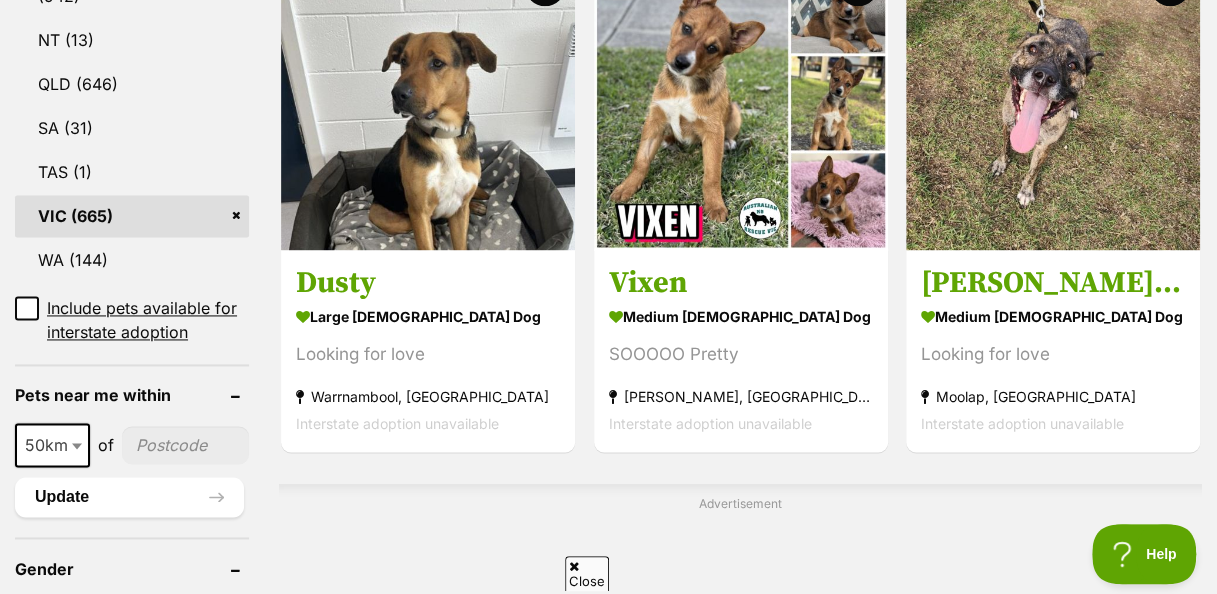 click at bounding box center [741, 103] 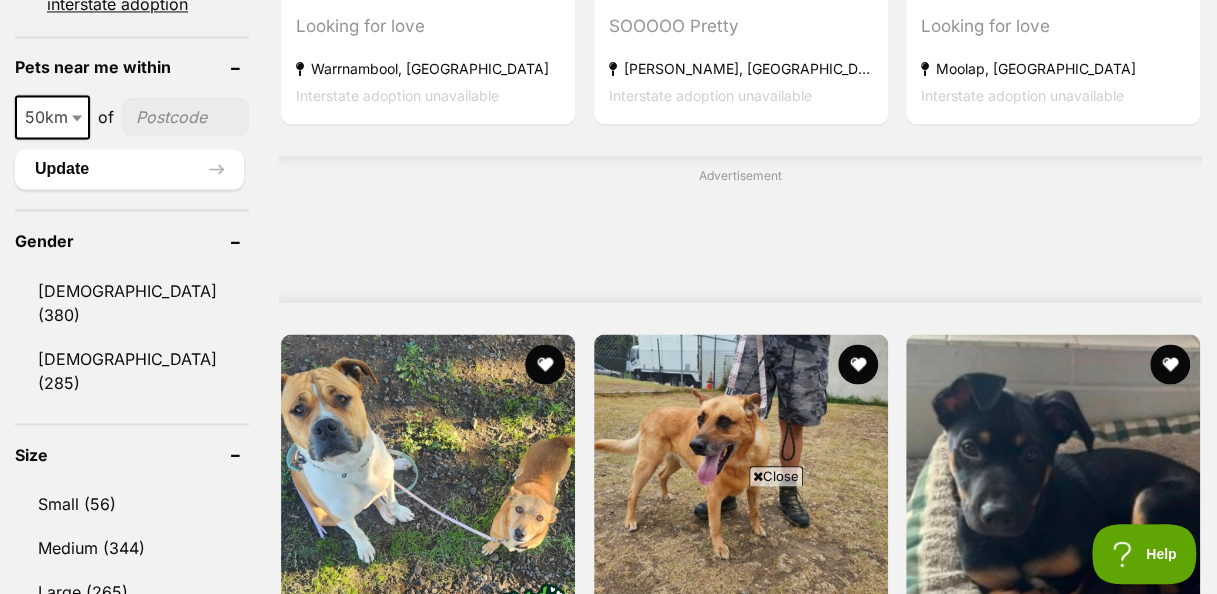 scroll, scrollTop: 1600, scrollLeft: 0, axis: vertical 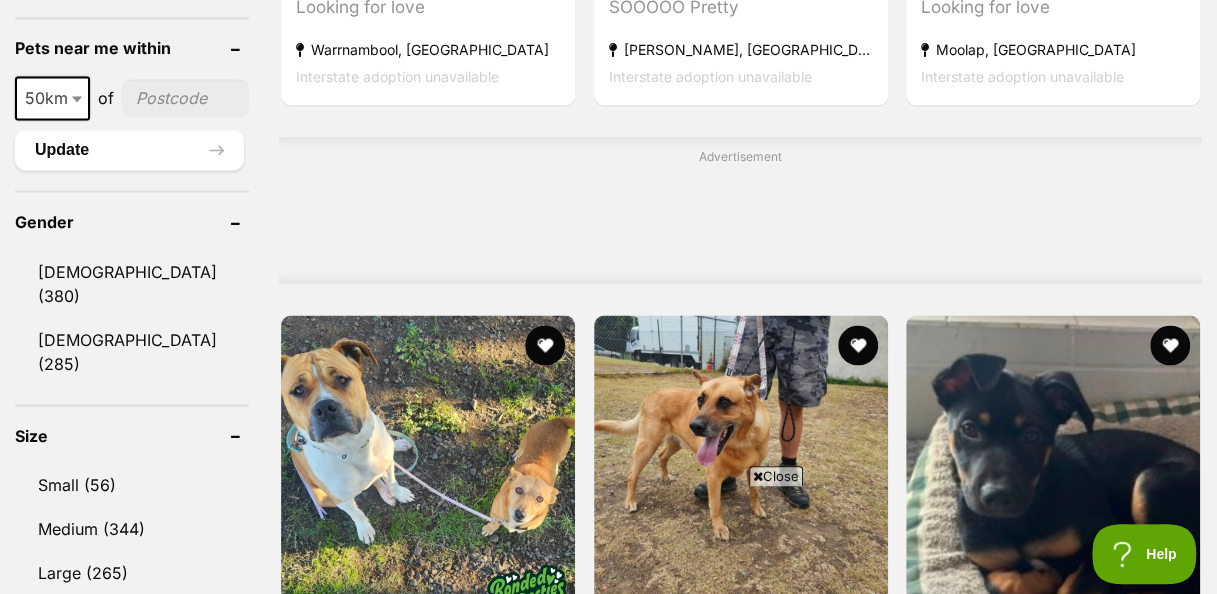 click on "Close" at bounding box center (776, 476) 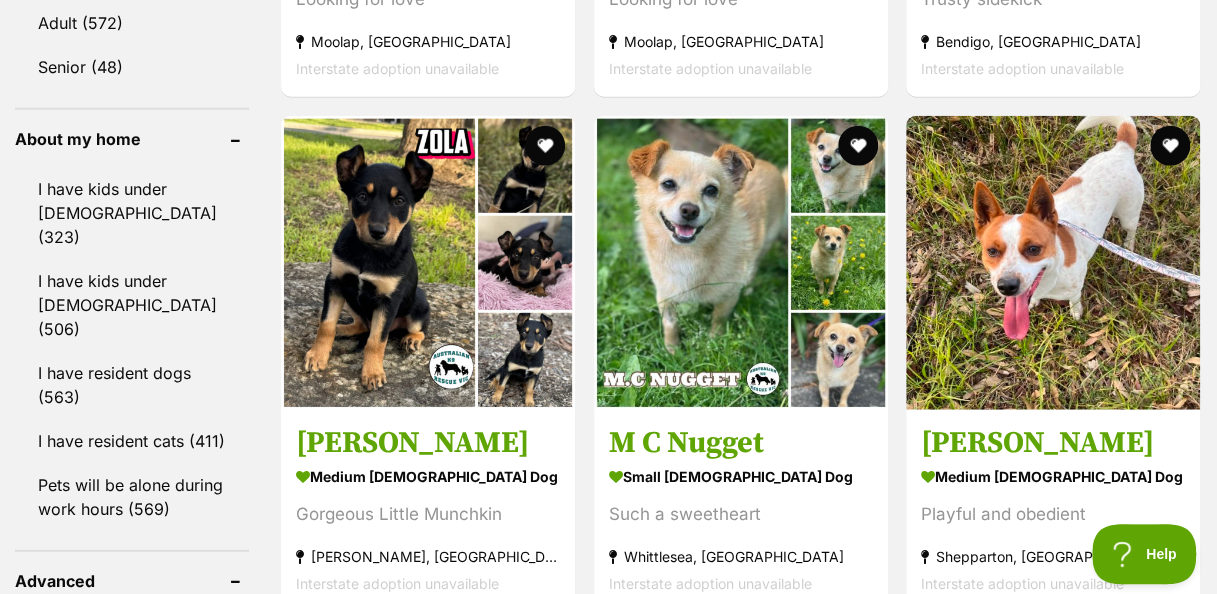 scroll, scrollTop: 2333, scrollLeft: 0, axis: vertical 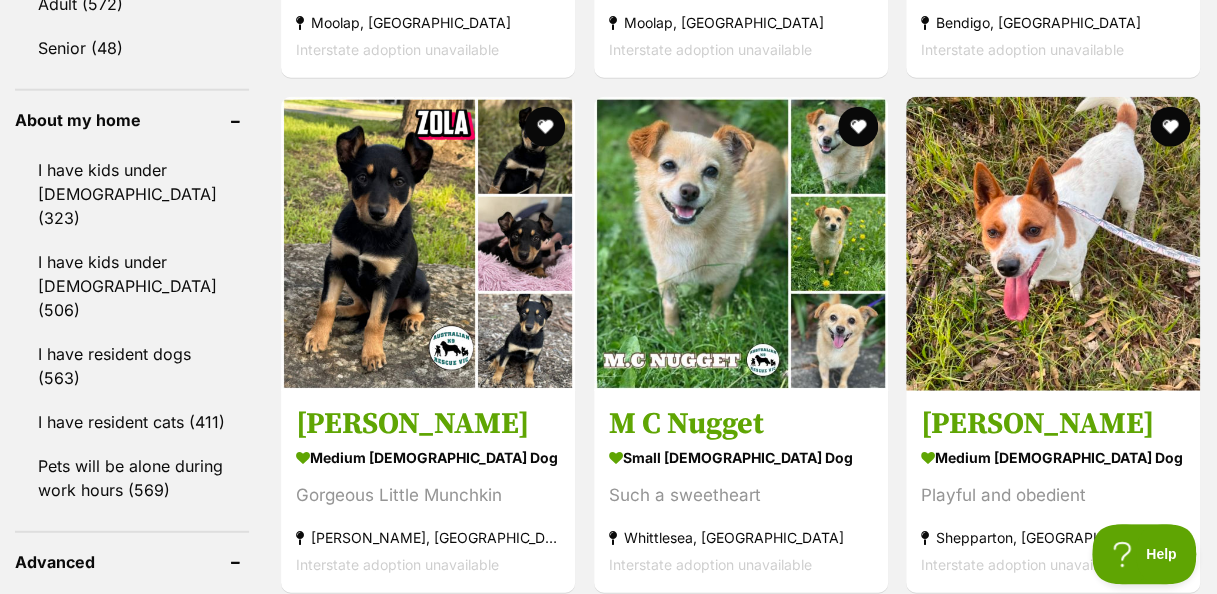 click at bounding box center [1053, 244] 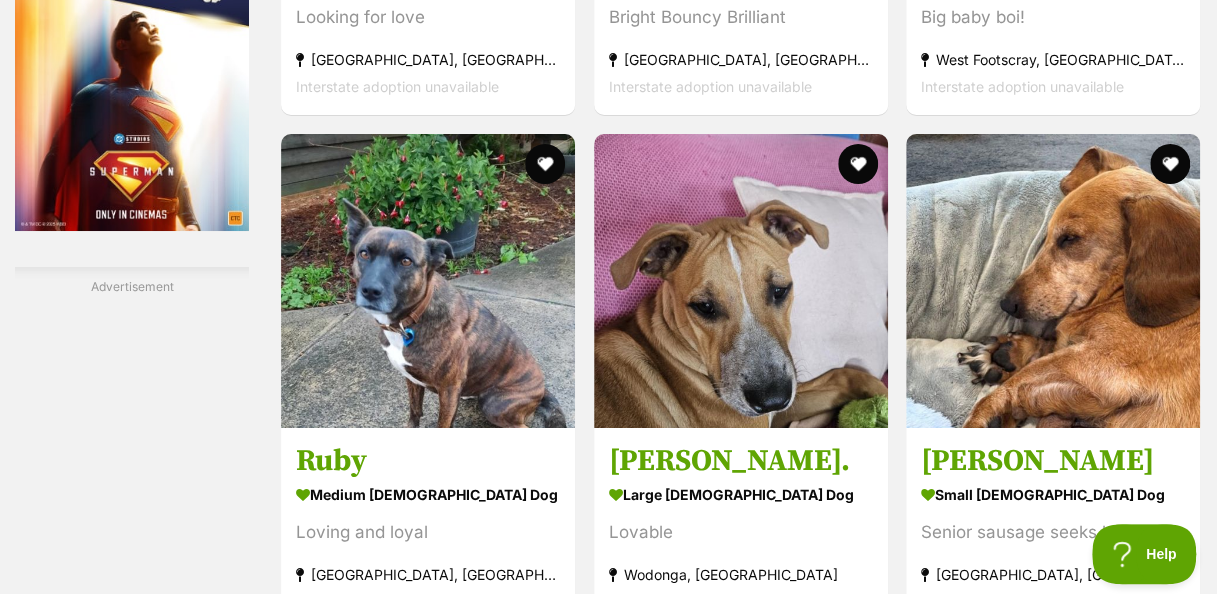 scroll, scrollTop: 3533, scrollLeft: 0, axis: vertical 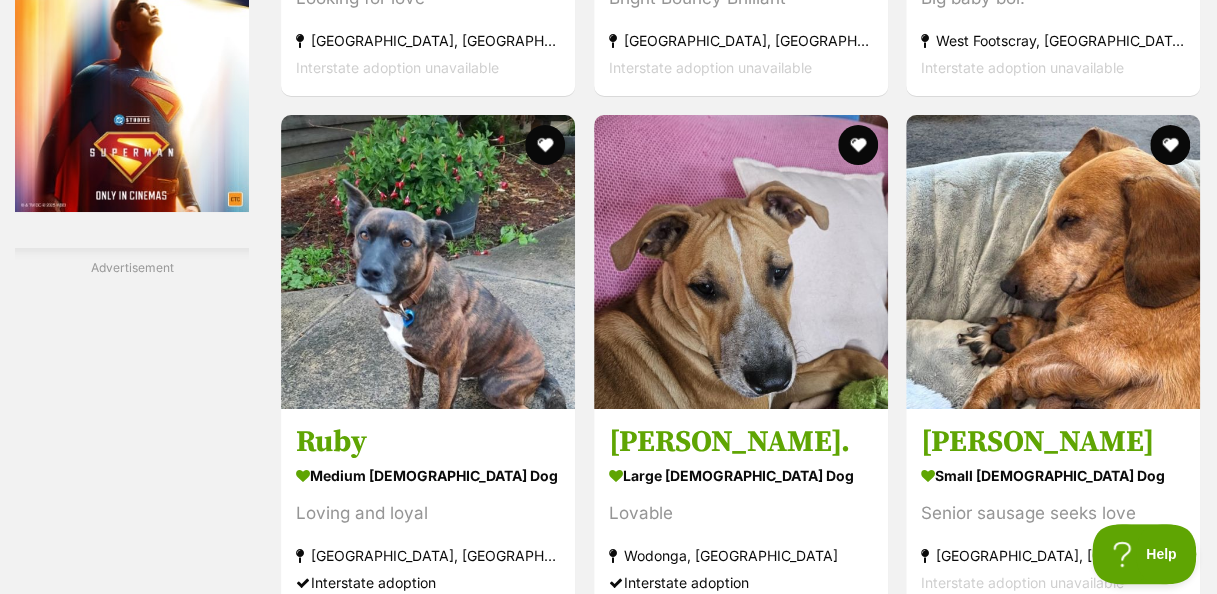 click at bounding box center (1053, 262) 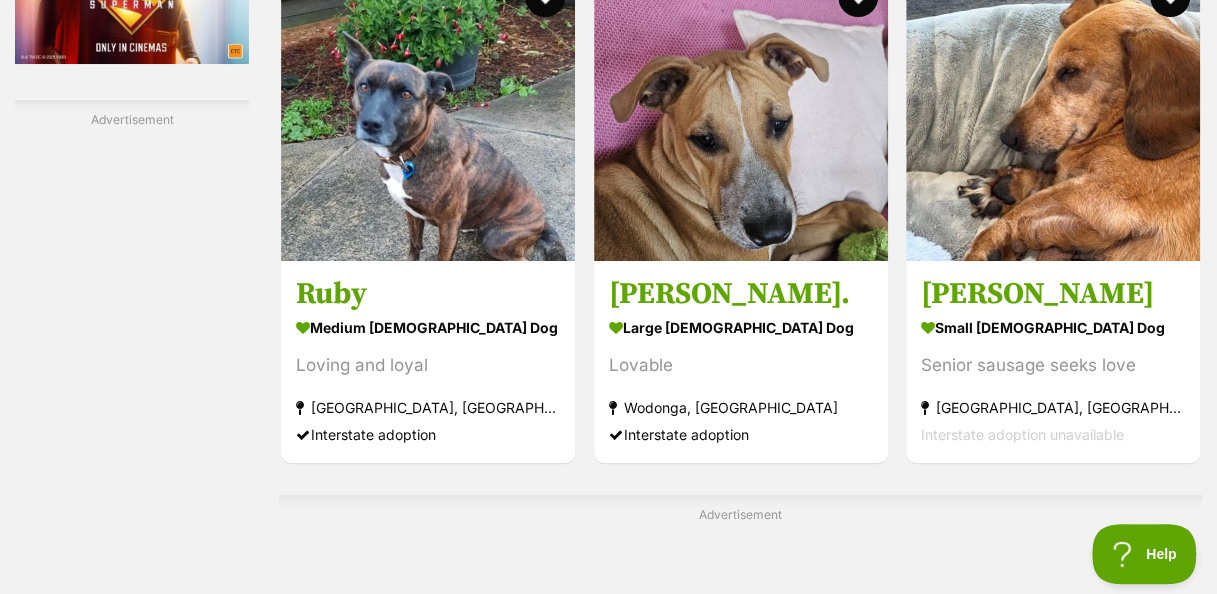 scroll, scrollTop: 3706, scrollLeft: 0, axis: vertical 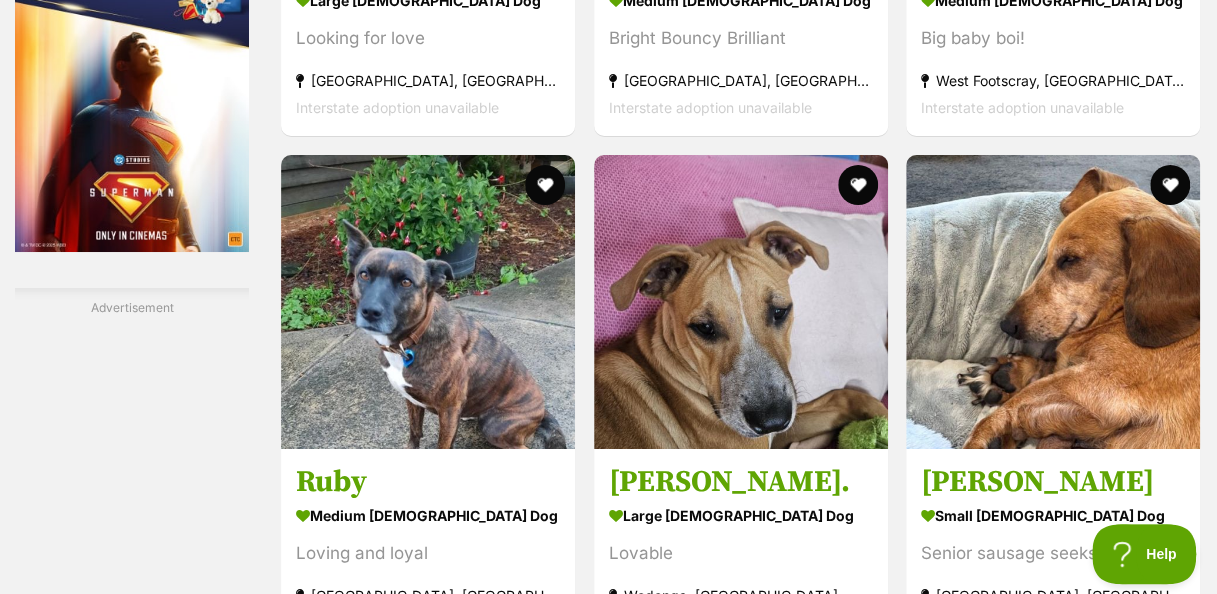 click at bounding box center (1170, 185) 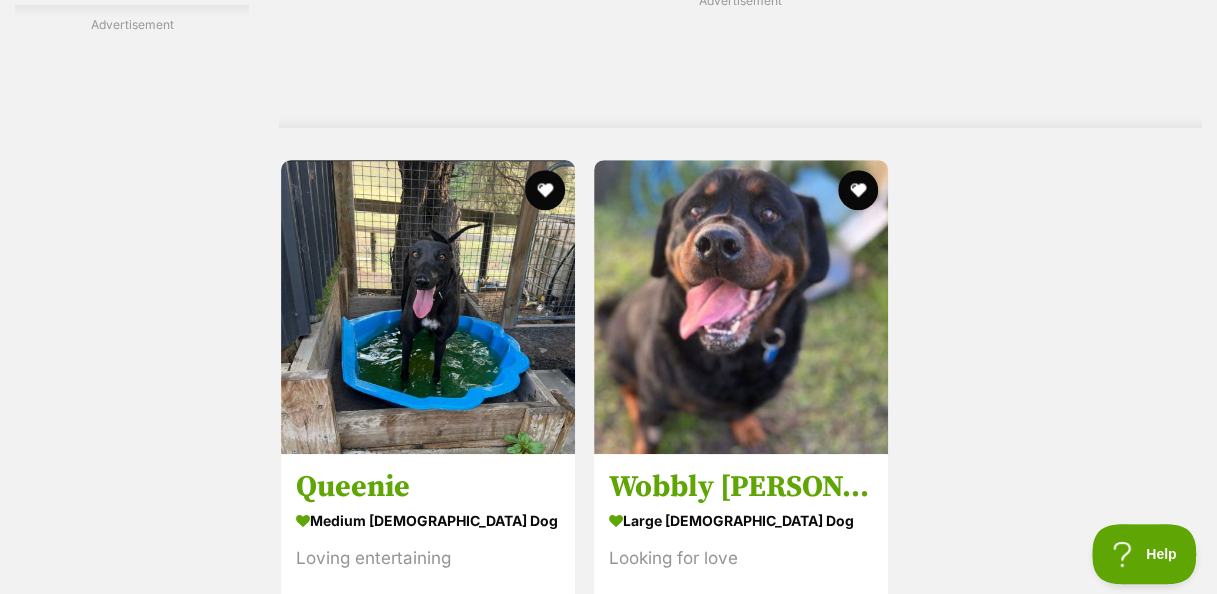 scroll, scrollTop: 4213, scrollLeft: 0, axis: vertical 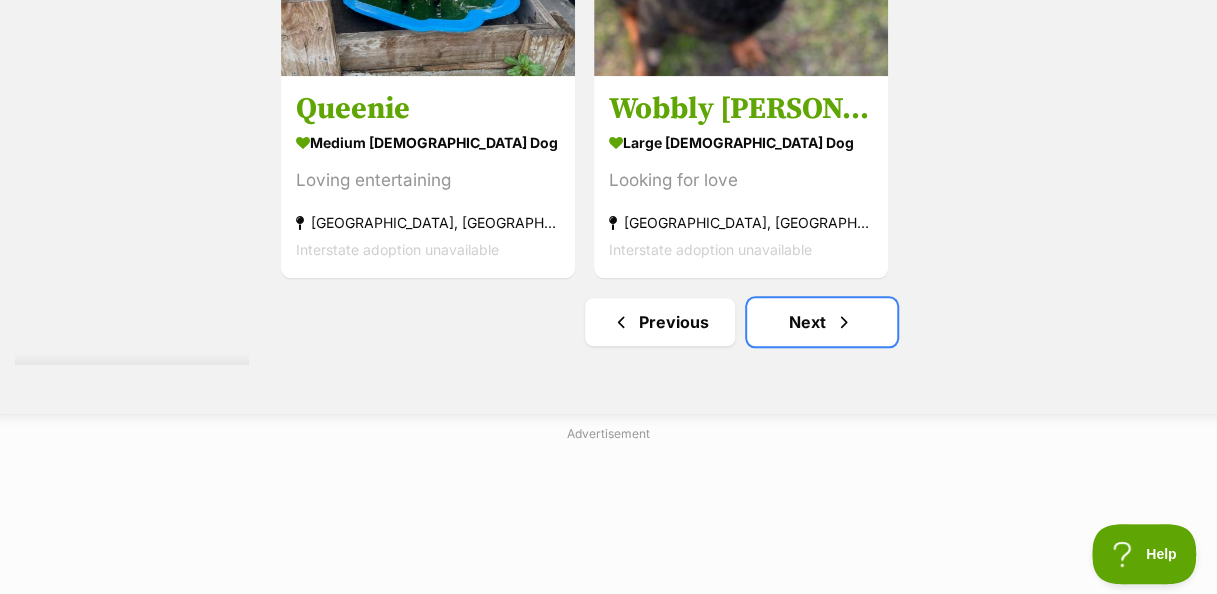 click on "Next" at bounding box center (822, 322) 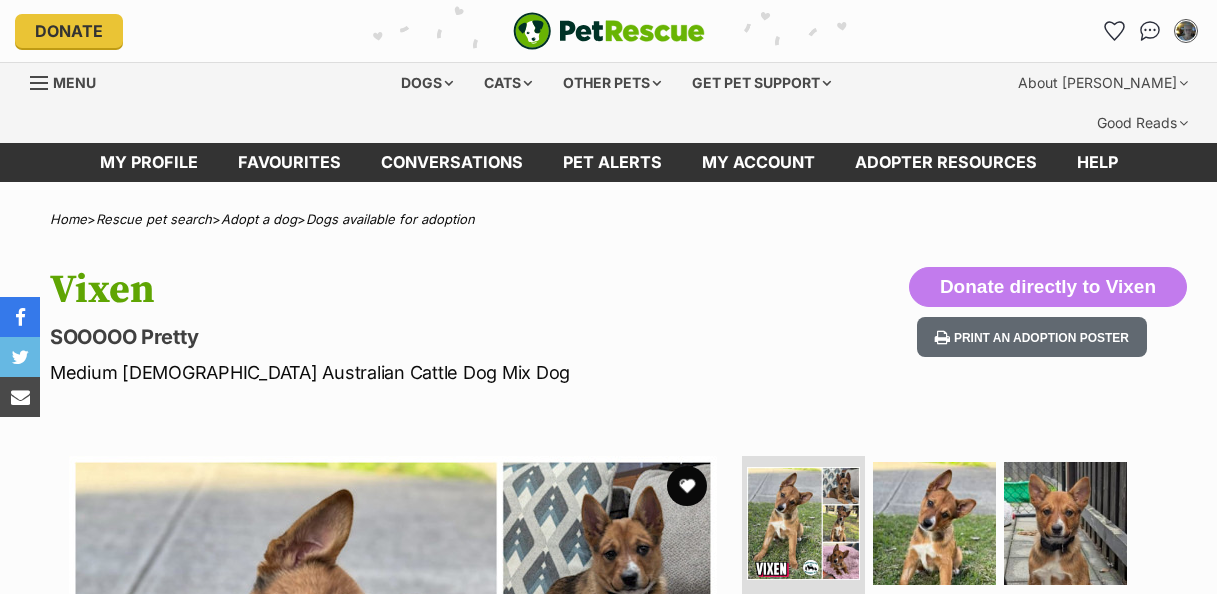 scroll, scrollTop: 0, scrollLeft: 0, axis: both 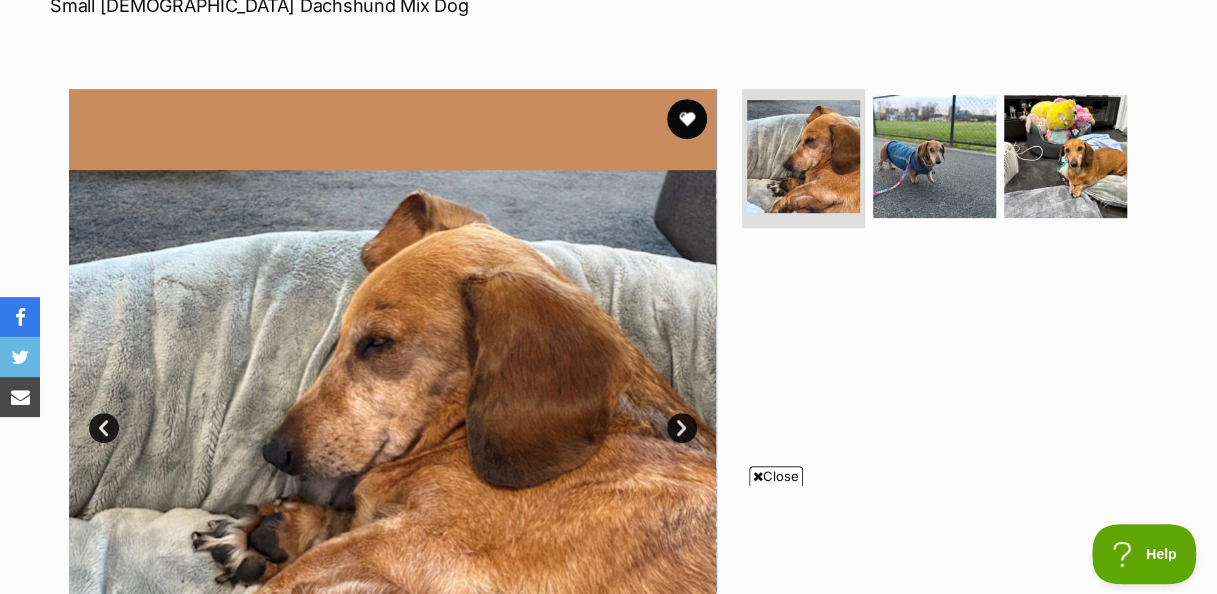 click at bounding box center [934, 156] 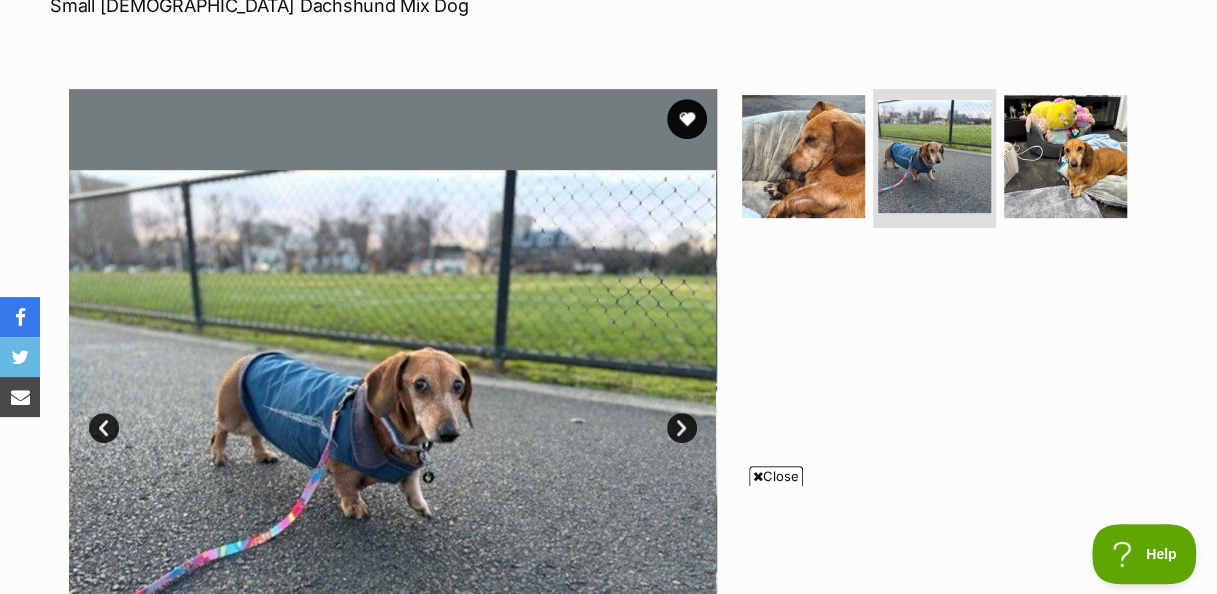 click at bounding box center [1065, 156] 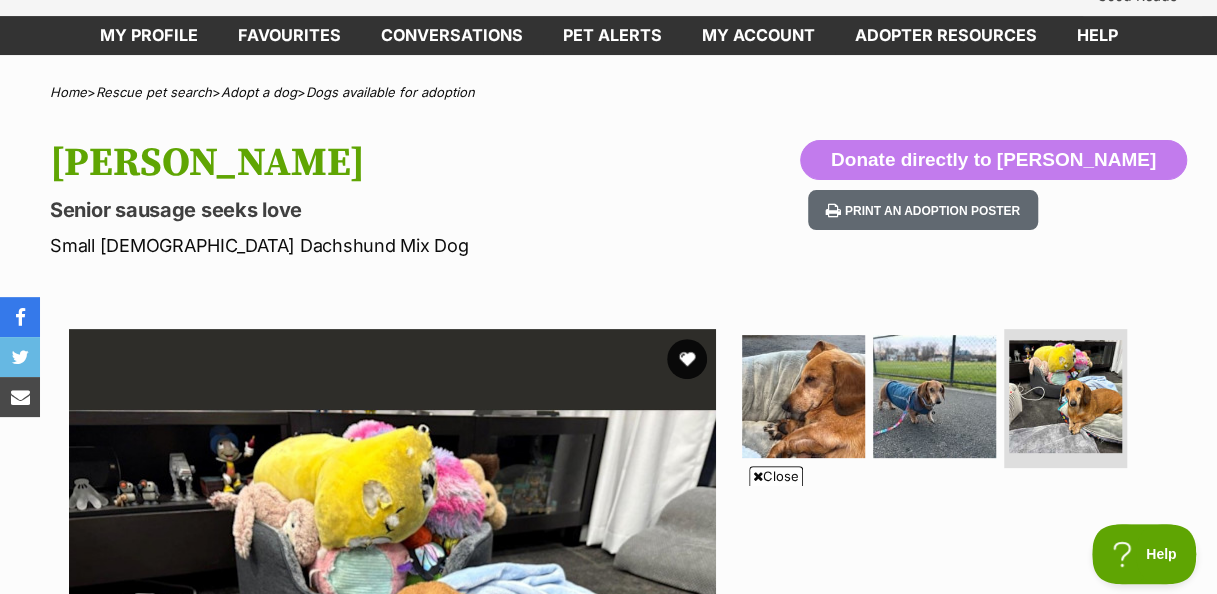 scroll, scrollTop: 74, scrollLeft: 0, axis: vertical 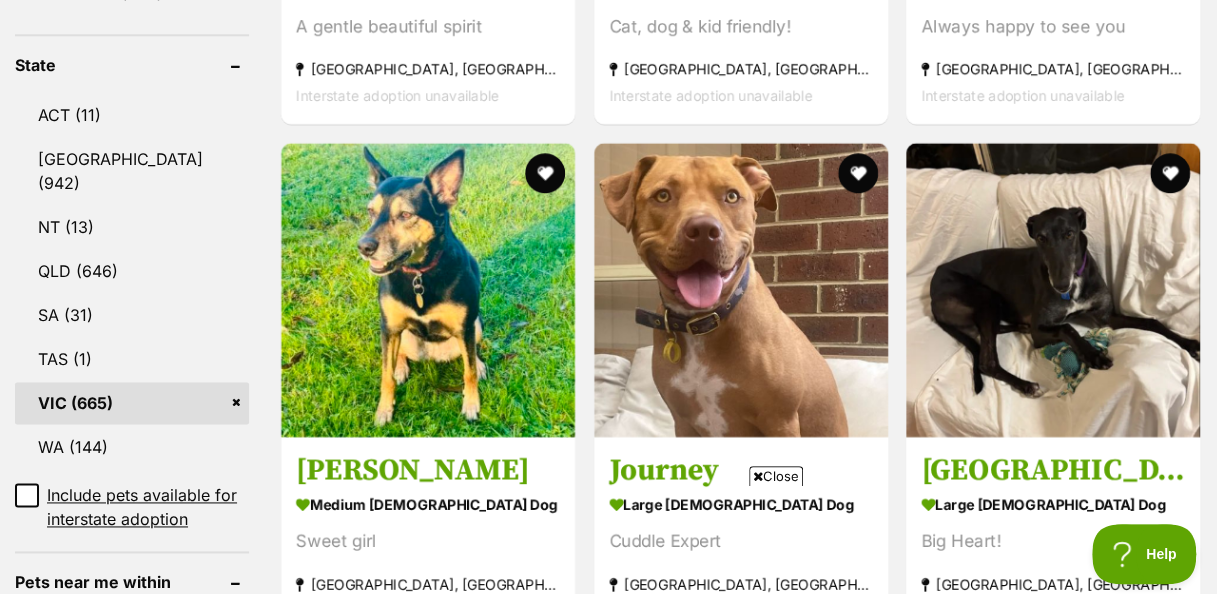click on "Close" at bounding box center (776, 476) 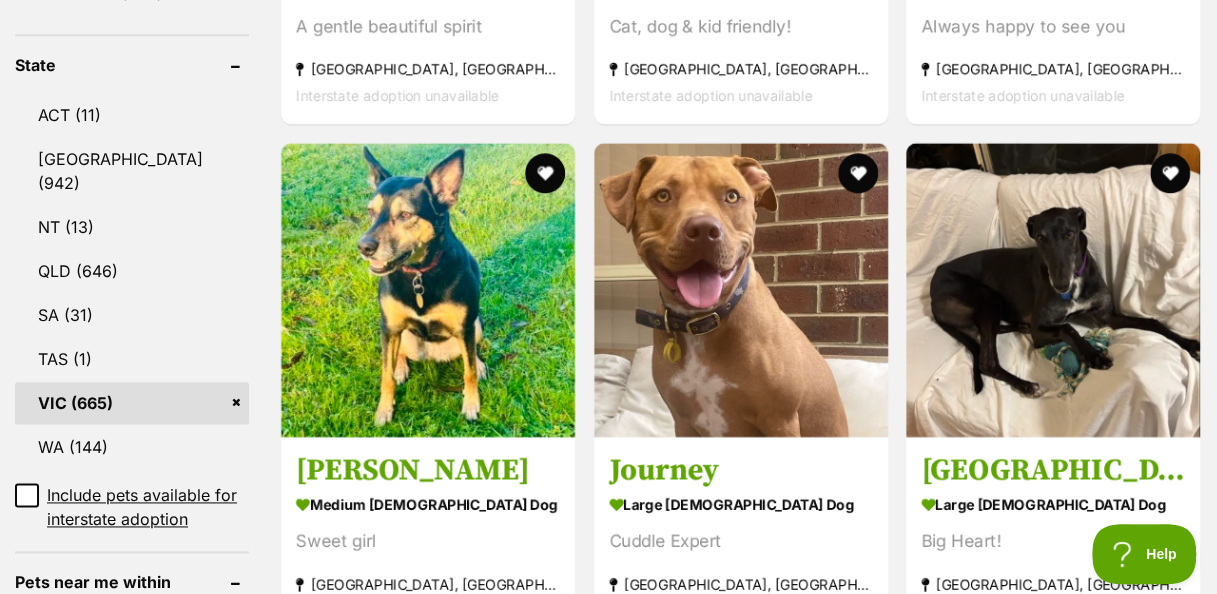 click at bounding box center (1053, 290) 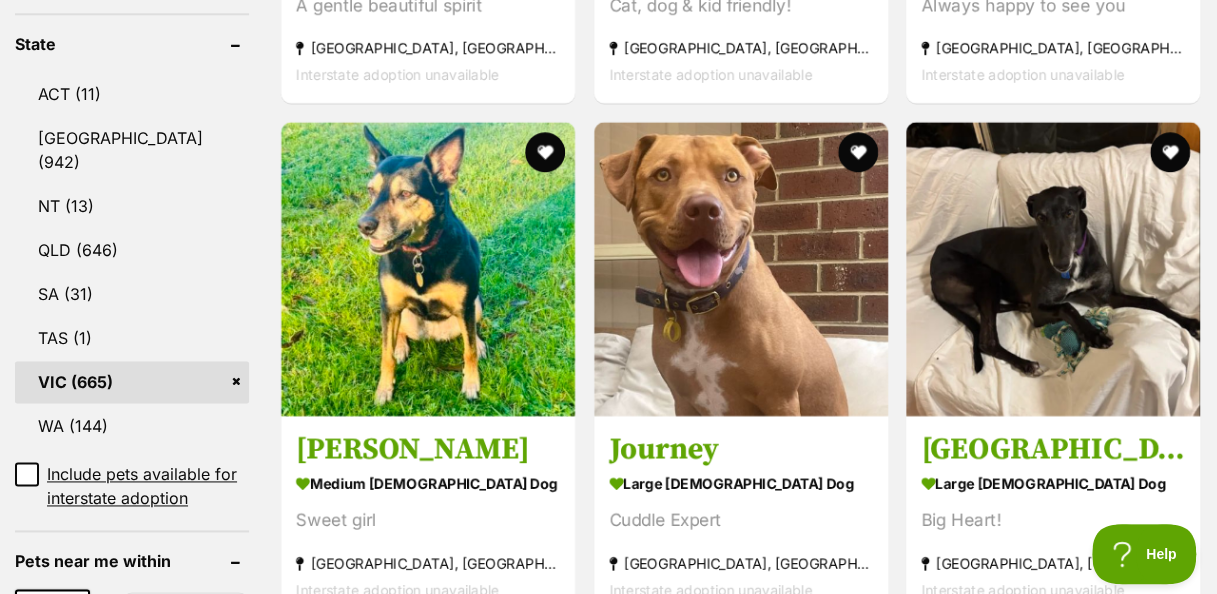 scroll, scrollTop: 1106, scrollLeft: 0, axis: vertical 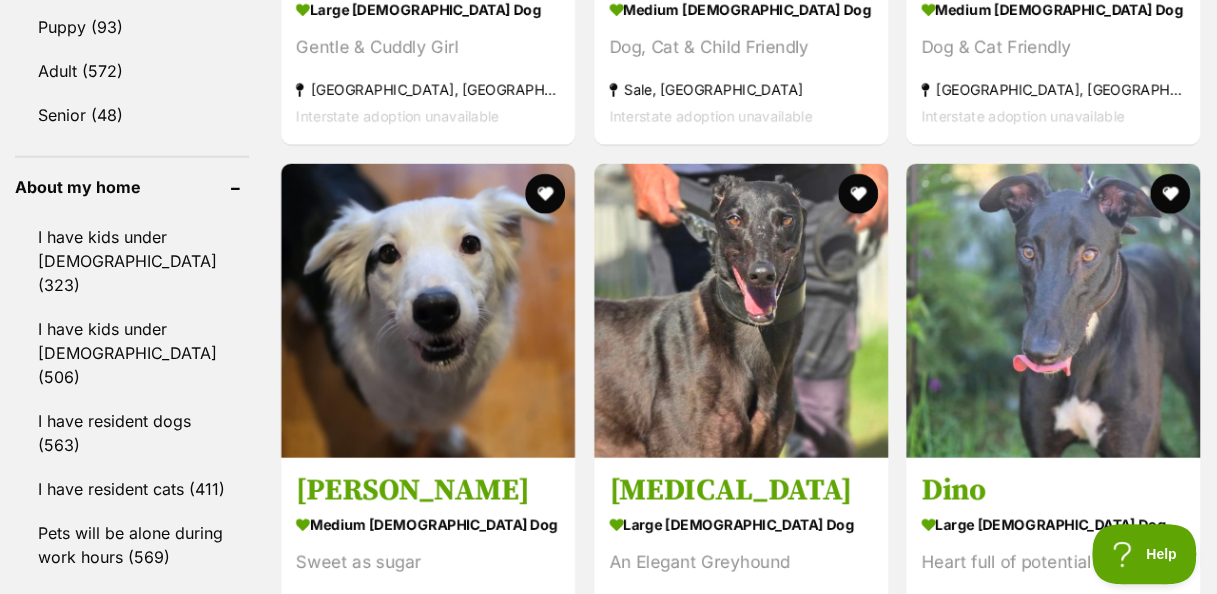 click at bounding box center [428, 311] 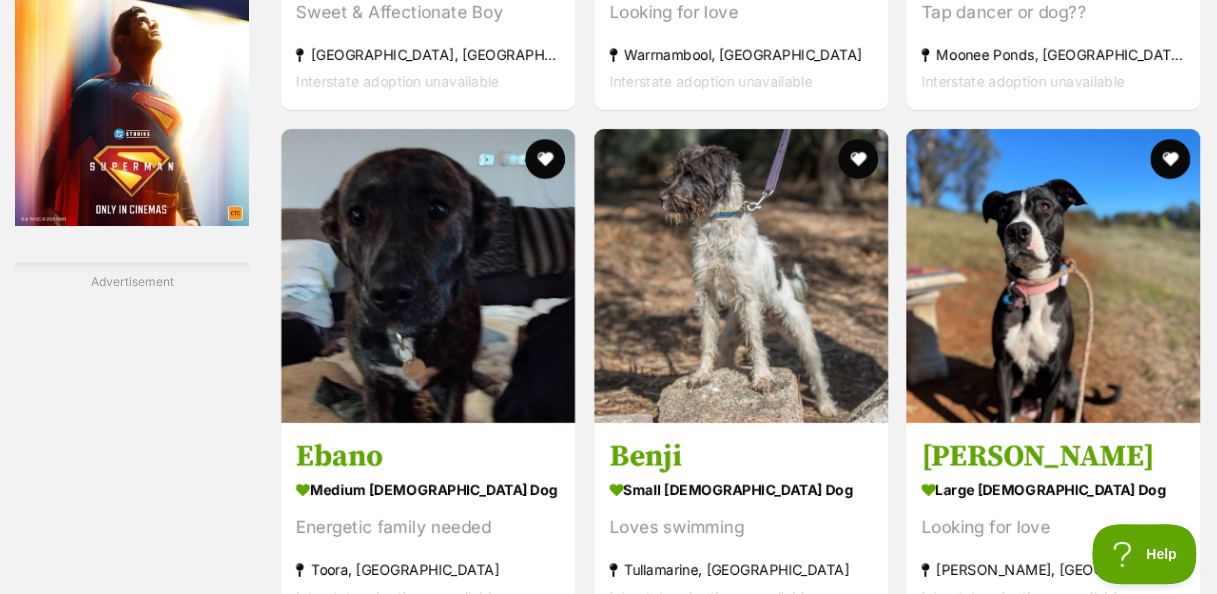 scroll, scrollTop: 3532, scrollLeft: 0, axis: vertical 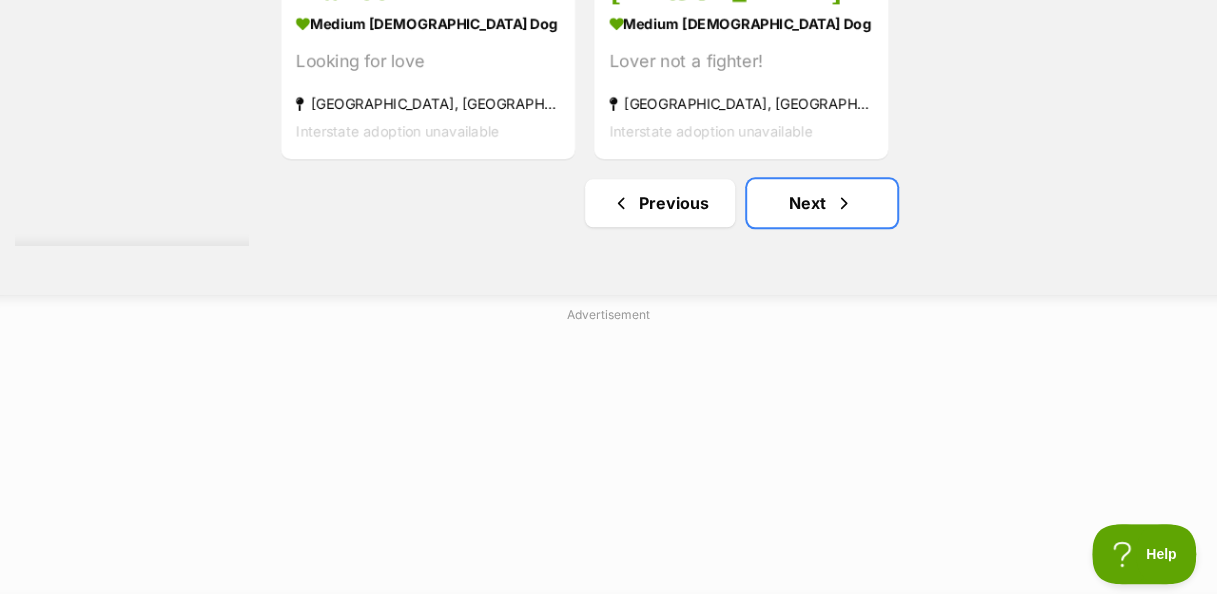 click on "Next" at bounding box center [822, 203] 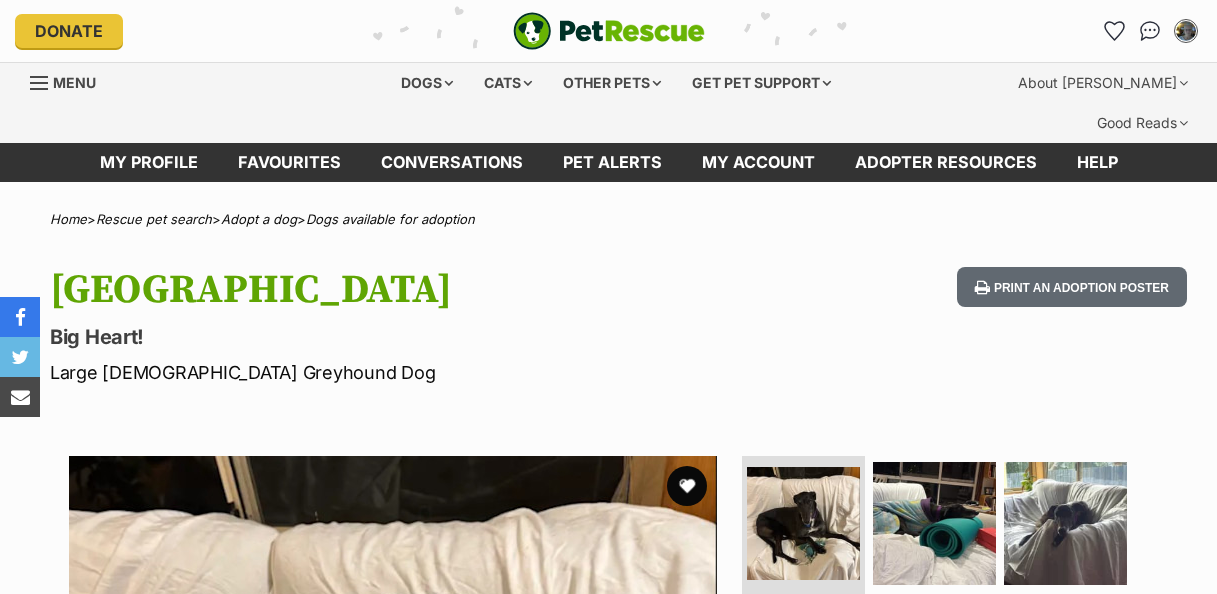 scroll, scrollTop: 0, scrollLeft: 0, axis: both 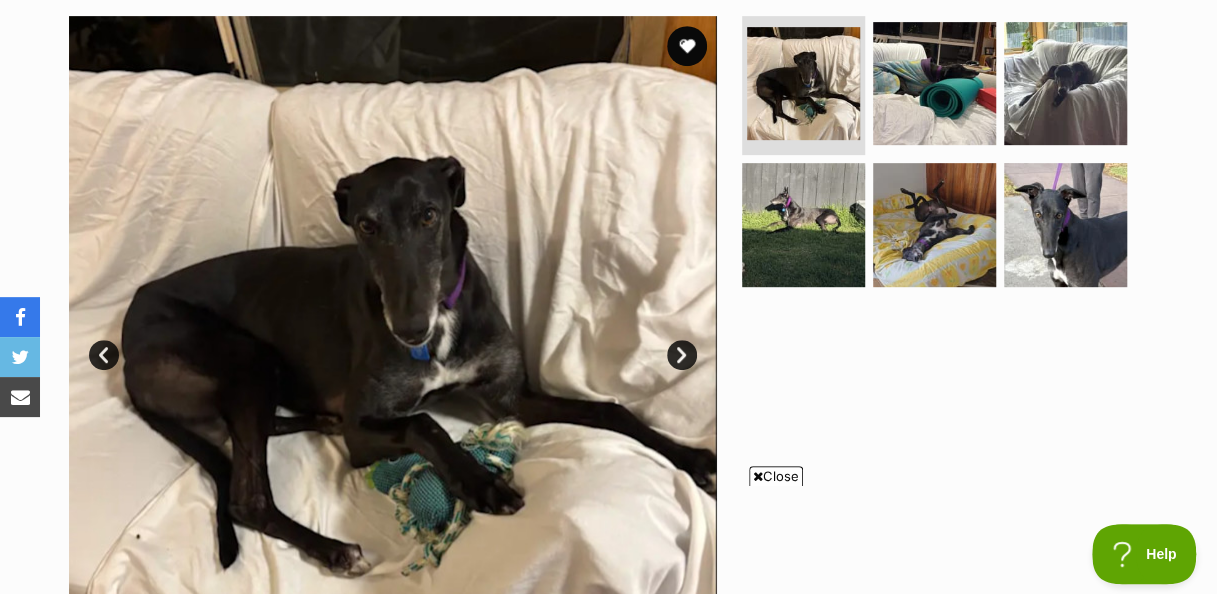 click on "Close" at bounding box center (776, 476) 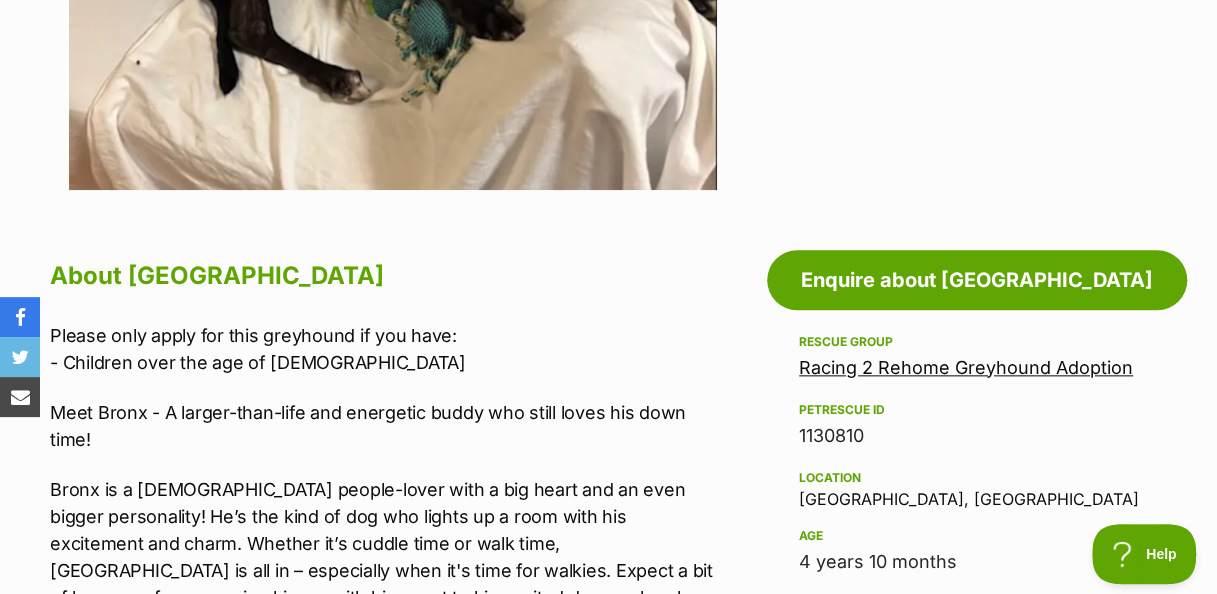 scroll, scrollTop: 933, scrollLeft: 0, axis: vertical 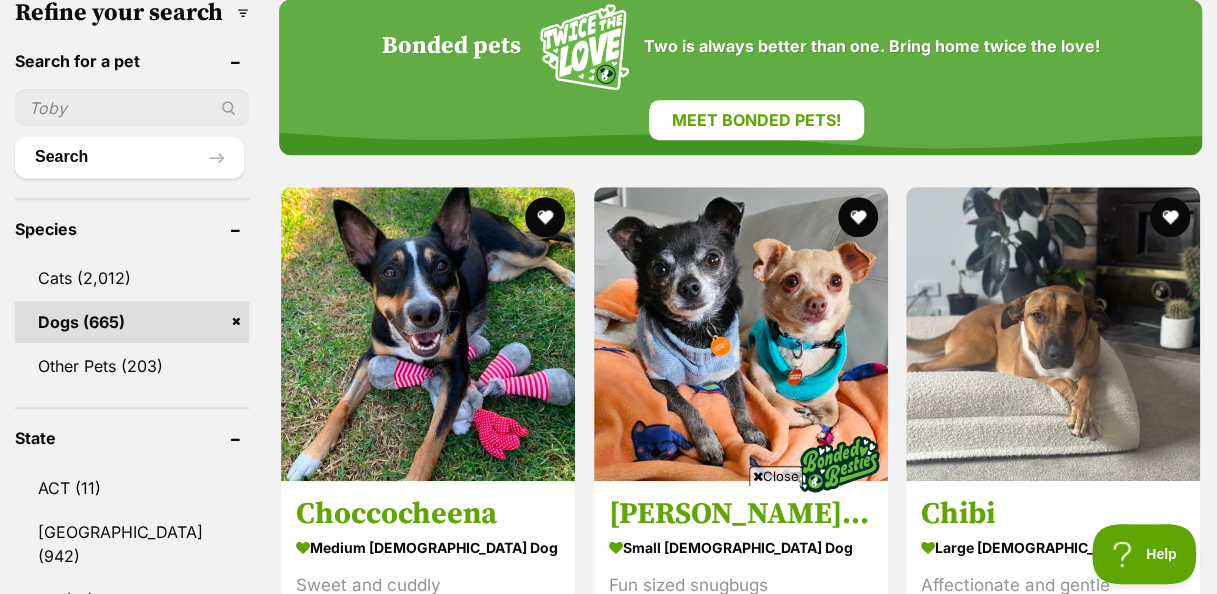 click at bounding box center (758, 476) 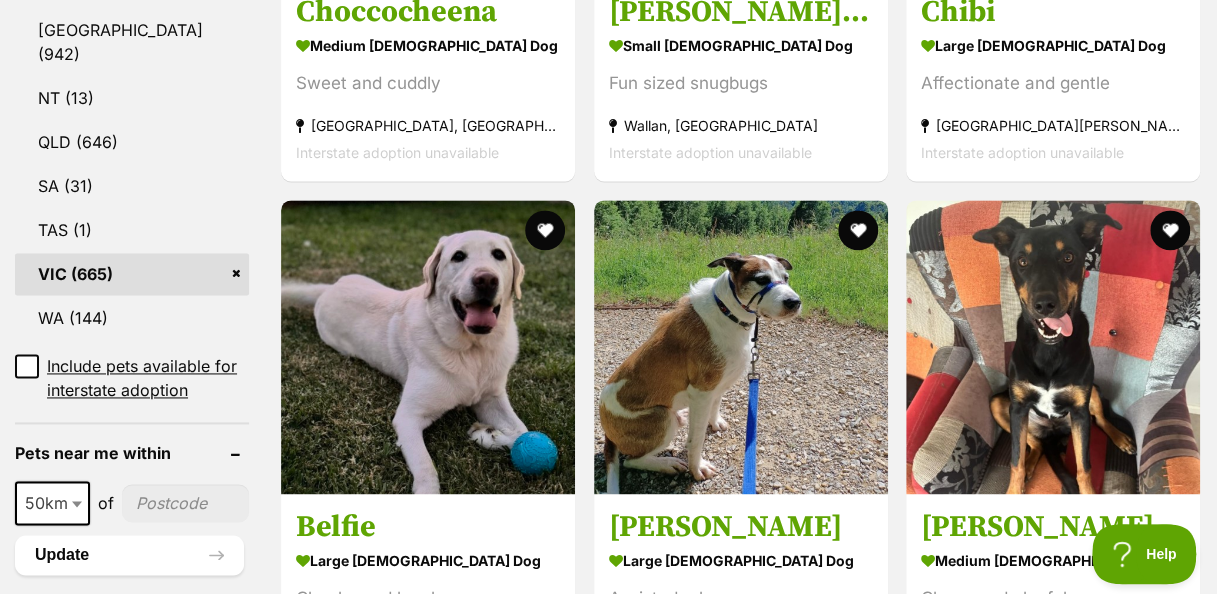 scroll, scrollTop: 1212, scrollLeft: 0, axis: vertical 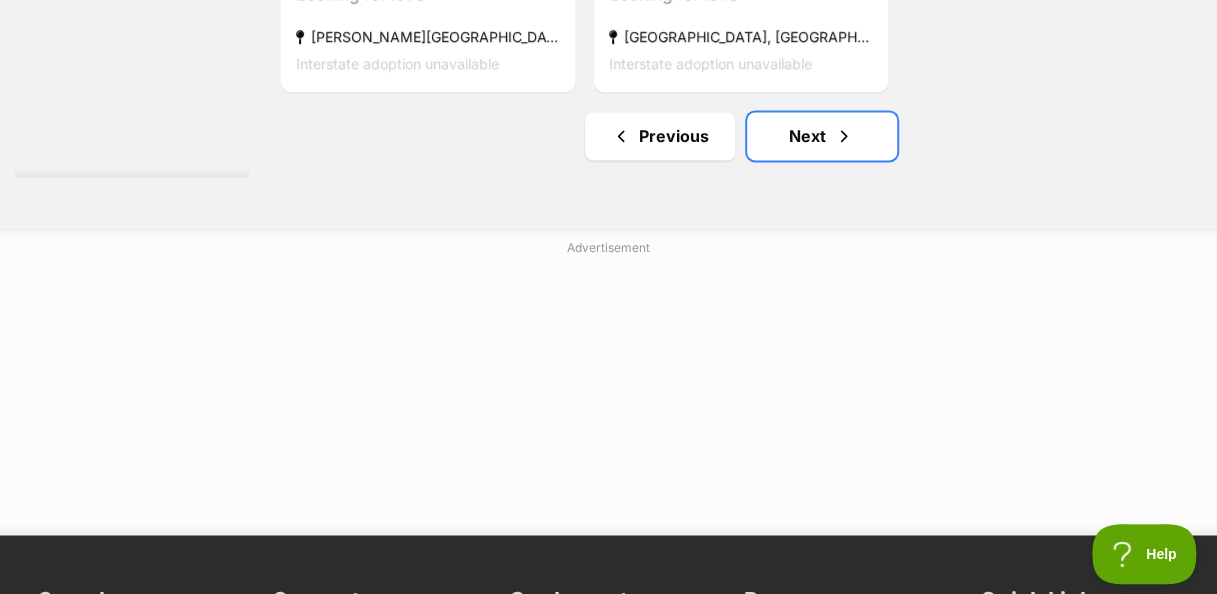 click on "Next" at bounding box center (822, 136) 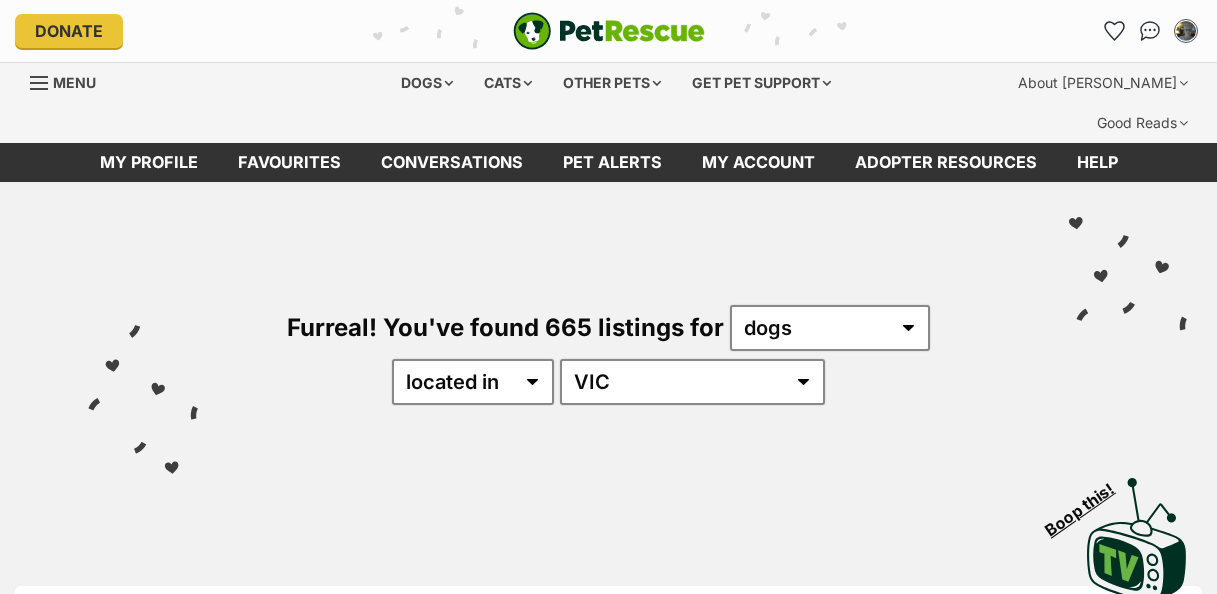 scroll, scrollTop: 0, scrollLeft: 0, axis: both 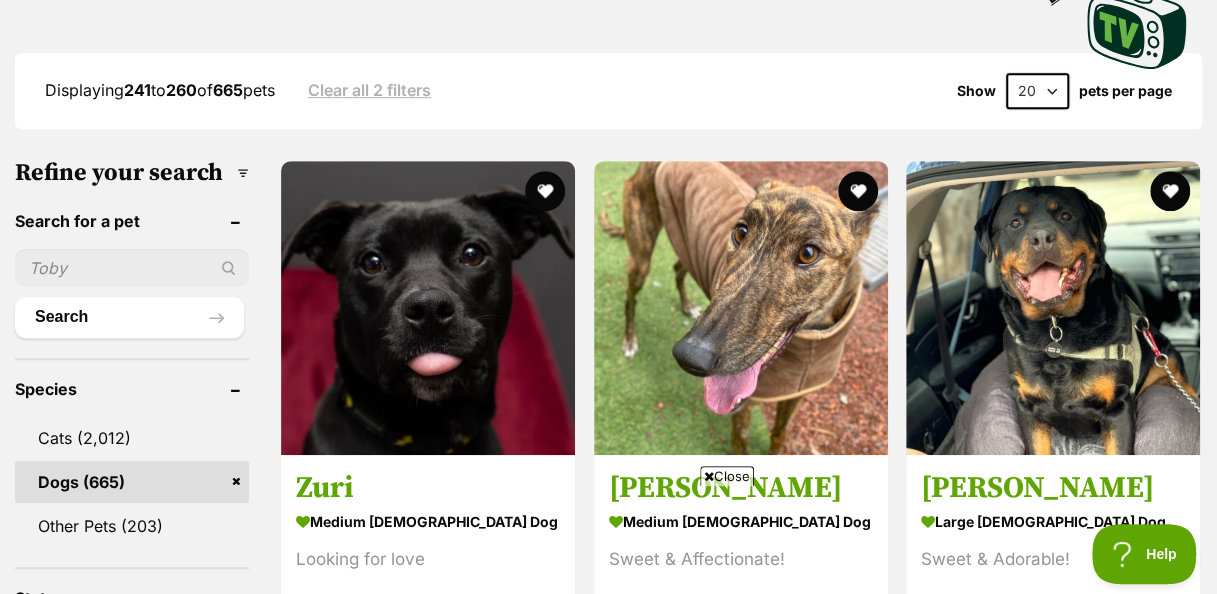 click at bounding box center [709, 476] 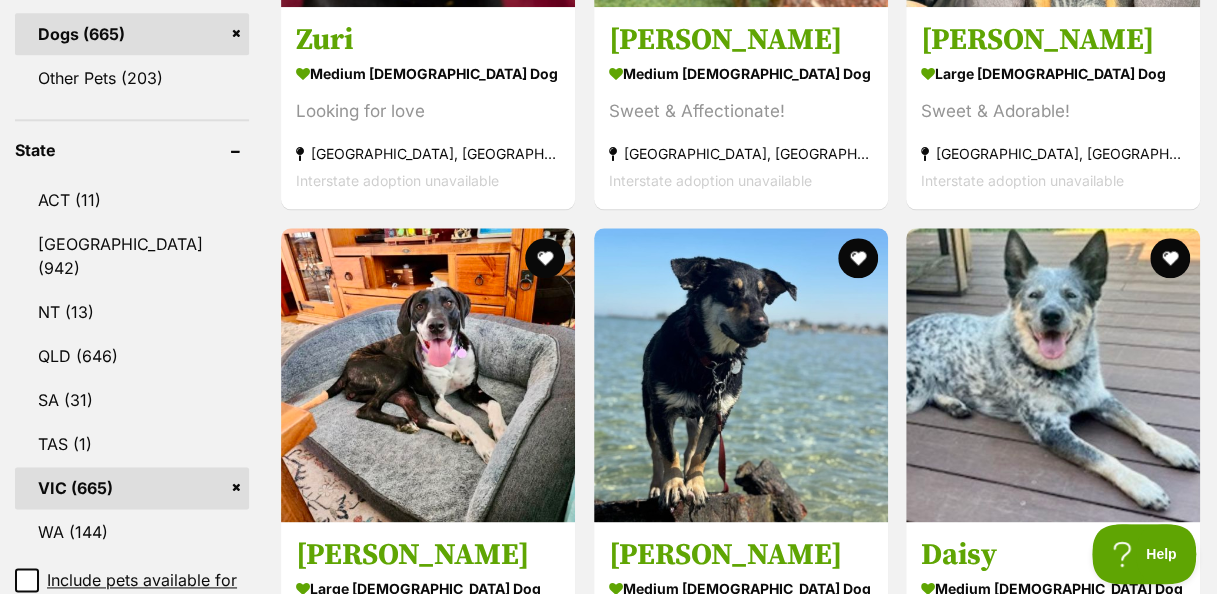 scroll, scrollTop: 1000, scrollLeft: 0, axis: vertical 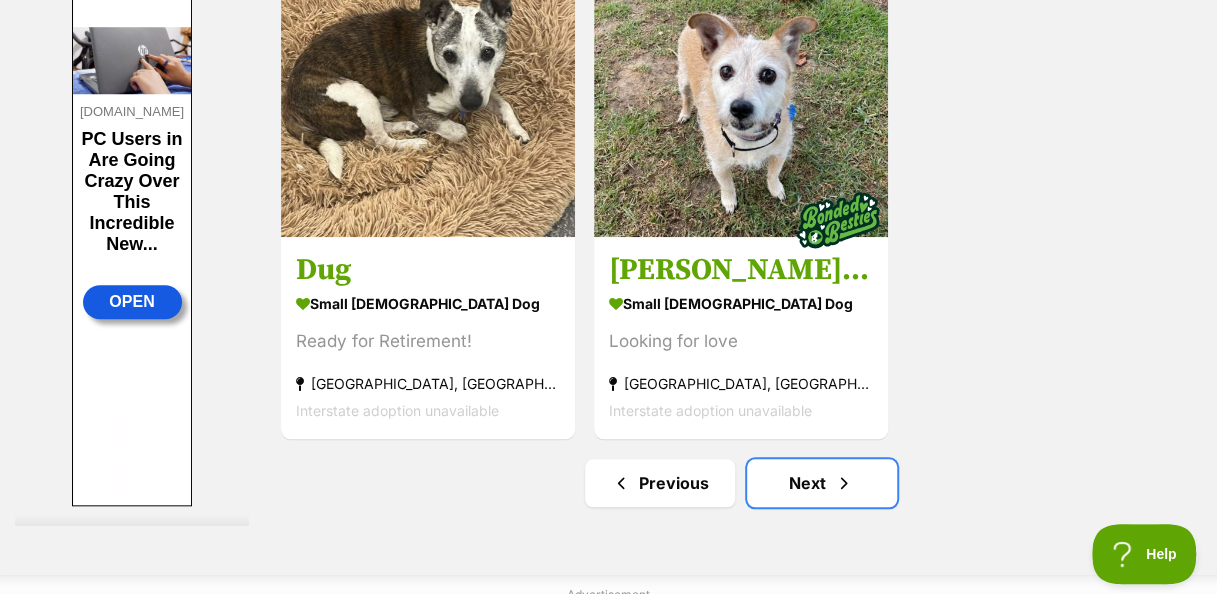 click on "Next" at bounding box center (822, 483) 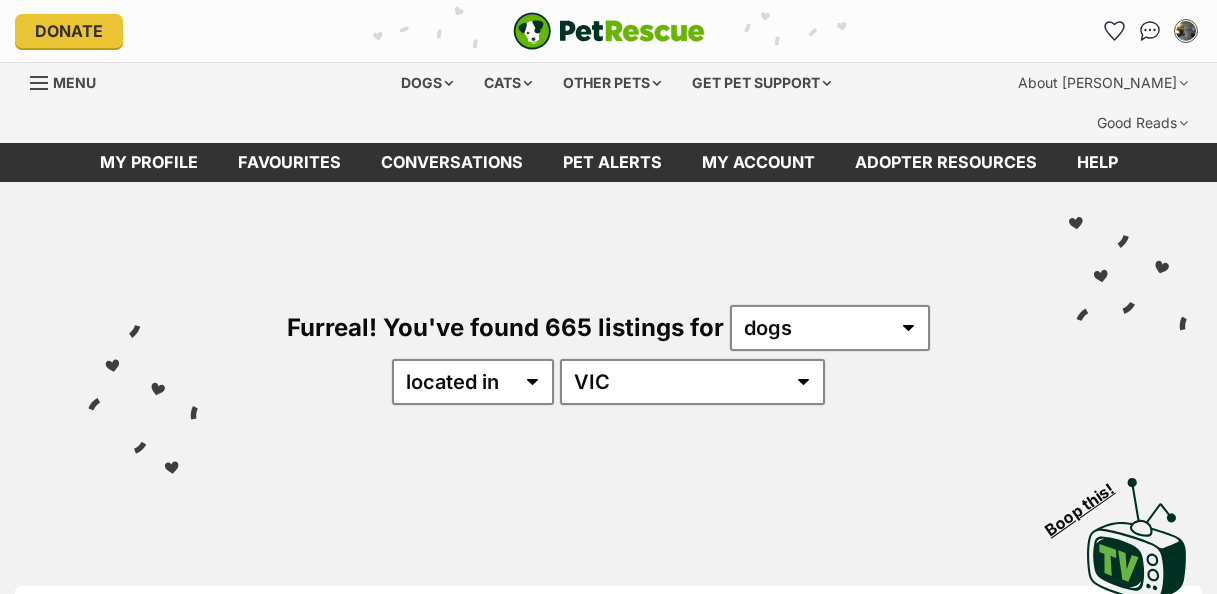 scroll, scrollTop: 0, scrollLeft: 0, axis: both 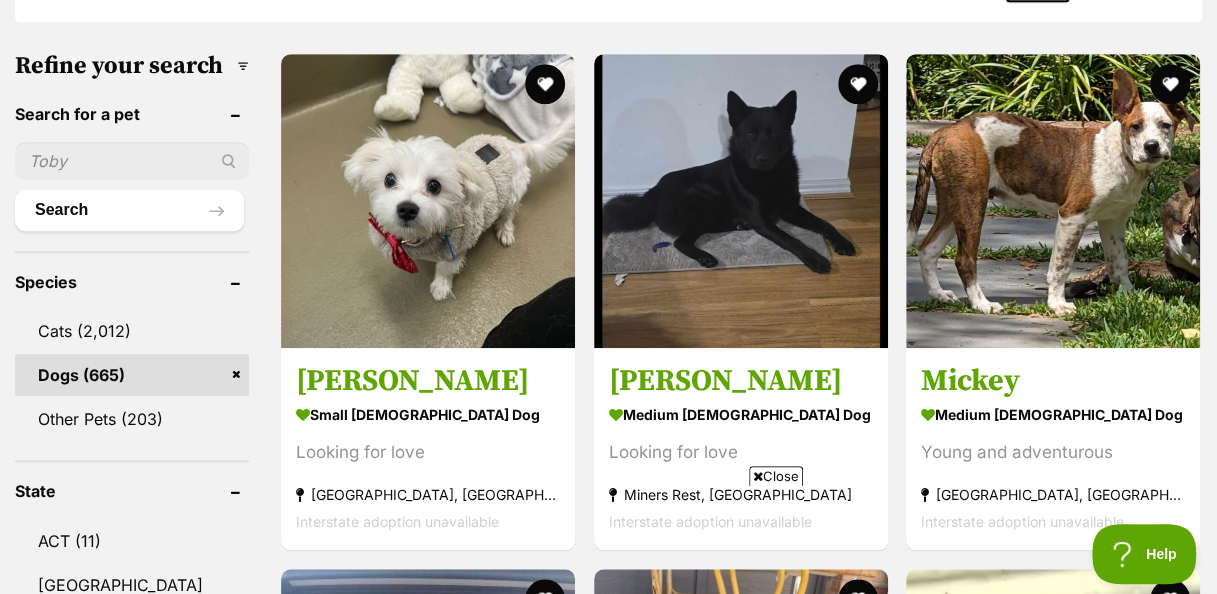 click at bounding box center (758, 476) 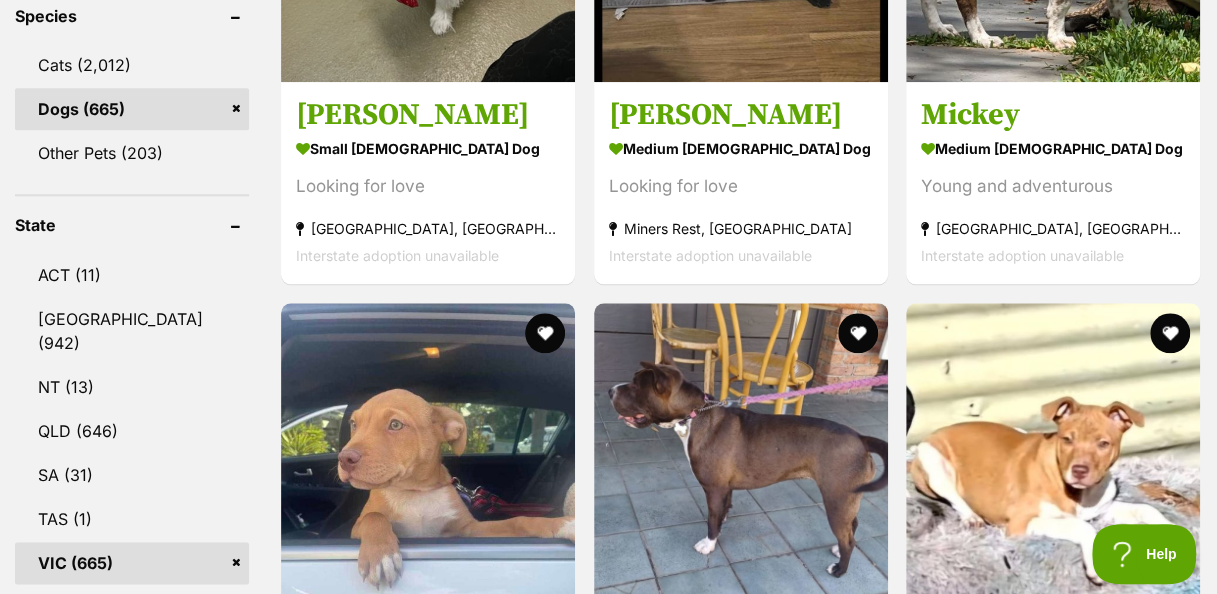 scroll, scrollTop: 1026, scrollLeft: 0, axis: vertical 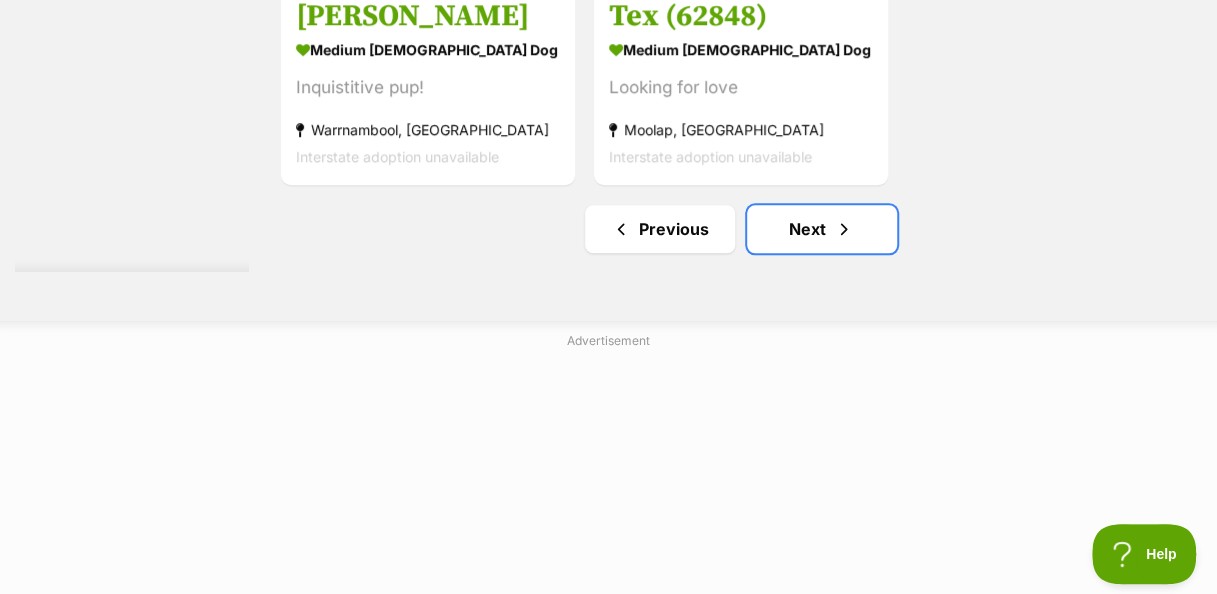 click on "Next" at bounding box center (822, 229) 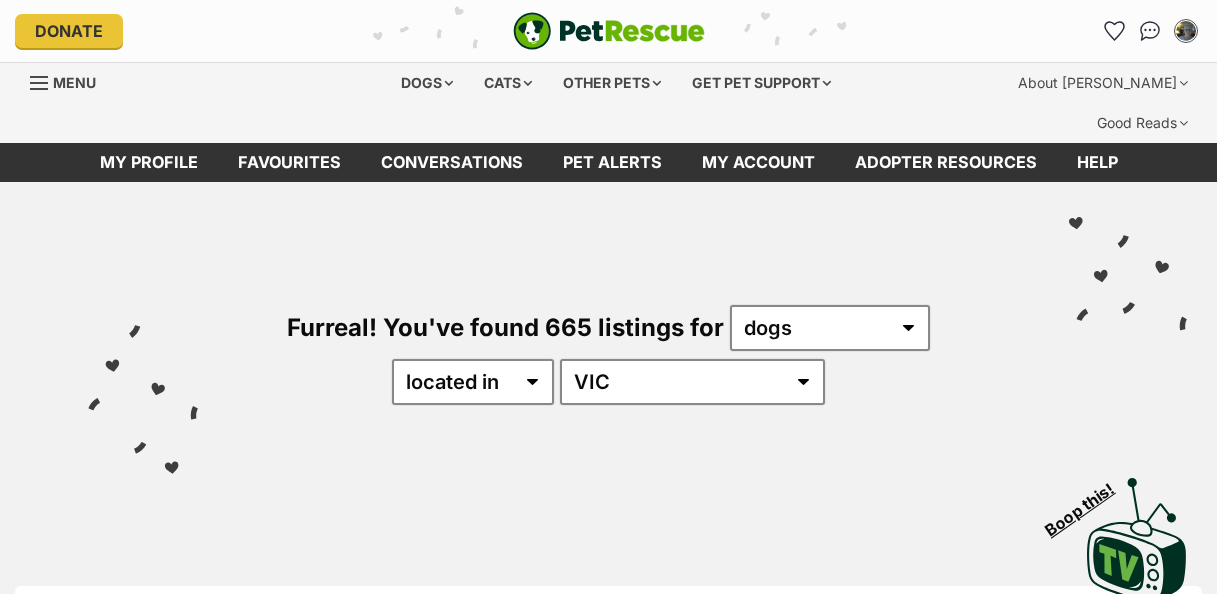 scroll, scrollTop: 0, scrollLeft: 0, axis: both 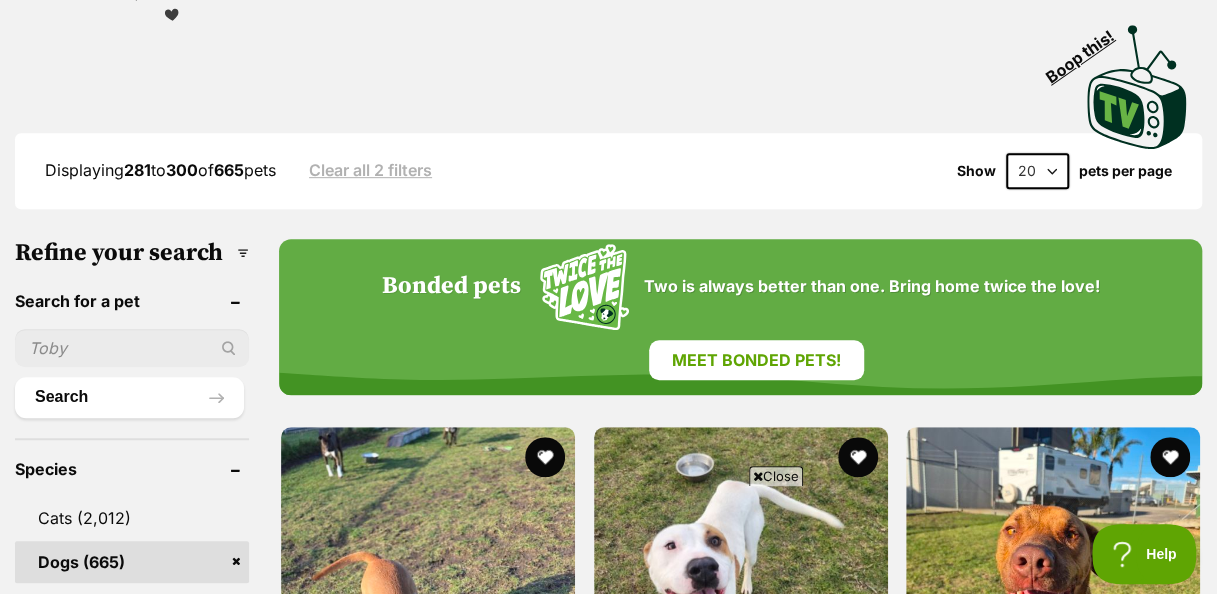 click at bounding box center (758, 476) 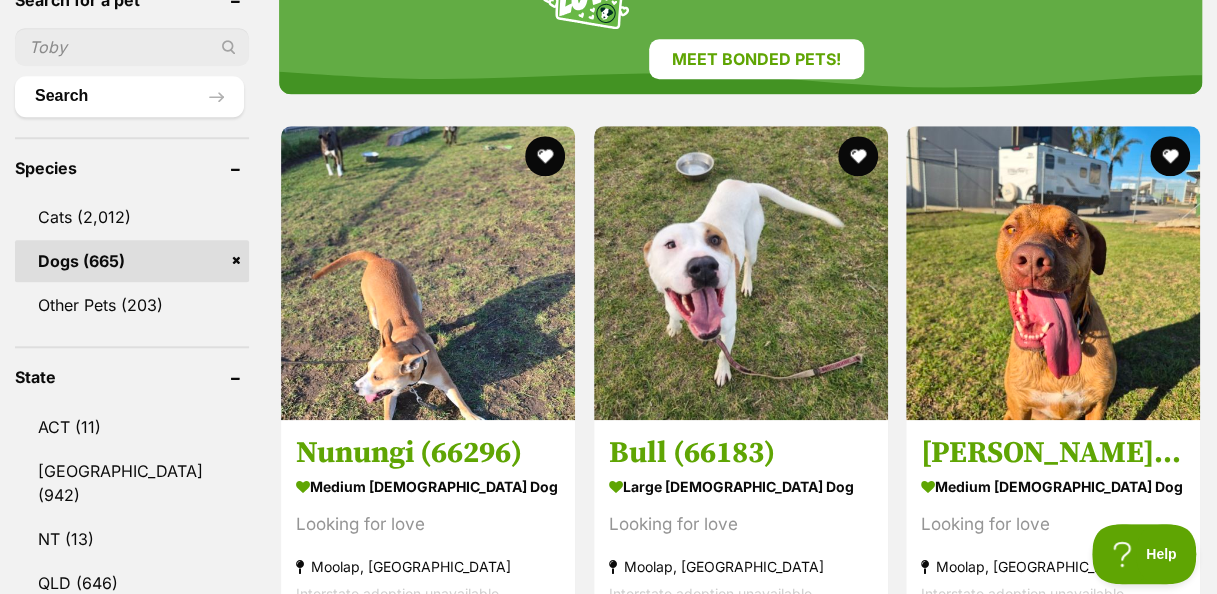 scroll, scrollTop: 773, scrollLeft: 0, axis: vertical 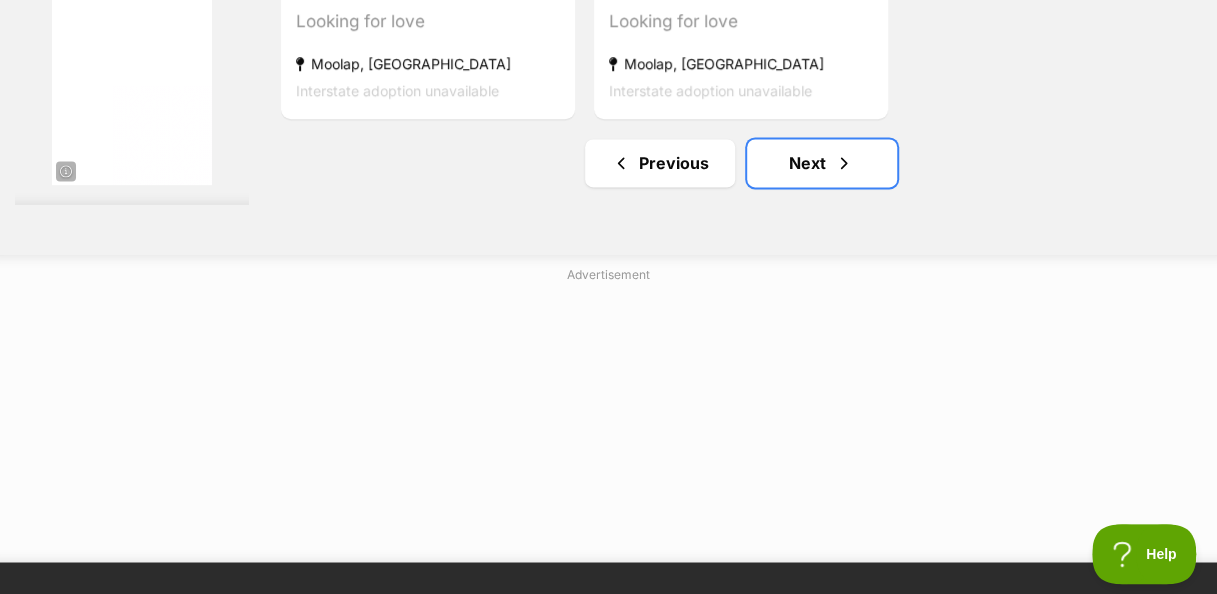 click on "Next" at bounding box center (822, 163) 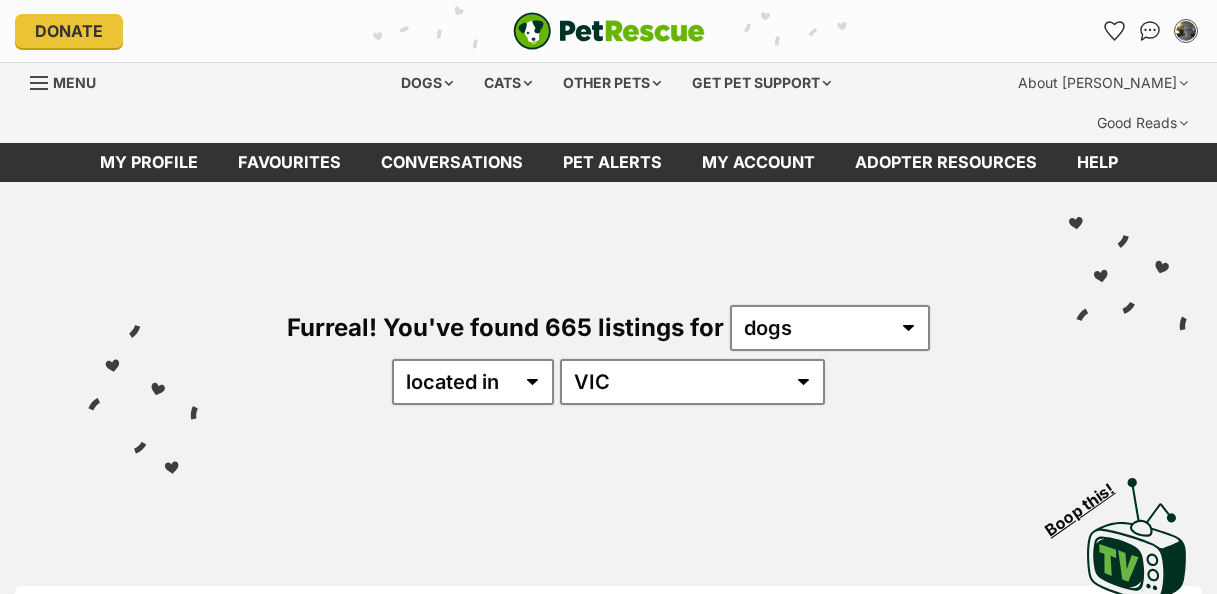 scroll, scrollTop: 0, scrollLeft: 0, axis: both 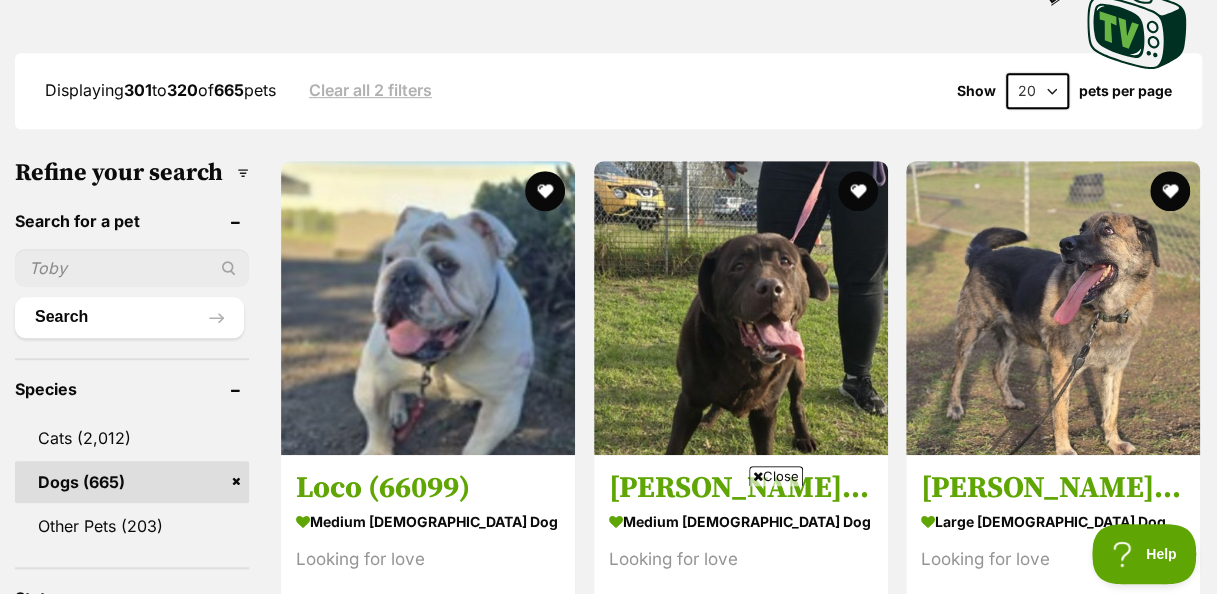 click at bounding box center (758, 476) 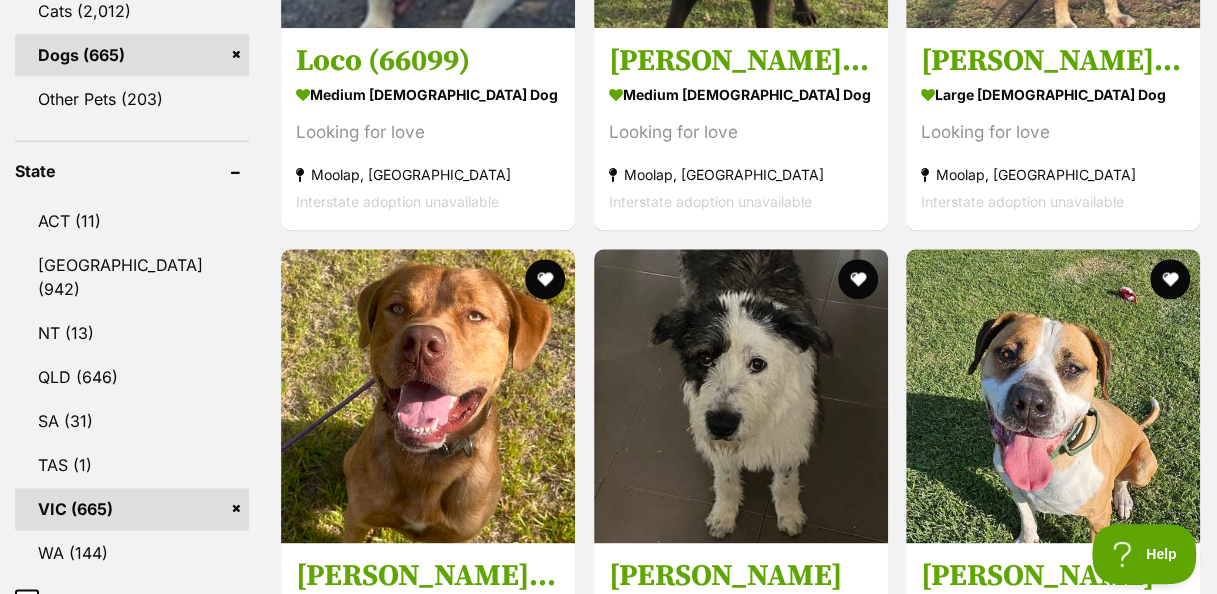 scroll, scrollTop: 986, scrollLeft: 0, axis: vertical 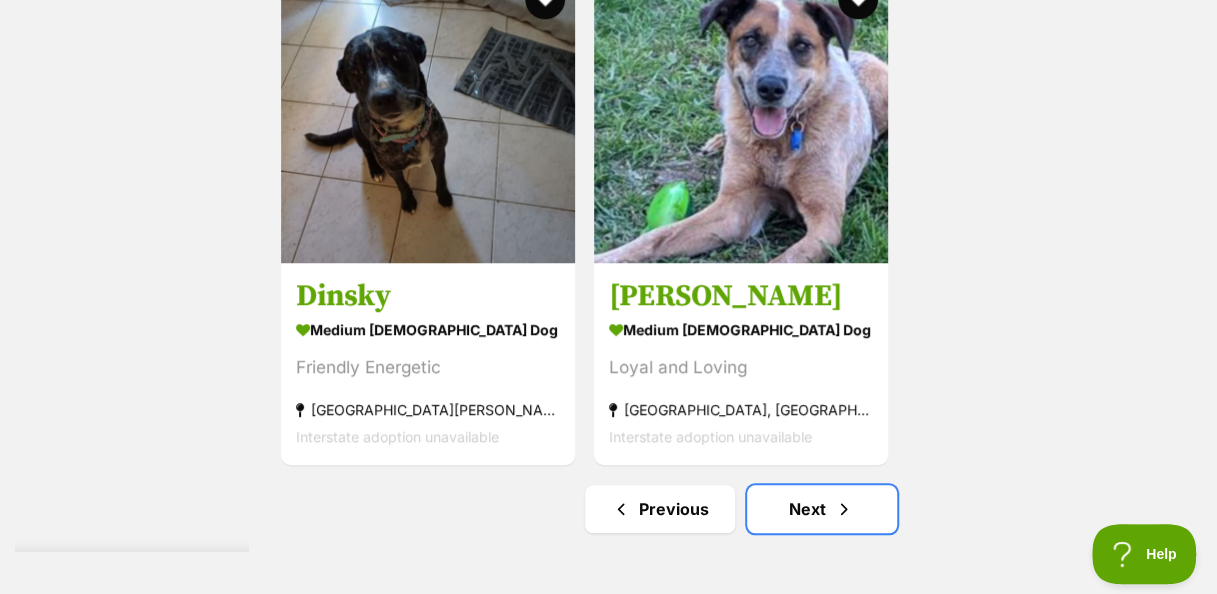 click at bounding box center [844, 509] 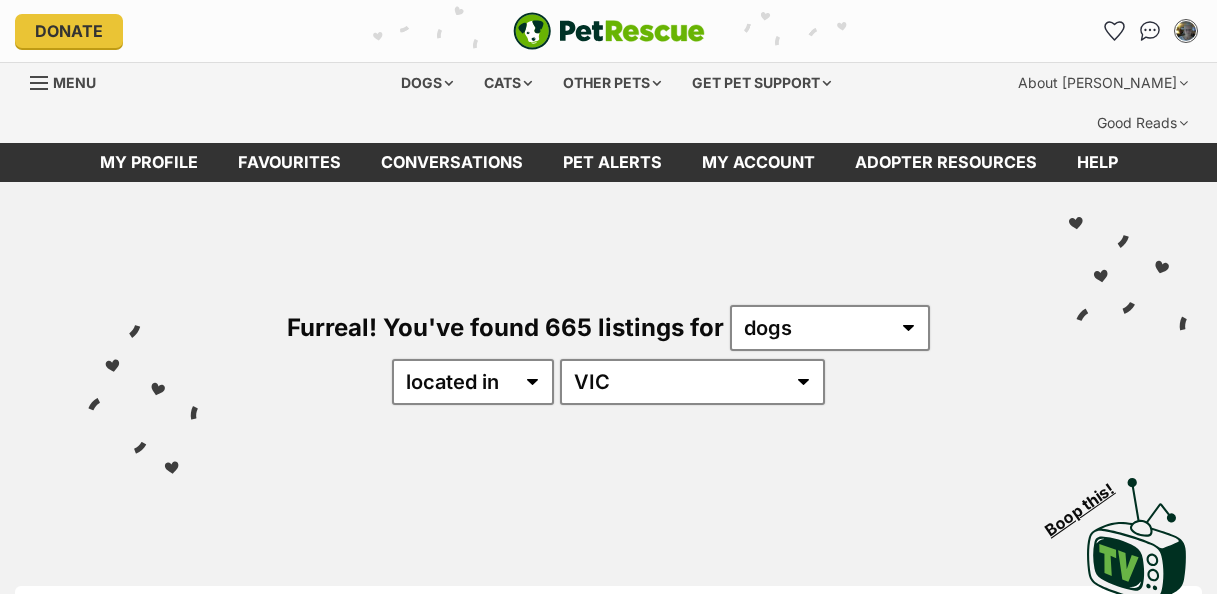 scroll, scrollTop: 0, scrollLeft: 0, axis: both 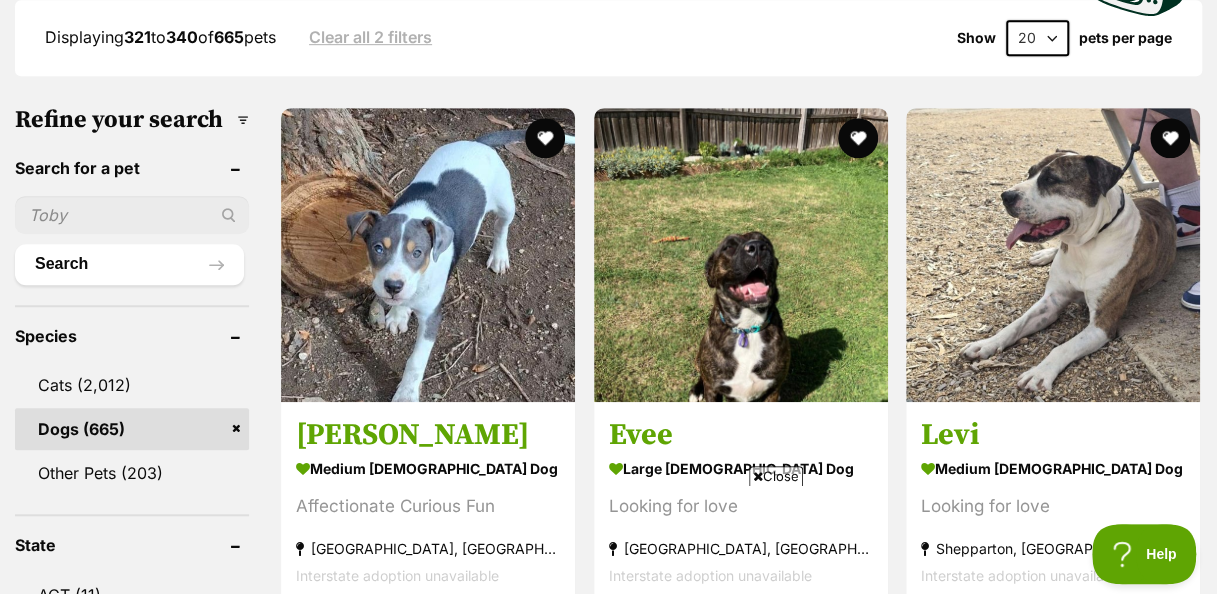click at bounding box center (758, 476) 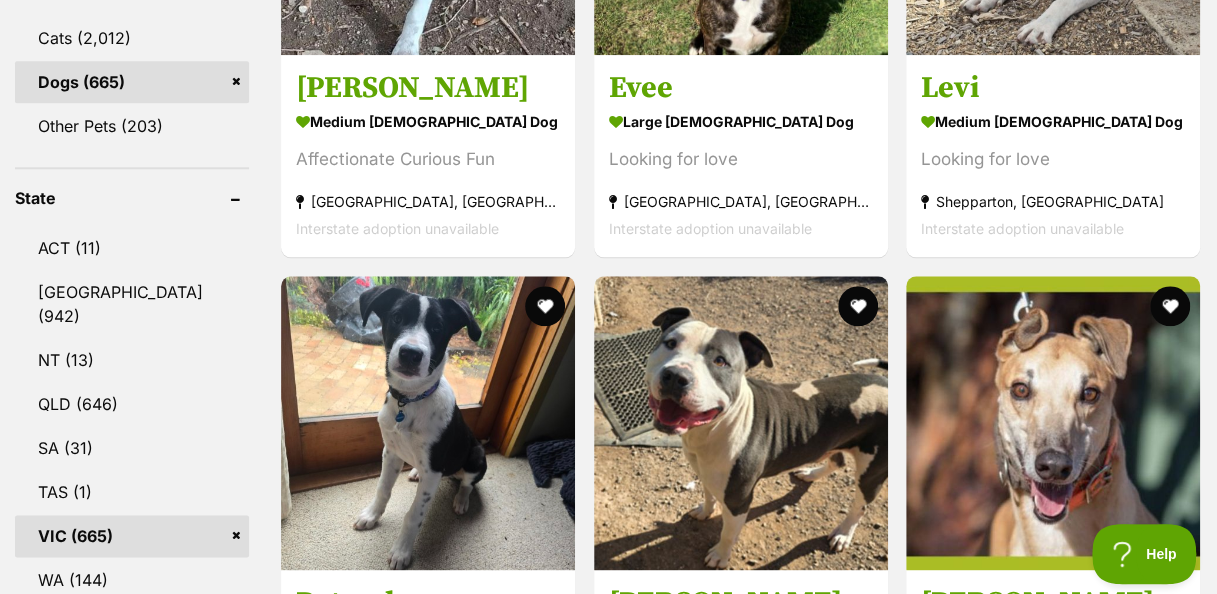 scroll, scrollTop: 1026, scrollLeft: 0, axis: vertical 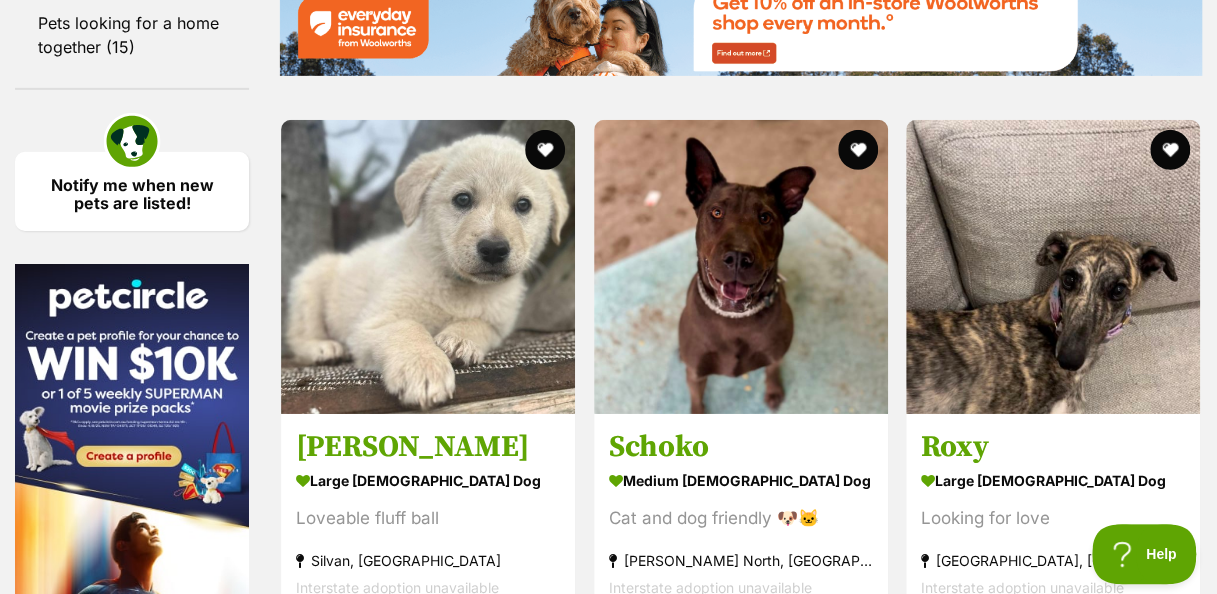 click at bounding box center (428, 267) 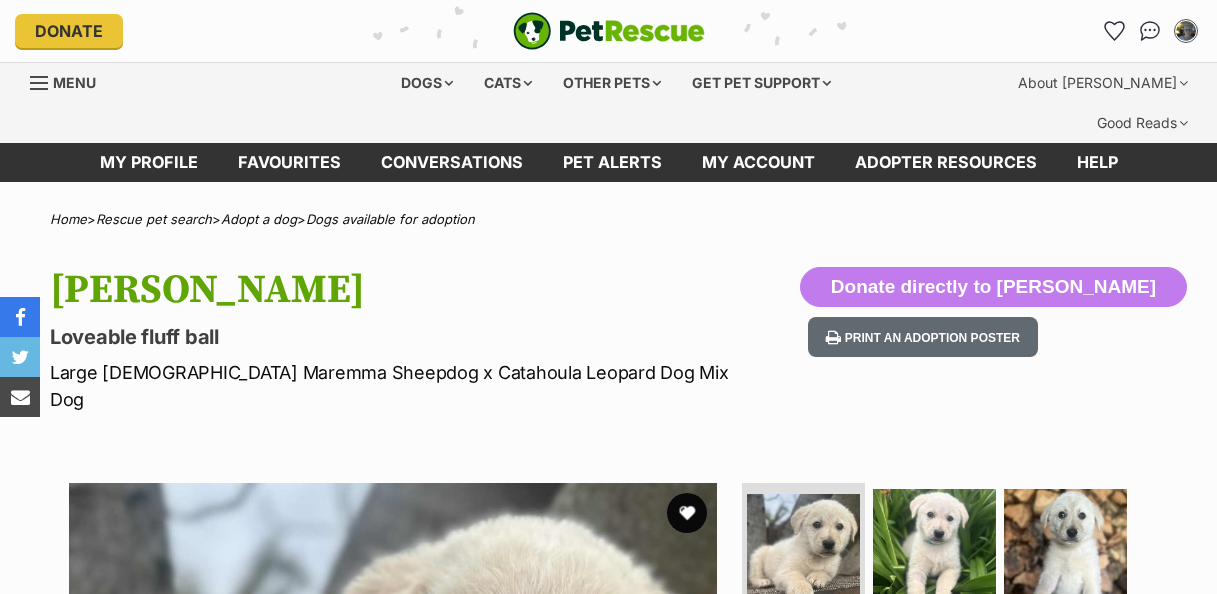 scroll, scrollTop: 0, scrollLeft: 0, axis: both 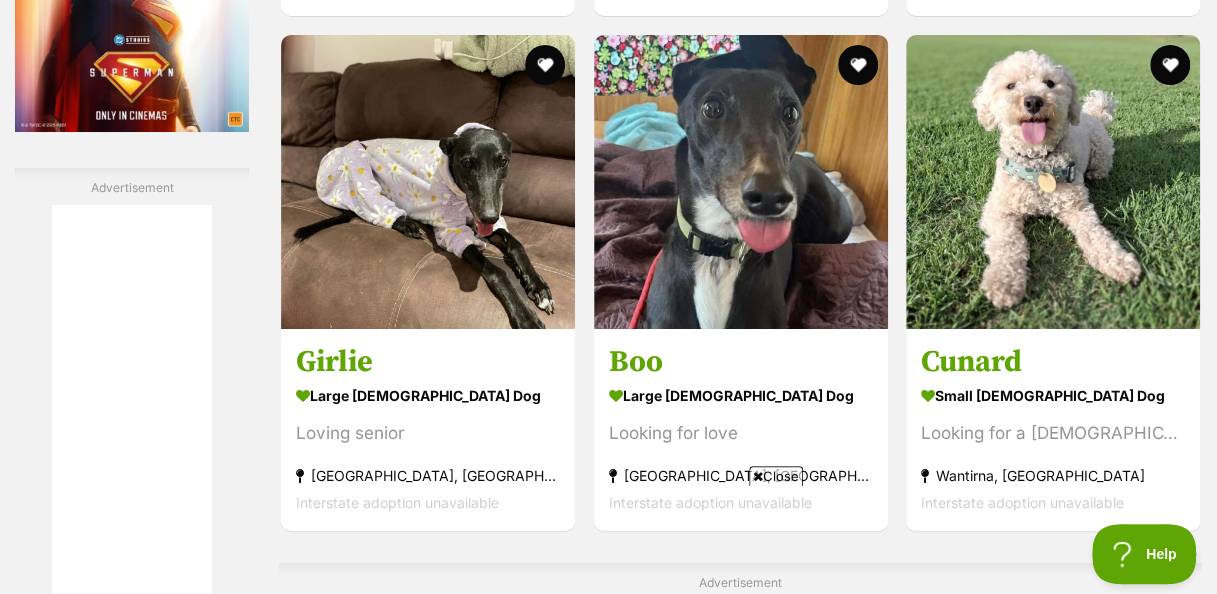 click at bounding box center (1053, 182) 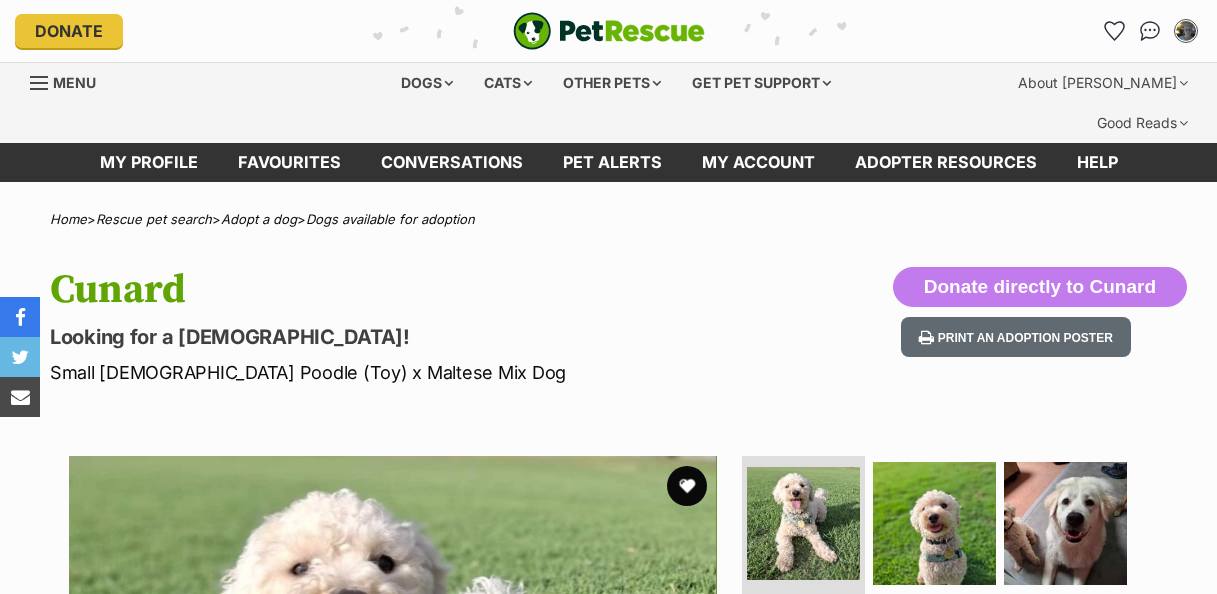 scroll, scrollTop: 0, scrollLeft: 0, axis: both 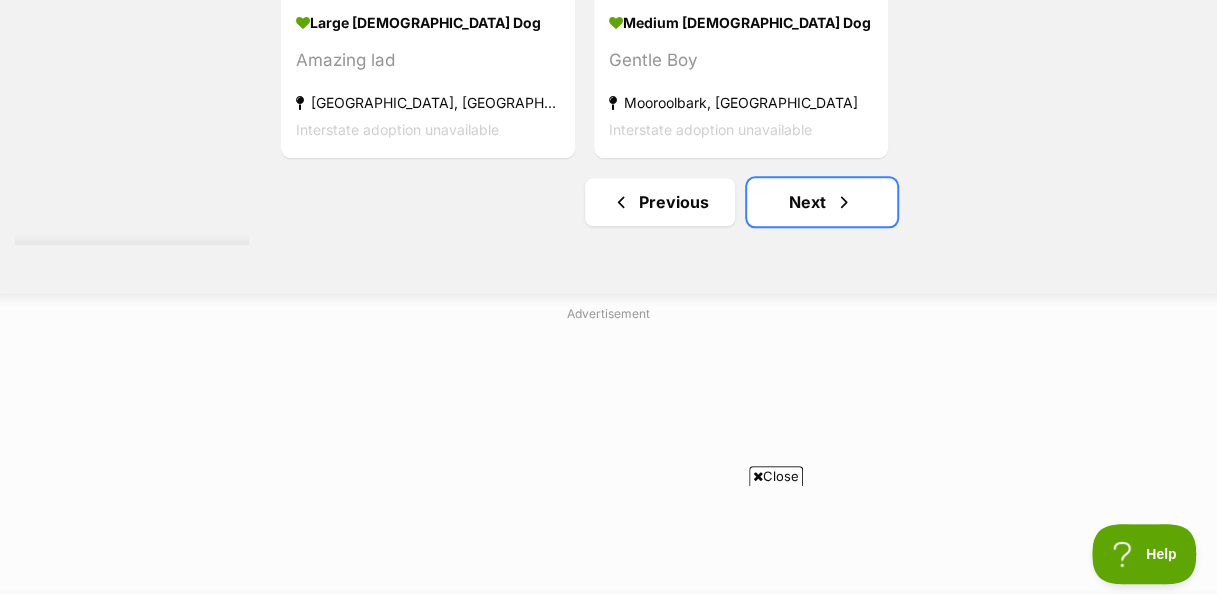 click on "Next" at bounding box center (822, 202) 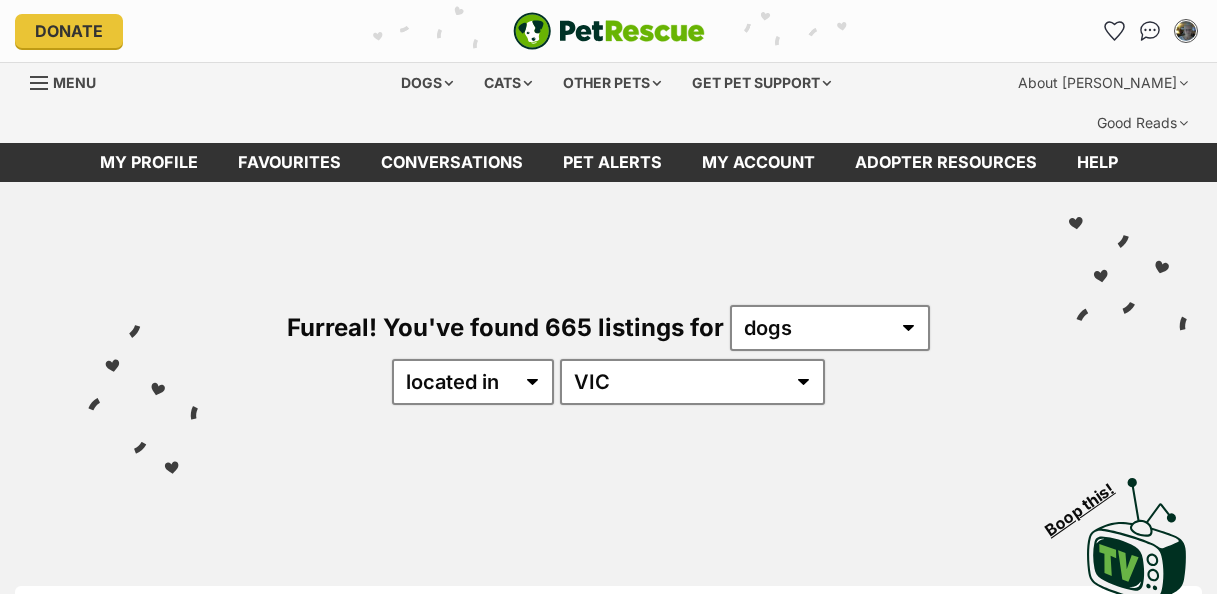 scroll, scrollTop: 0, scrollLeft: 0, axis: both 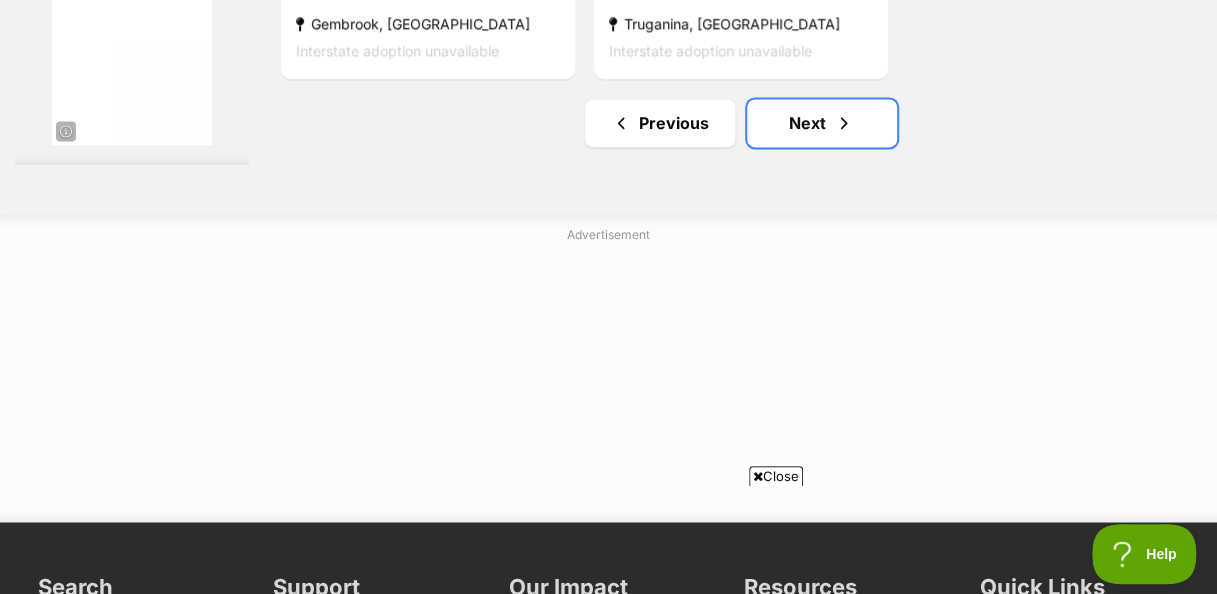 click on "Next" at bounding box center [822, 123] 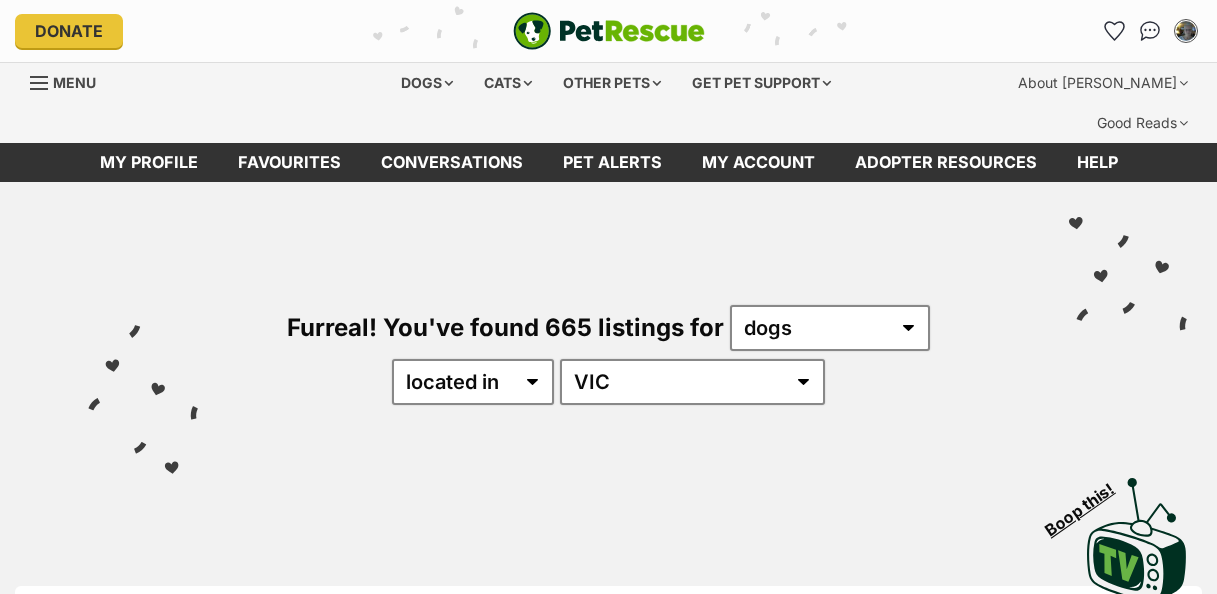 scroll, scrollTop: 0, scrollLeft: 0, axis: both 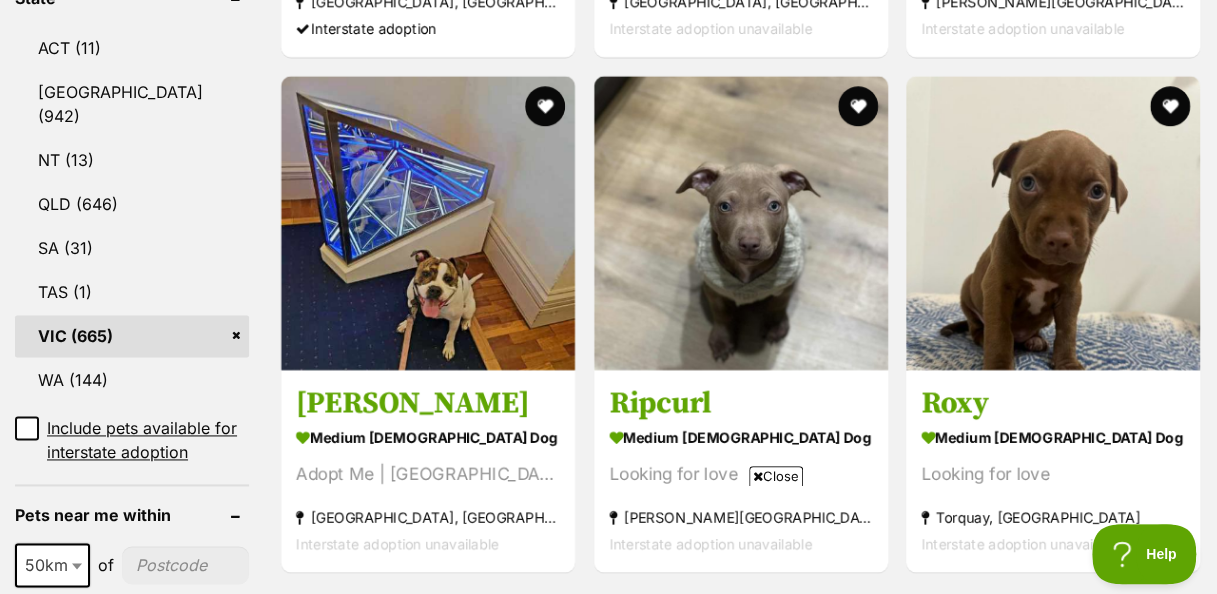 click at bounding box center (1053, 223) 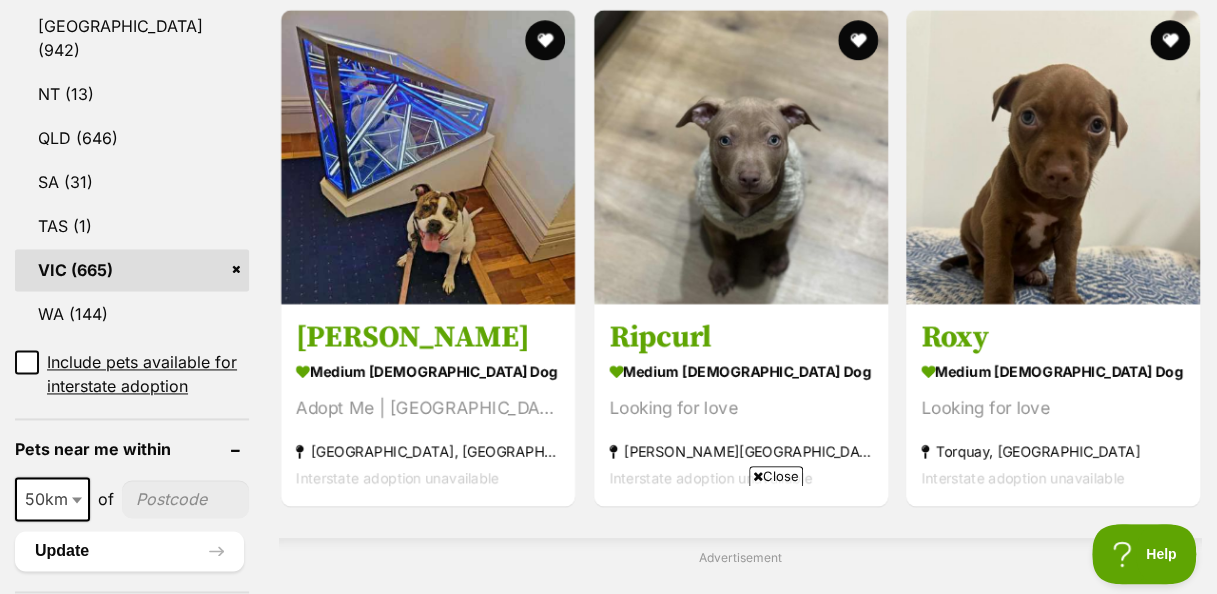 scroll, scrollTop: 1213, scrollLeft: 0, axis: vertical 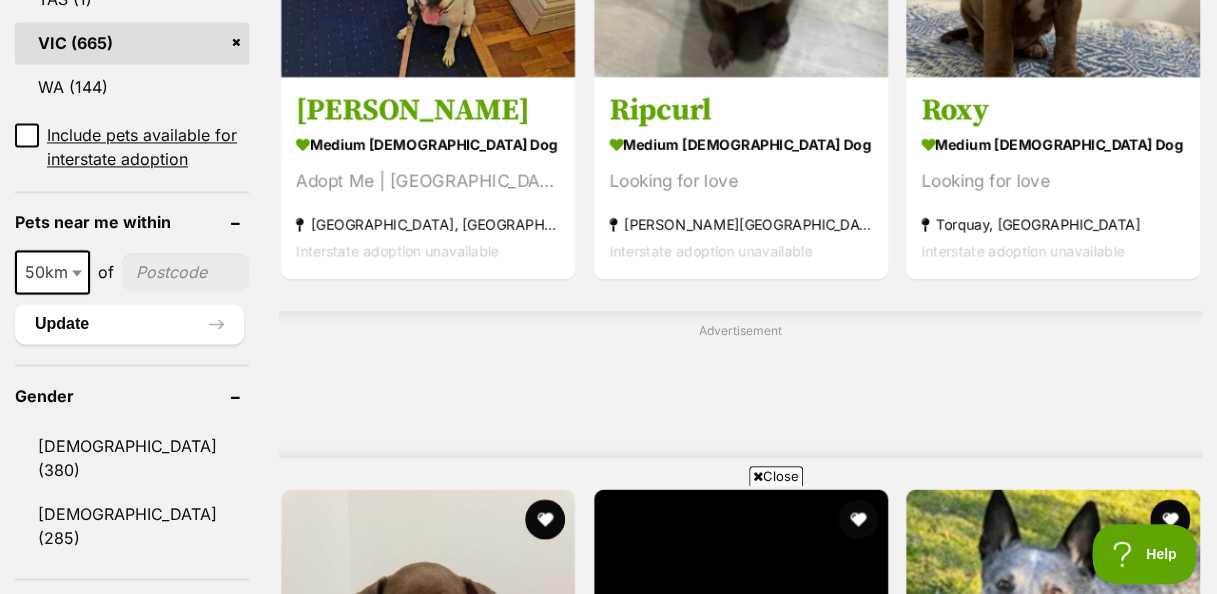 click on "Close" at bounding box center [776, 476] 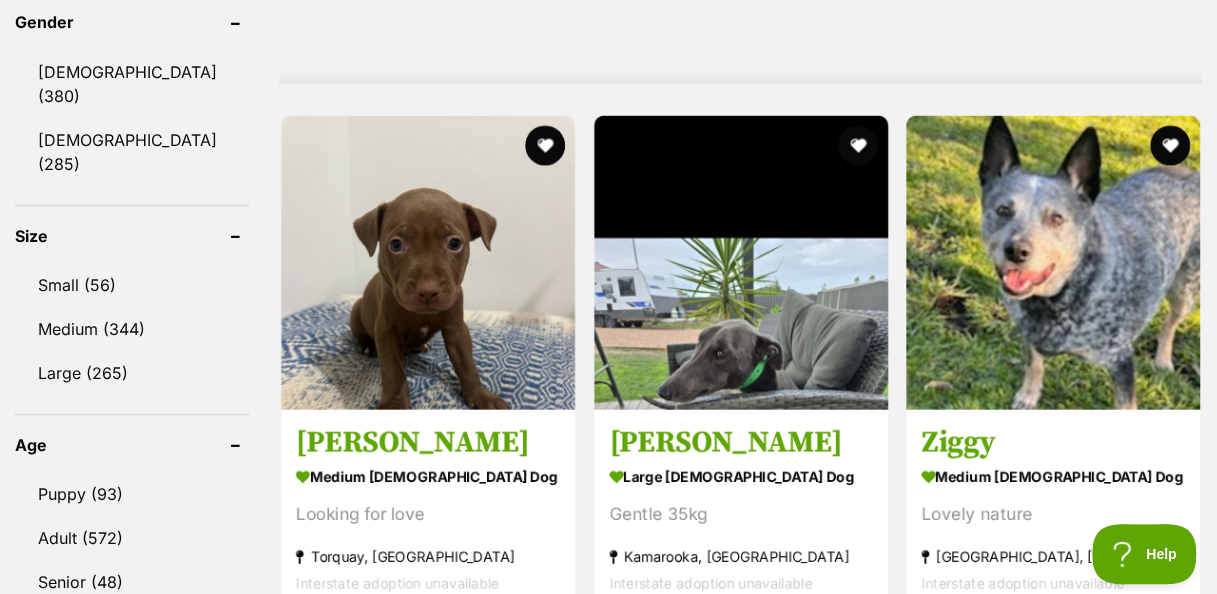 scroll, scrollTop: 1840, scrollLeft: 0, axis: vertical 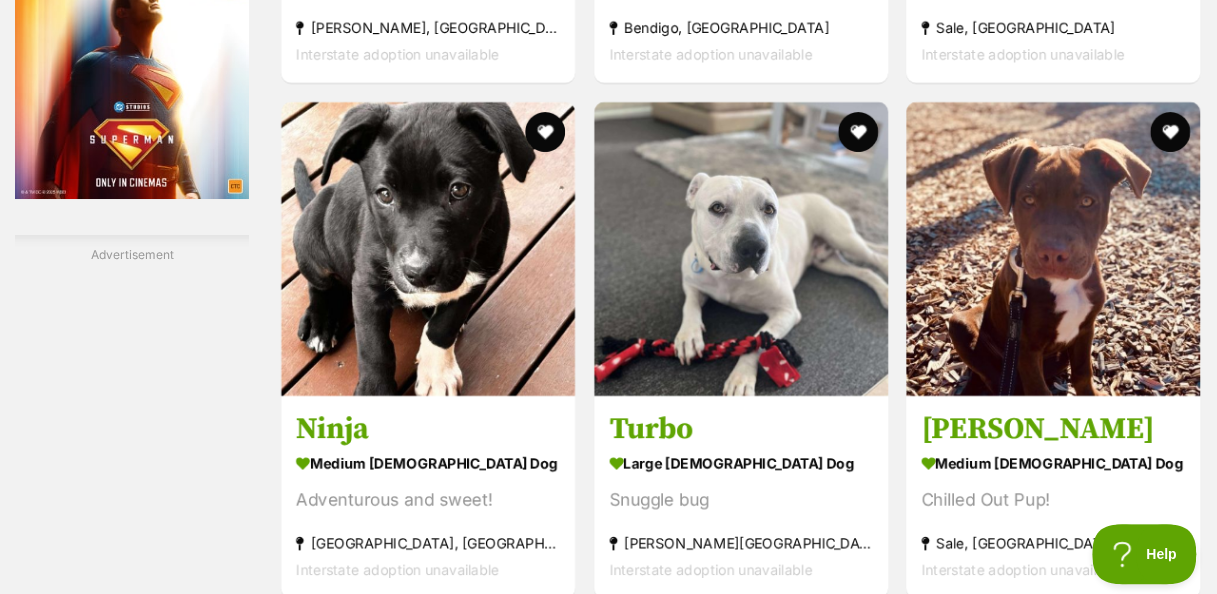 click at bounding box center [428, 249] 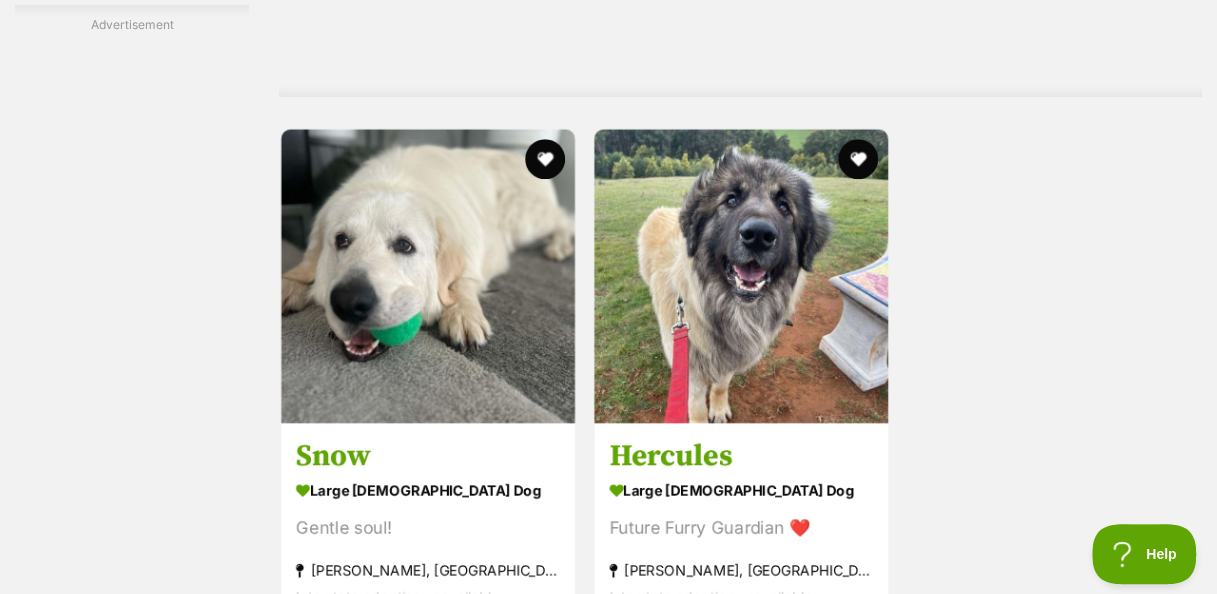 scroll, scrollTop: 4253, scrollLeft: 0, axis: vertical 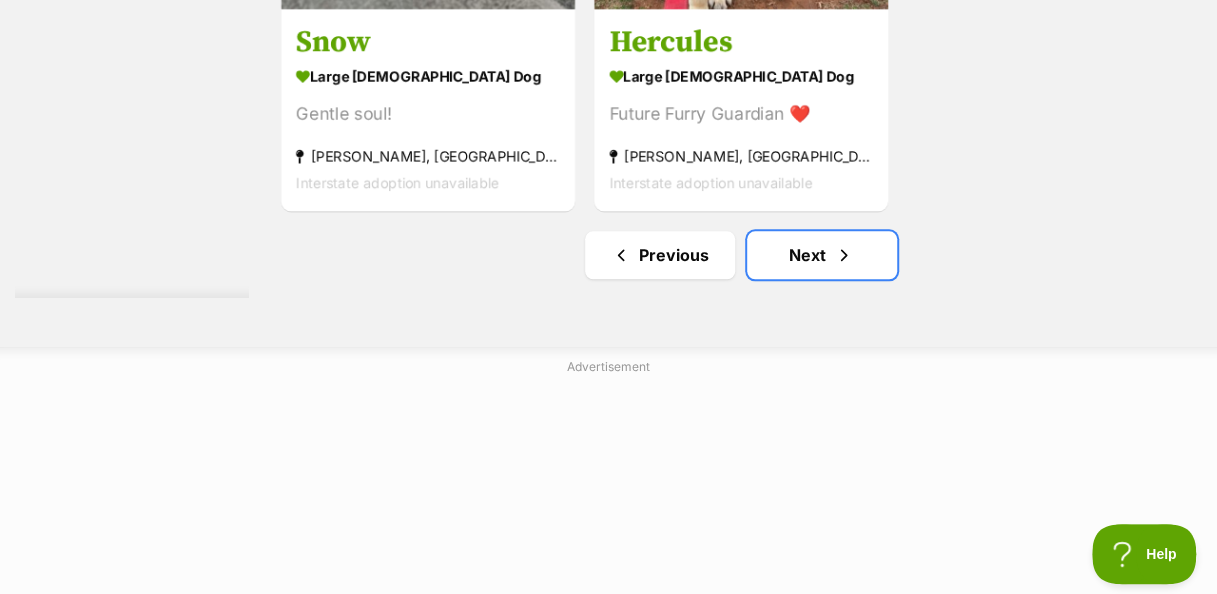 click on "Next" at bounding box center [822, 255] 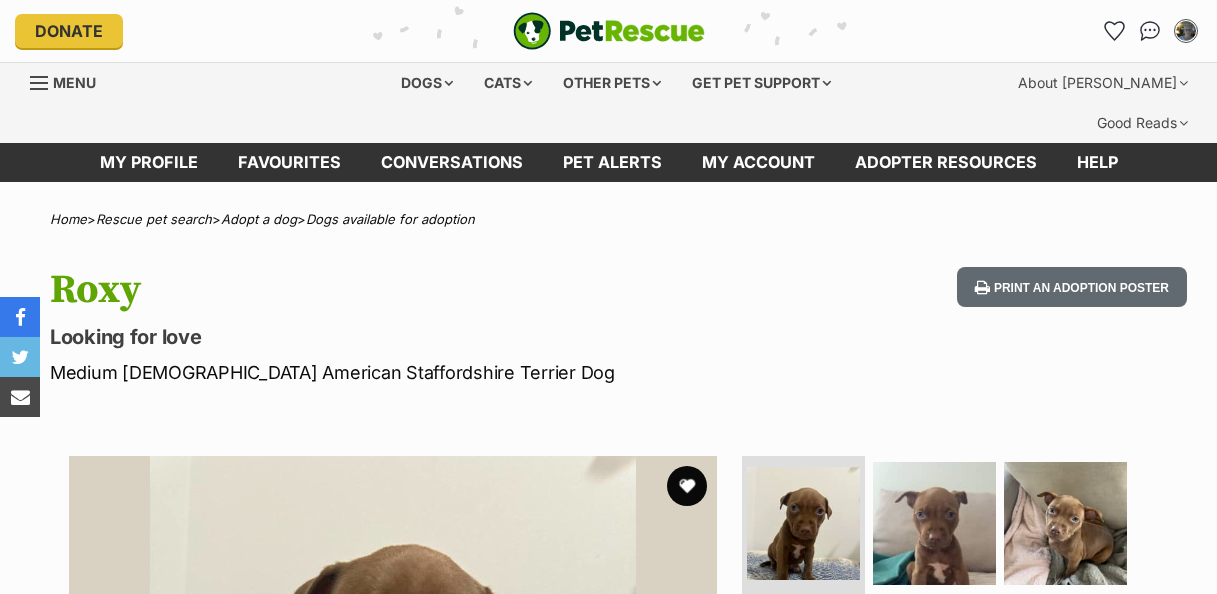scroll, scrollTop: 0, scrollLeft: 0, axis: both 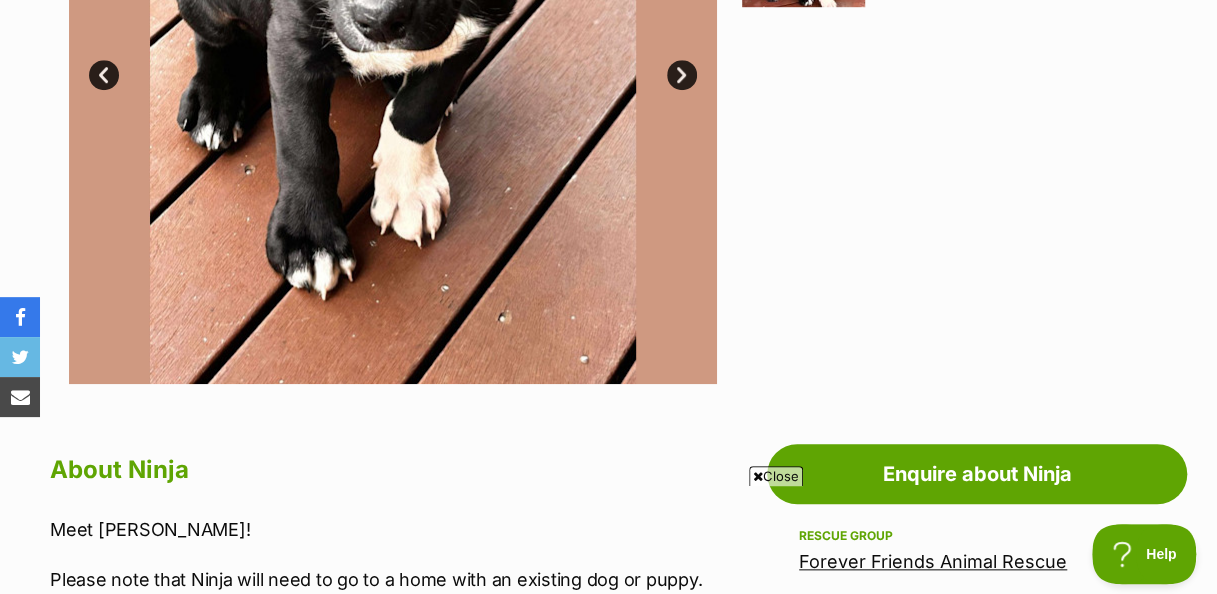 click on "Close" at bounding box center (776, 476) 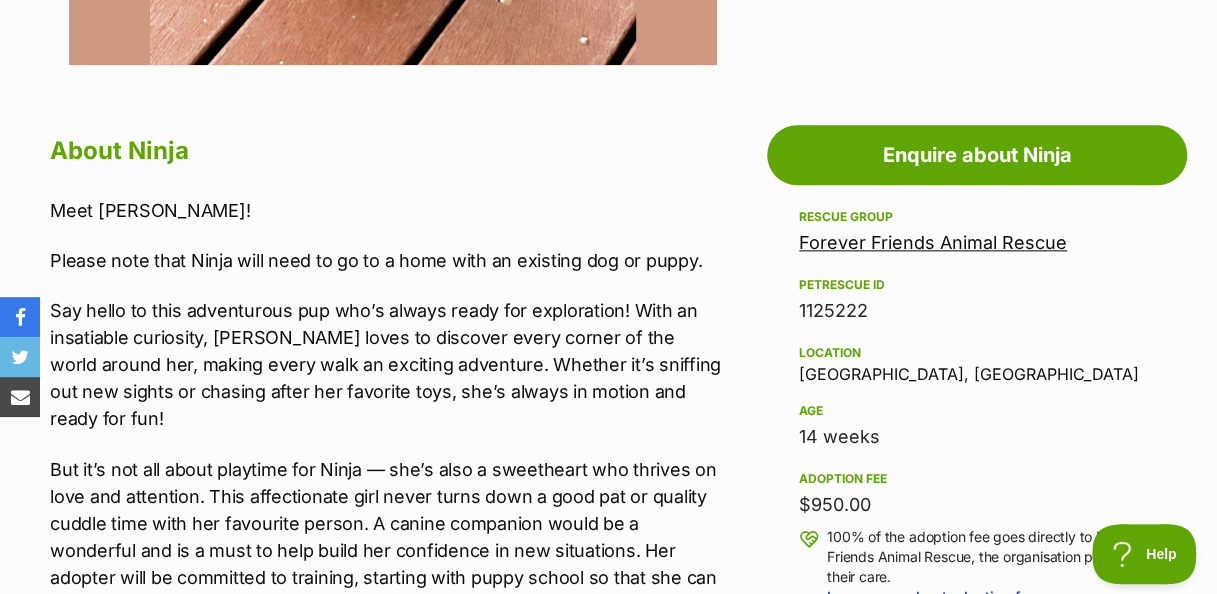 scroll, scrollTop: 1079, scrollLeft: 0, axis: vertical 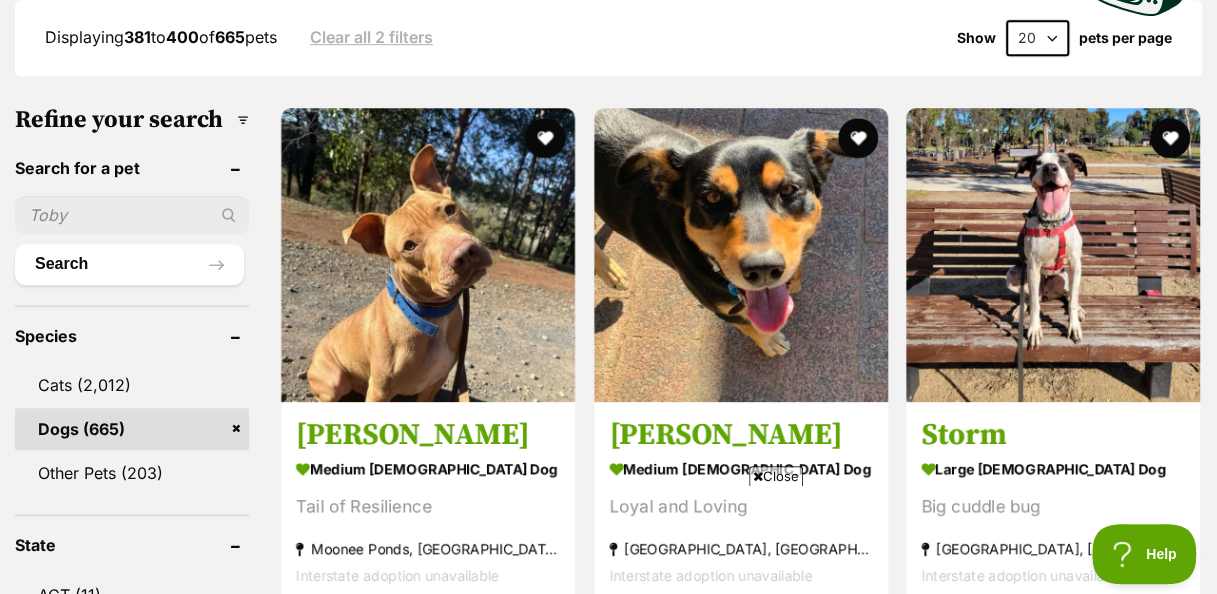 click at bounding box center (758, 476) 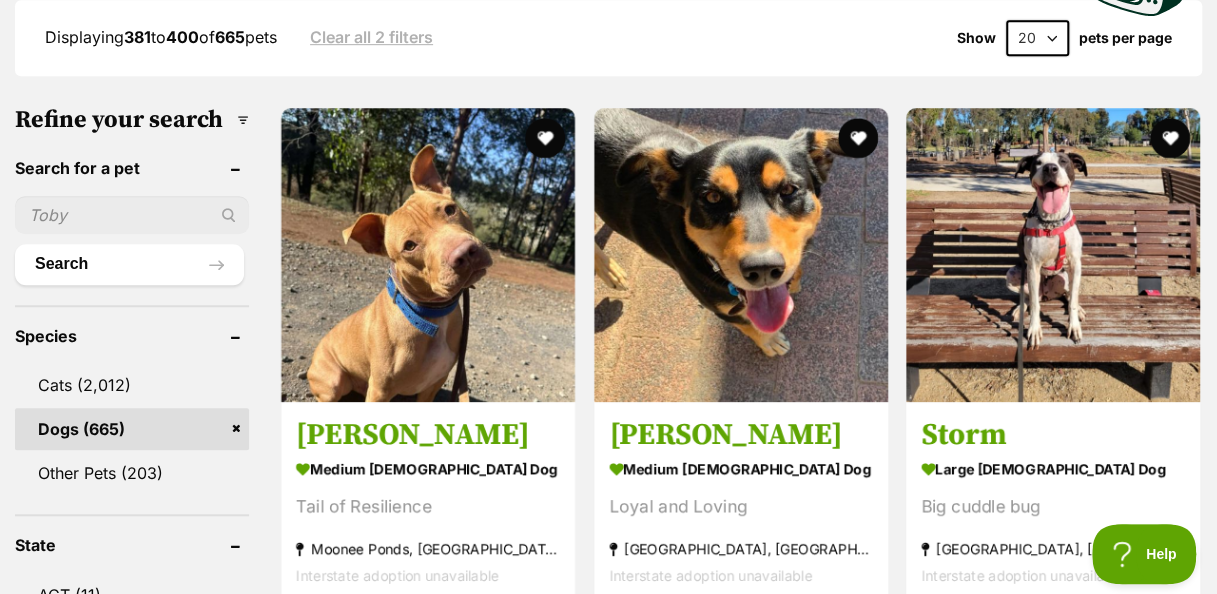 scroll, scrollTop: 626, scrollLeft: 0, axis: vertical 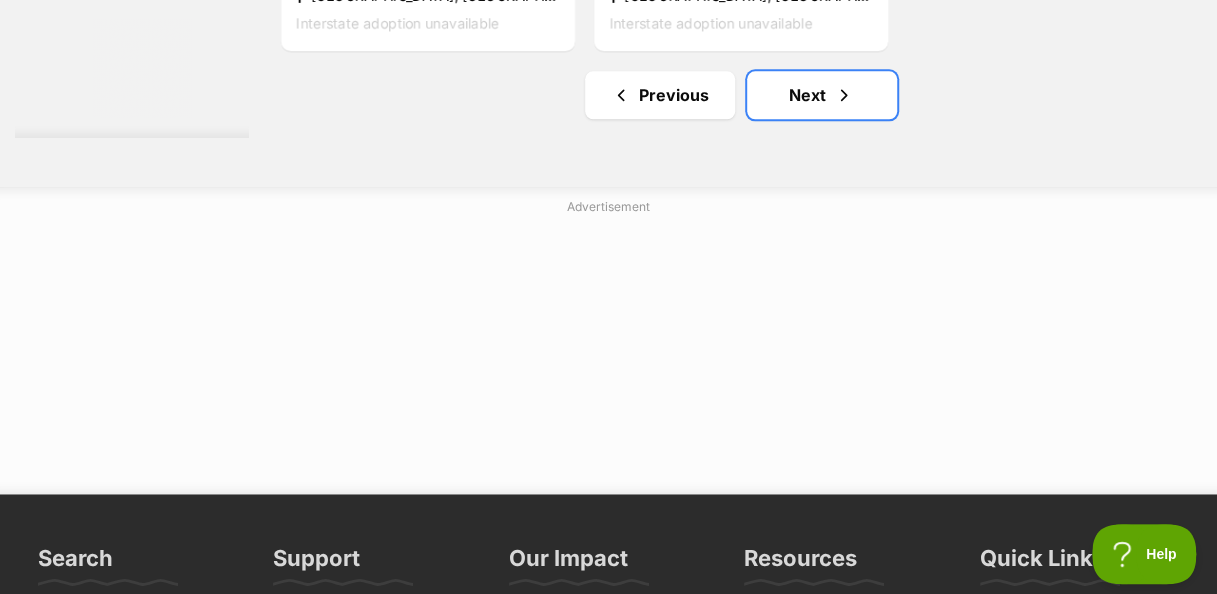 click on "Next" at bounding box center (822, 95) 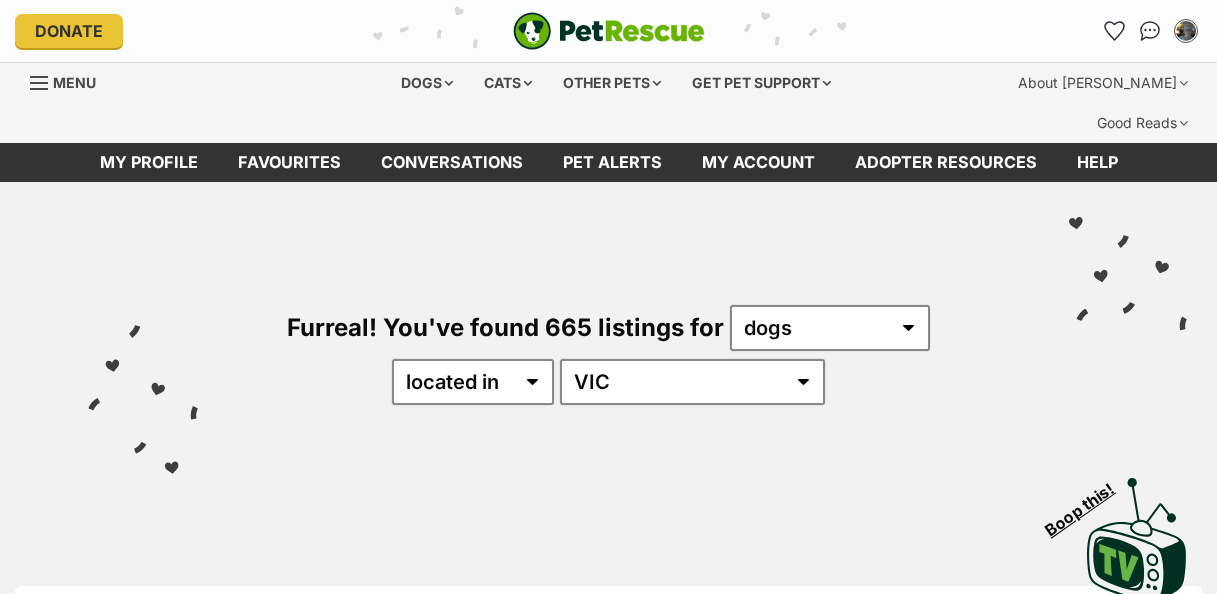 scroll, scrollTop: 0, scrollLeft: 0, axis: both 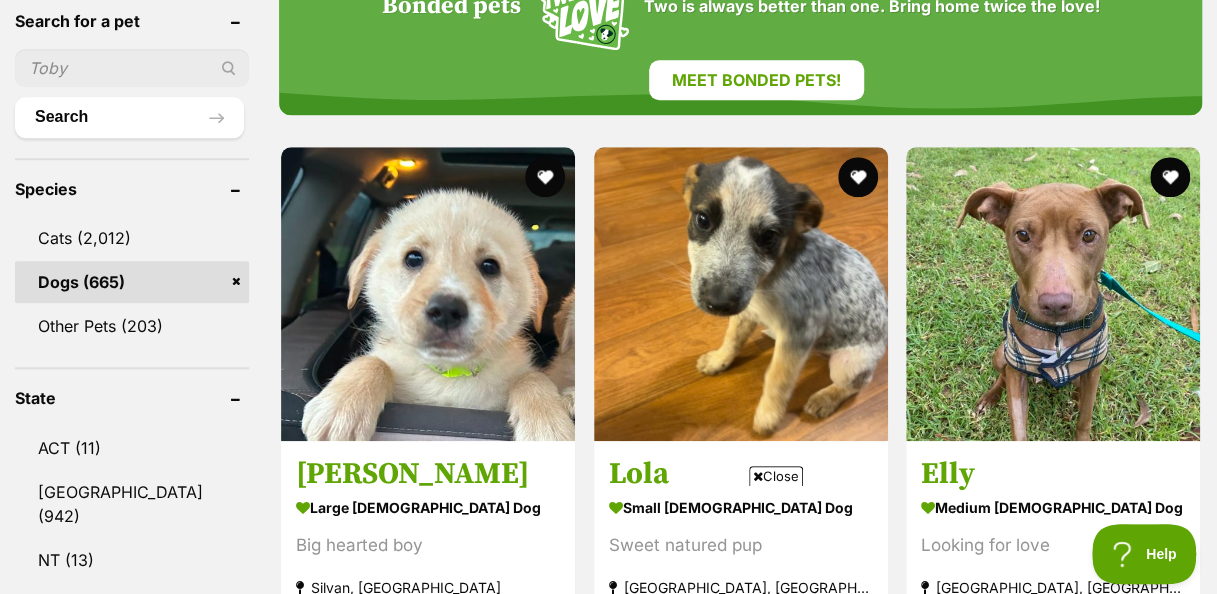 click on "Close" at bounding box center (776, 476) 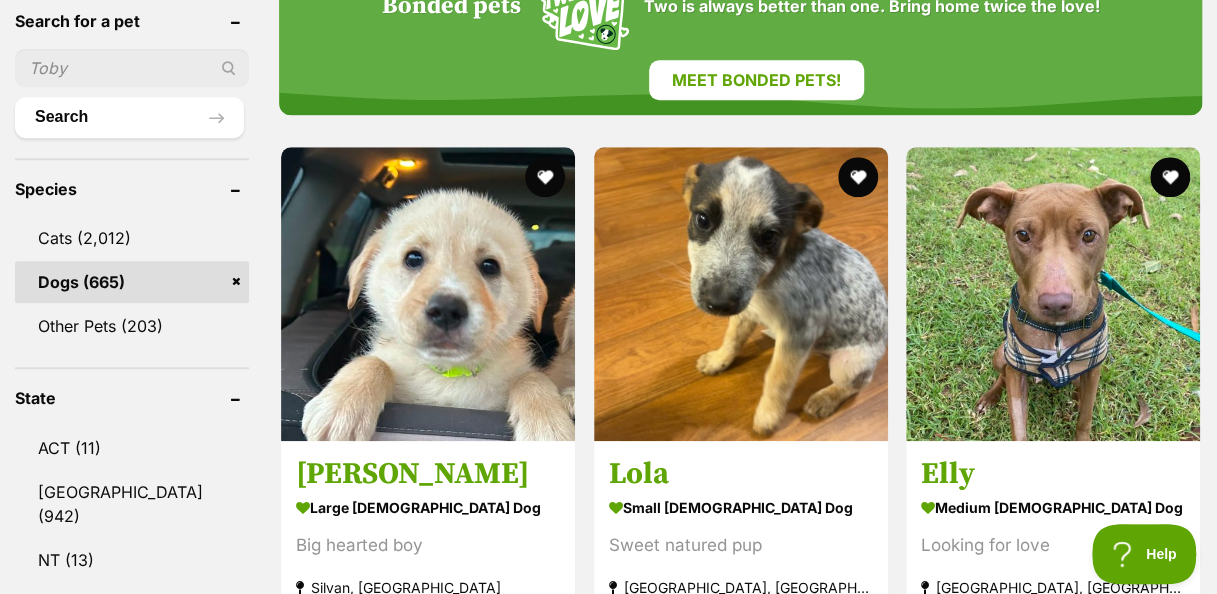 click at bounding box center [1053, 294] 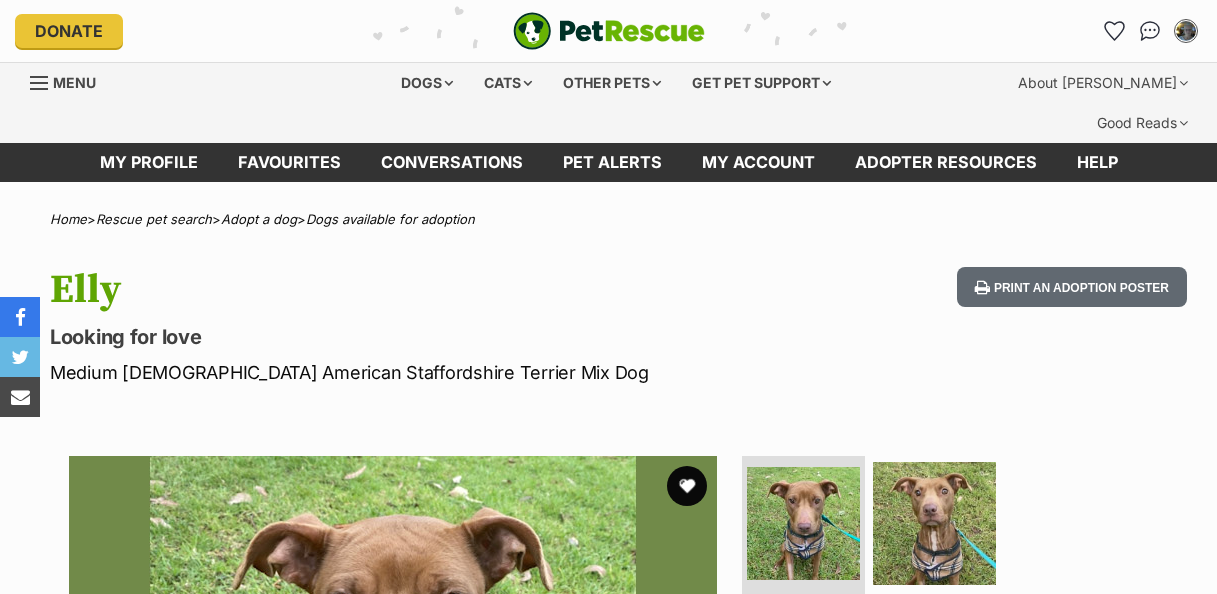 scroll, scrollTop: 0, scrollLeft: 0, axis: both 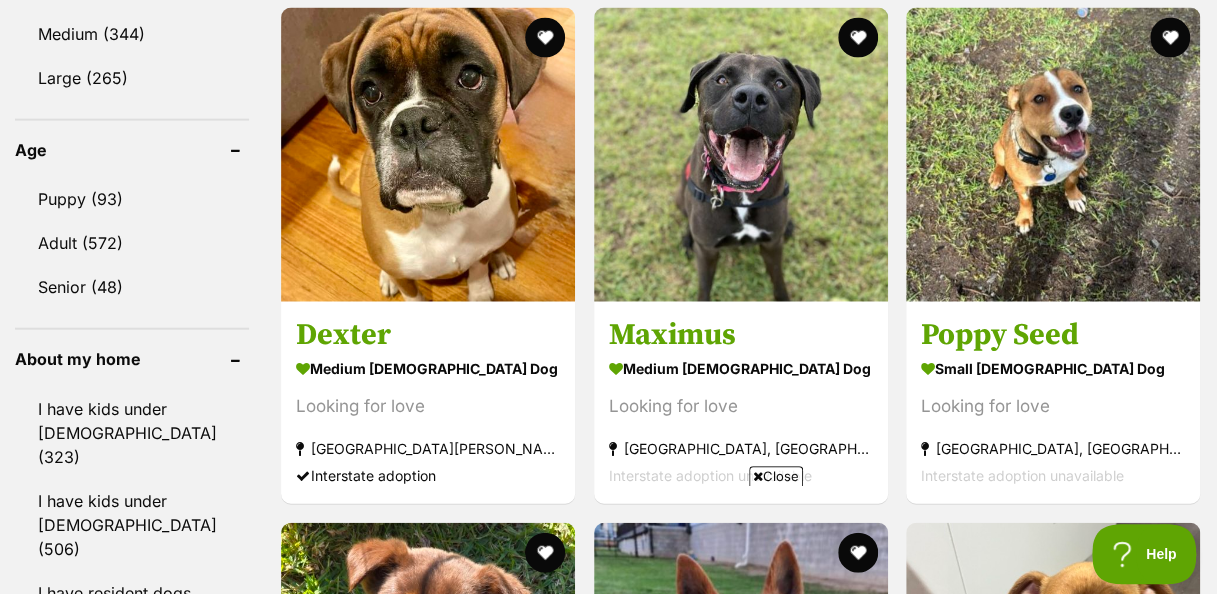 click at bounding box center [1053, 155] 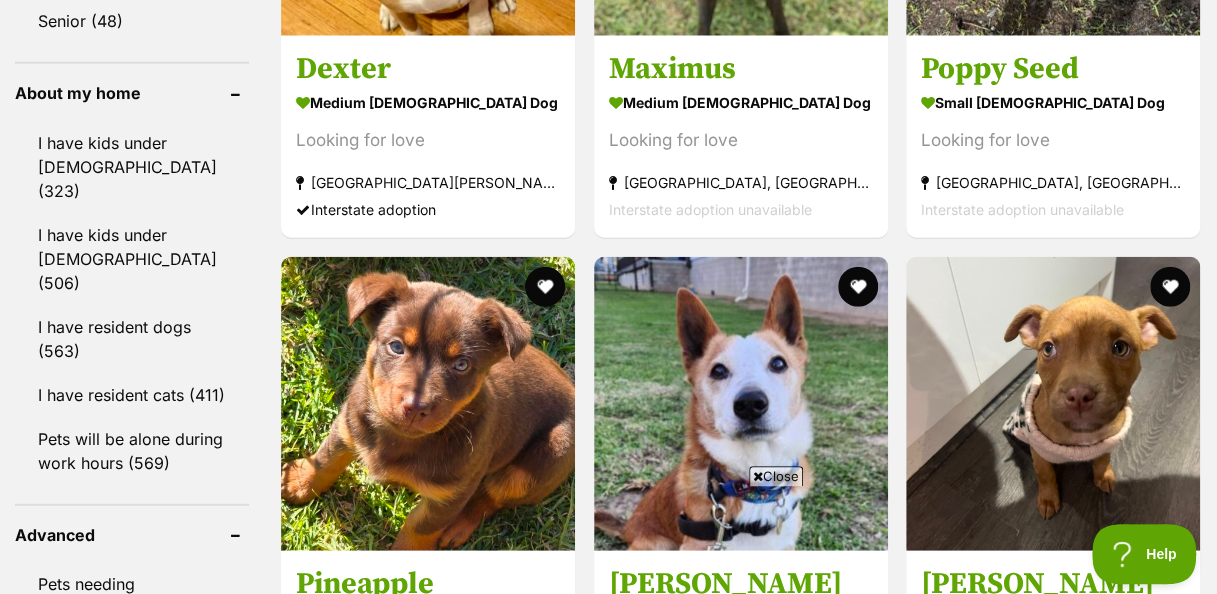 scroll, scrollTop: 2454, scrollLeft: 0, axis: vertical 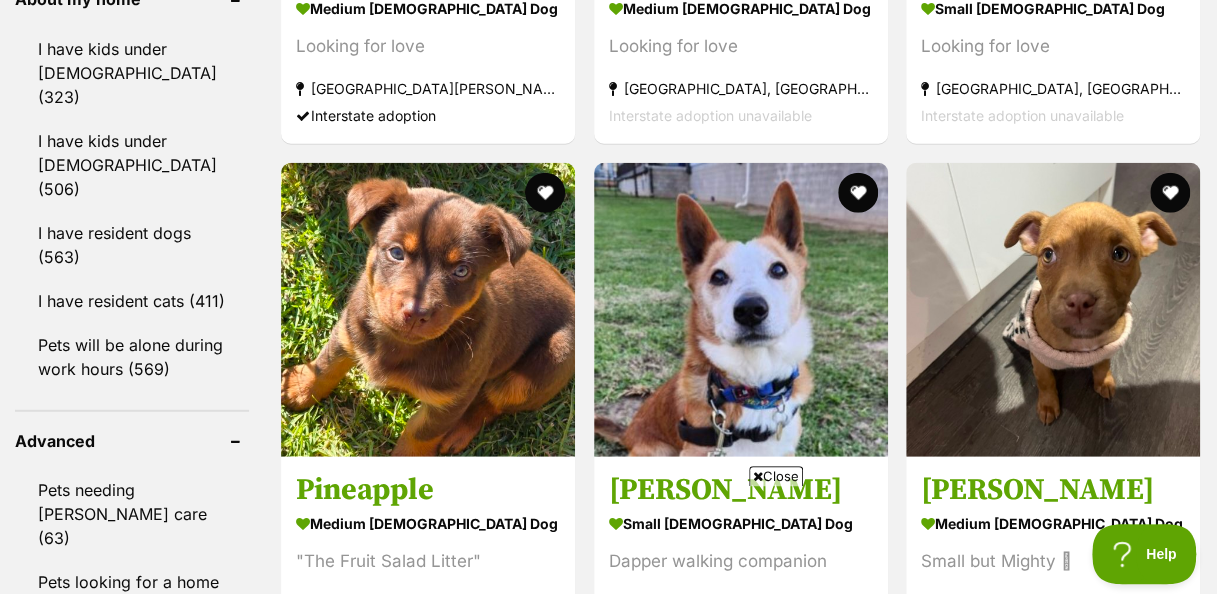 click at bounding box center [758, 476] 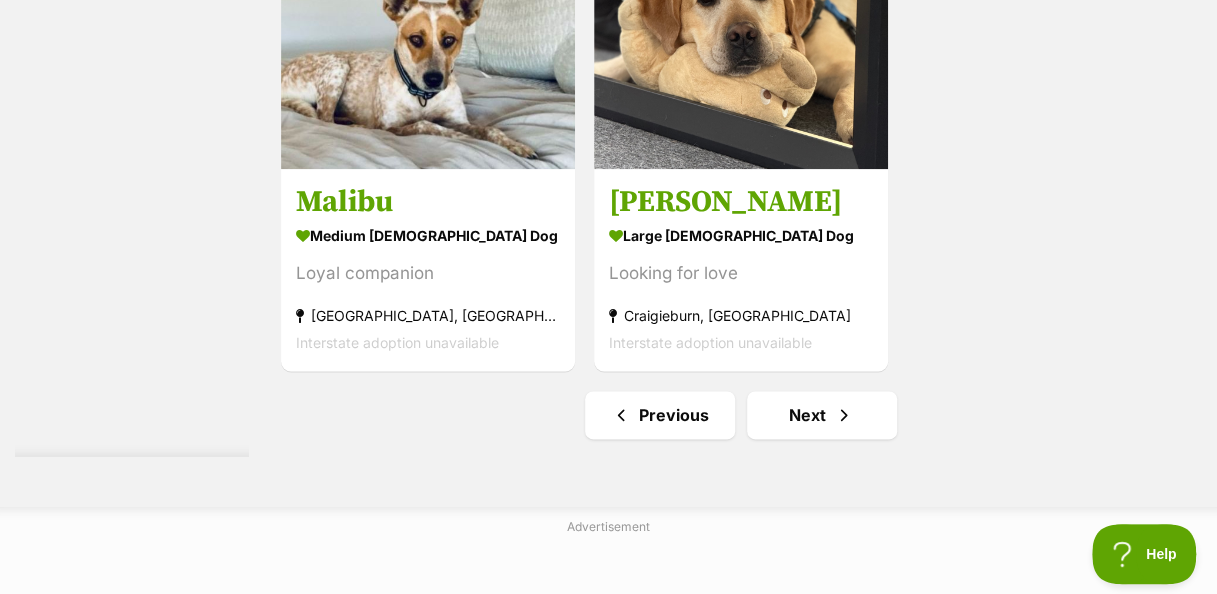 scroll, scrollTop: 4707, scrollLeft: 0, axis: vertical 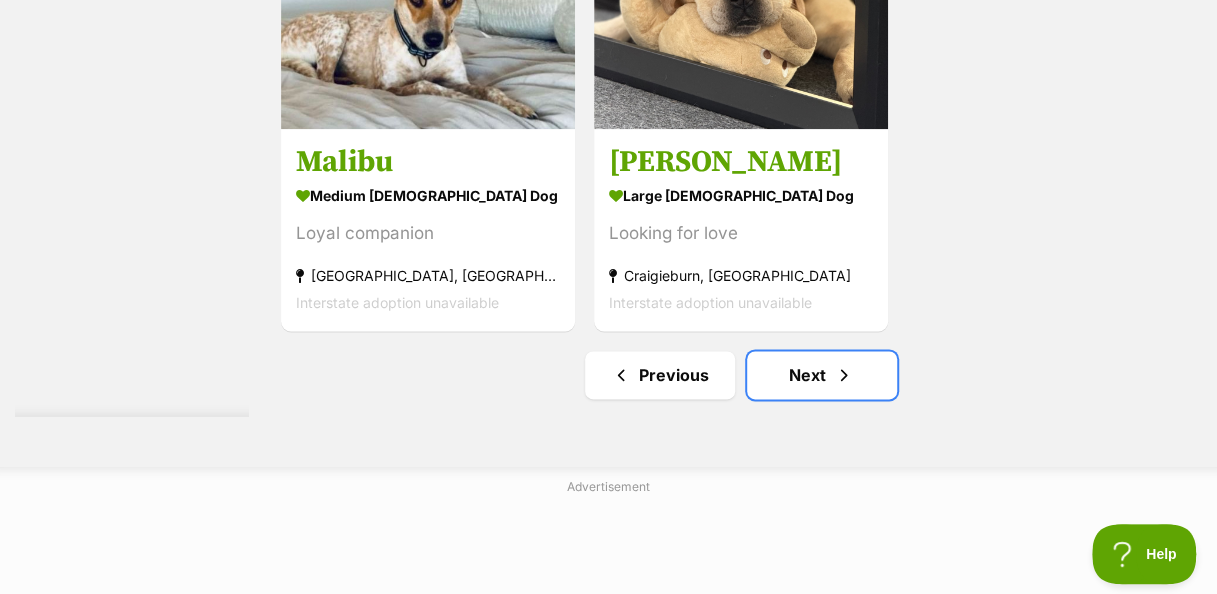 click at bounding box center (844, 375) 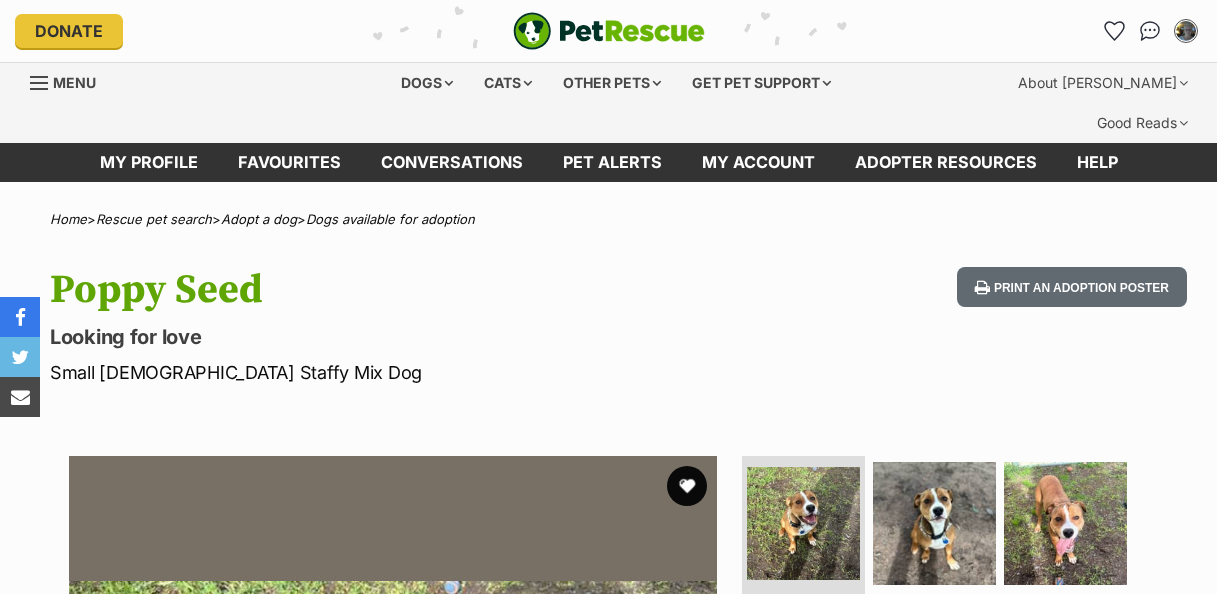 scroll, scrollTop: 0, scrollLeft: 0, axis: both 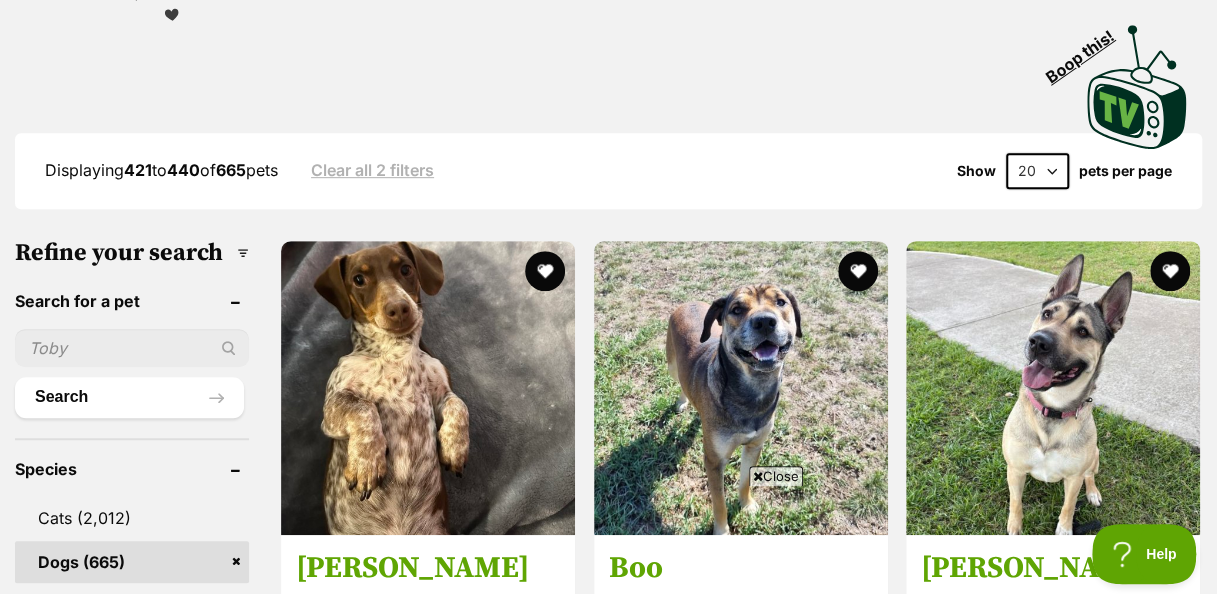 click at bounding box center [758, 476] 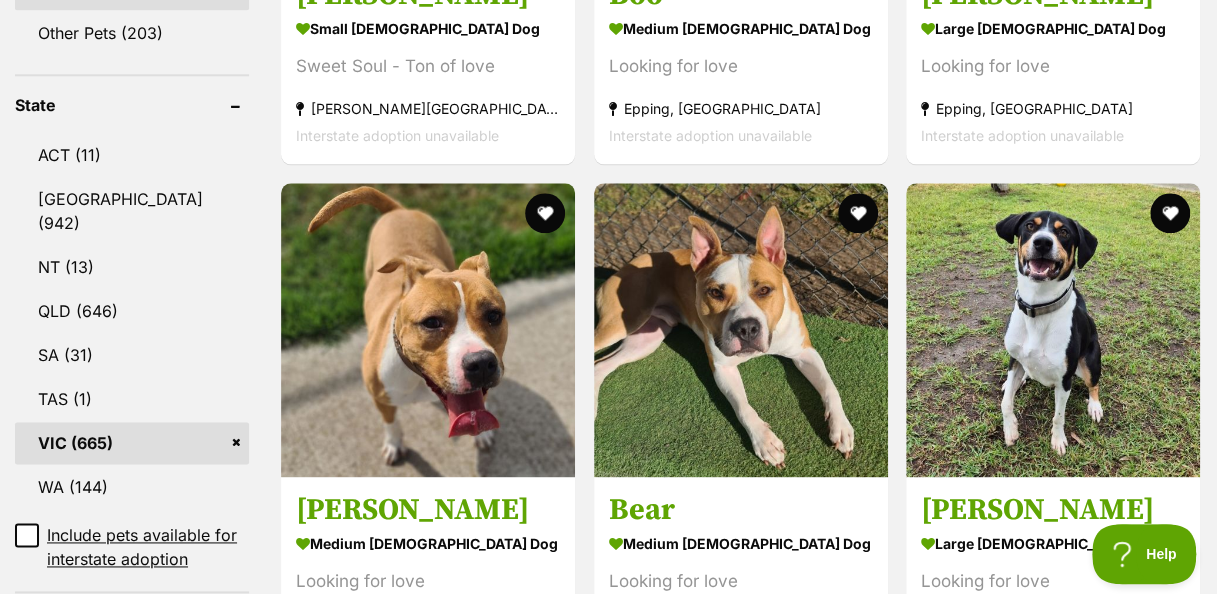 scroll, scrollTop: 1040, scrollLeft: 0, axis: vertical 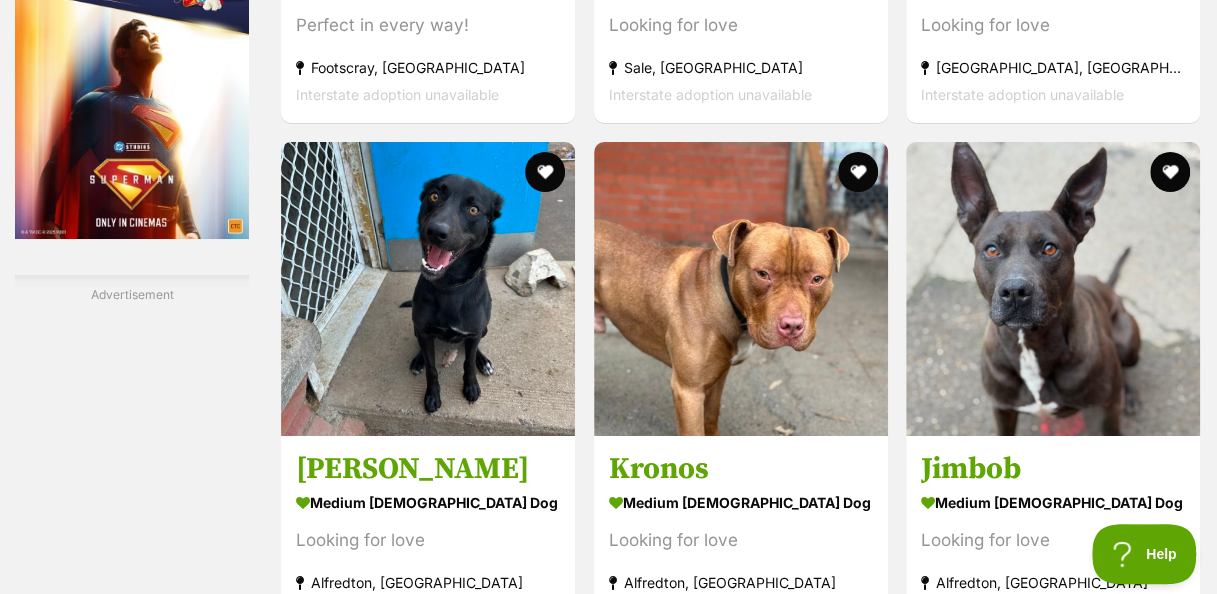 click at bounding box center (428, 289) 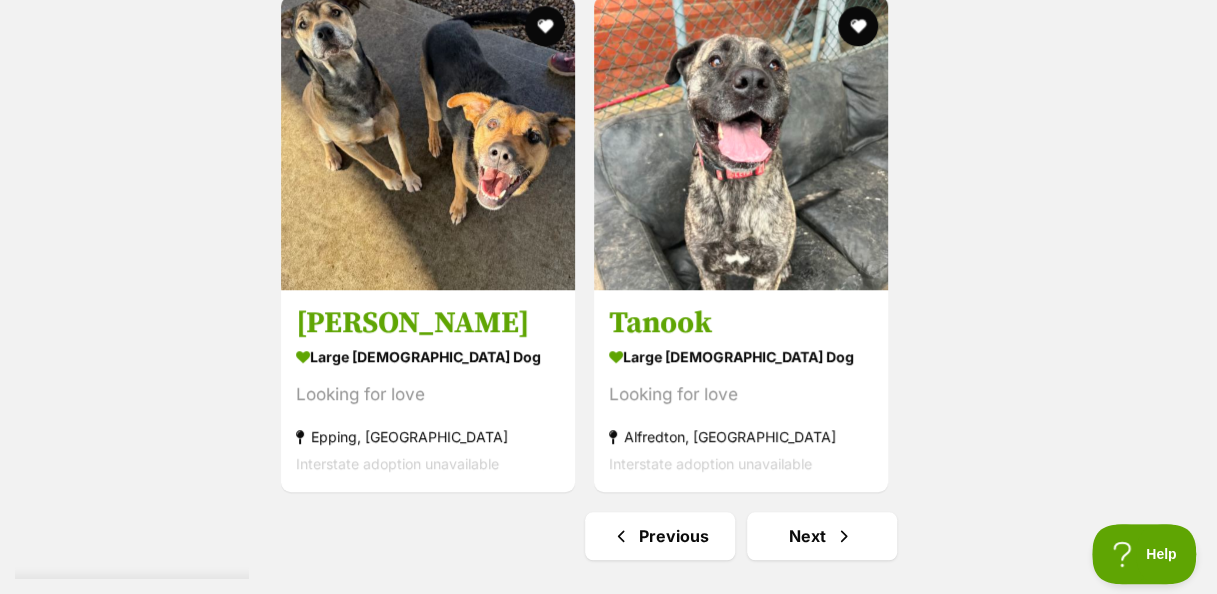 scroll, scrollTop: 4452, scrollLeft: 0, axis: vertical 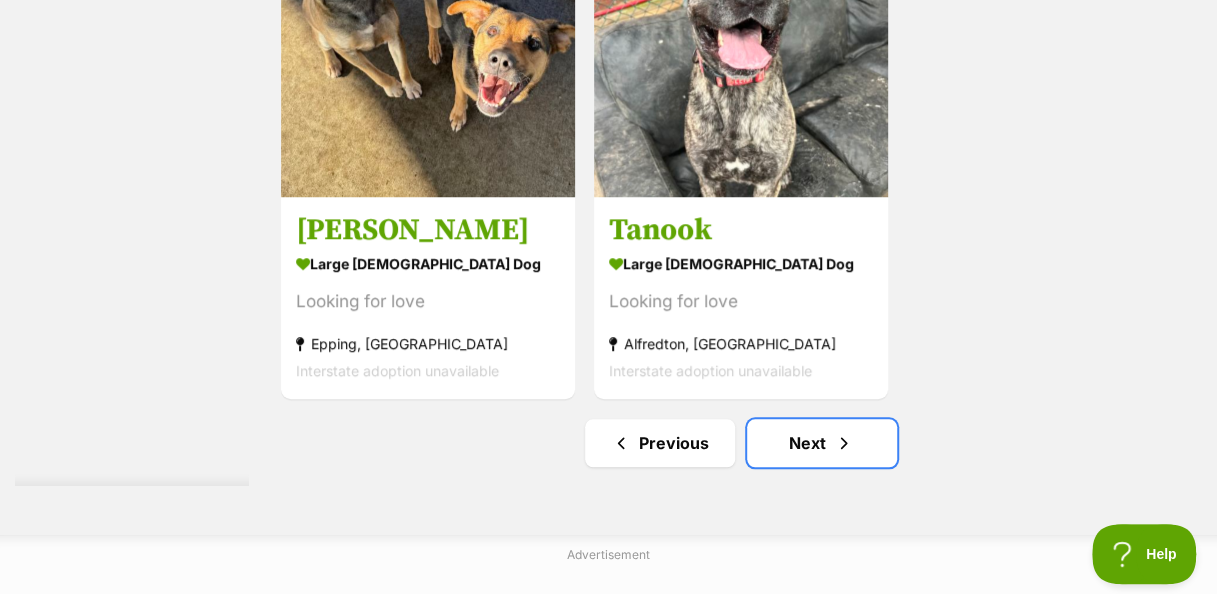 click on "Next" at bounding box center (822, 443) 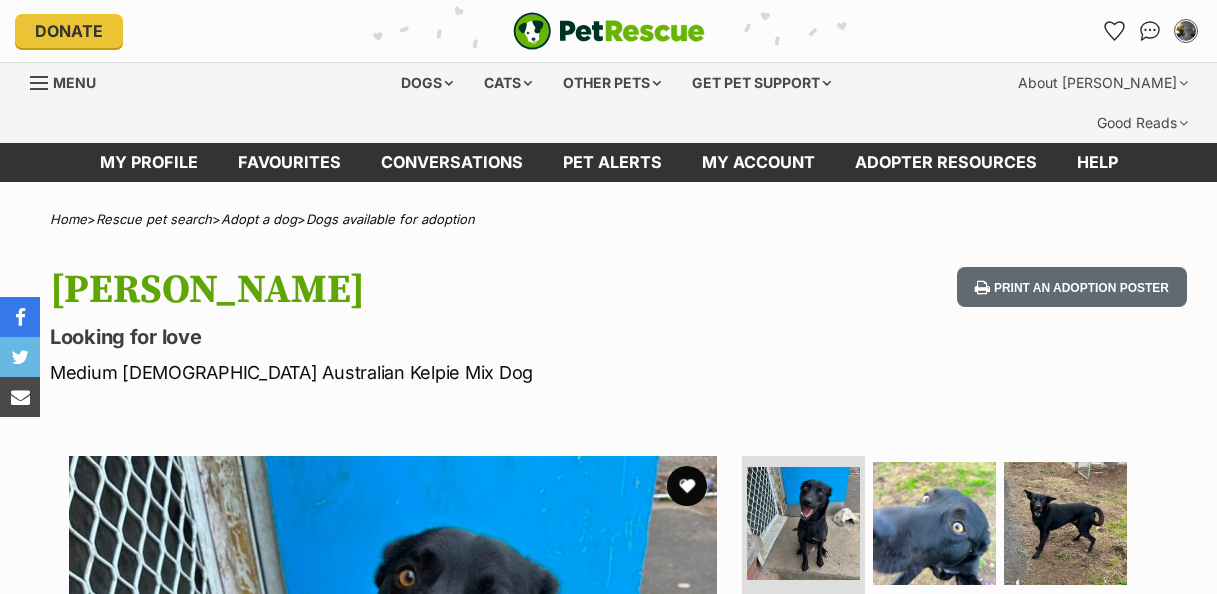 scroll, scrollTop: 0, scrollLeft: 0, axis: both 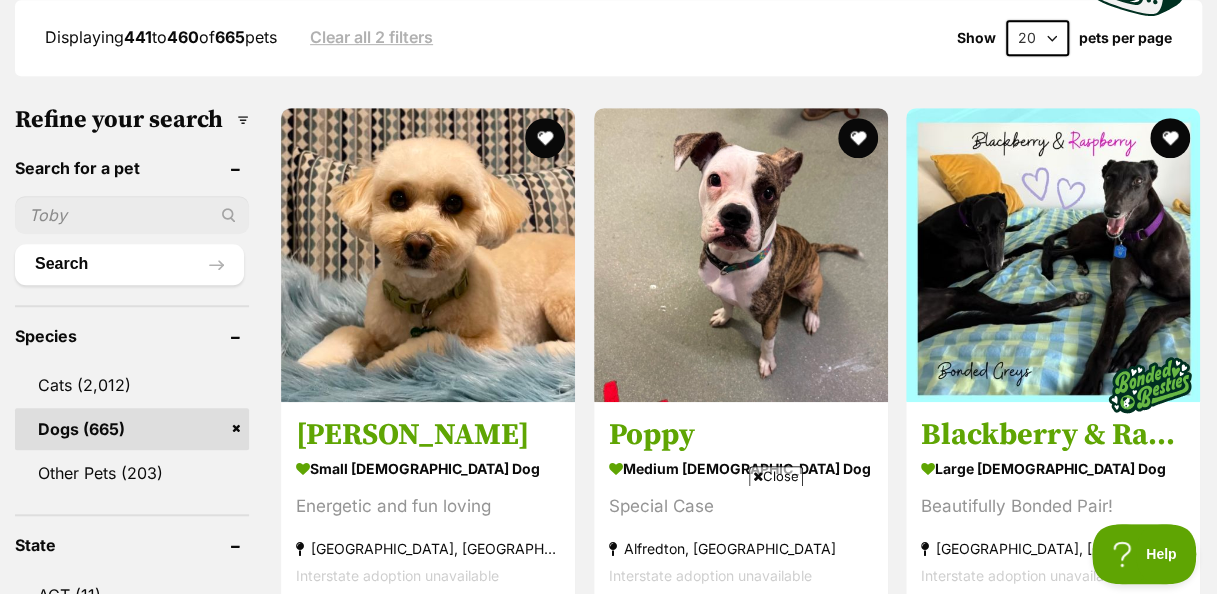 click at bounding box center [758, 476] 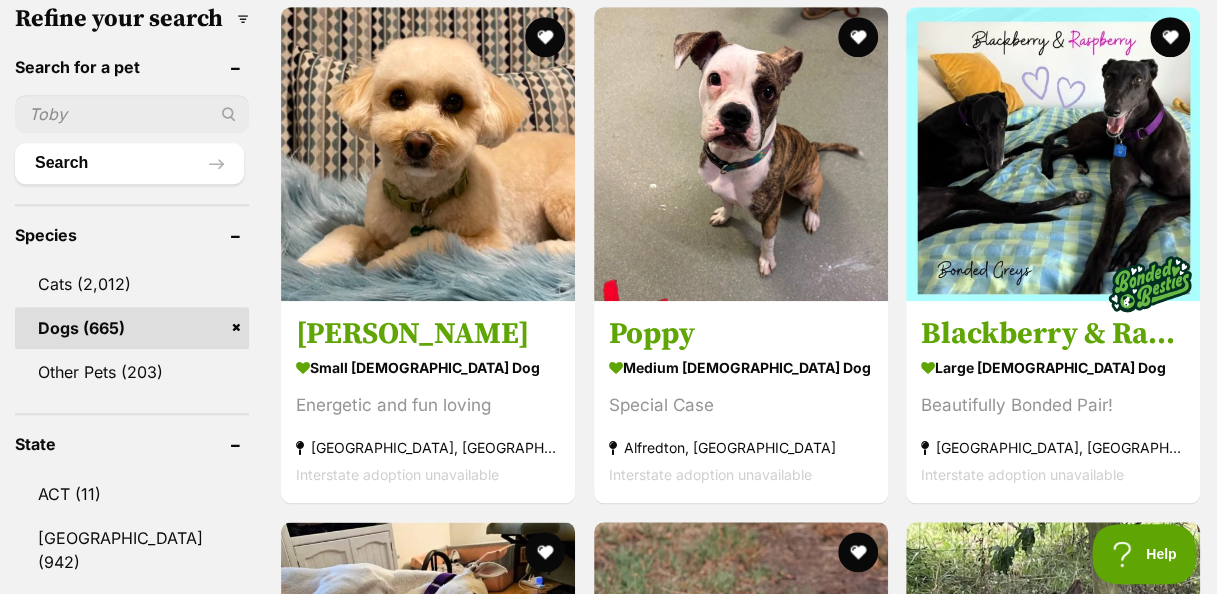scroll, scrollTop: 706, scrollLeft: 0, axis: vertical 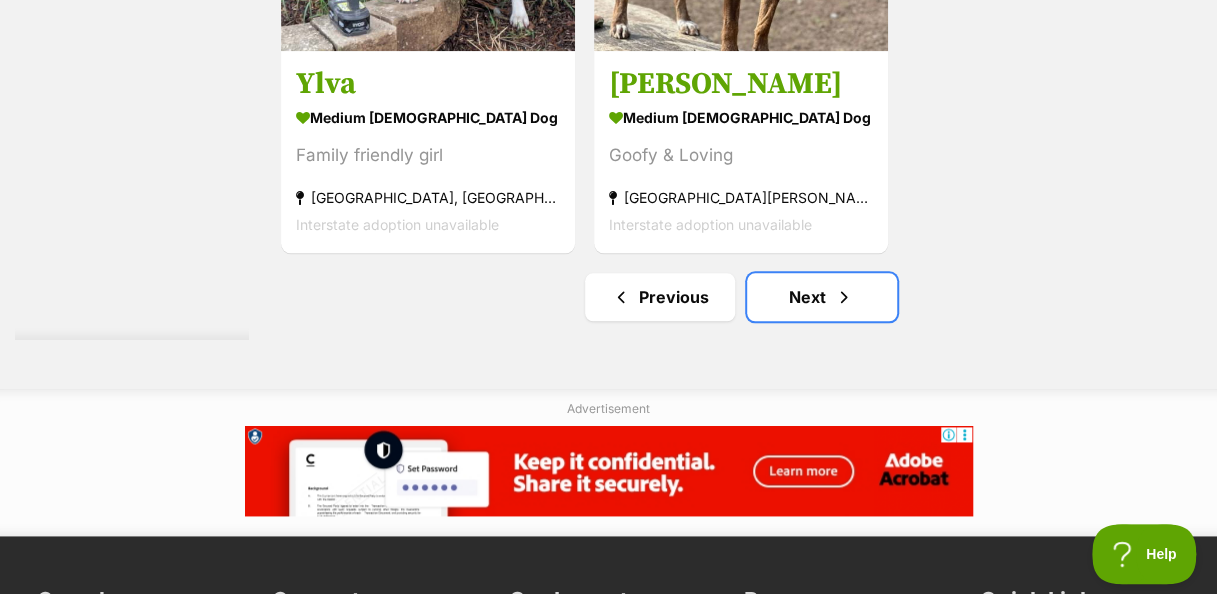 click on "Next" at bounding box center (822, 297) 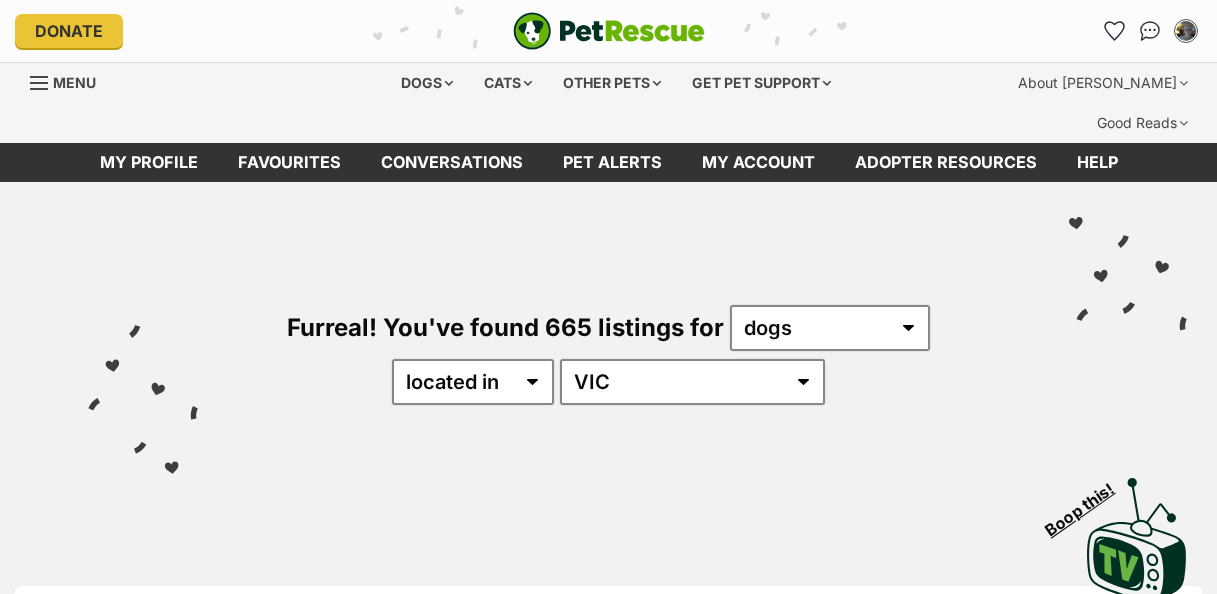 scroll, scrollTop: 0, scrollLeft: 0, axis: both 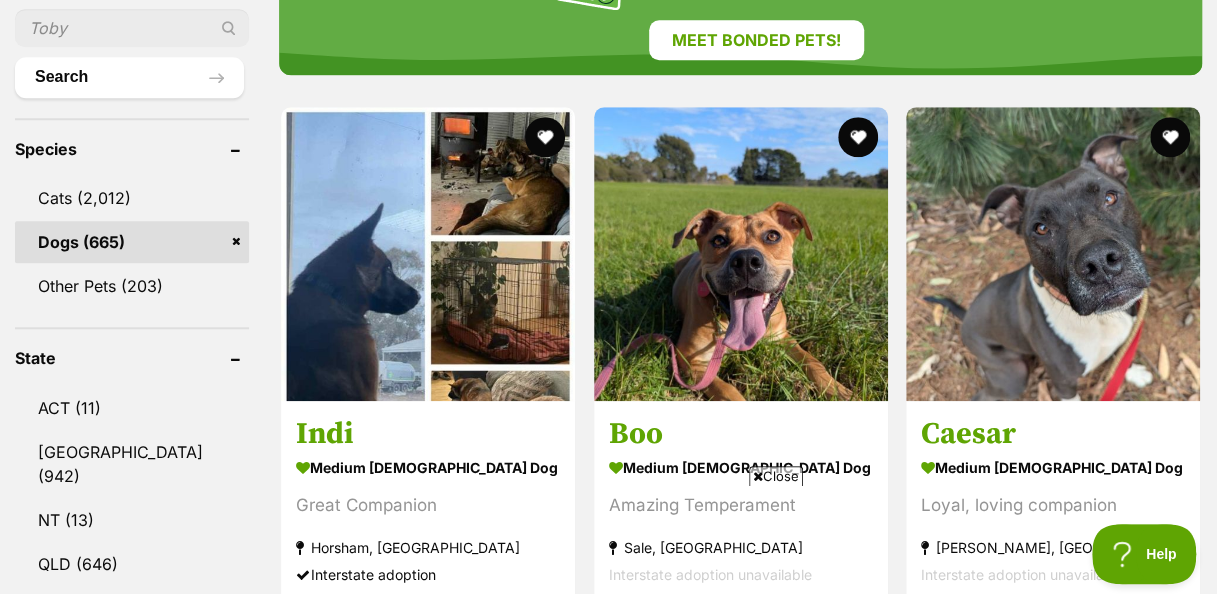 click at bounding box center (758, 476) 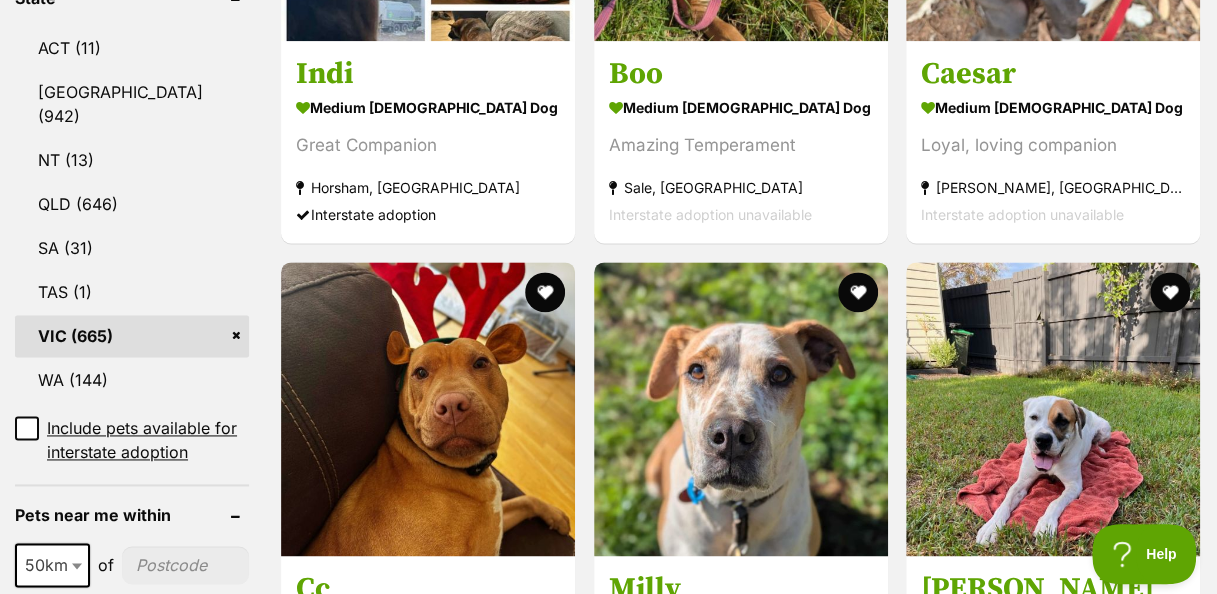 scroll, scrollTop: 1226, scrollLeft: 0, axis: vertical 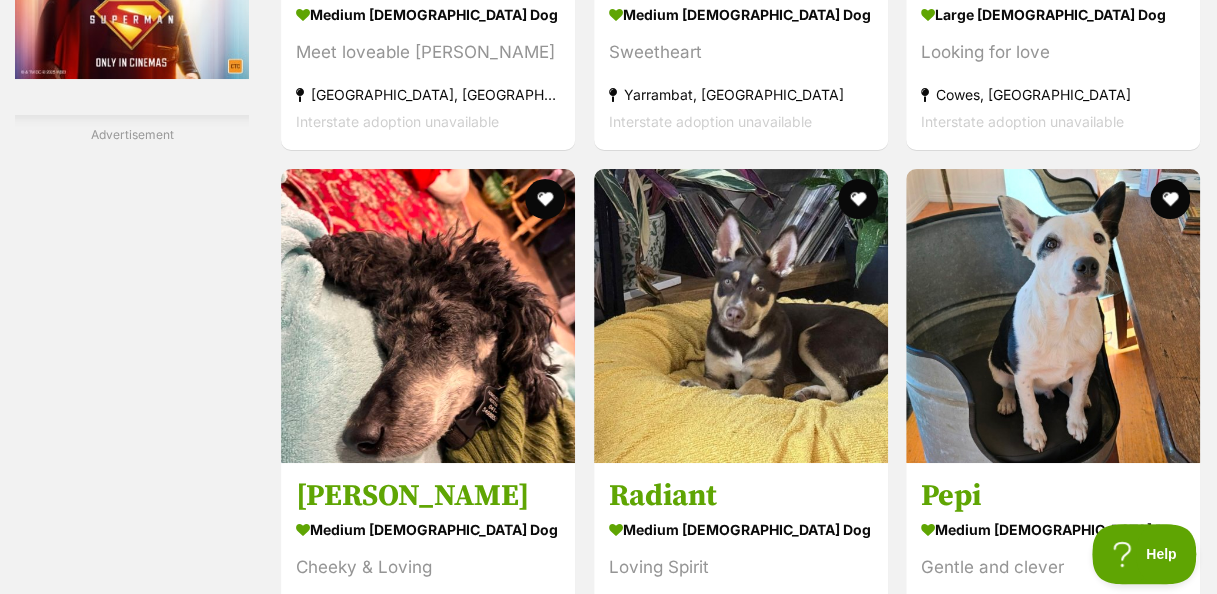 click at bounding box center [428, 316] 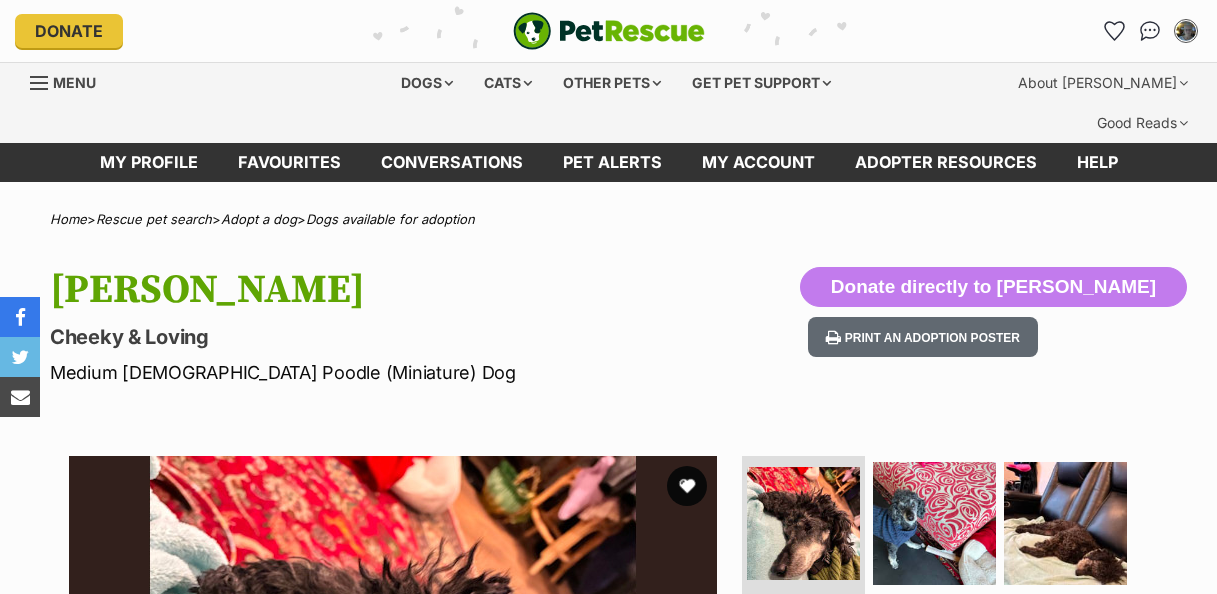 scroll, scrollTop: 0, scrollLeft: 0, axis: both 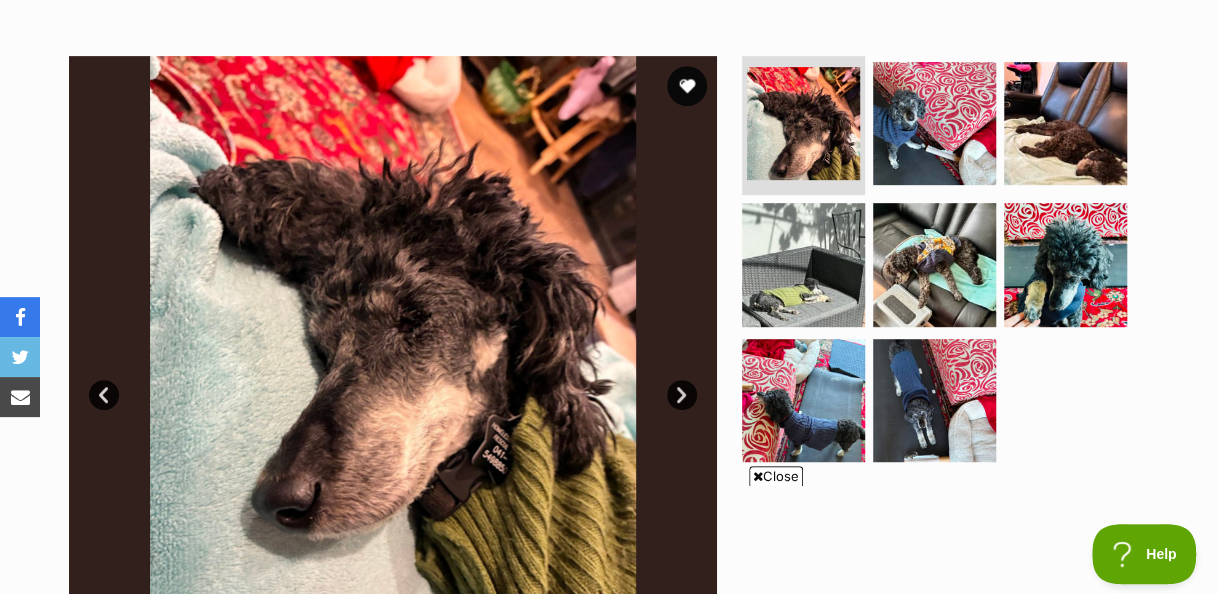 click at bounding box center (803, 400) 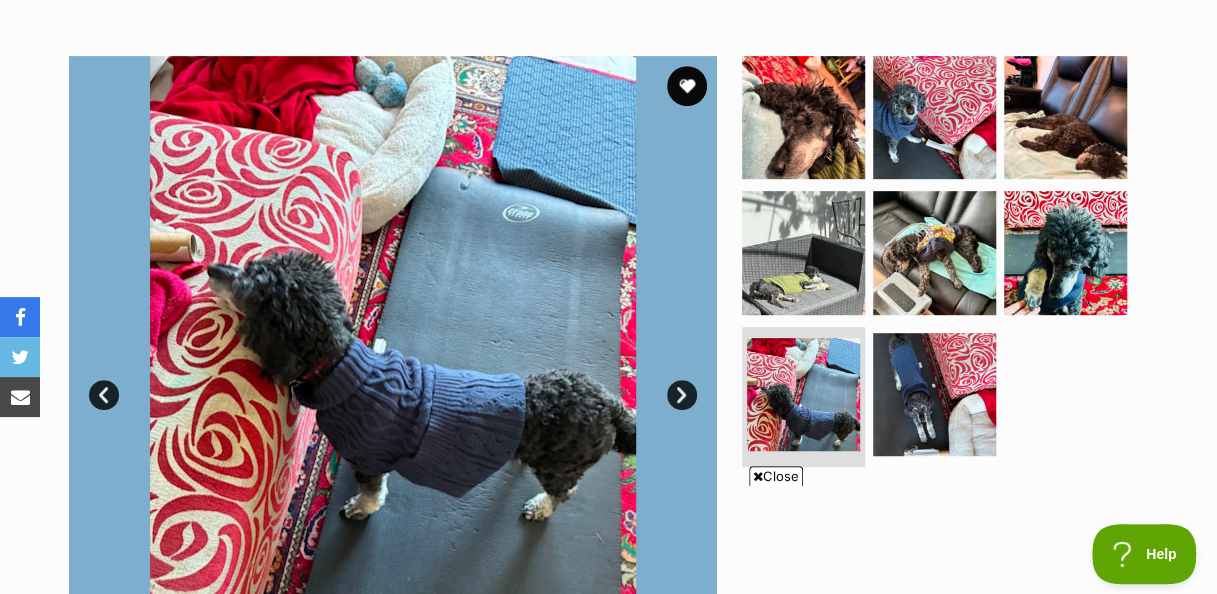 click on "Next" at bounding box center (682, 395) 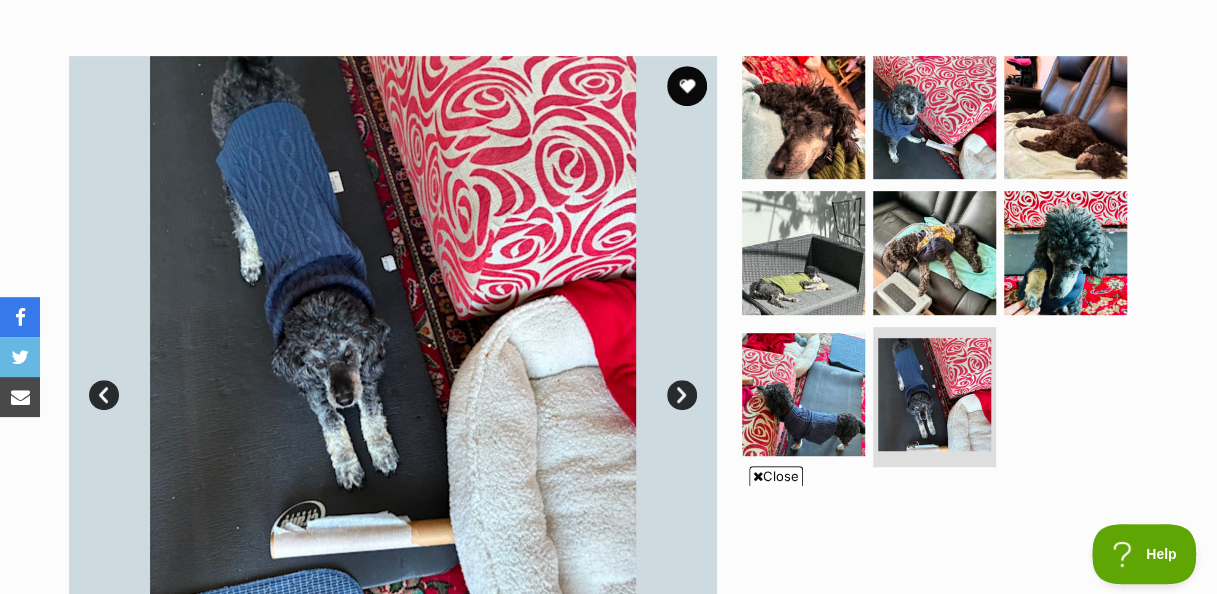 click on "Next" at bounding box center [682, 395] 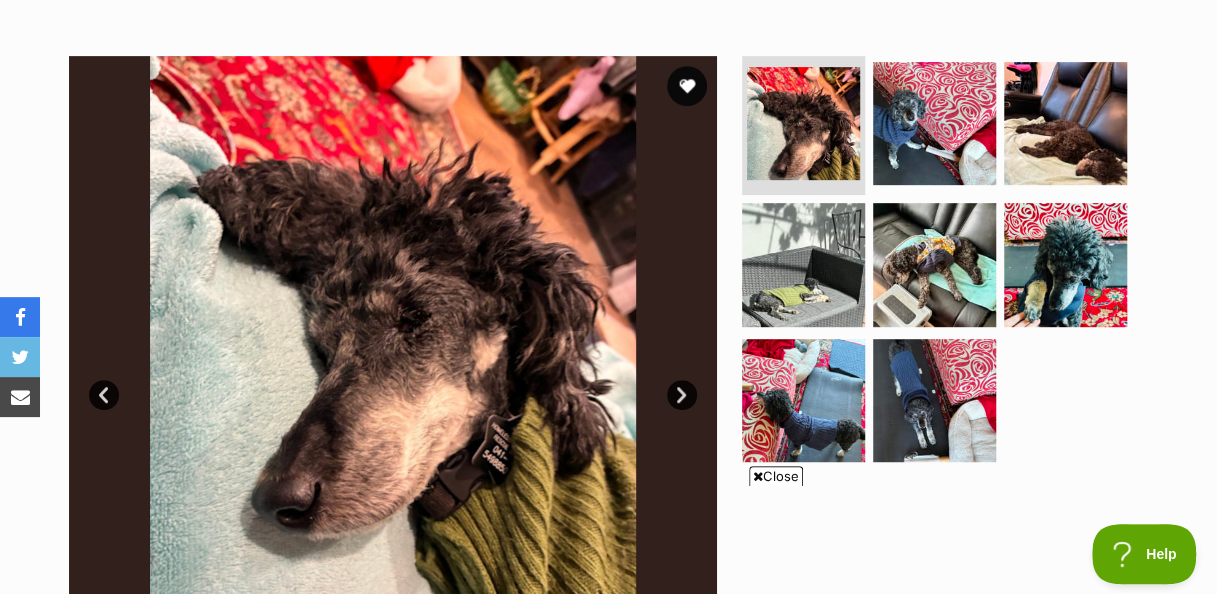 click on "Next" at bounding box center (682, 395) 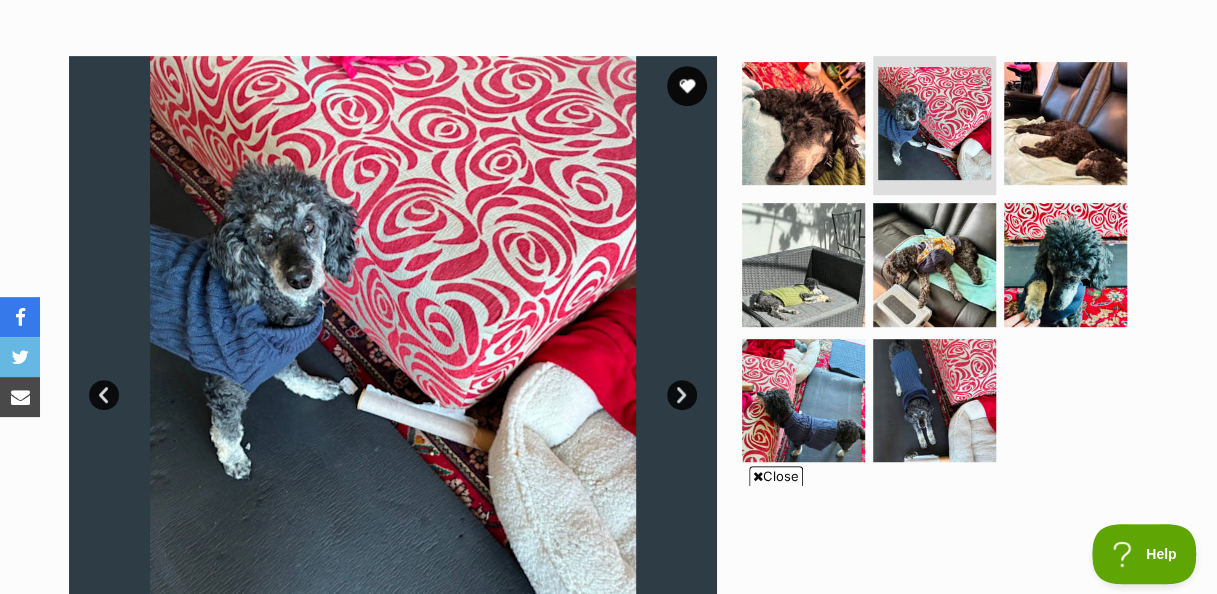 click on "Next" at bounding box center (682, 395) 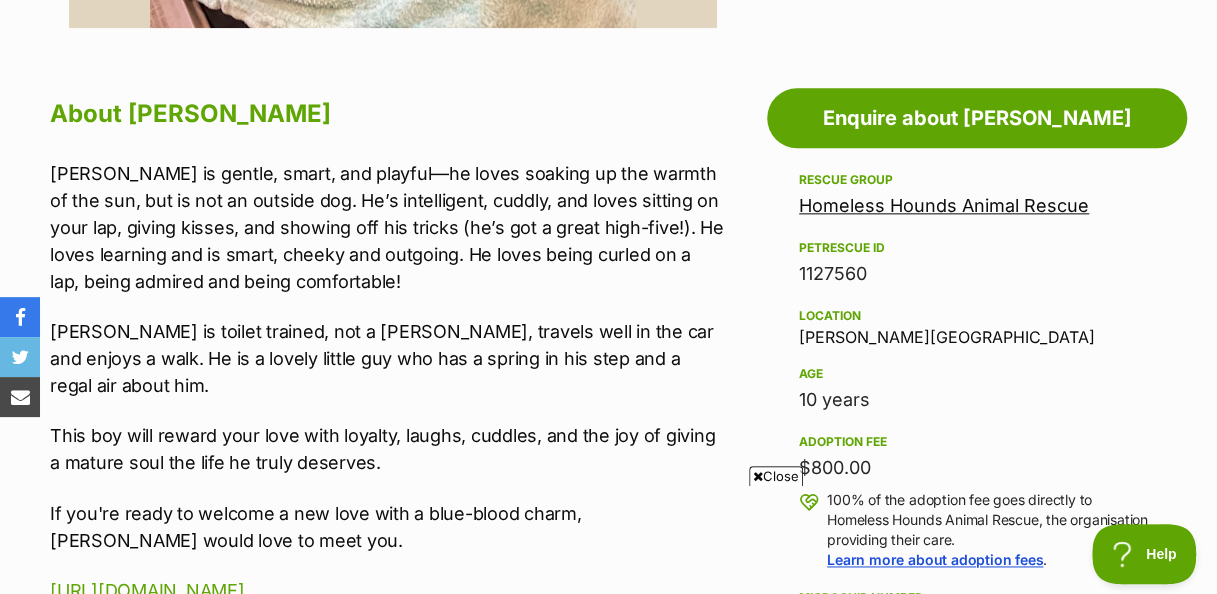 scroll, scrollTop: 1093, scrollLeft: 0, axis: vertical 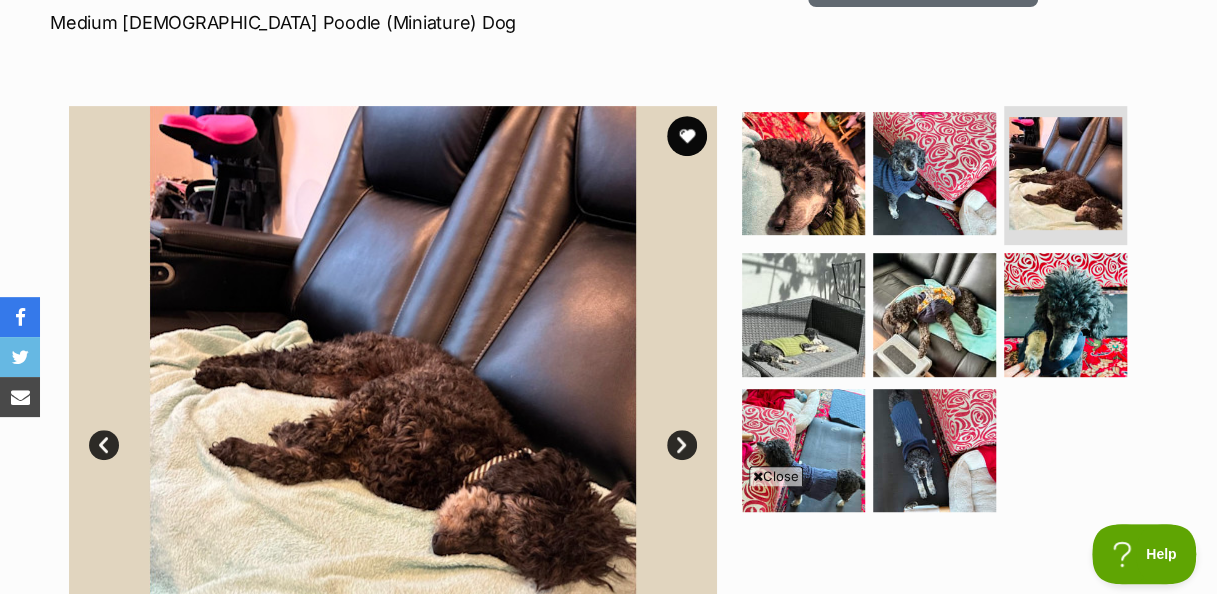 click at bounding box center [393, 430] 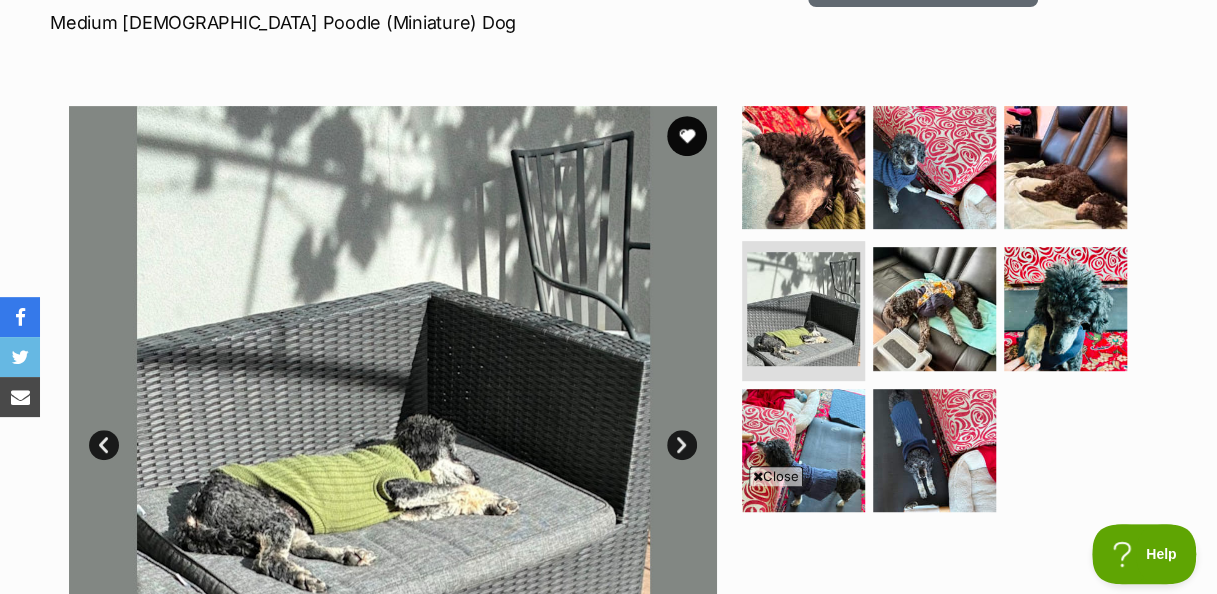 click on "Next" at bounding box center (682, 445) 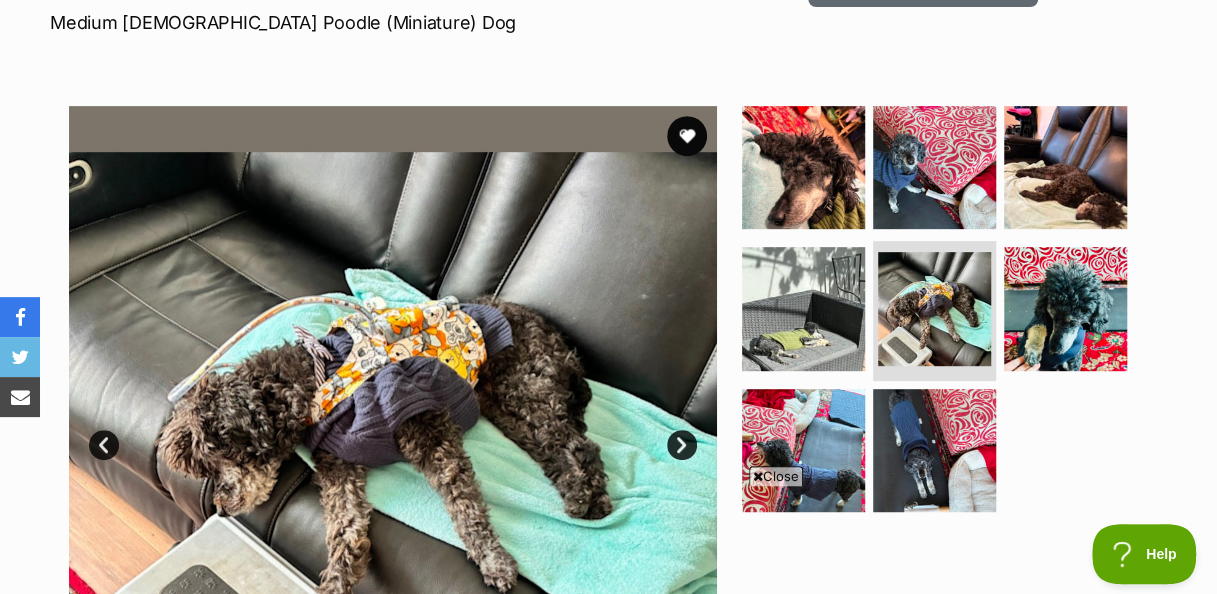 click on "Next" at bounding box center (682, 445) 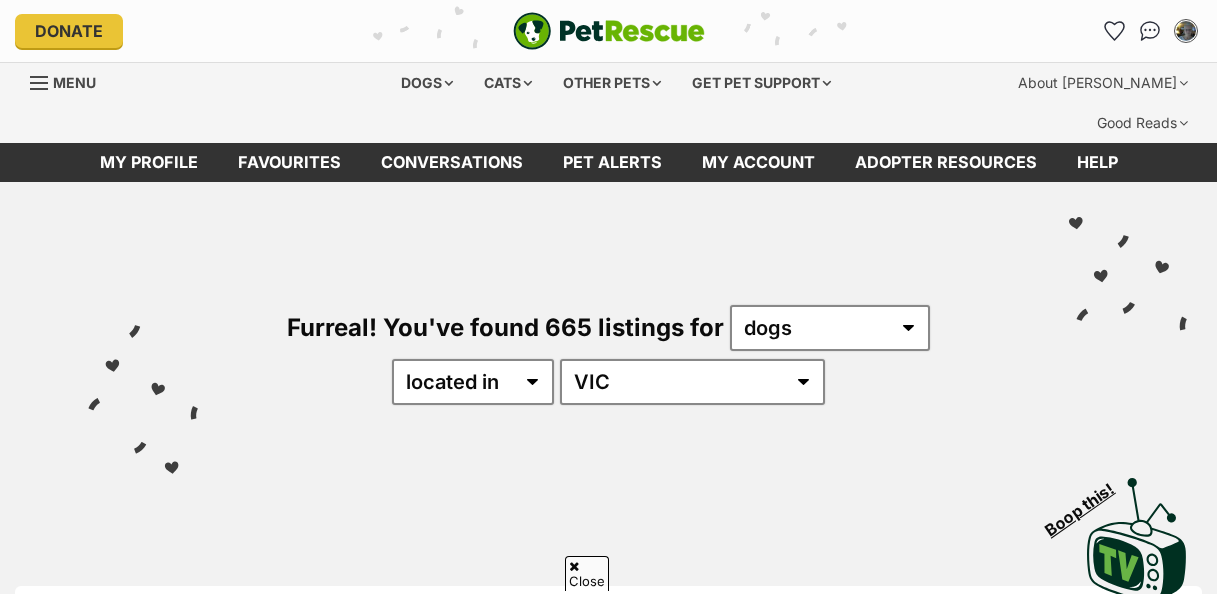 scroll, scrollTop: 3666, scrollLeft: 0, axis: vertical 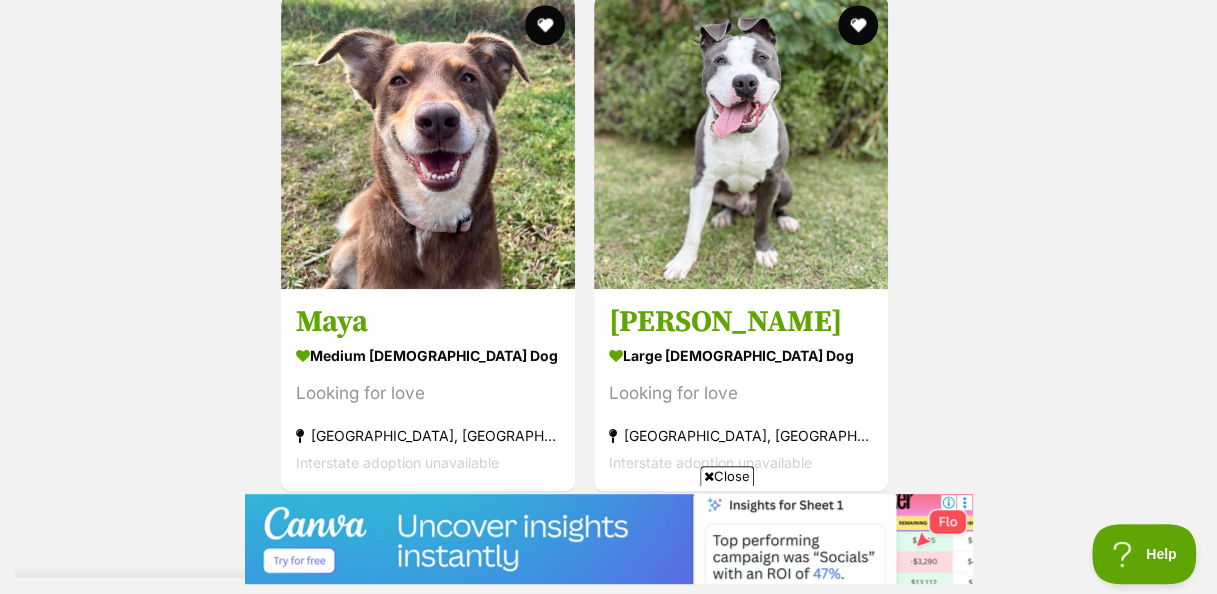 click on "Next" at bounding box center [822, 535] 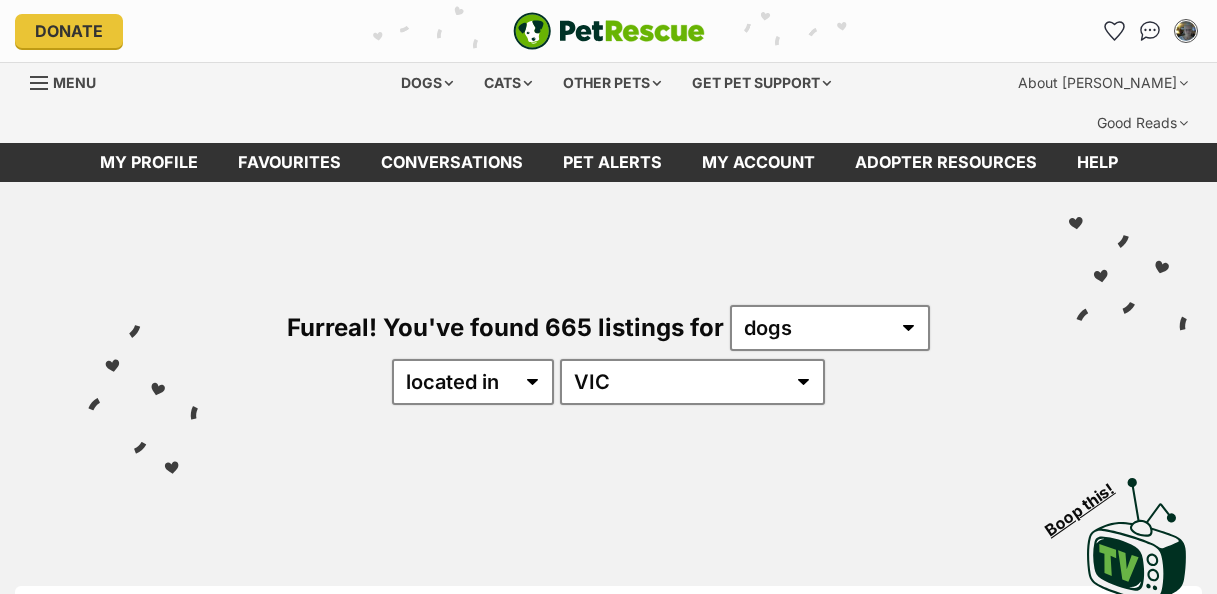 scroll, scrollTop: 0, scrollLeft: 0, axis: both 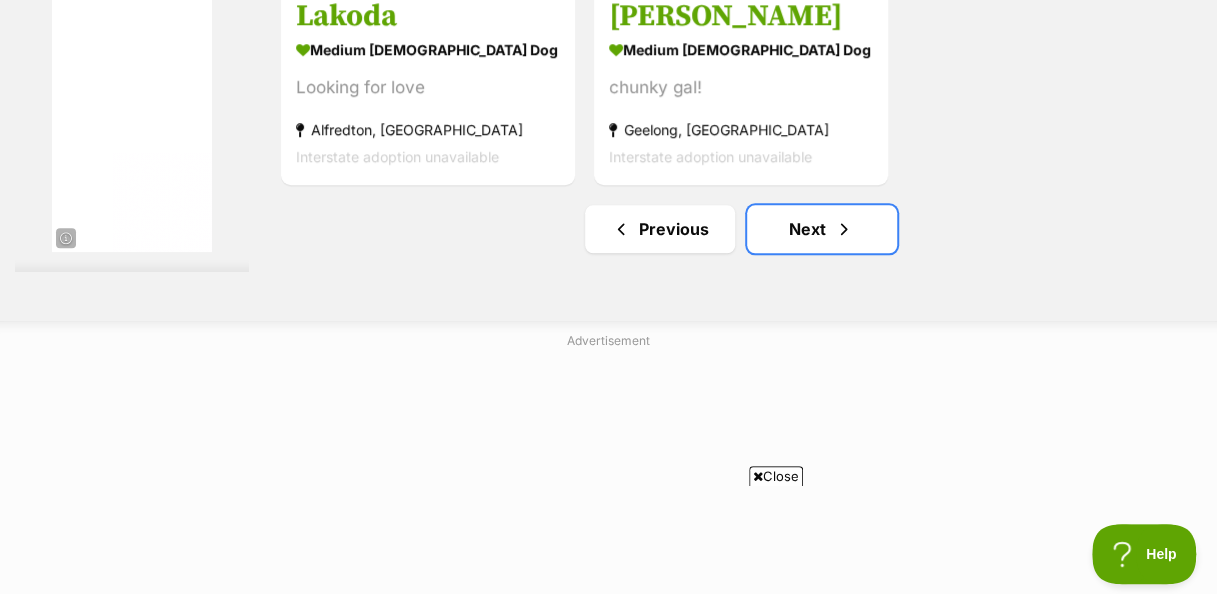click on "Next" at bounding box center [822, 229] 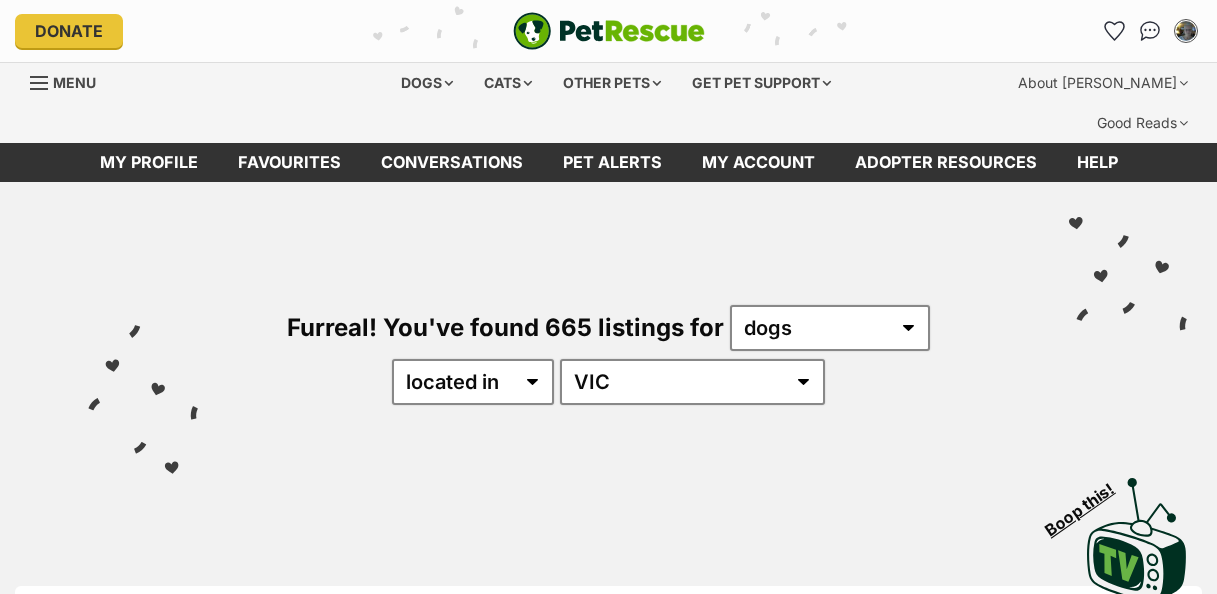 scroll, scrollTop: 0, scrollLeft: 0, axis: both 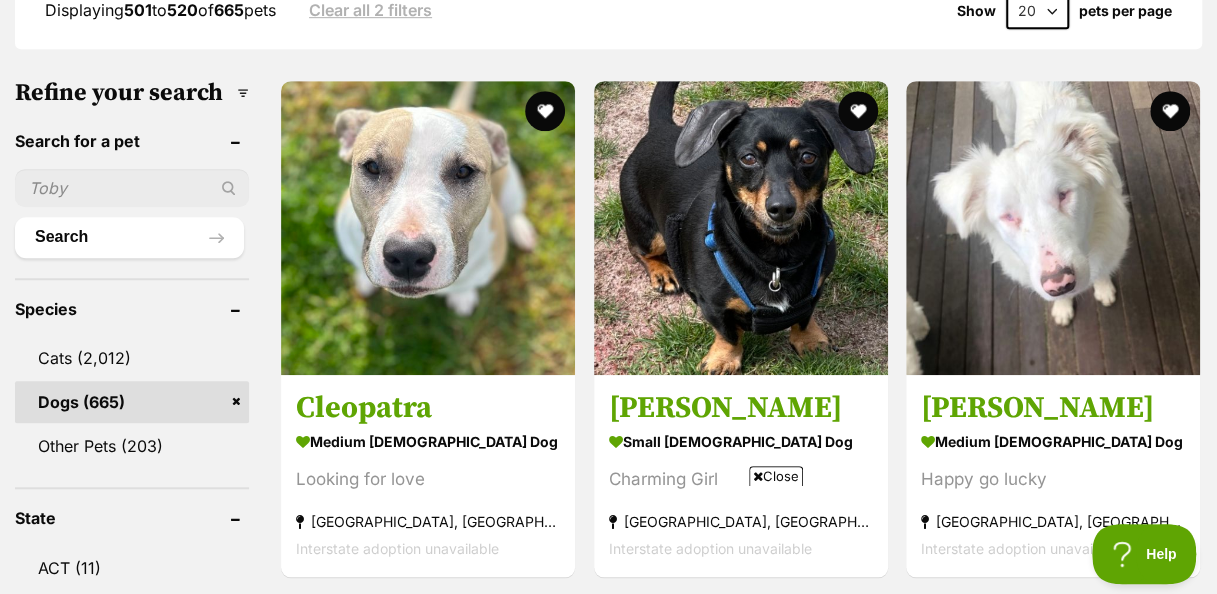 click at bounding box center [741, 228] 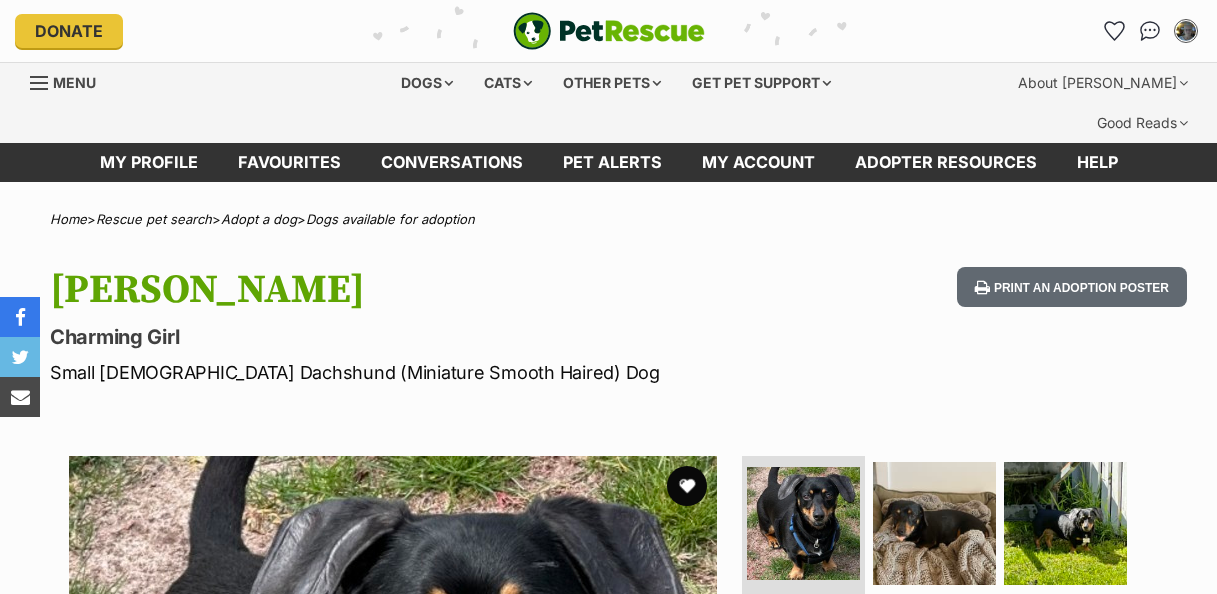 scroll, scrollTop: 0, scrollLeft: 0, axis: both 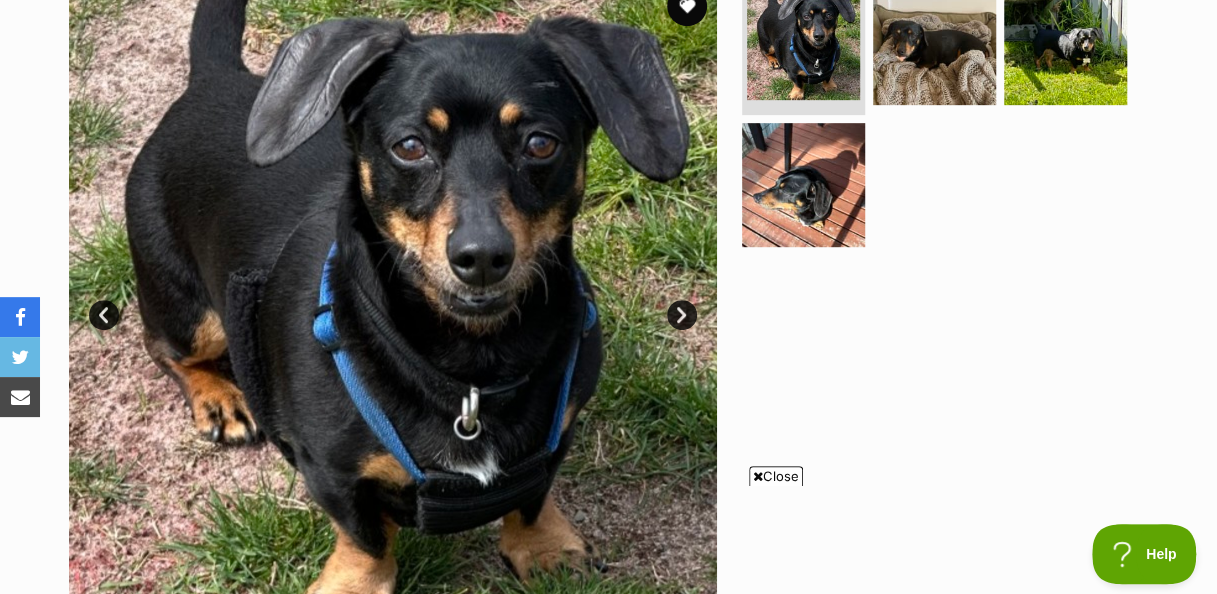 click on "Next" at bounding box center [682, 315] 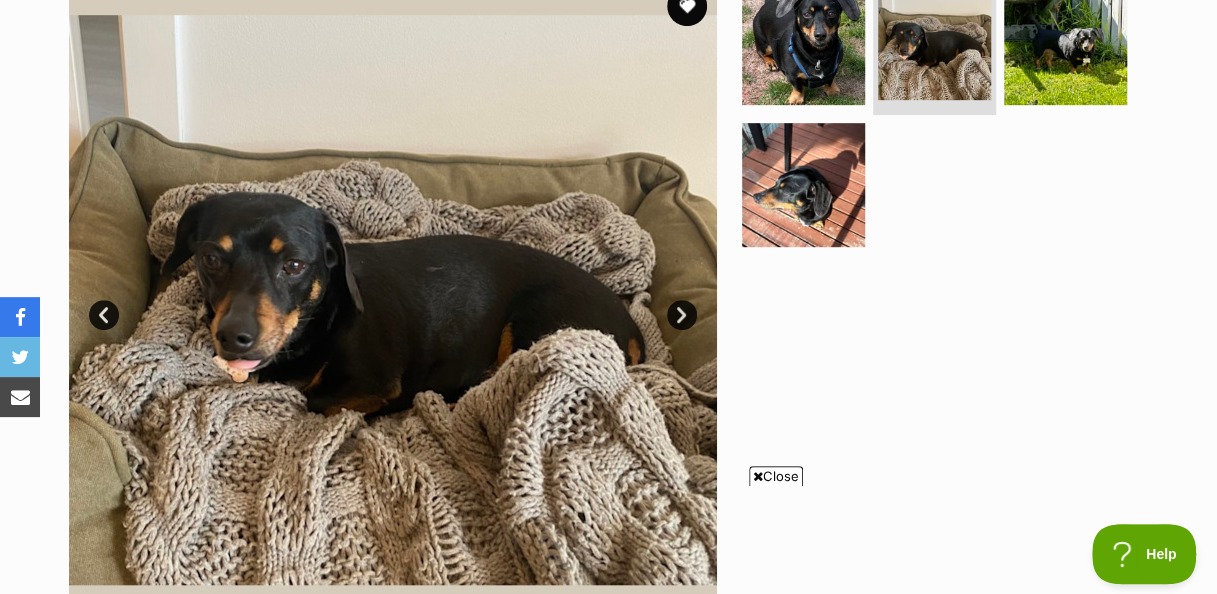 click on "Next" at bounding box center (682, 315) 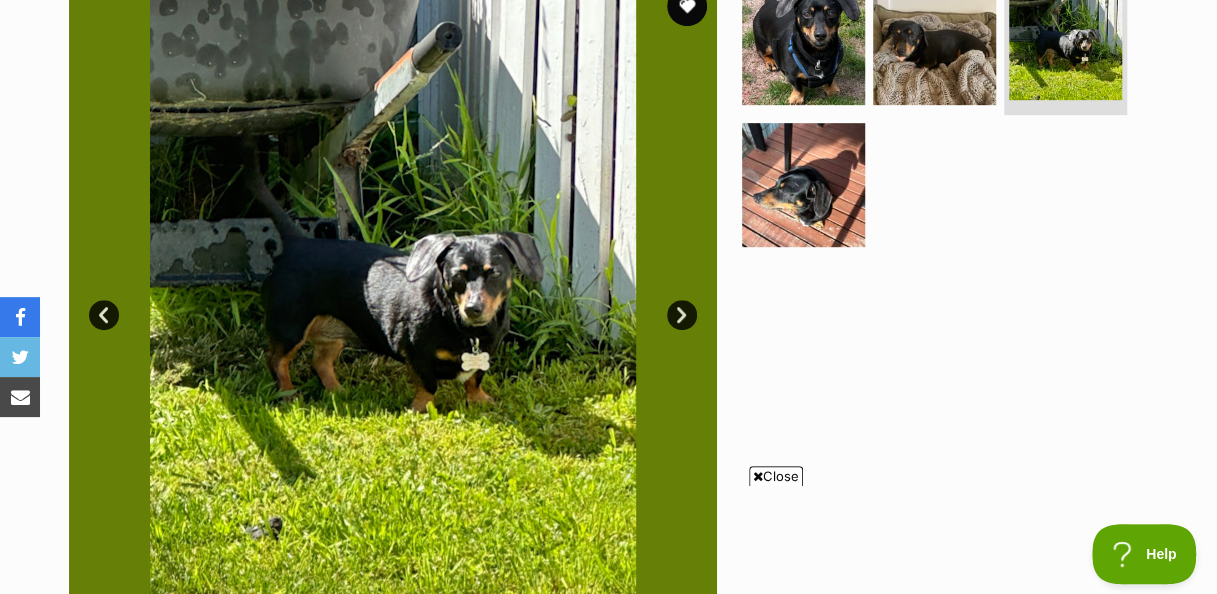 click on "Next" at bounding box center (682, 315) 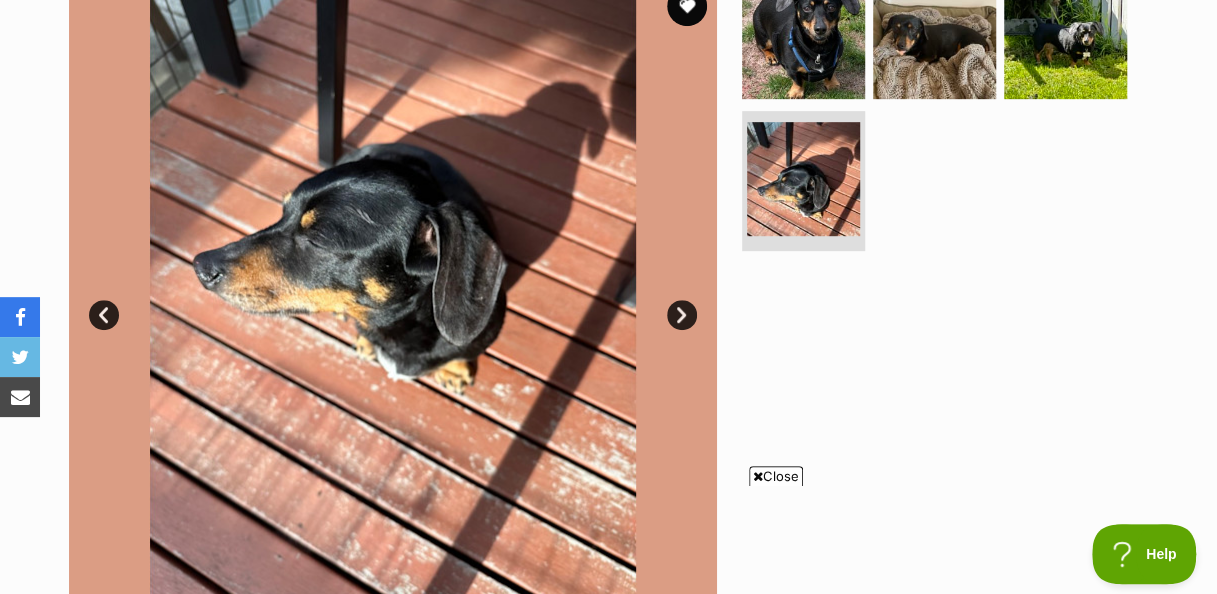 click on "Next" at bounding box center (682, 315) 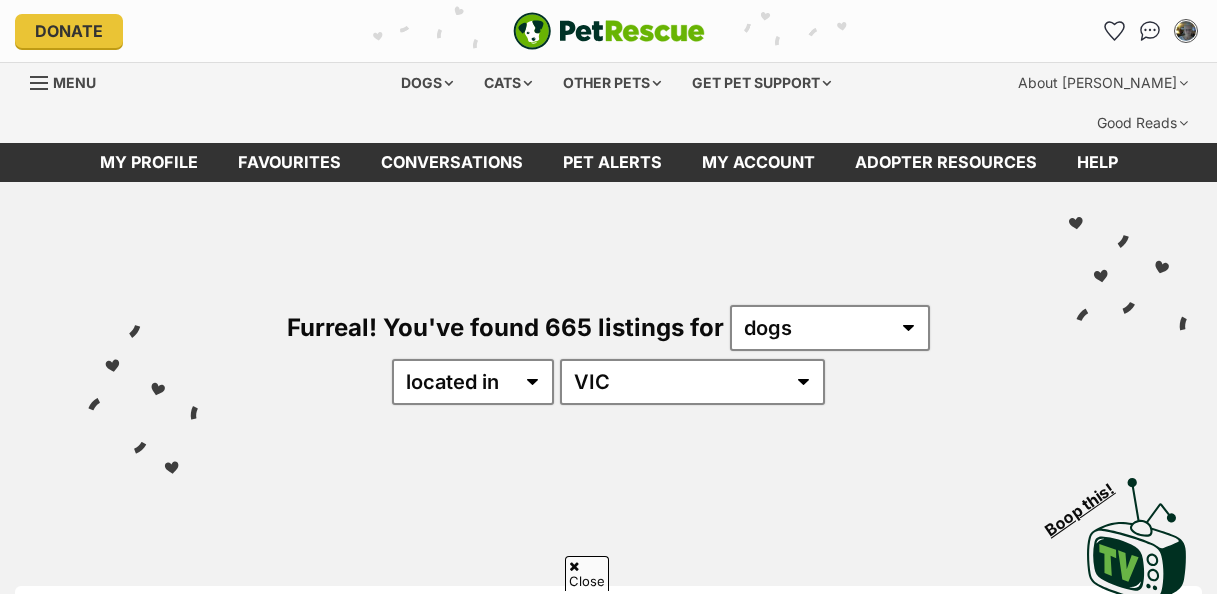 scroll, scrollTop: 630, scrollLeft: 0, axis: vertical 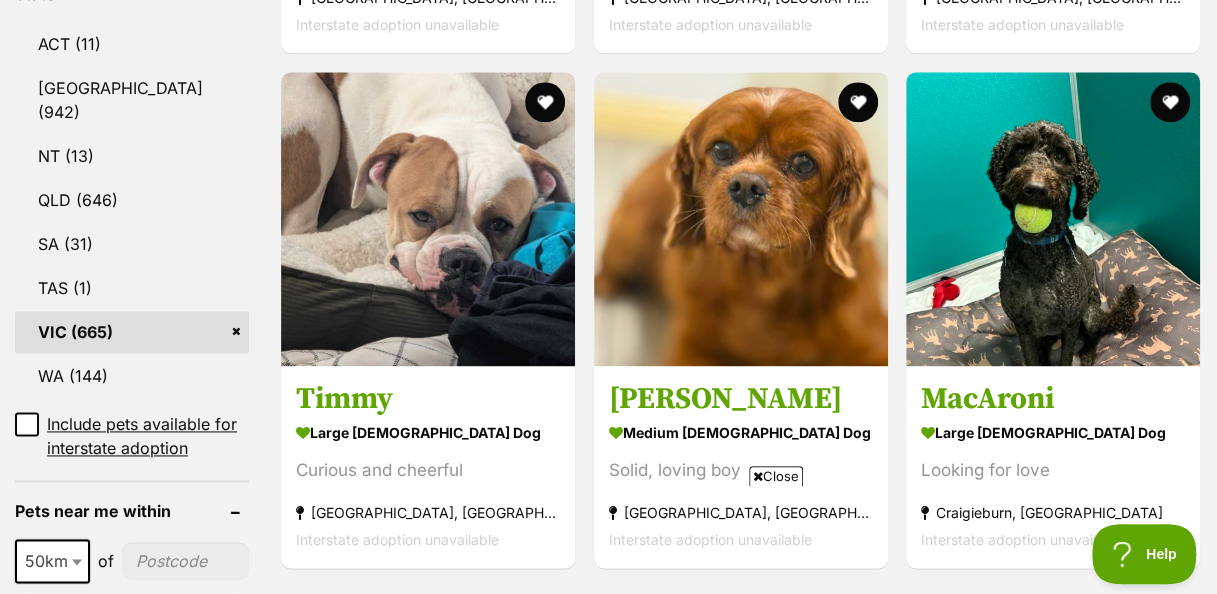 click at bounding box center [1053, 219] 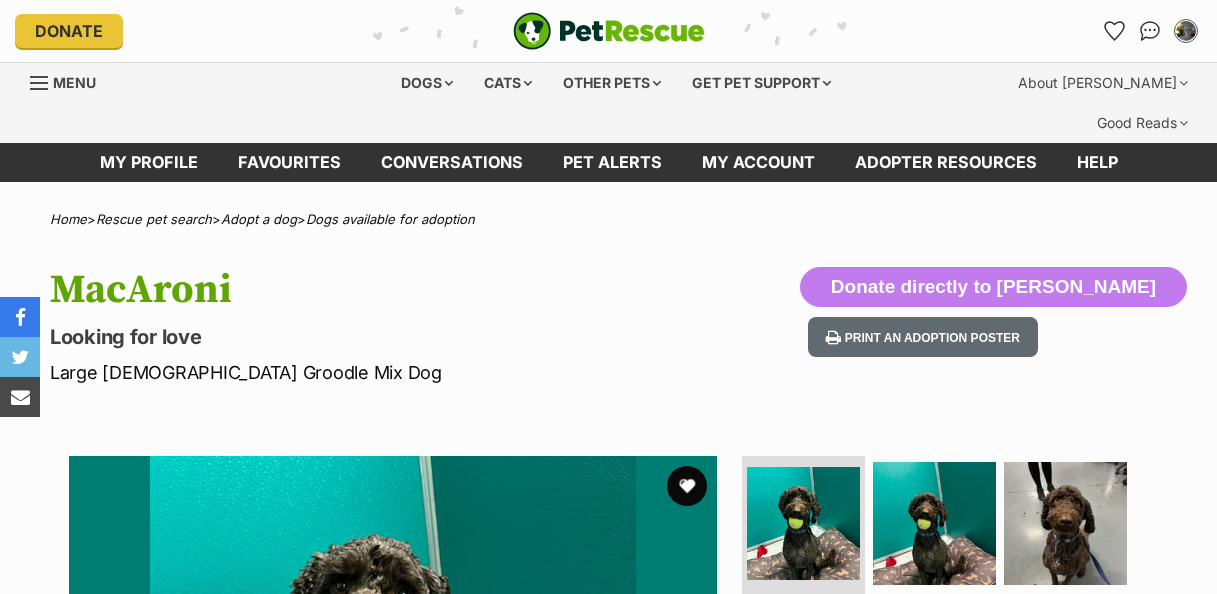 scroll, scrollTop: 0, scrollLeft: 0, axis: both 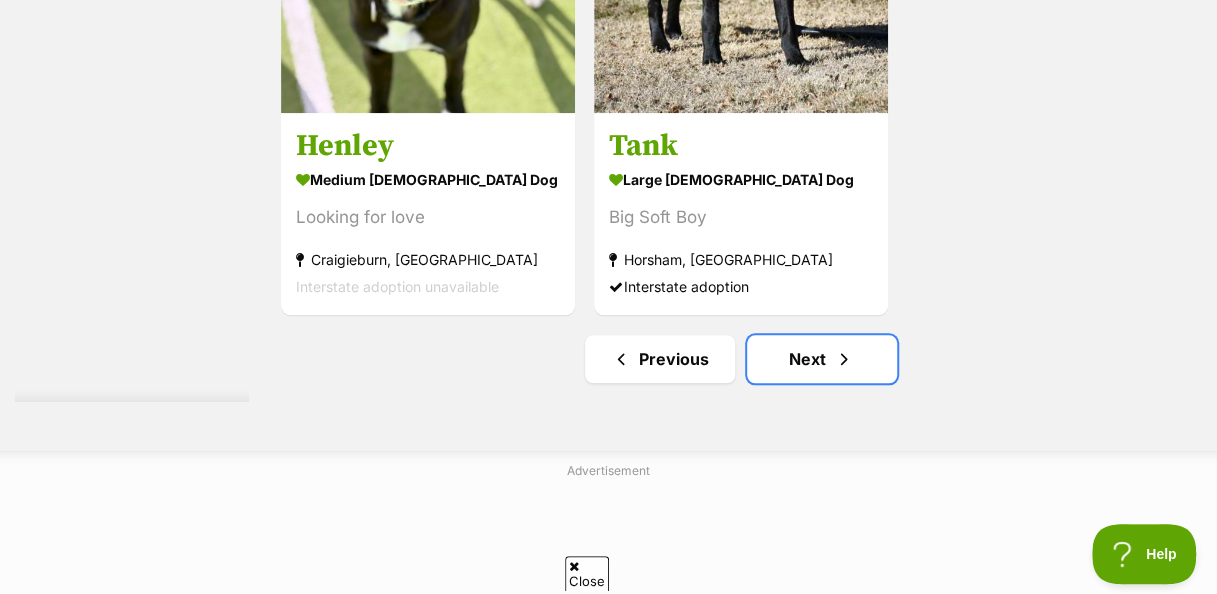 click on "Next" at bounding box center [822, 359] 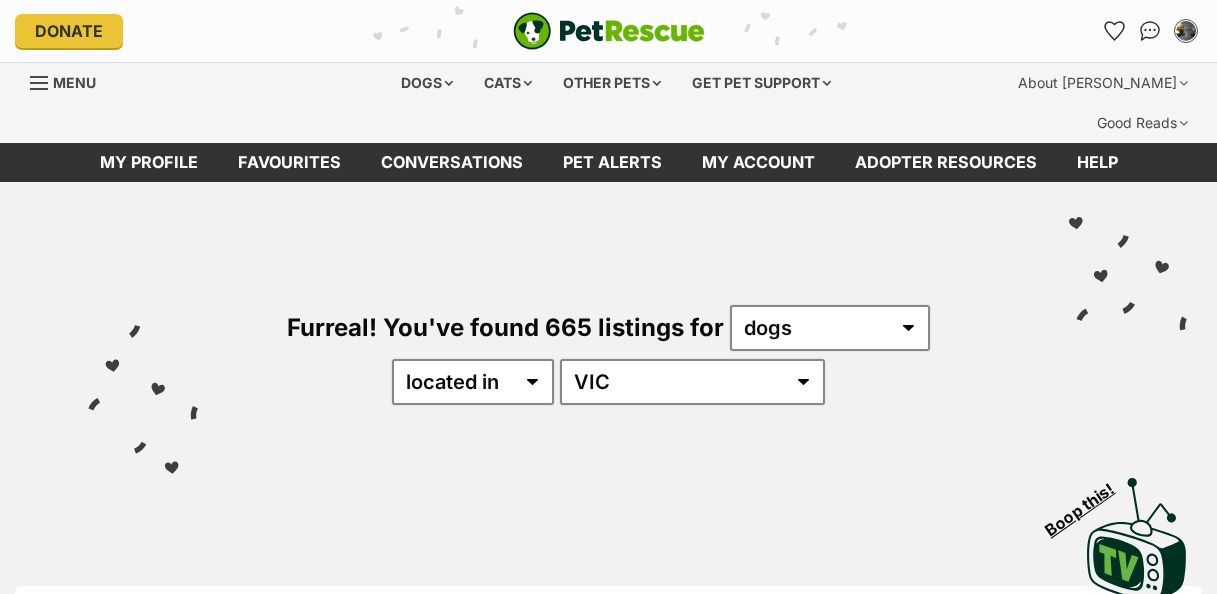 scroll, scrollTop: 0, scrollLeft: 0, axis: both 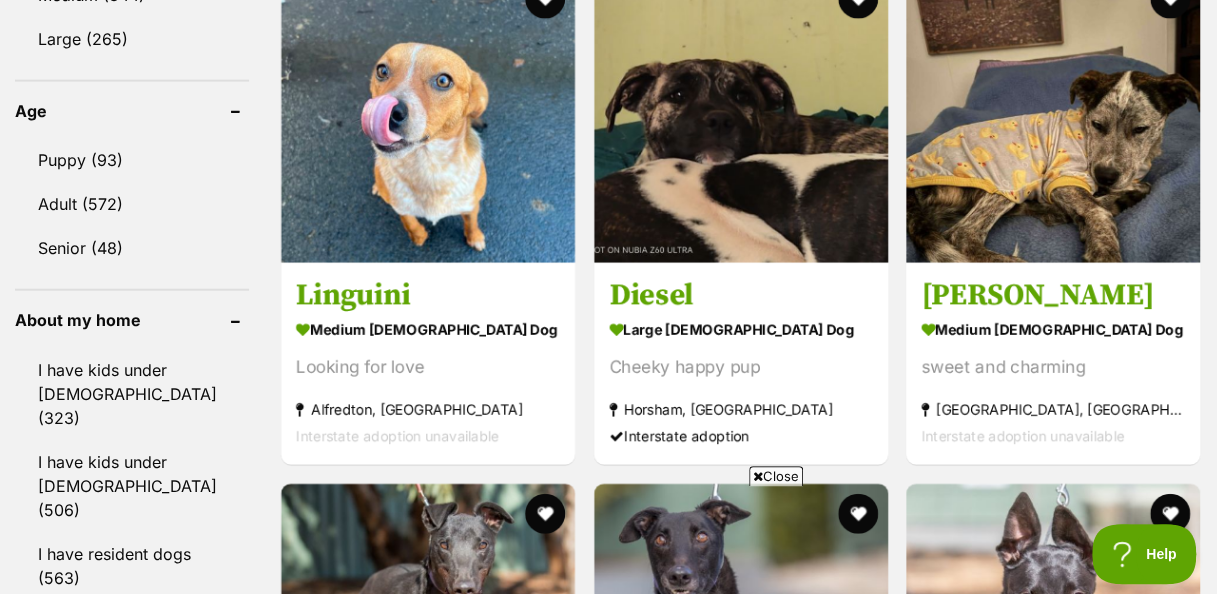 click at bounding box center [428, 116] 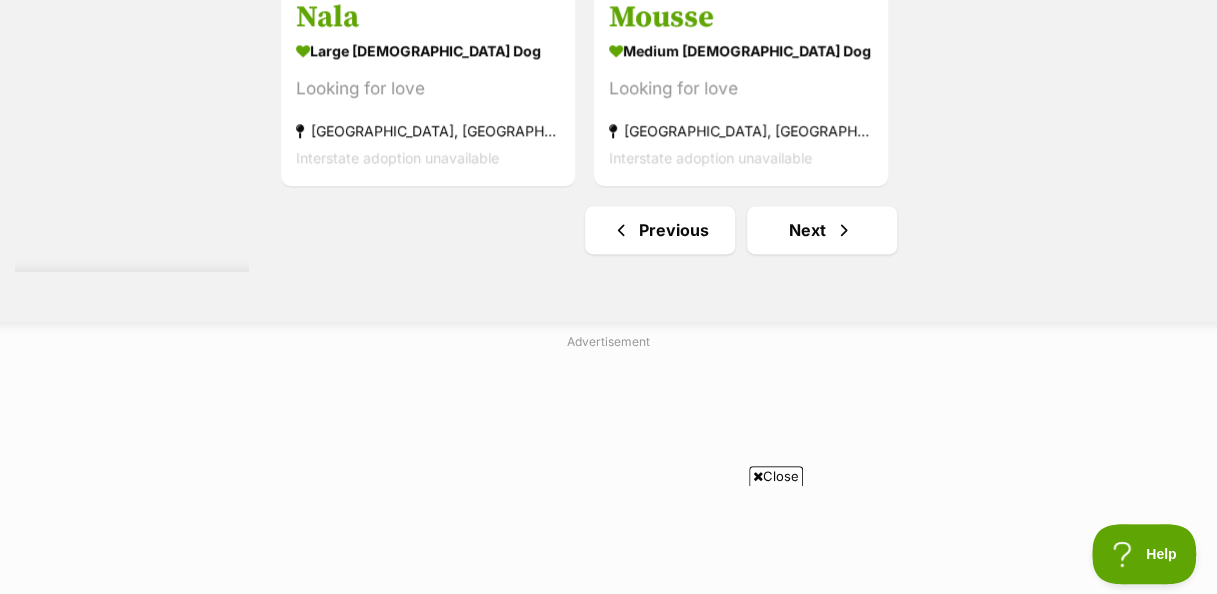 scroll, scrollTop: 4986, scrollLeft: 0, axis: vertical 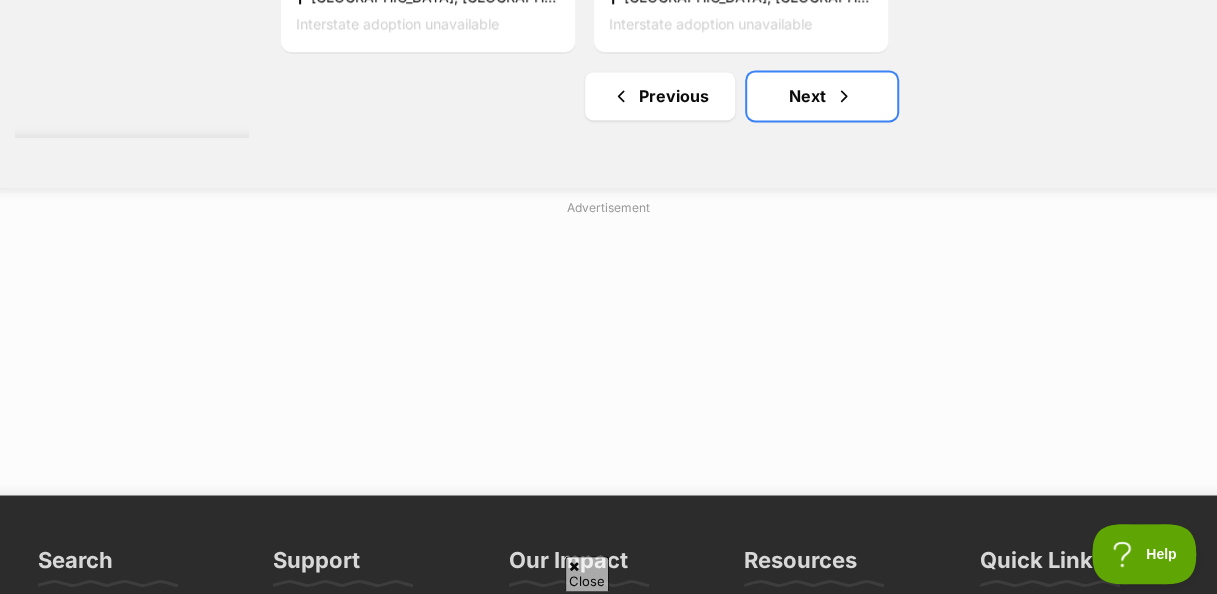 click on "Next" at bounding box center [822, 96] 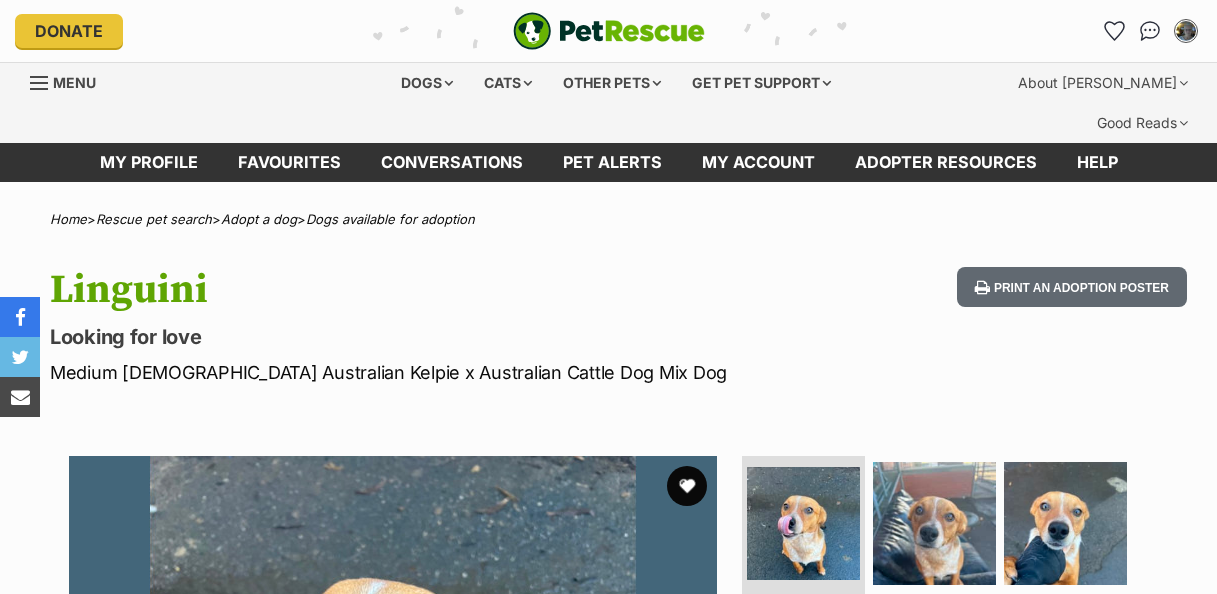 scroll, scrollTop: 0, scrollLeft: 0, axis: both 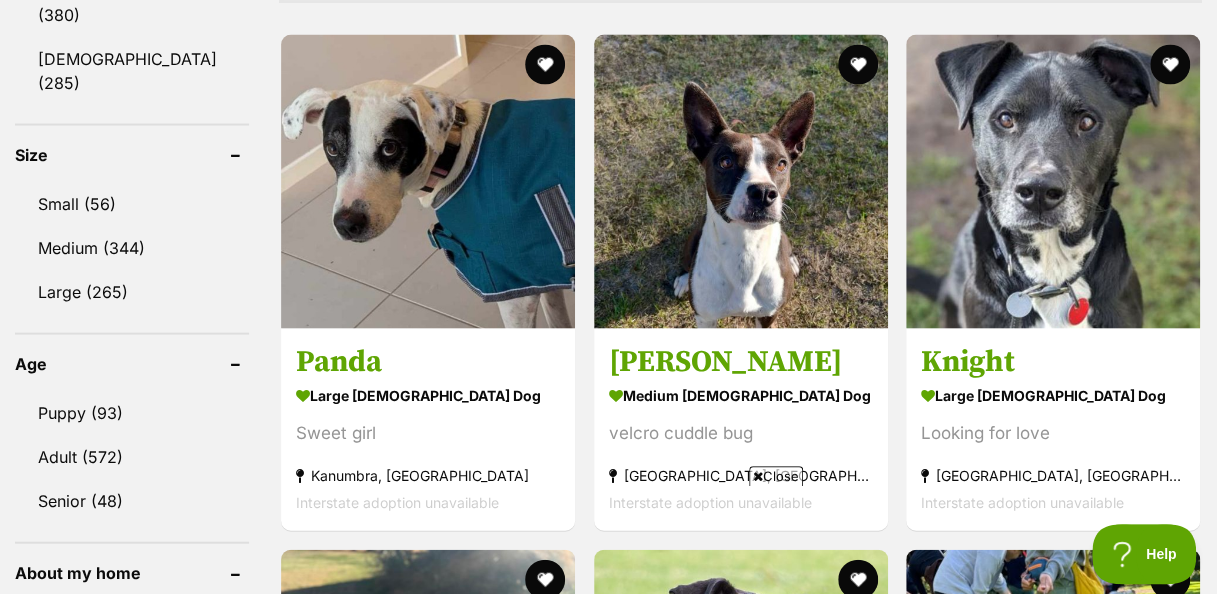 click at bounding box center (741, 182) 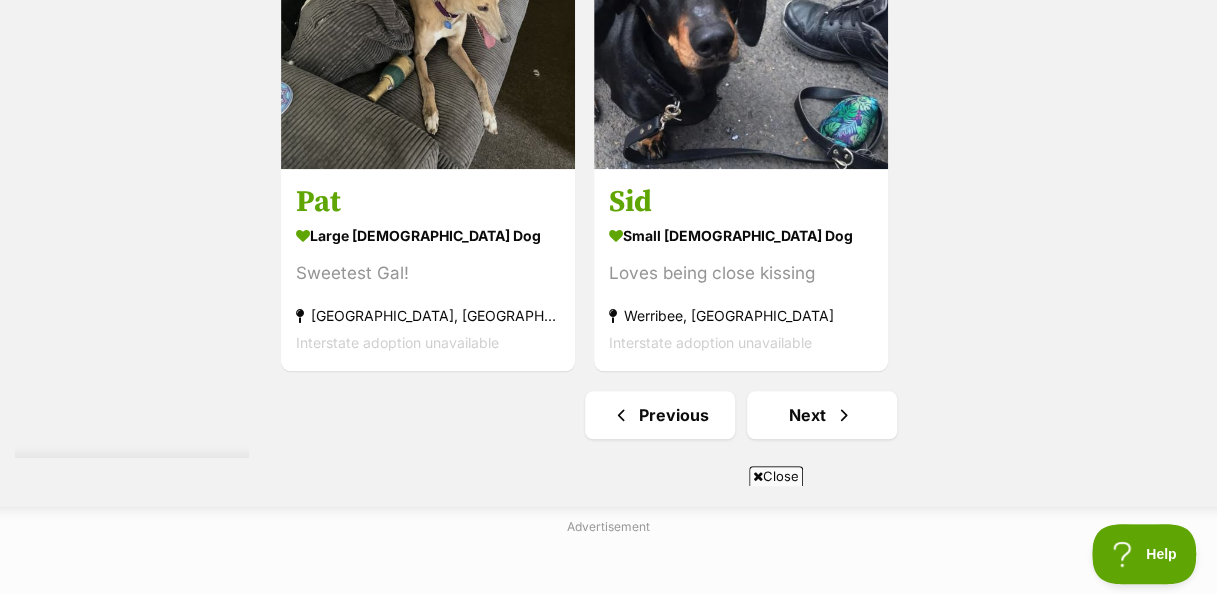 scroll, scrollTop: 4493, scrollLeft: 0, axis: vertical 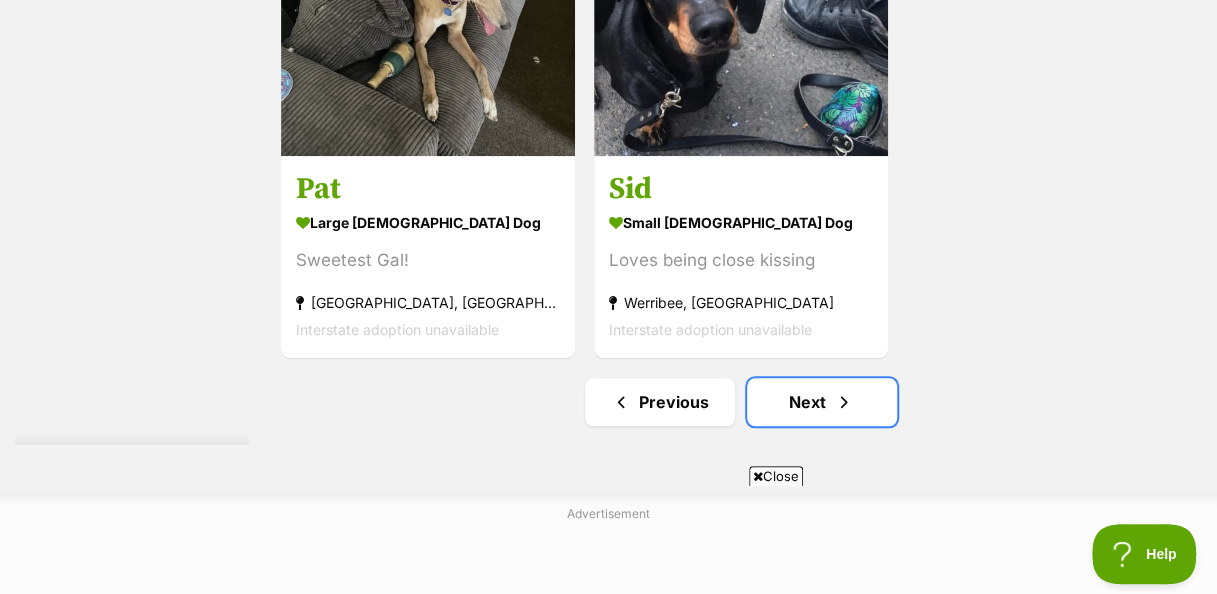 click on "Next" at bounding box center (822, 402) 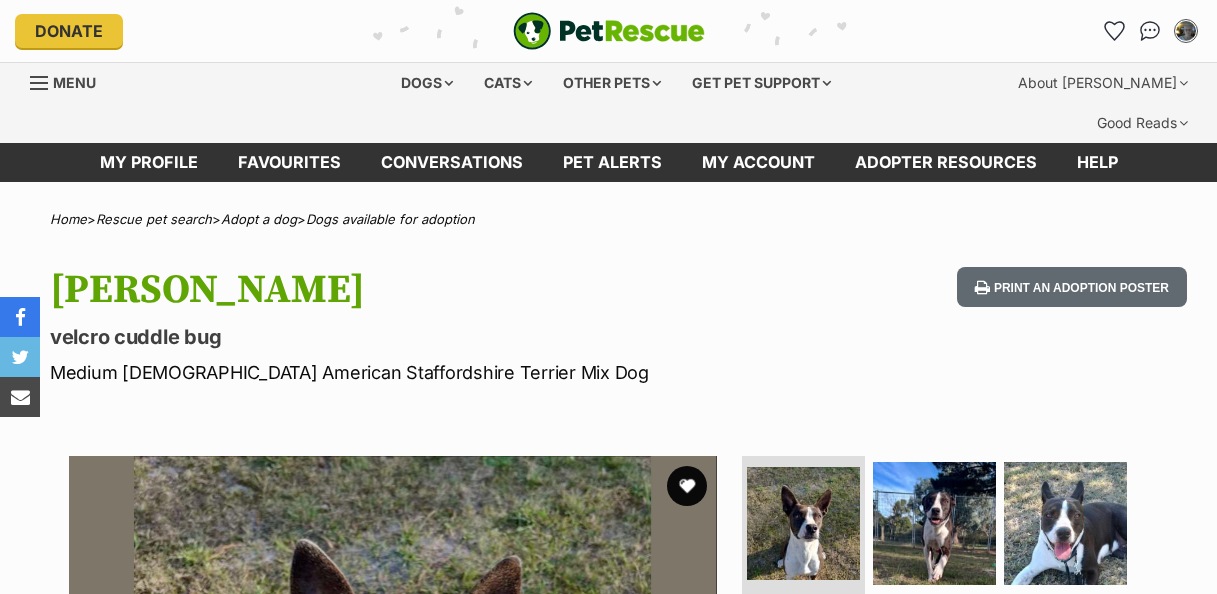 scroll, scrollTop: 0, scrollLeft: 0, axis: both 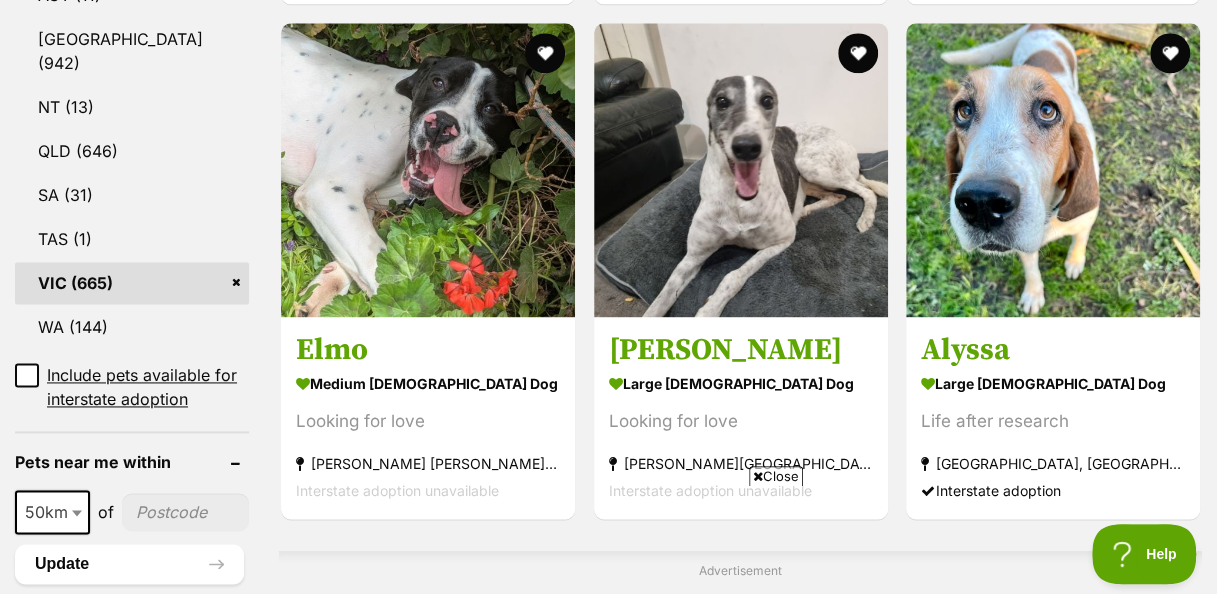 click at bounding box center [758, 476] 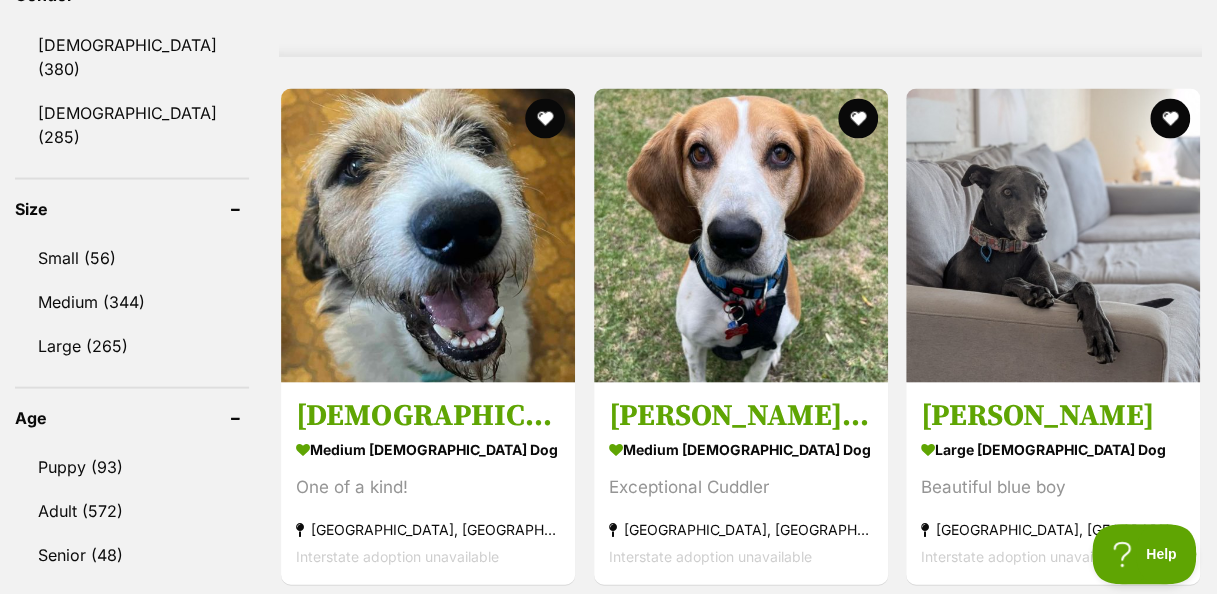 scroll, scrollTop: 1906, scrollLeft: 0, axis: vertical 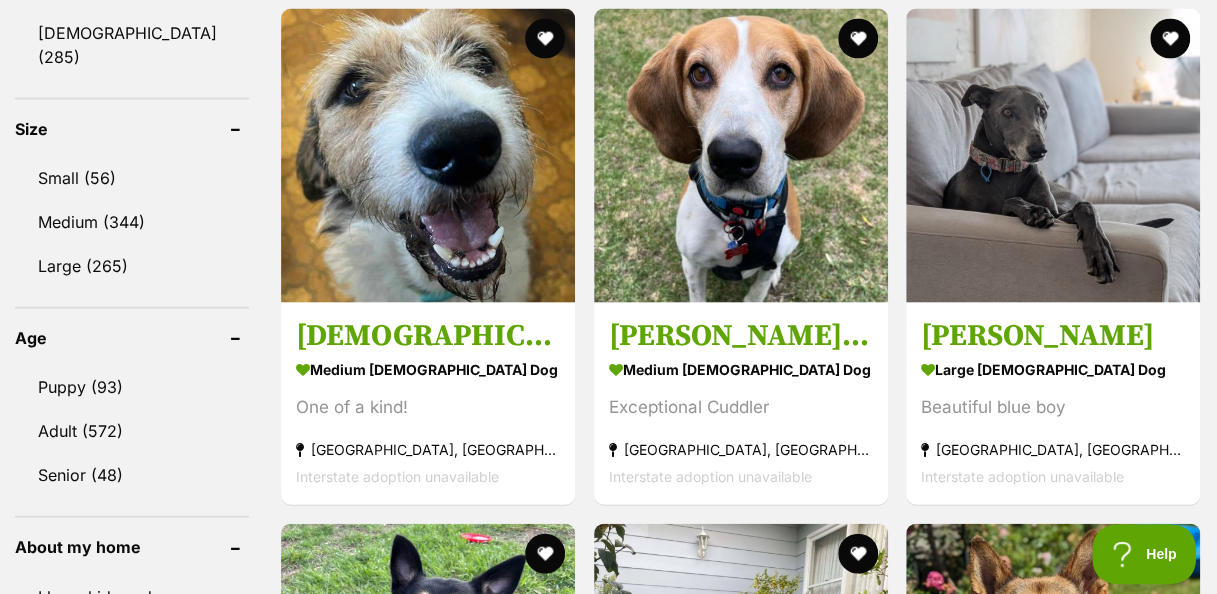 click at bounding box center [741, 156] 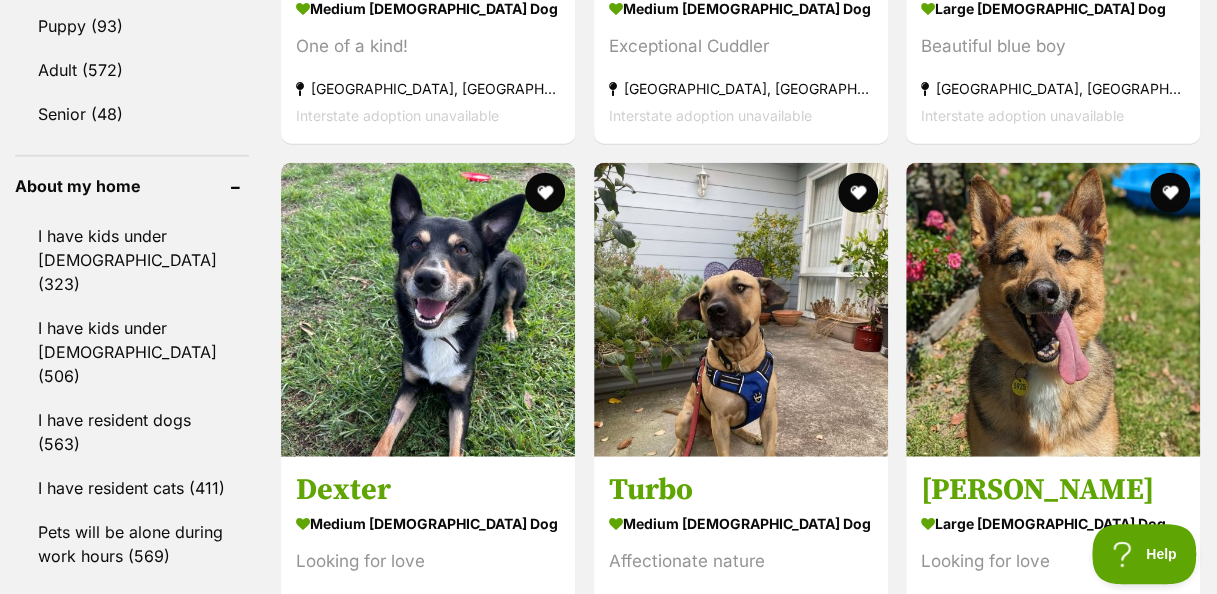 scroll, scrollTop: 2280, scrollLeft: 0, axis: vertical 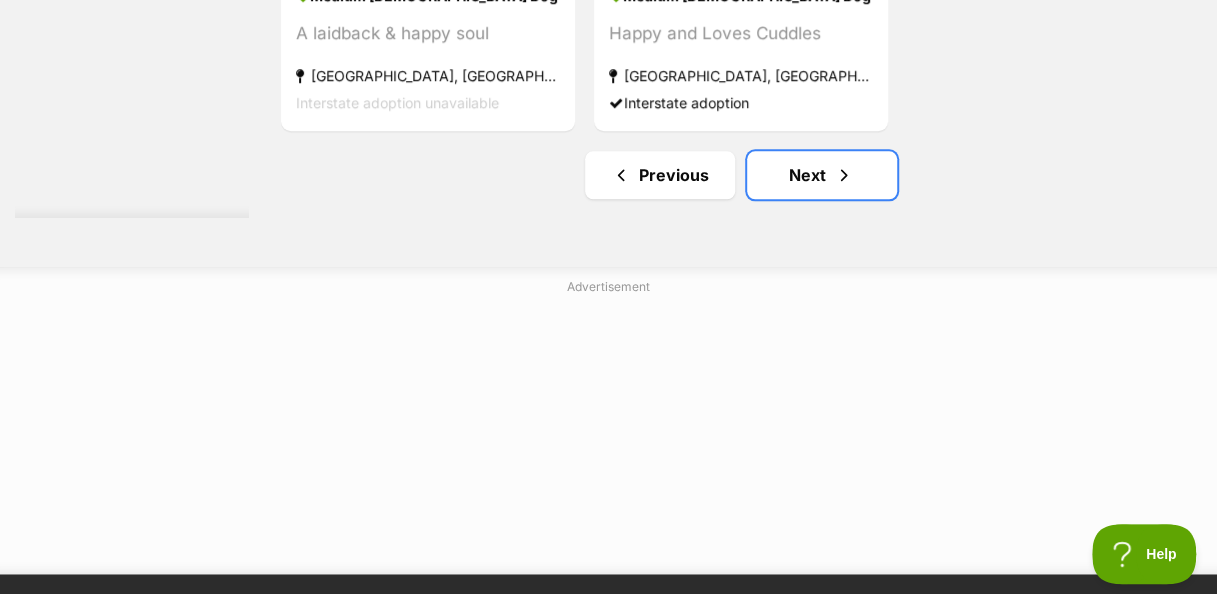 click on "Next" at bounding box center (822, 175) 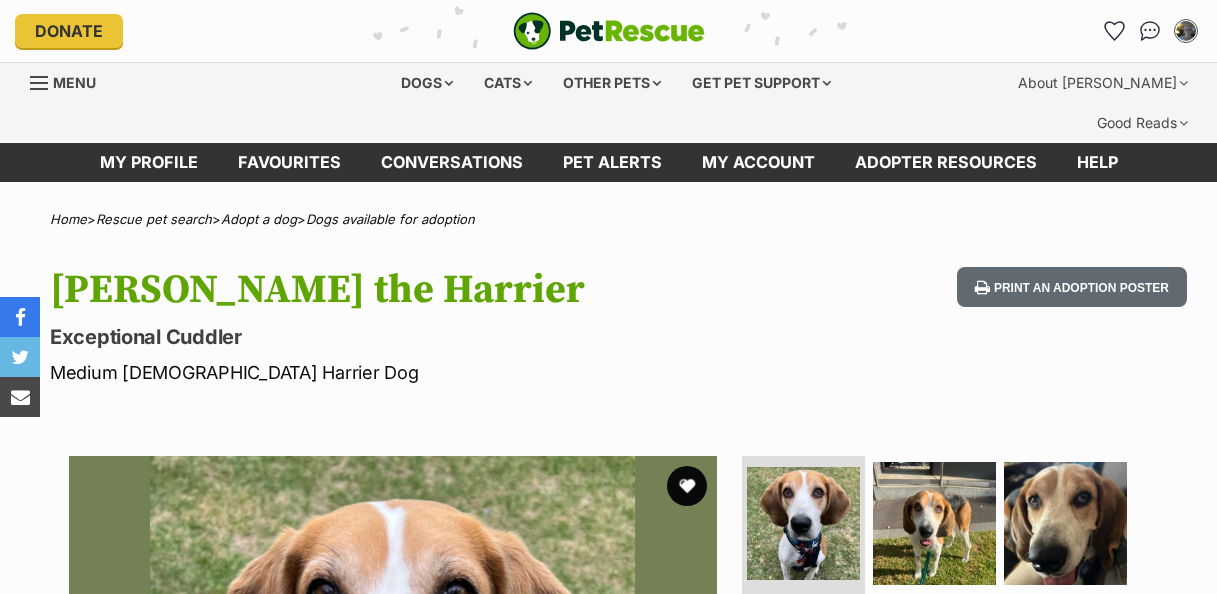 scroll, scrollTop: 0, scrollLeft: 0, axis: both 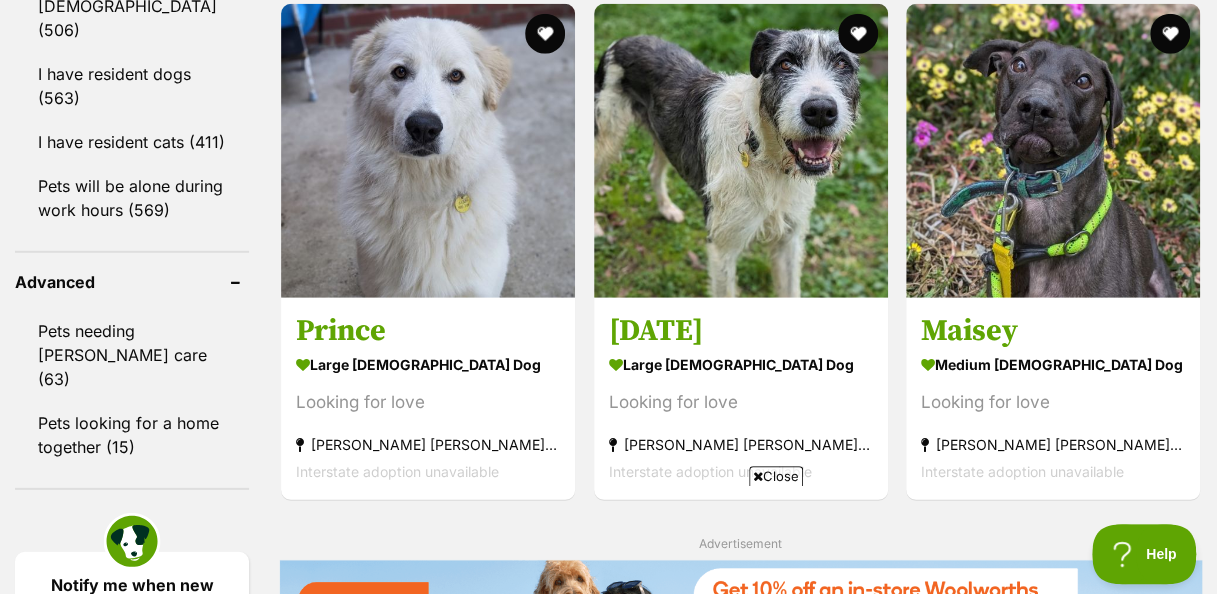 click at bounding box center (741, 151) 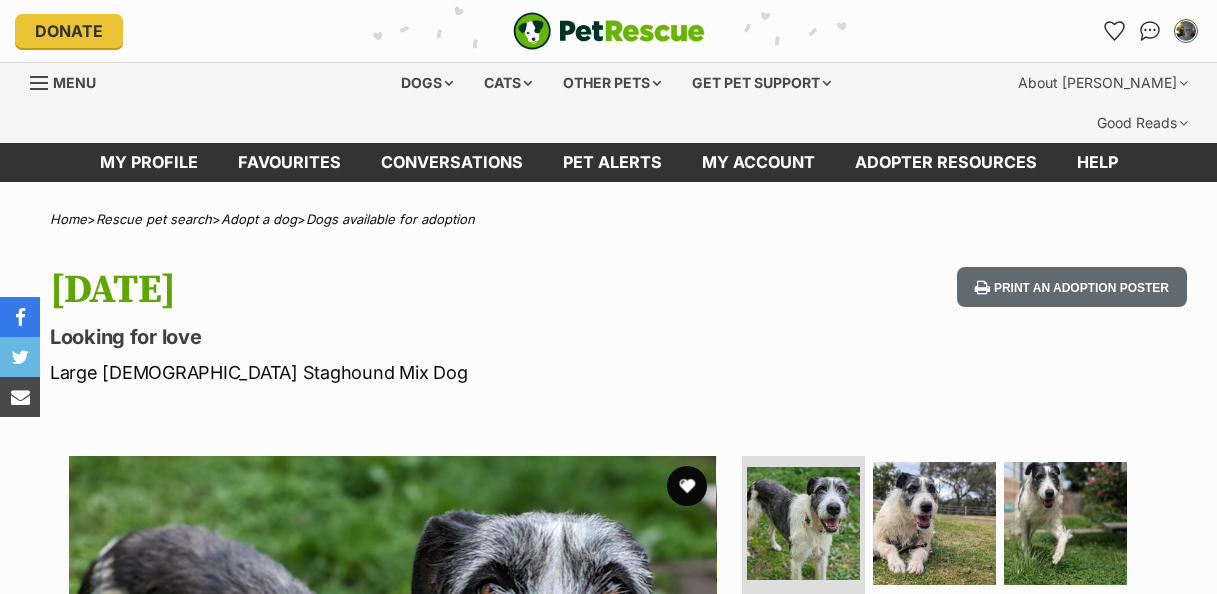 scroll, scrollTop: 0, scrollLeft: 0, axis: both 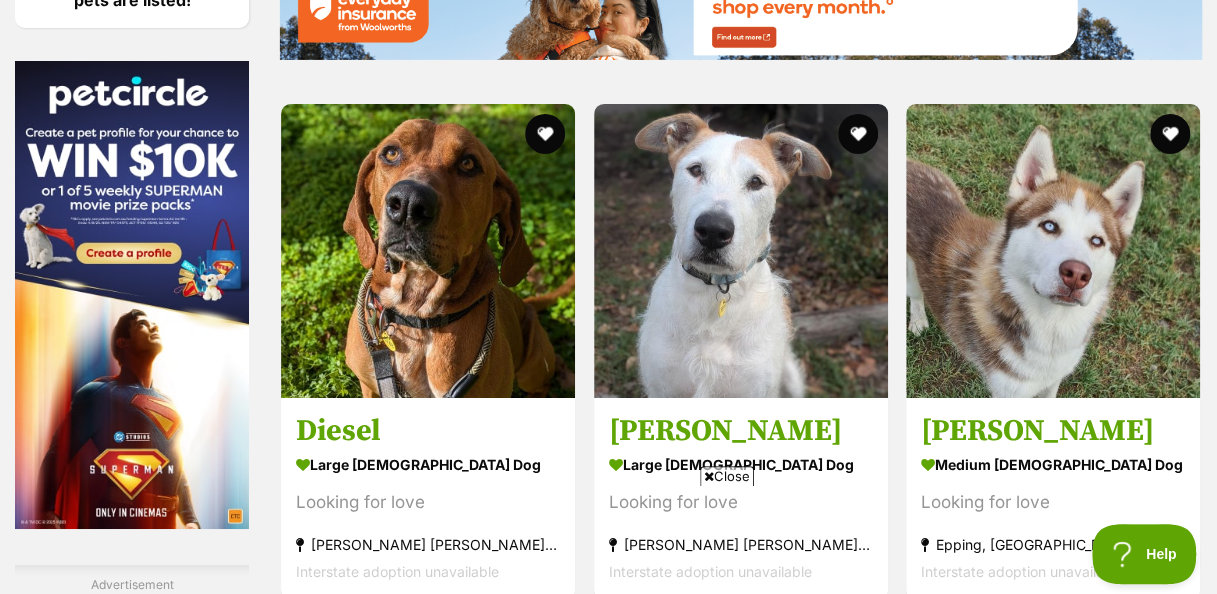 click at bounding box center (709, 476) 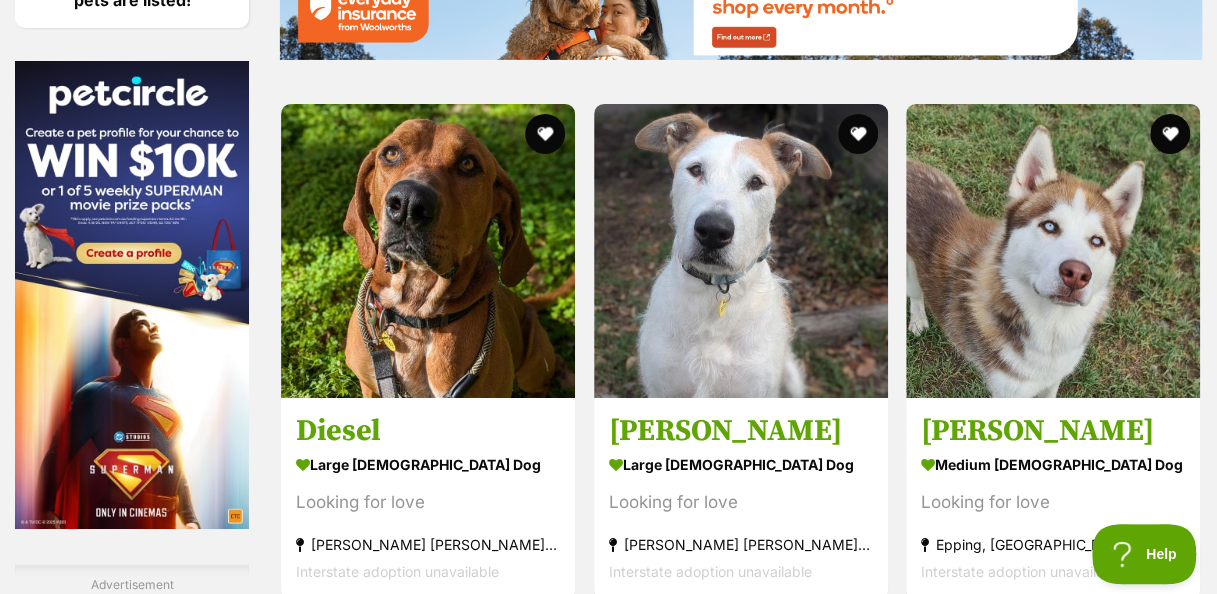 click at bounding box center (1053, 251) 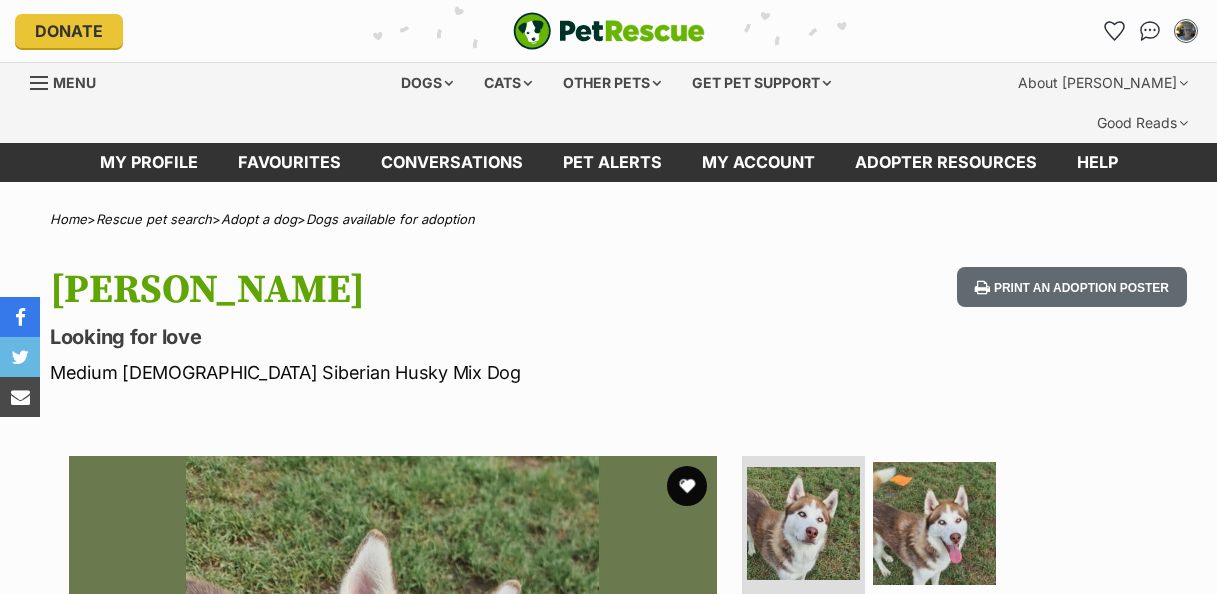scroll, scrollTop: 0, scrollLeft: 0, axis: both 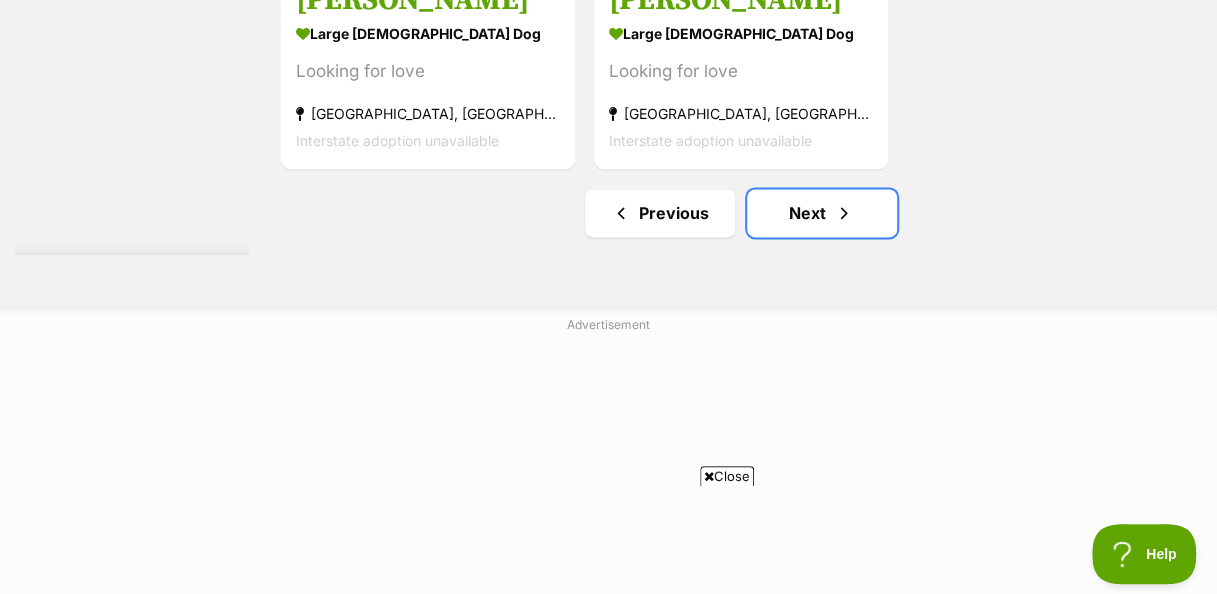 click on "Next" at bounding box center [822, 213] 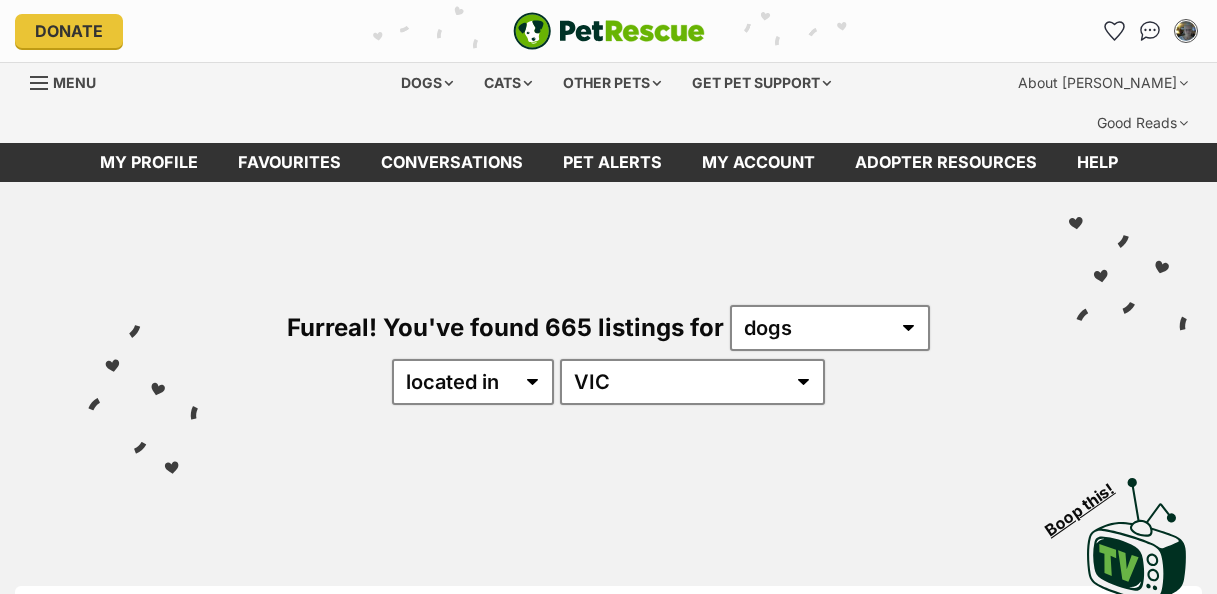 scroll, scrollTop: 0, scrollLeft: 0, axis: both 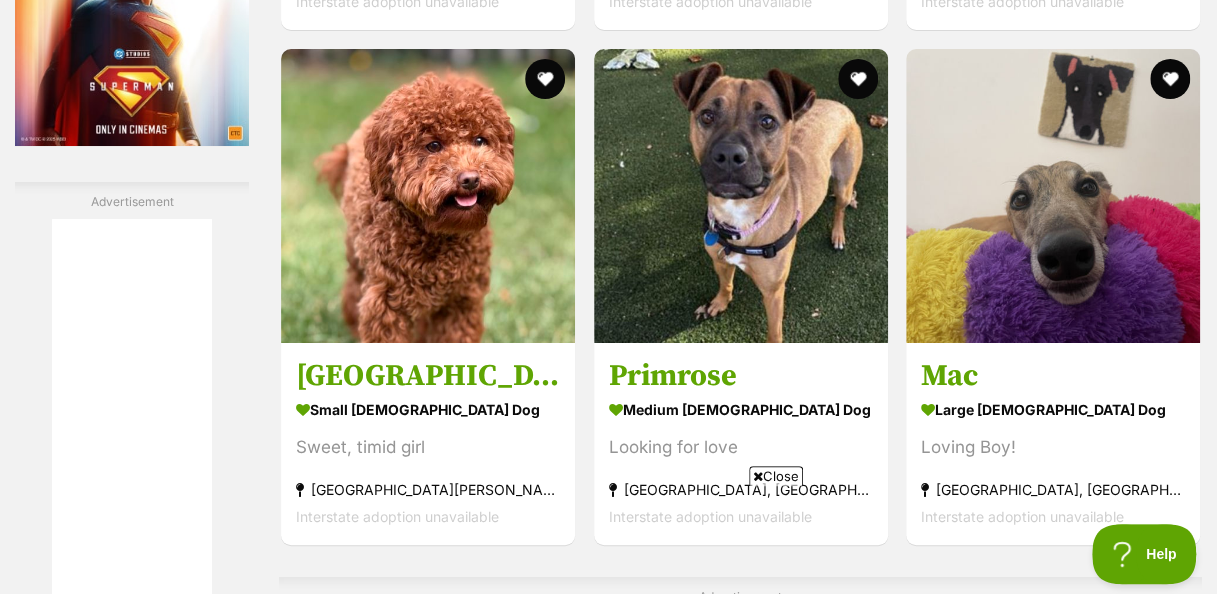 click at bounding box center (428, 196) 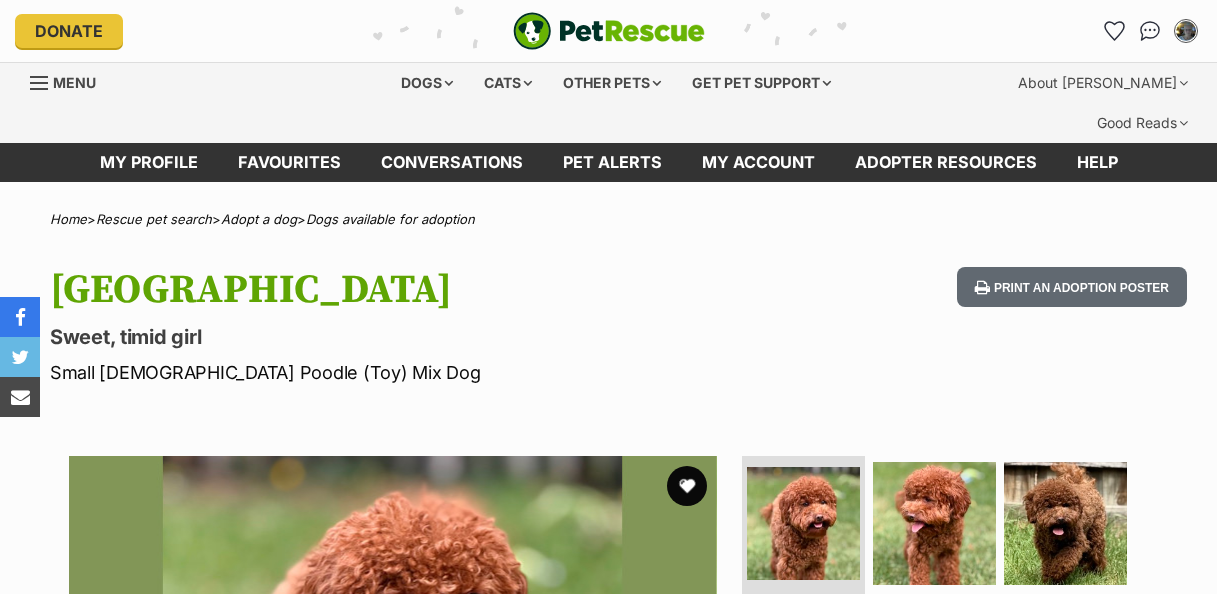 scroll, scrollTop: 0, scrollLeft: 0, axis: both 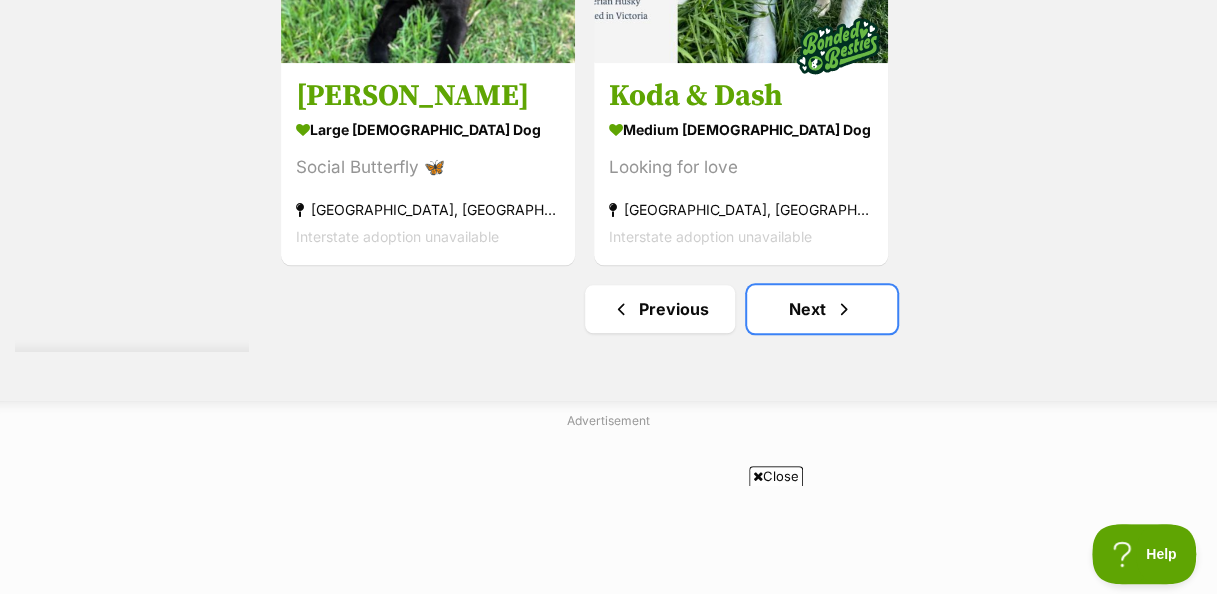 click on "Next" at bounding box center [822, 309] 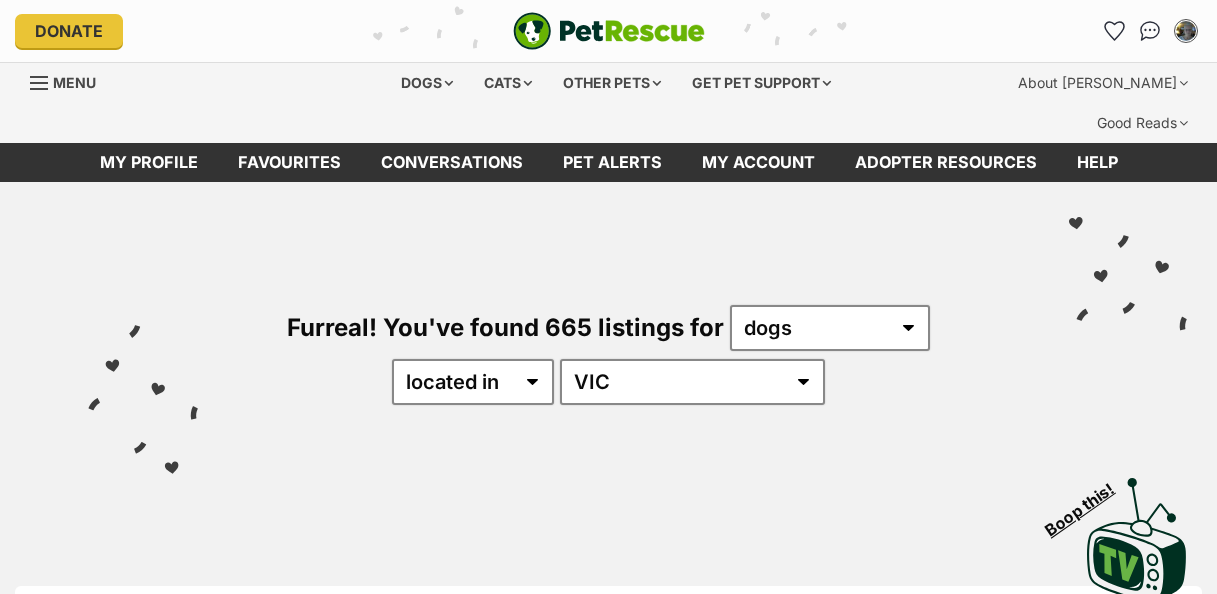 scroll, scrollTop: 0, scrollLeft: 0, axis: both 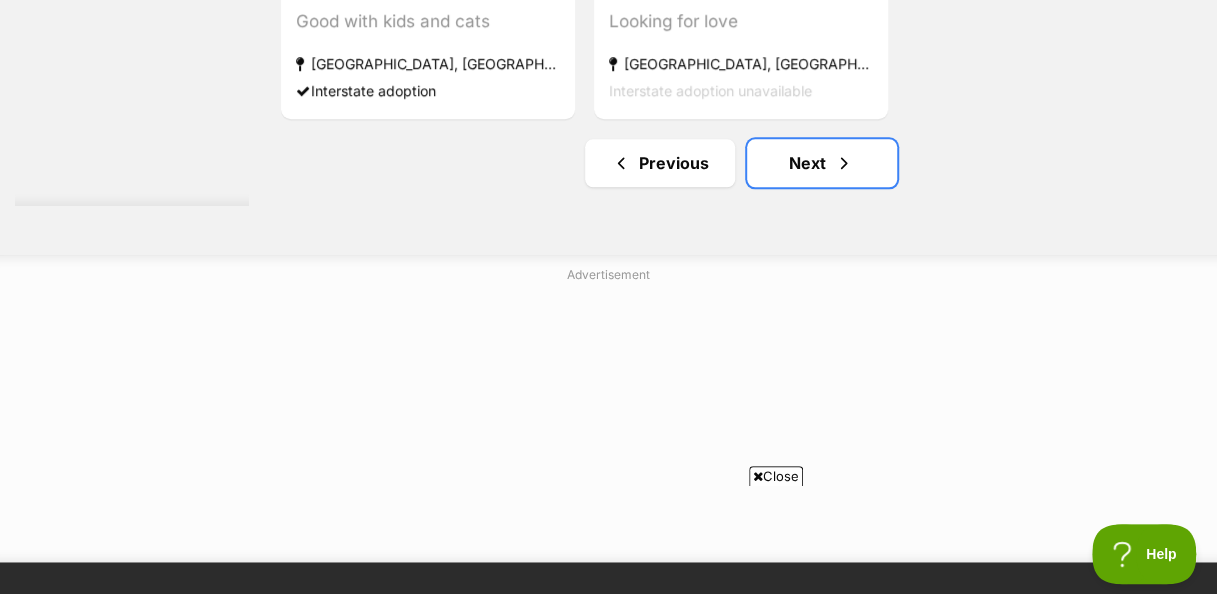 click on "Next" at bounding box center [822, 163] 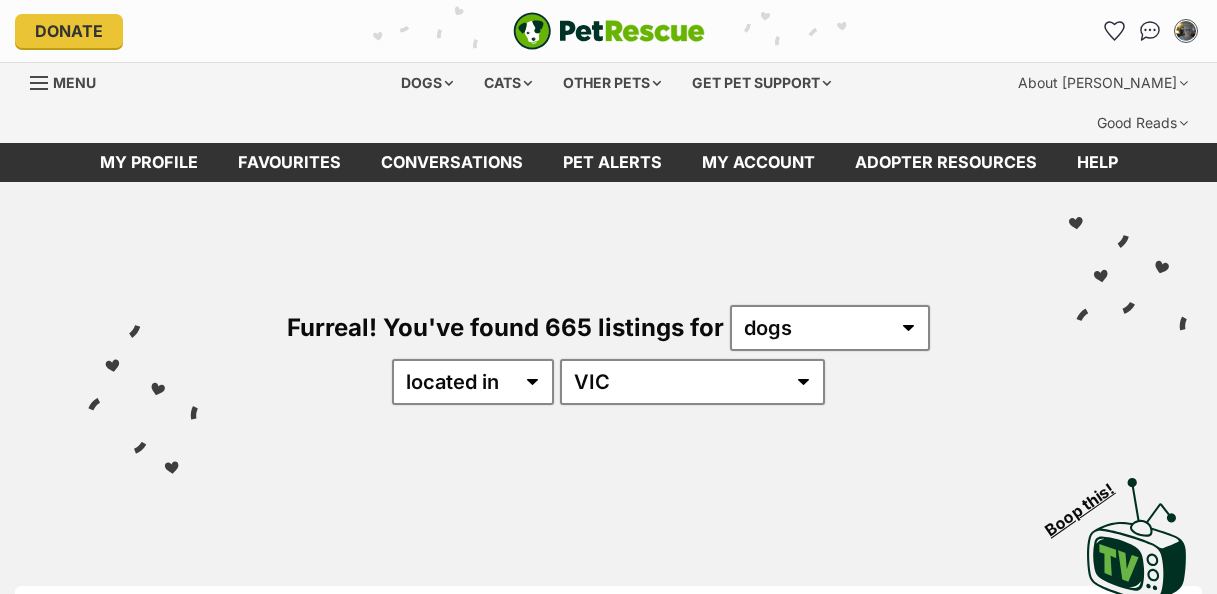 scroll, scrollTop: 0, scrollLeft: 0, axis: both 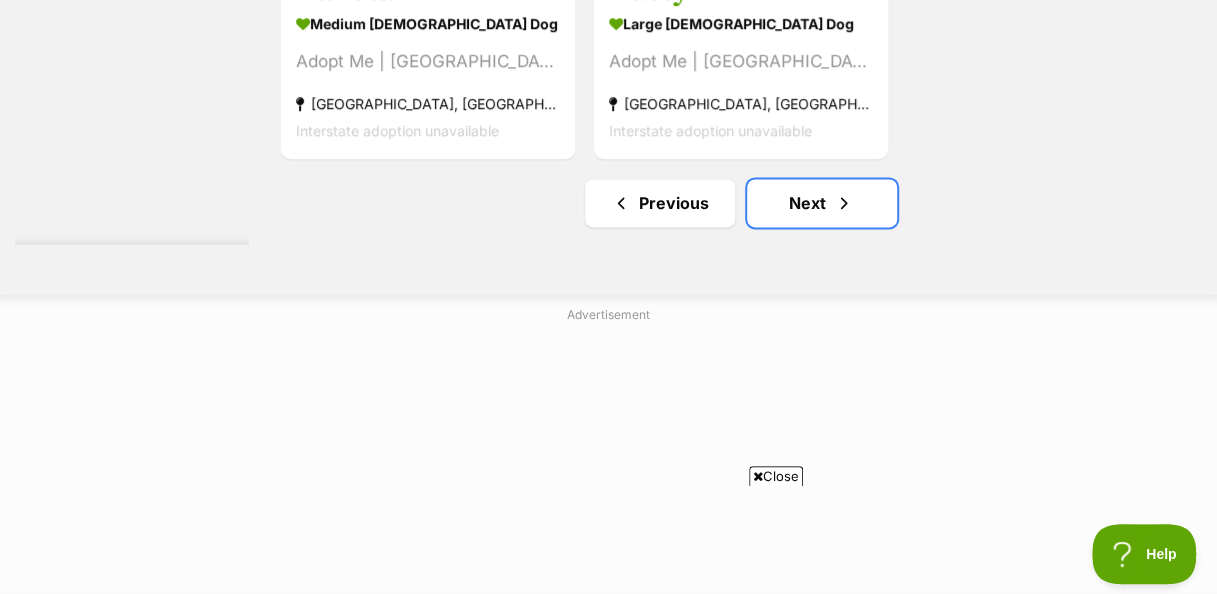 click on "Next" at bounding box center [822, 203] 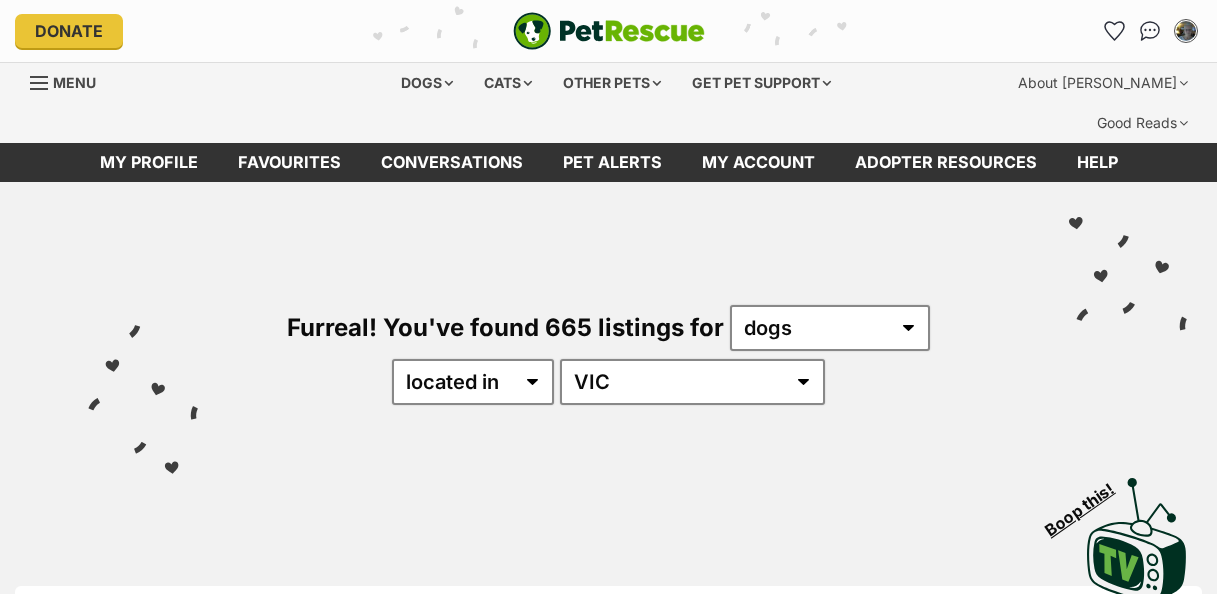 scroll, scrollTop: 0, scrollLeft: 0, axis: both 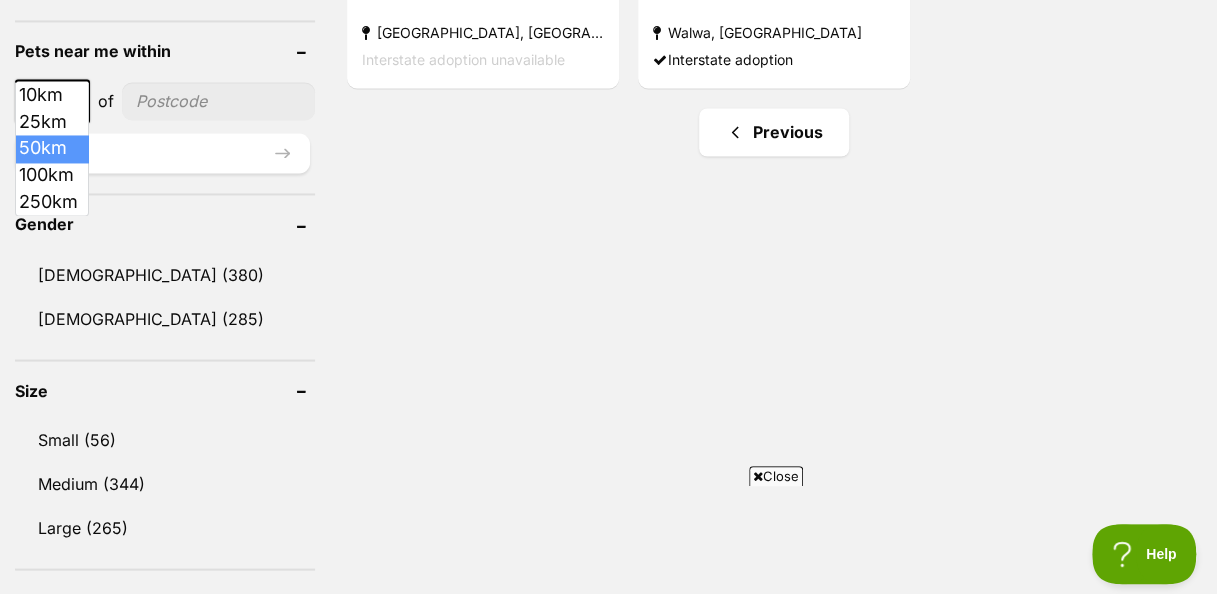 click at bounding box center (79, 101) 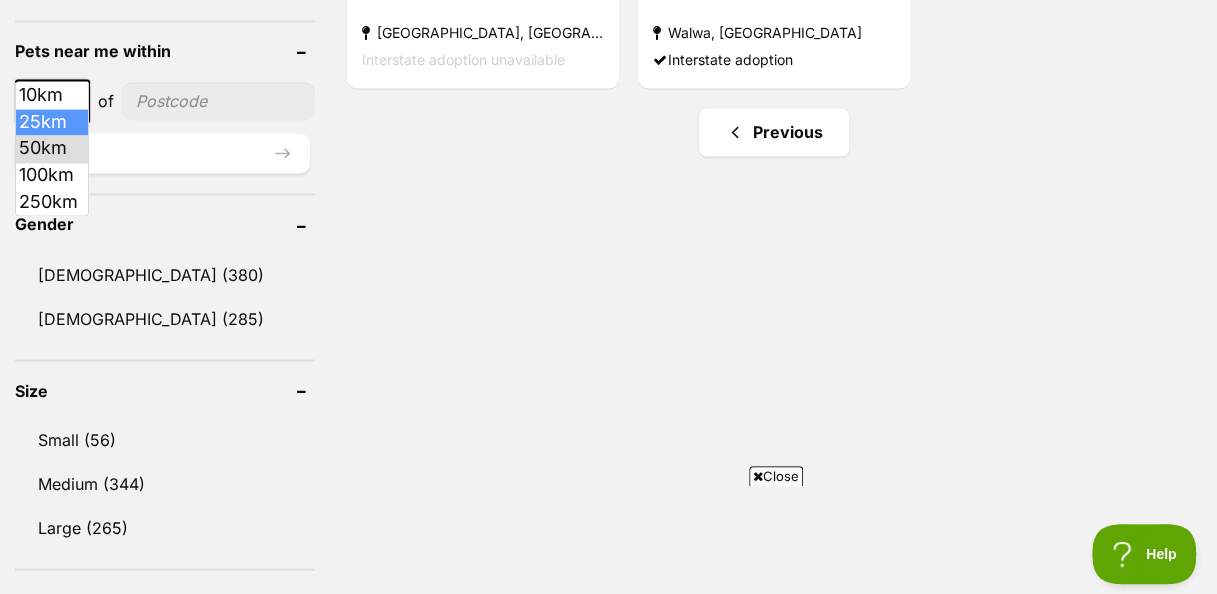 select on "25" 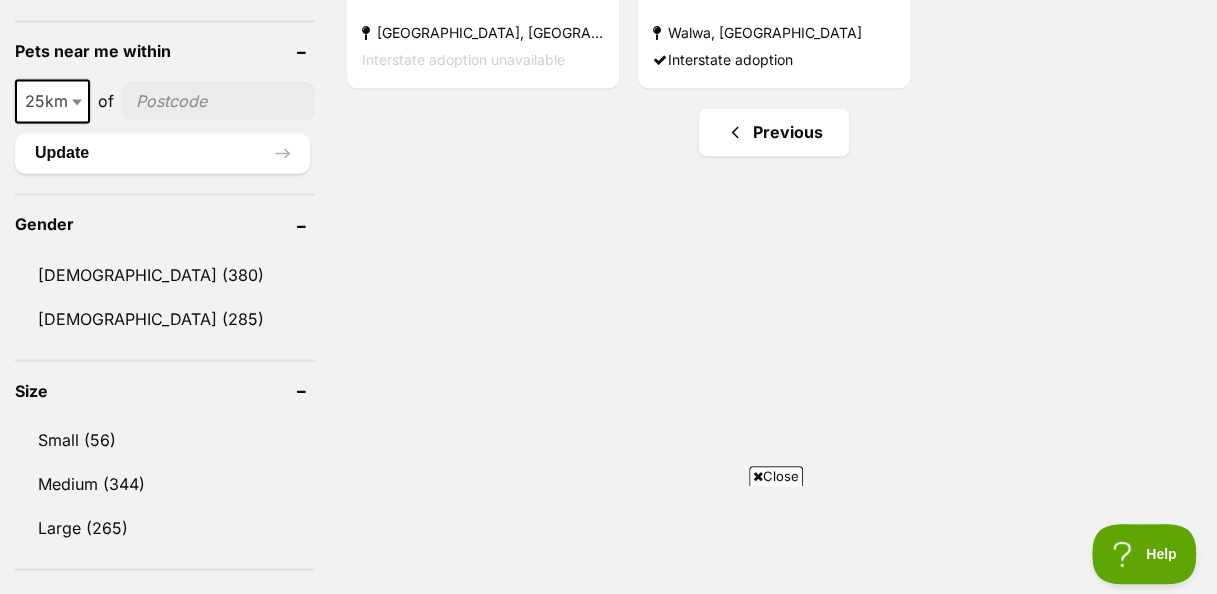click at bounding box center [218, 101] 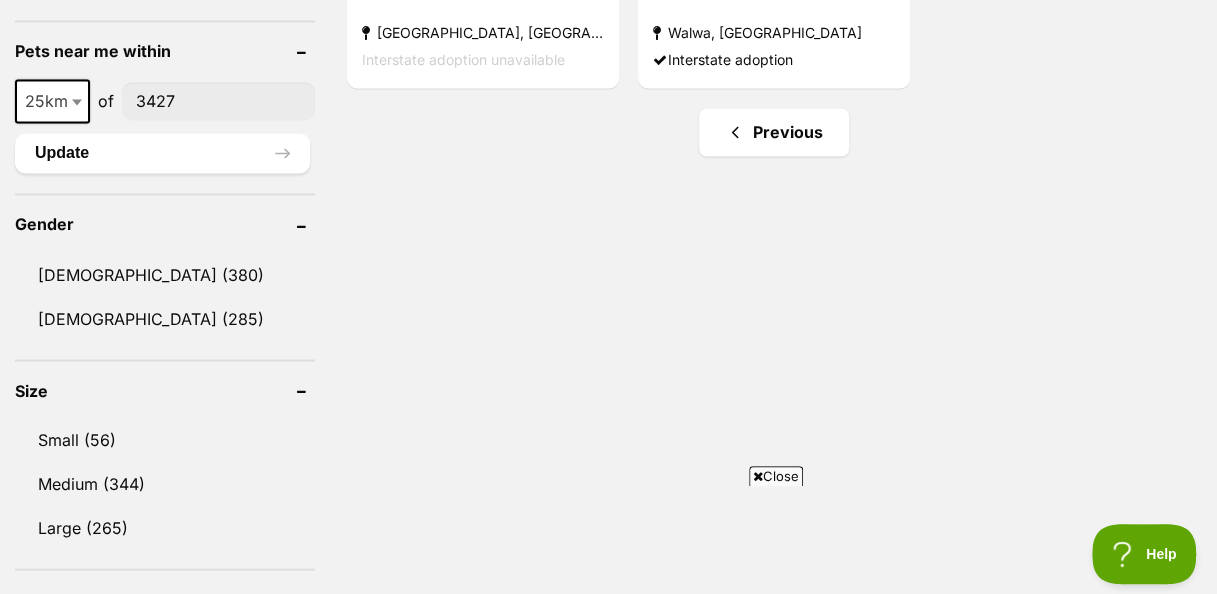 type on "3427" 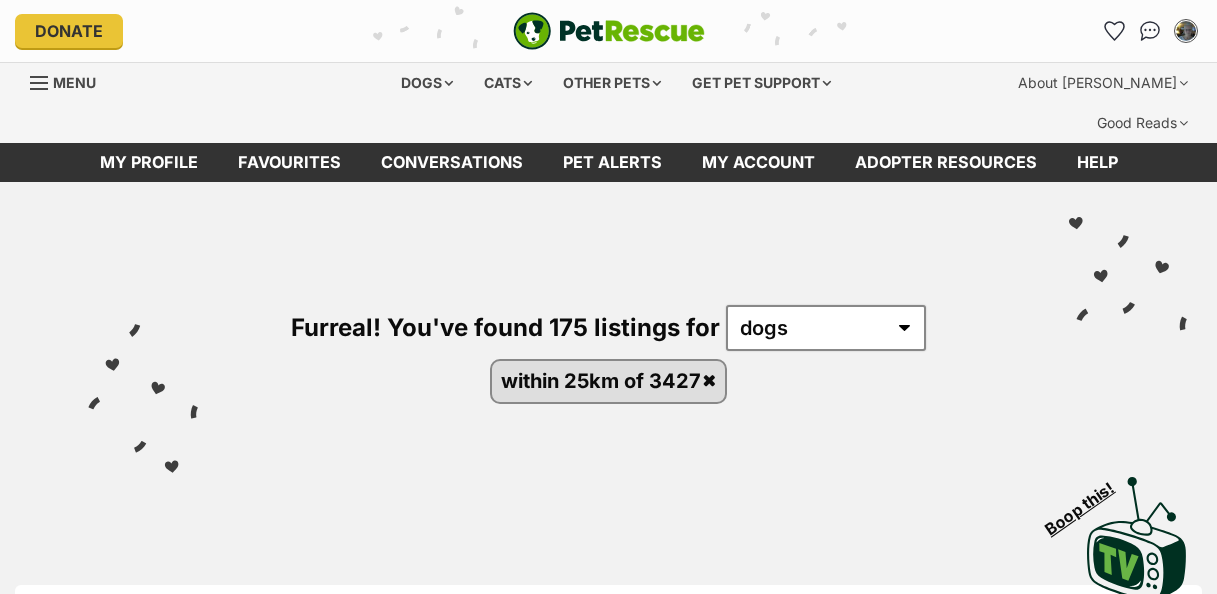 scroll, scrollTop: 0, scrollLeft: 0, axis: both 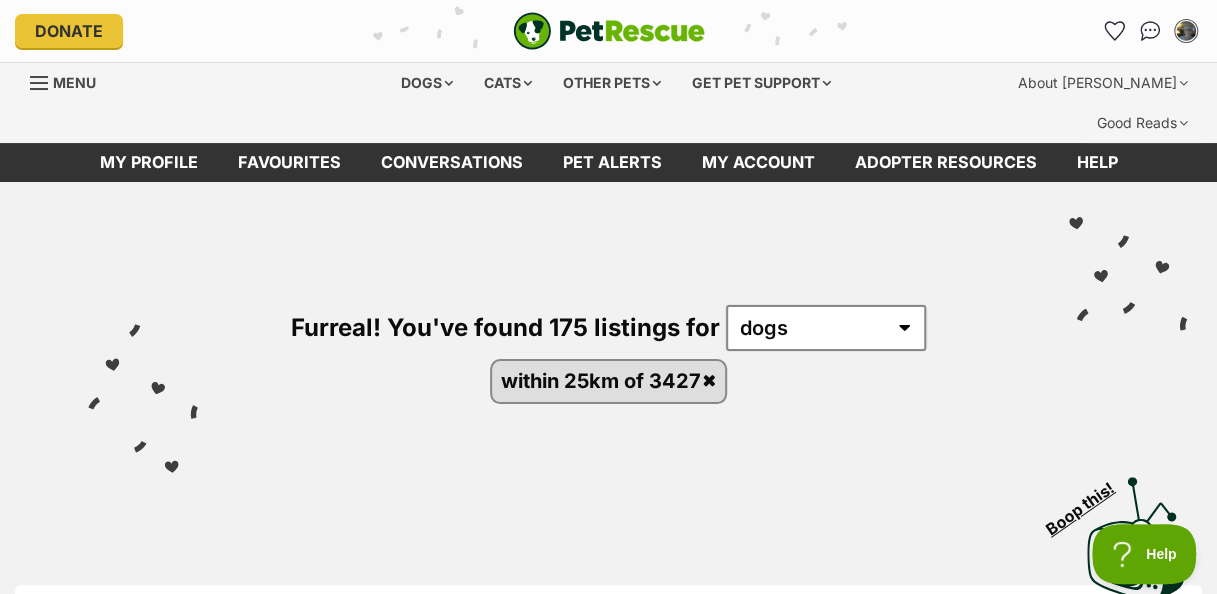 click 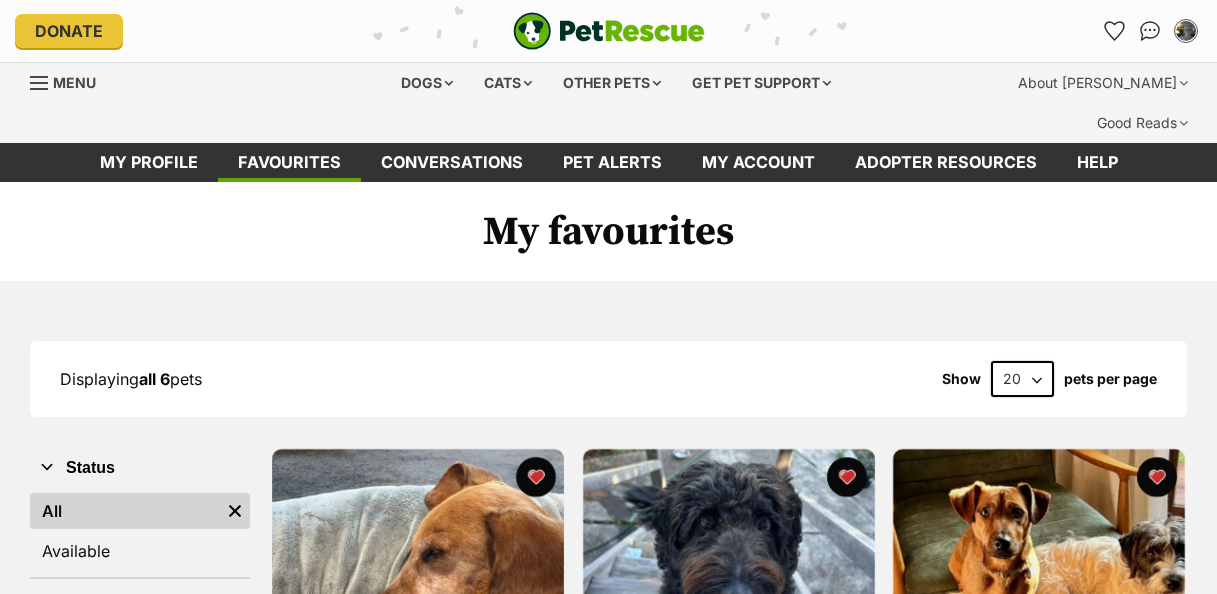 scroll, scrollTop: 0, scrollLeft: 0, axis: both 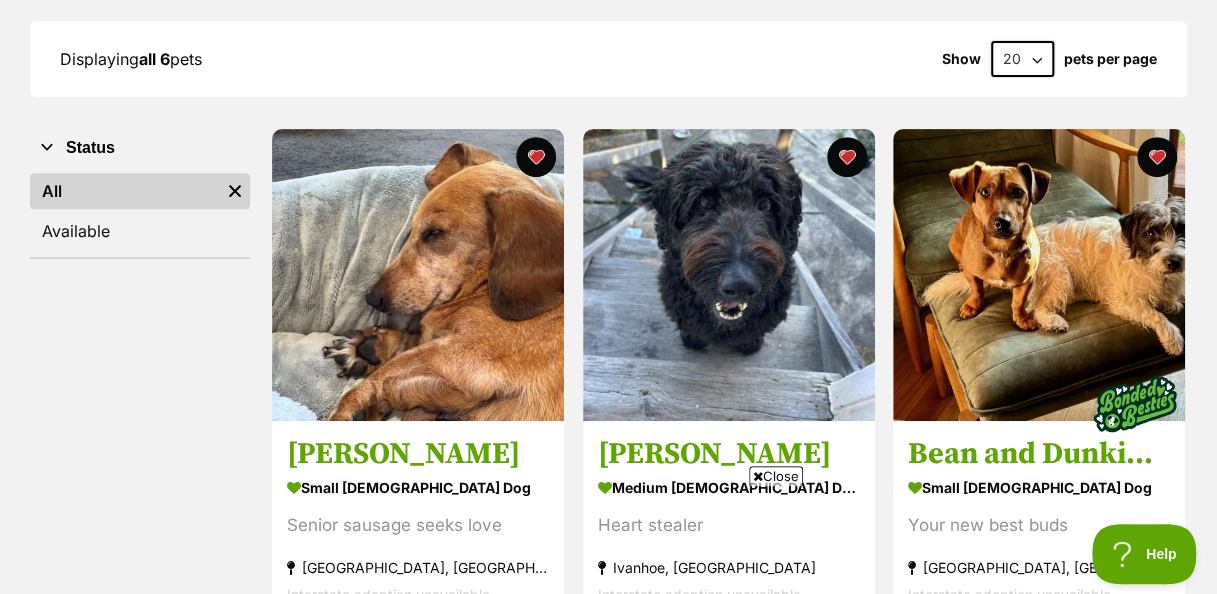 click at bounding box center (758, 476) 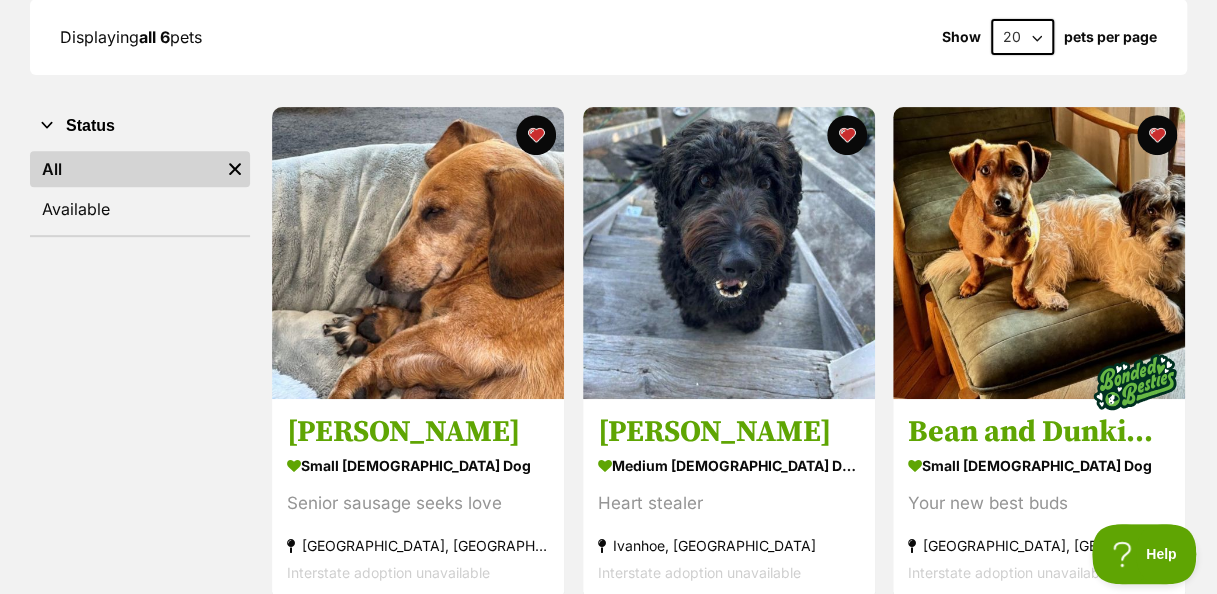 scroll, scrollTop: 360, scrollLeft: 0, axis: vertical 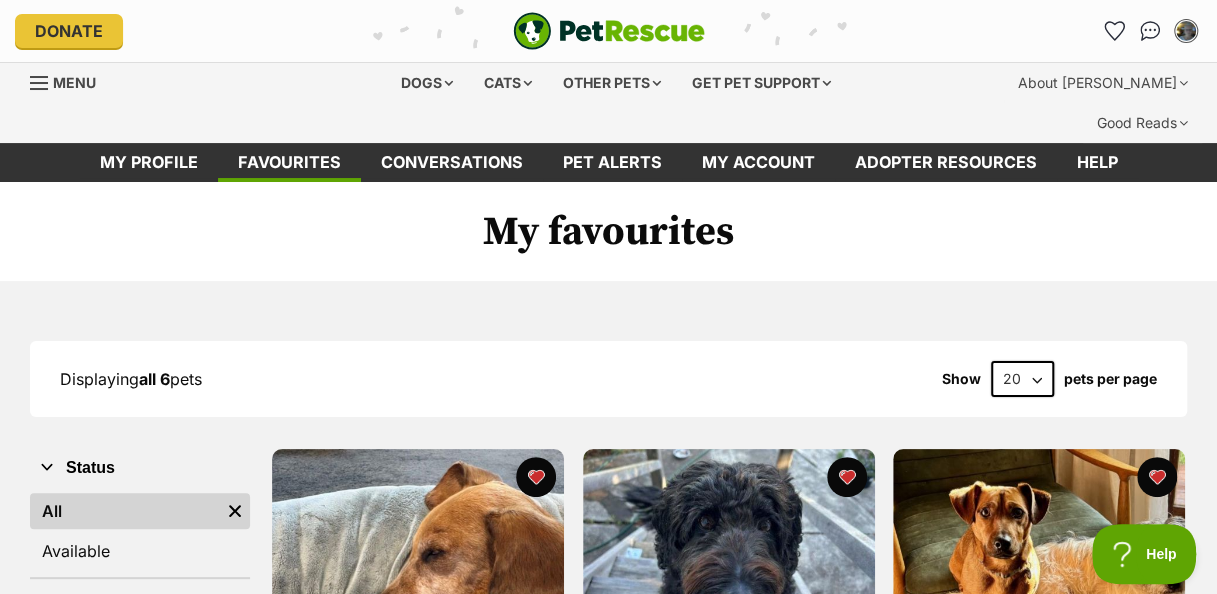 click at bounding box center [1150, 31] 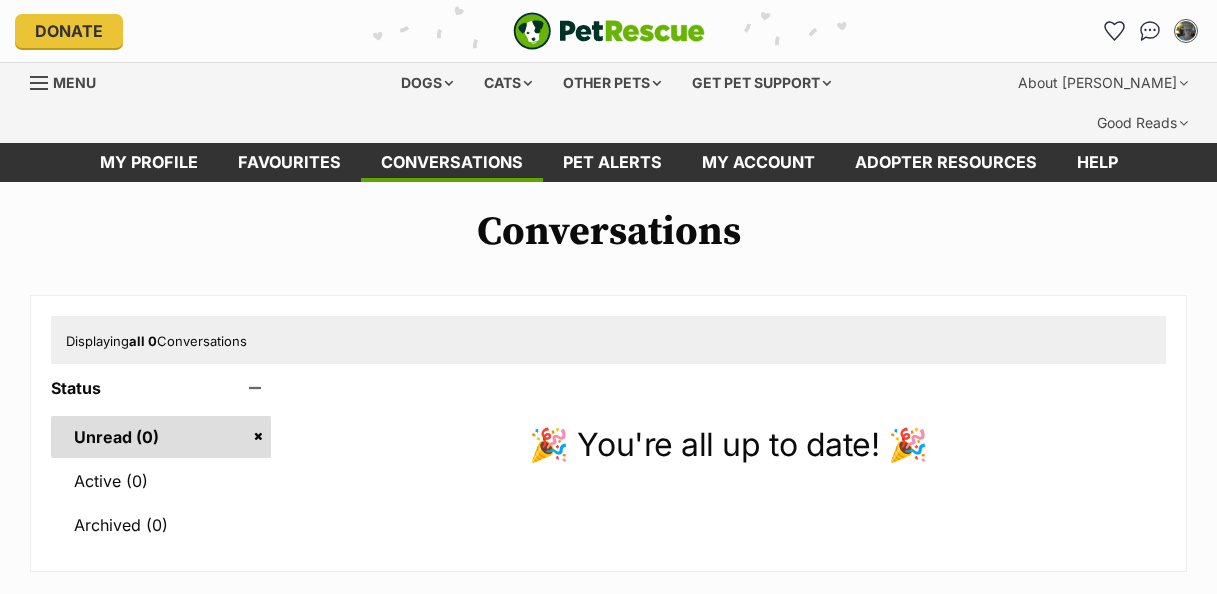 scroll, scrollTop: 0, scrollLeft: 0, axis: both 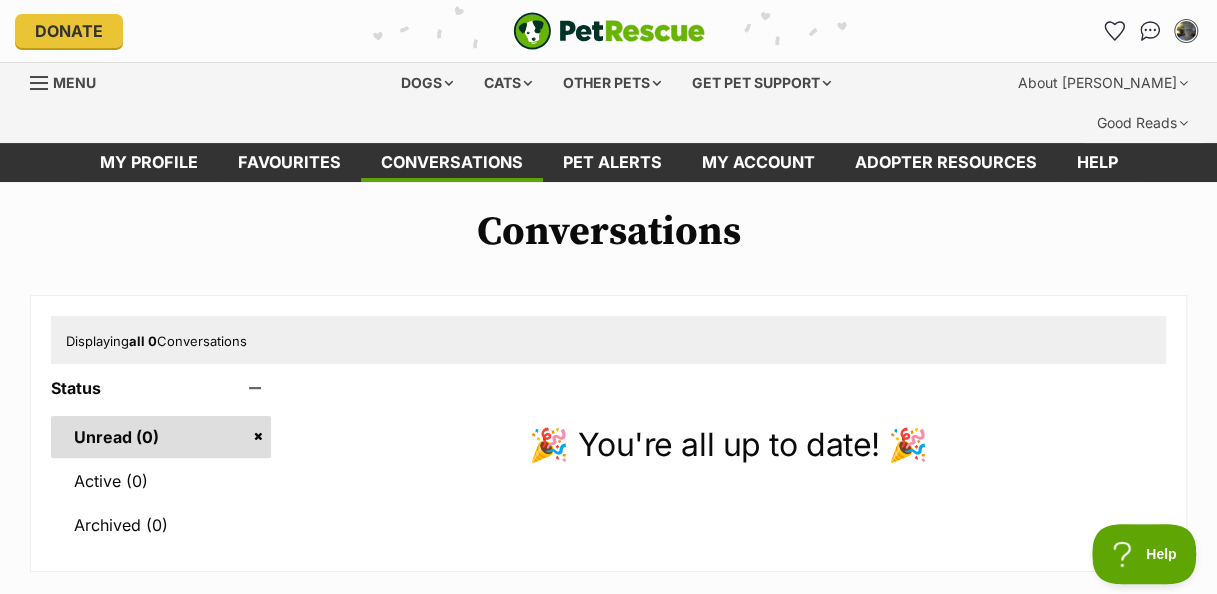 click on "Favourites" at bounding box center (289, 162) 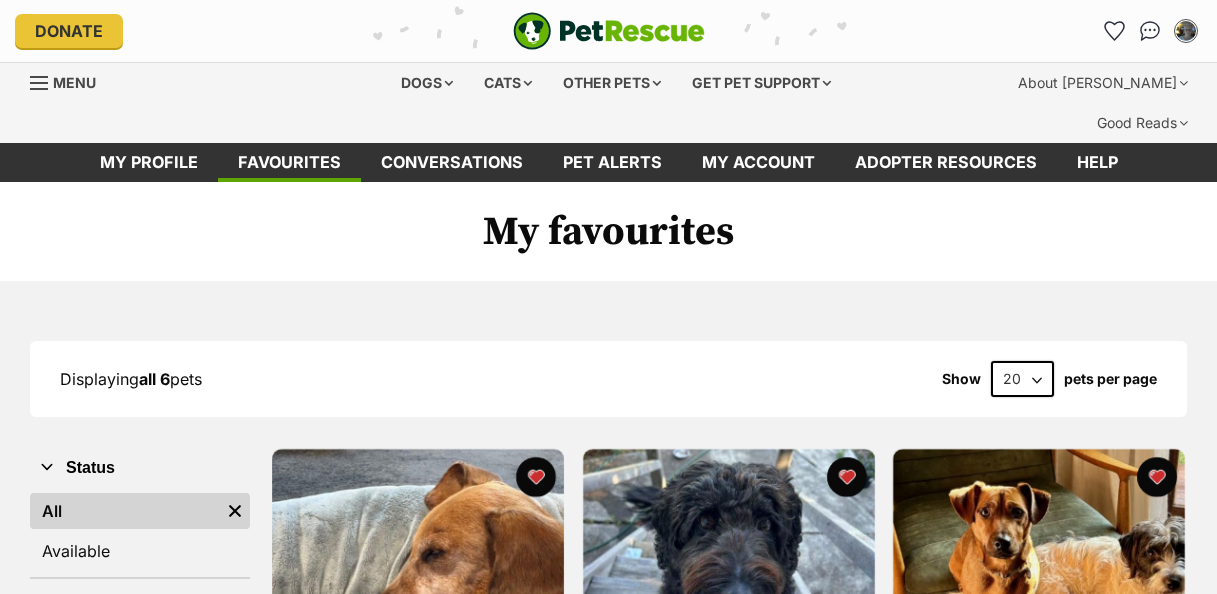 scroll, scrollTop: 0, scrollLeft: 0, axis: both 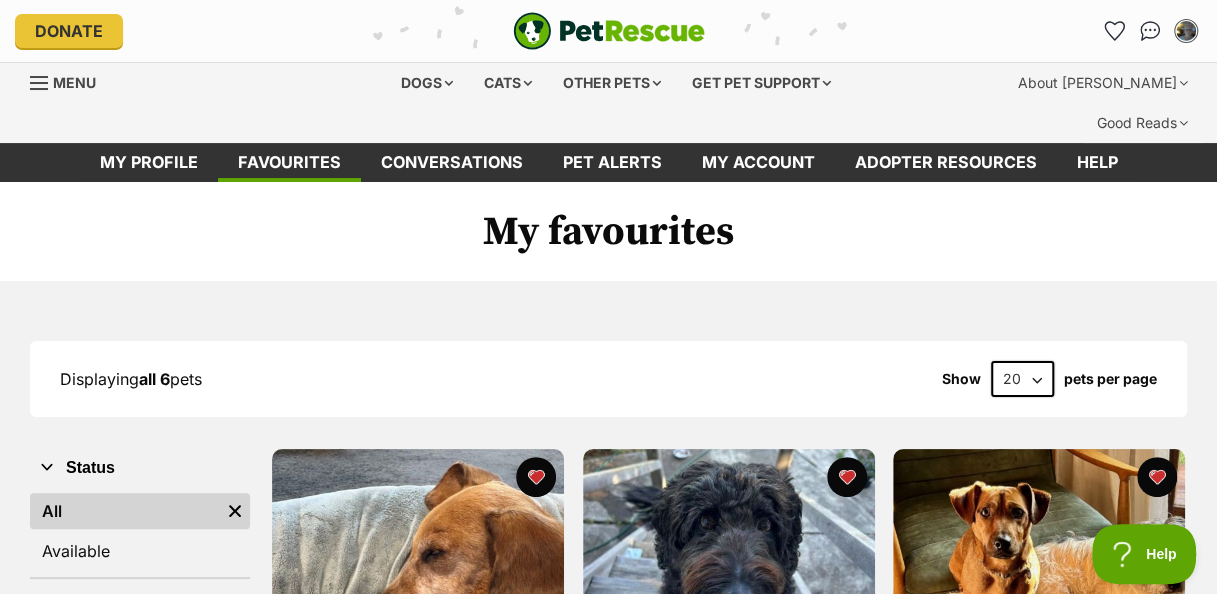 click at bounding box center (1150, 31) 